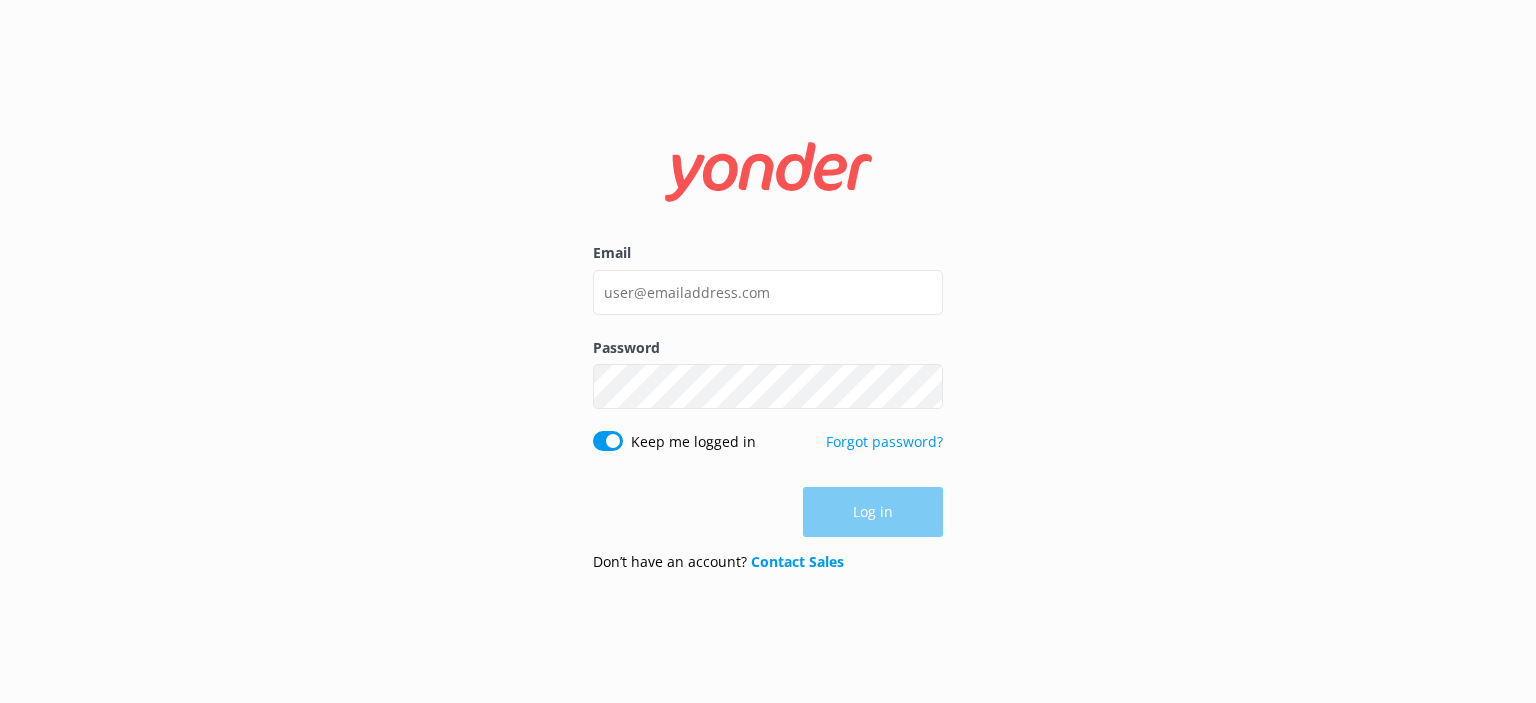 scroll, scrollTop: 0, scrollLeft: 0, axis: both 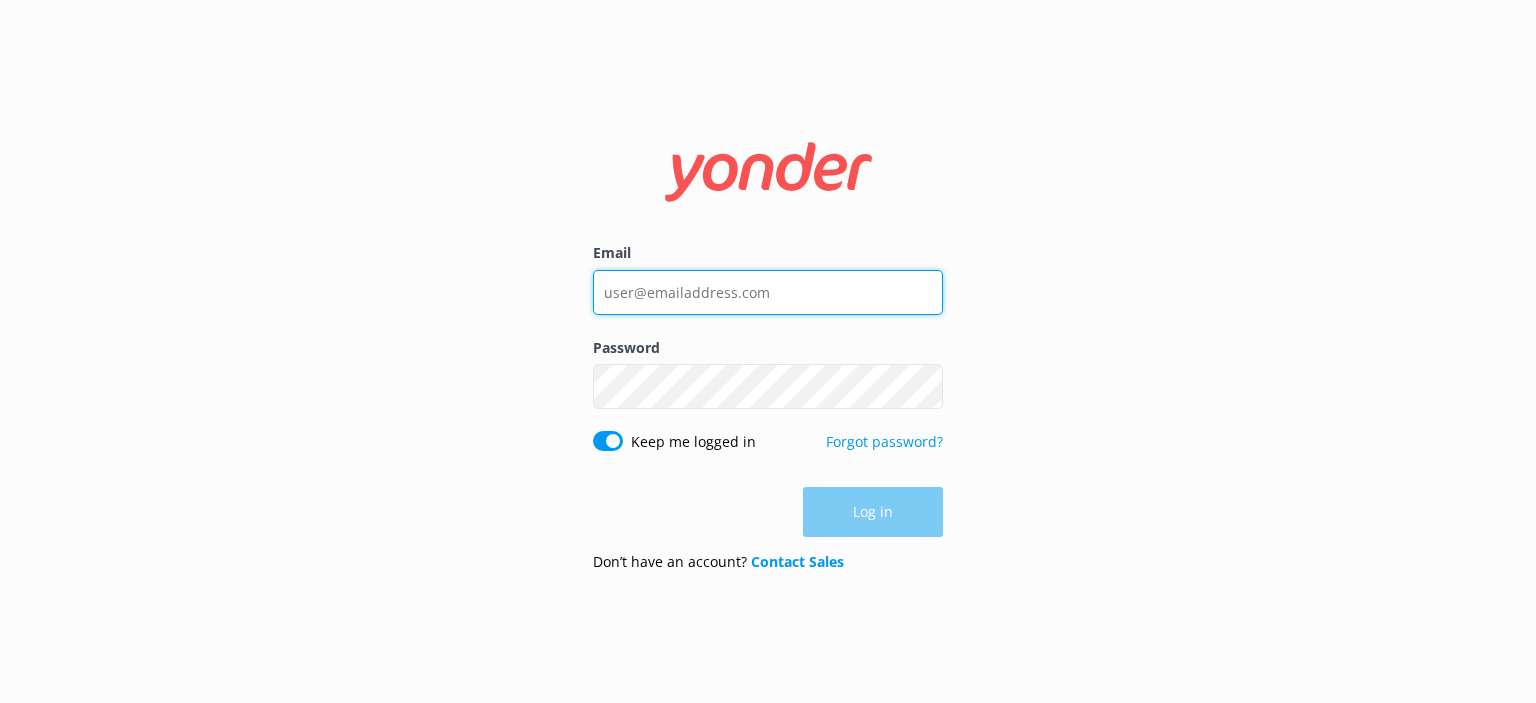 click on "Email" at bounding box center [768, 292] 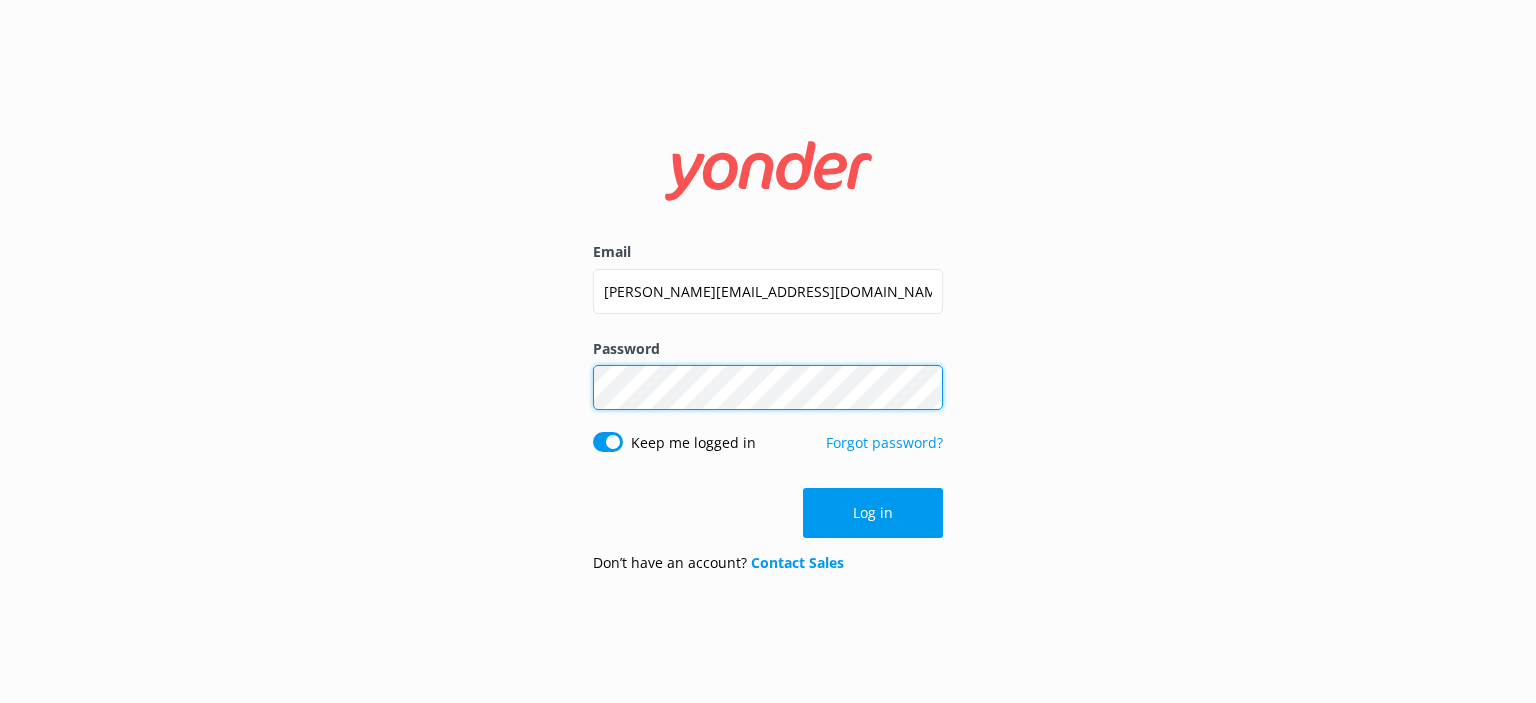 click on "Log in" at bounding box center [873, 513] 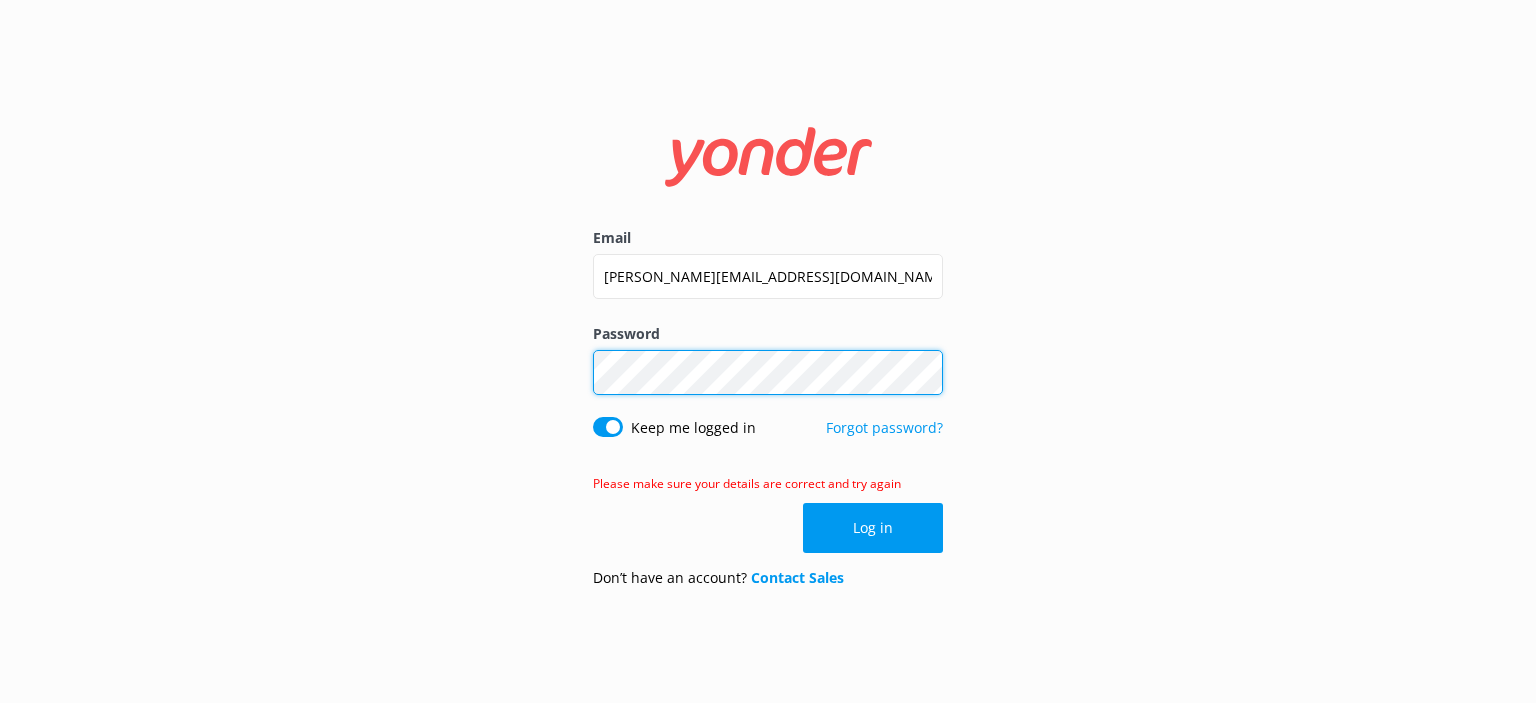 click on "Log in" at bounding box center (873, 528) 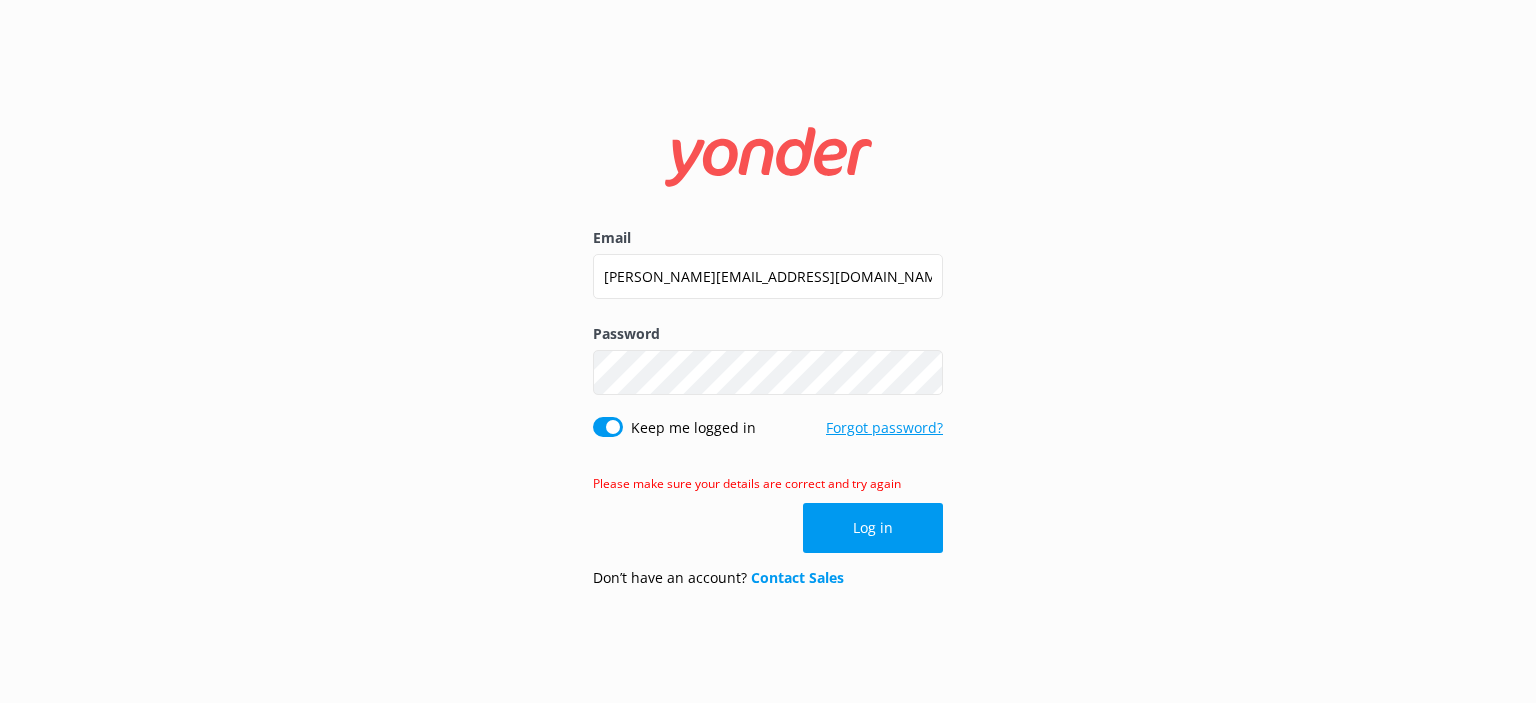 click on "Forgot password?" at bounding box center [884, 427] 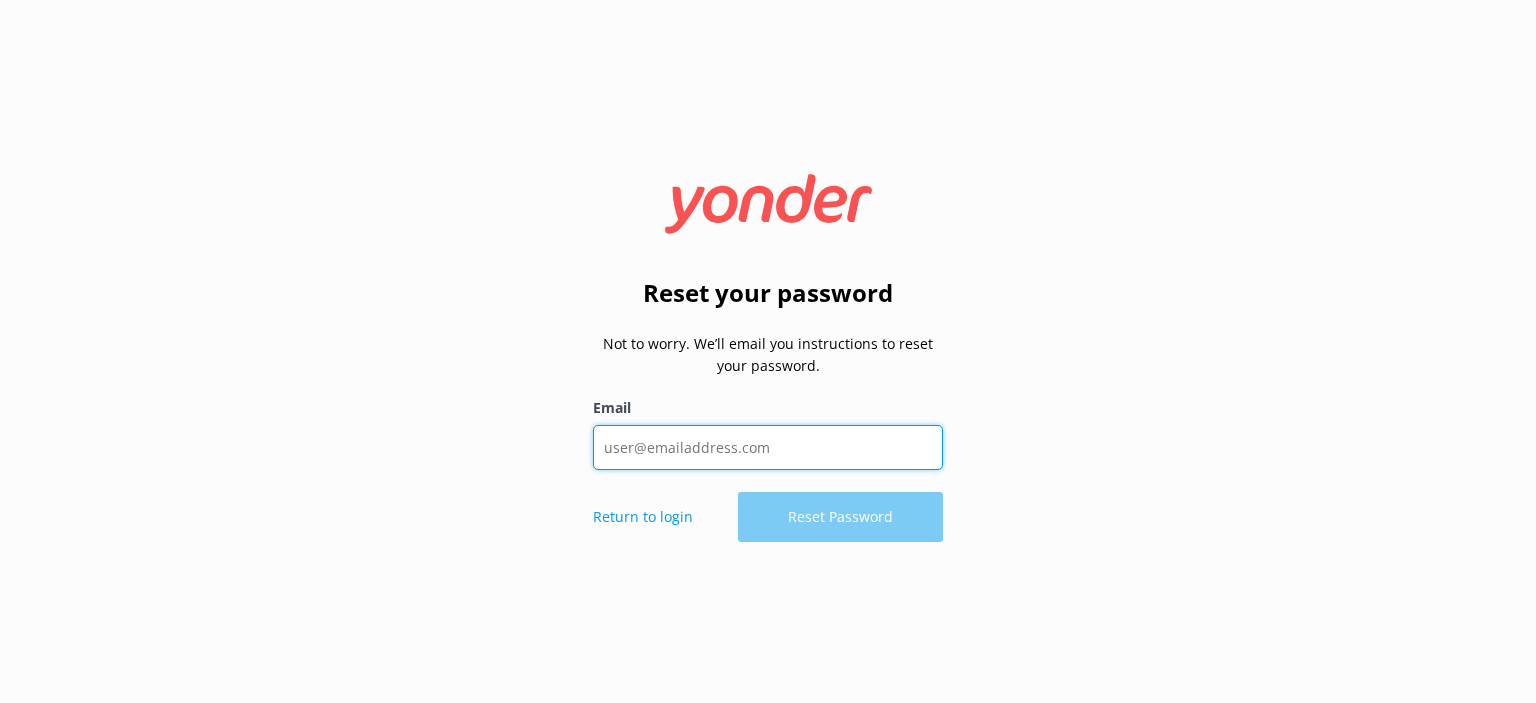 click on "Email" at bounding box center (768, 447) 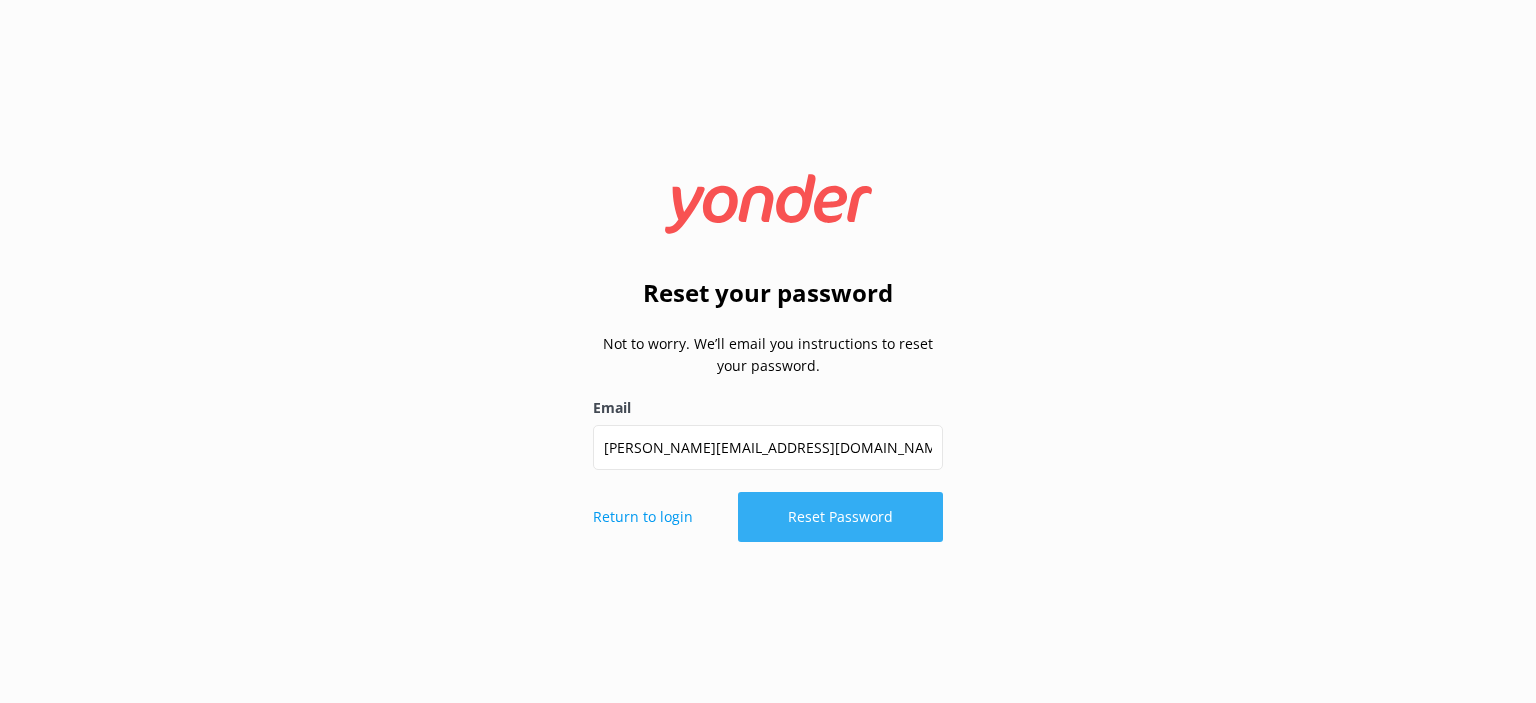 click on "Reset Password" at bounding box center [840, 517] 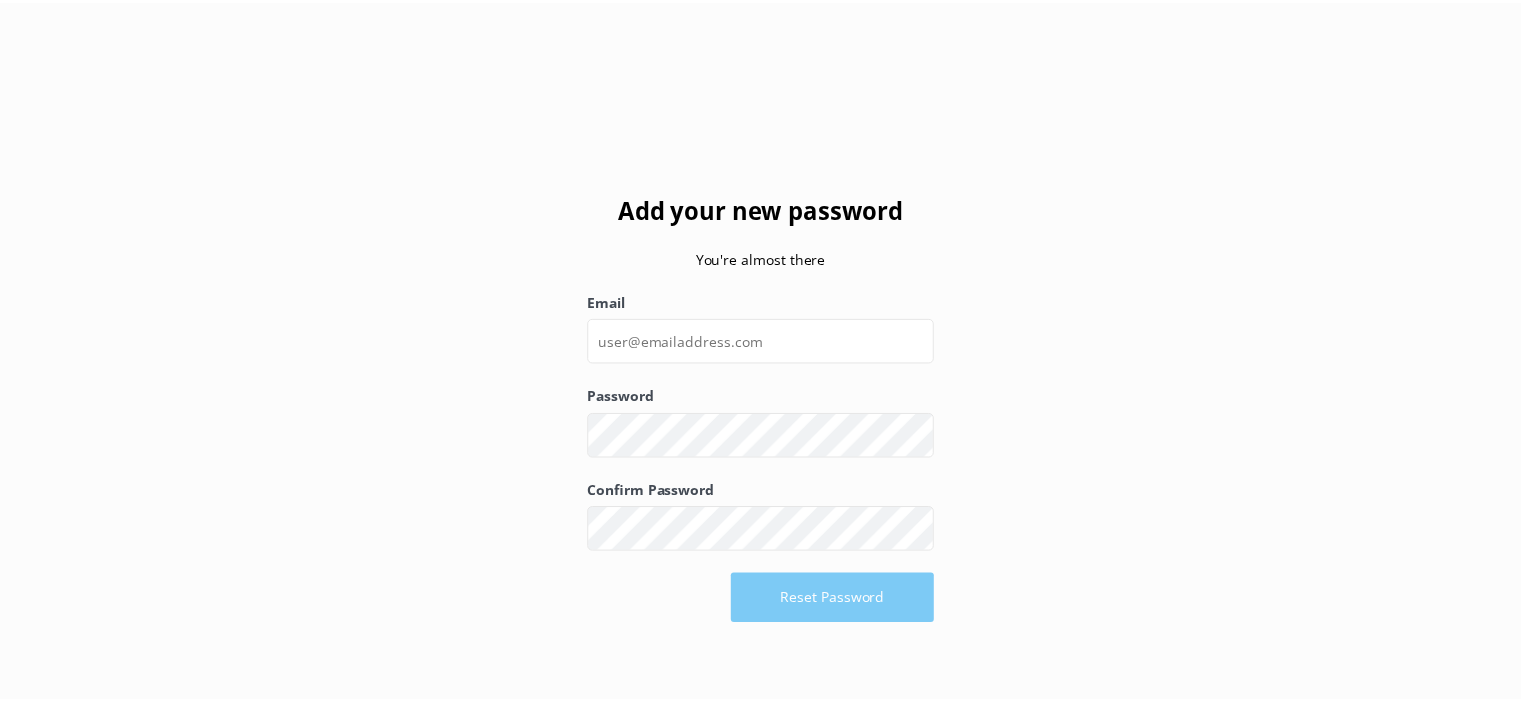 scroll, scrollTop: 0, scrollLeft: 0, axis: both 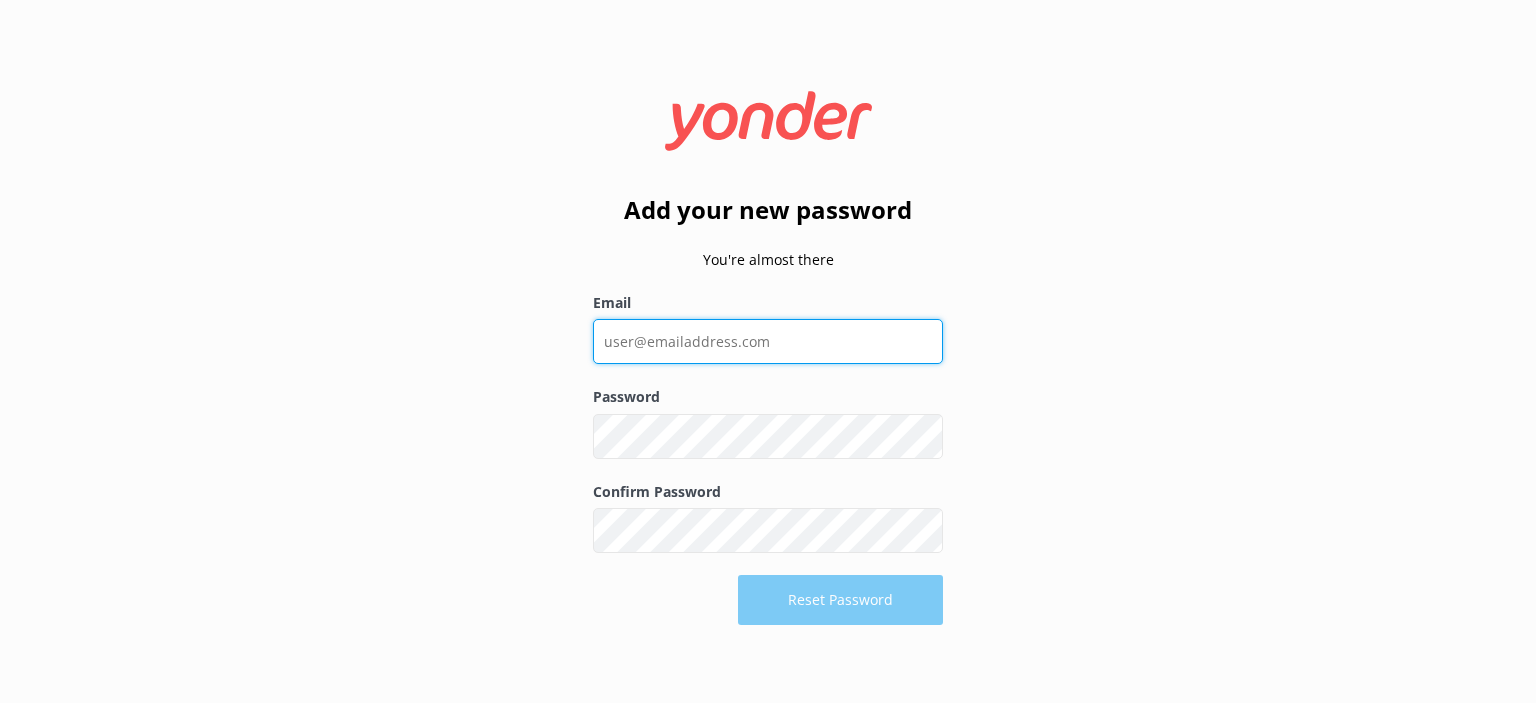 click on "Email" at bounding box center [768, 341] 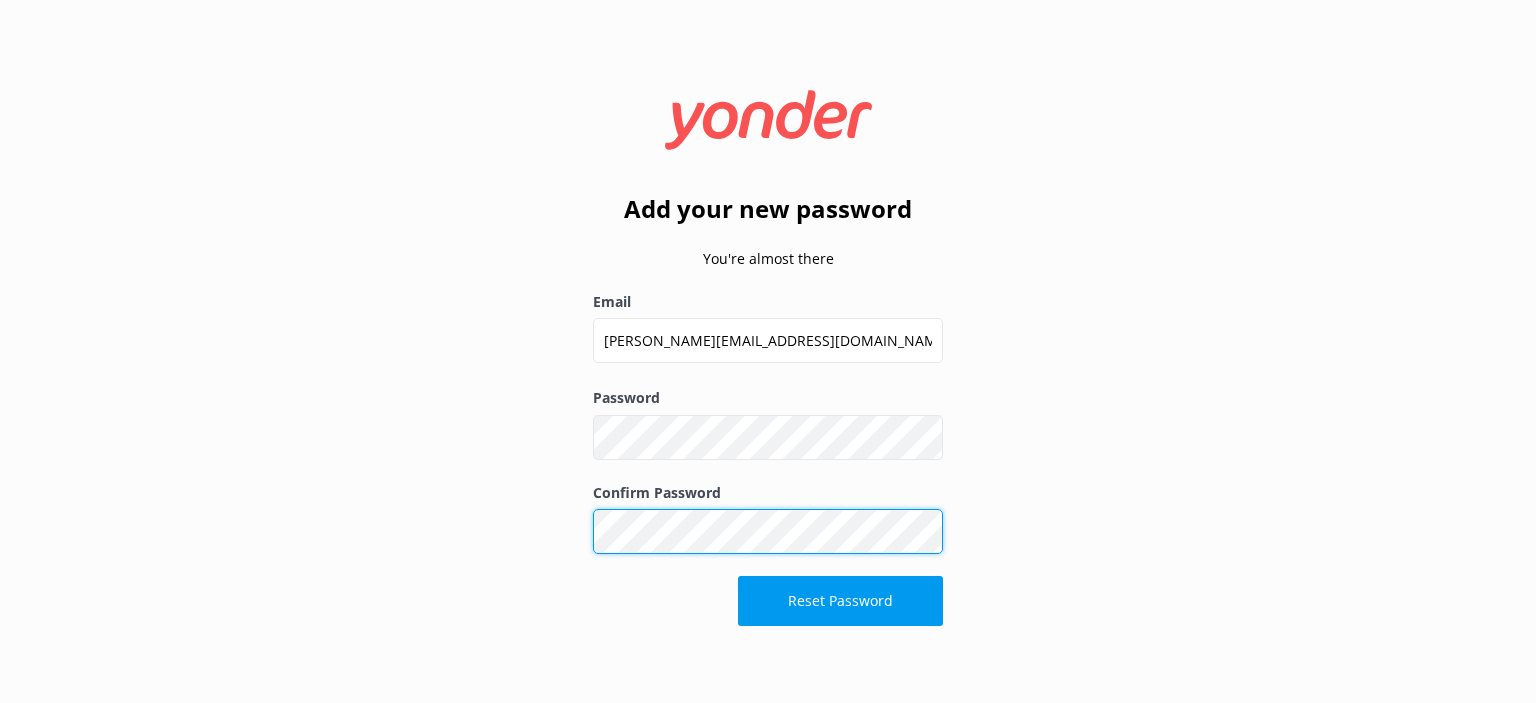 click on "Reset Password" at bounding box center (840, 601) 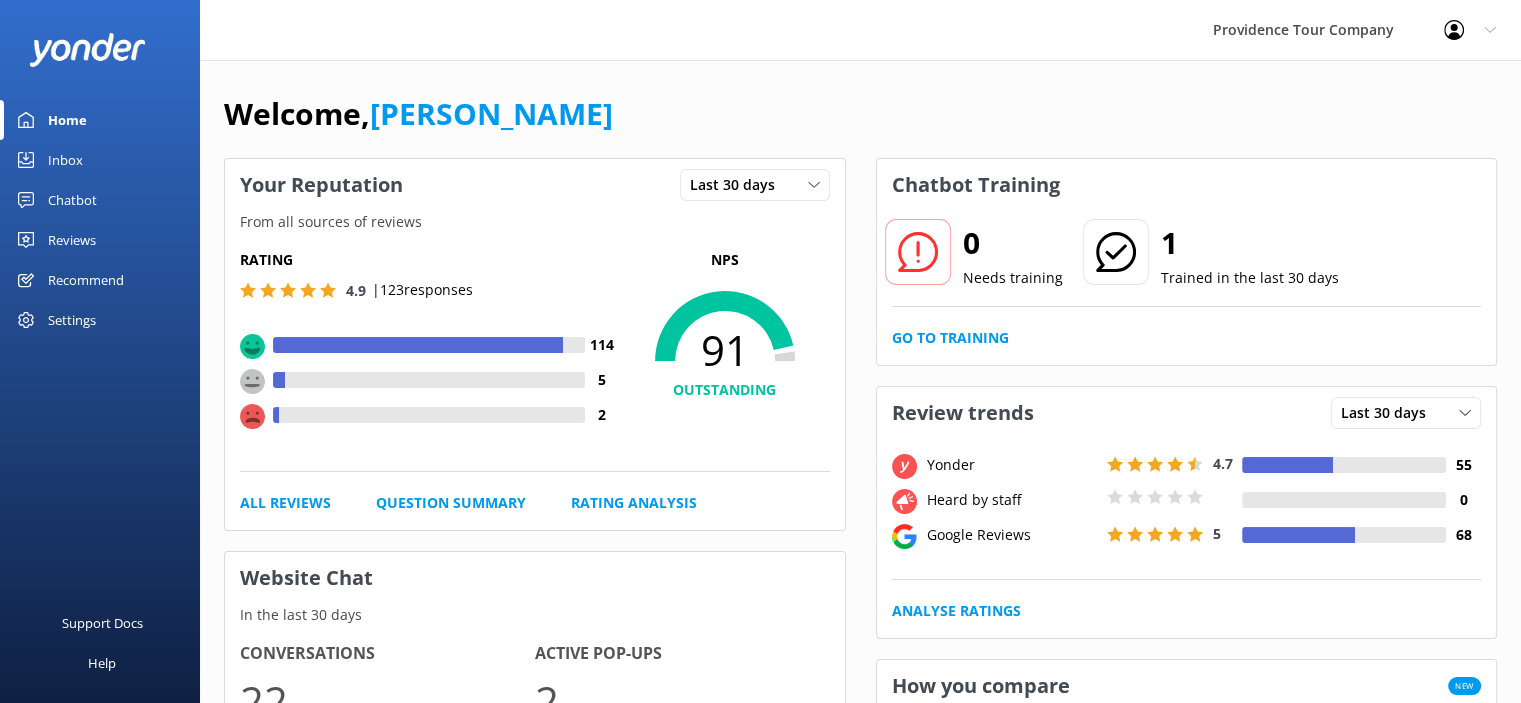 click on "Reviews" at bounding box center (72, 240) 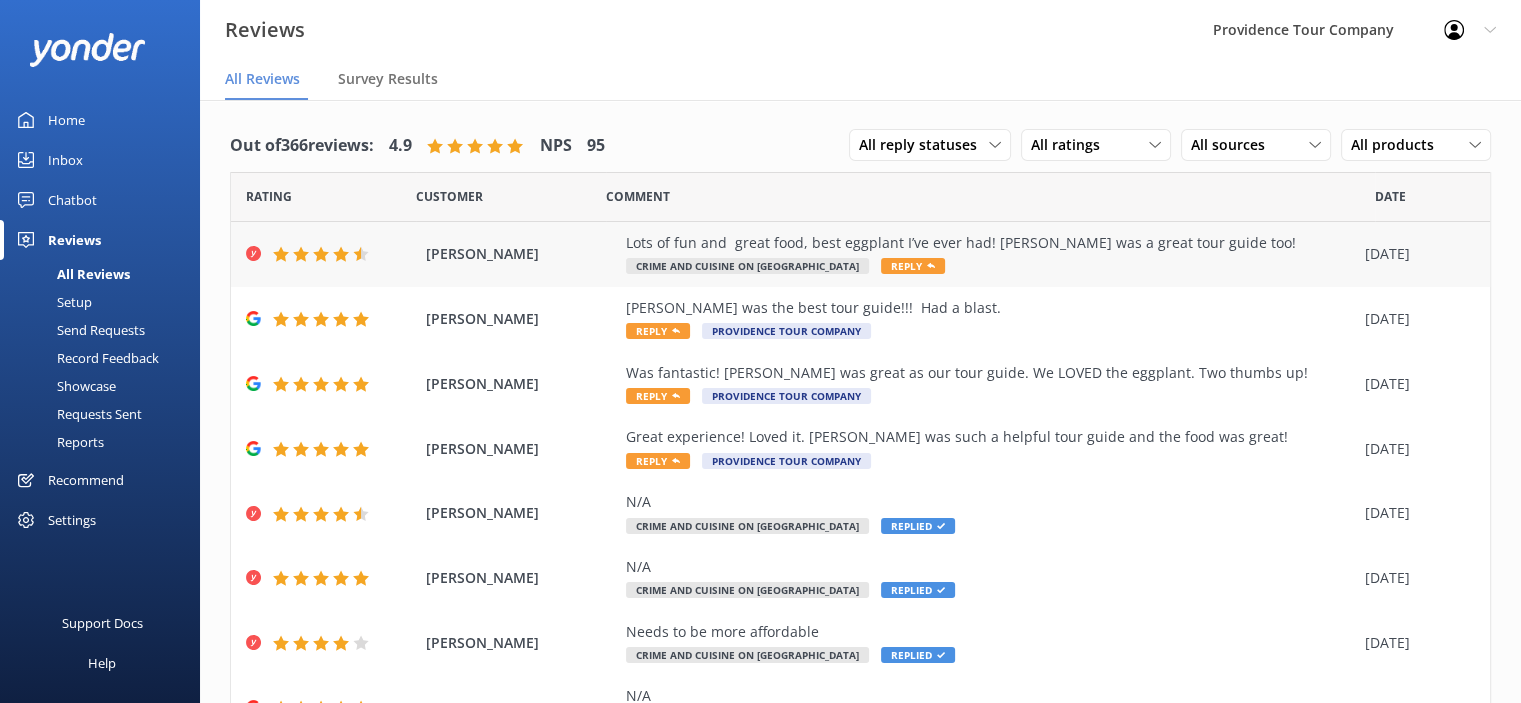 click on "Reply" at bounding box center (913, 266) 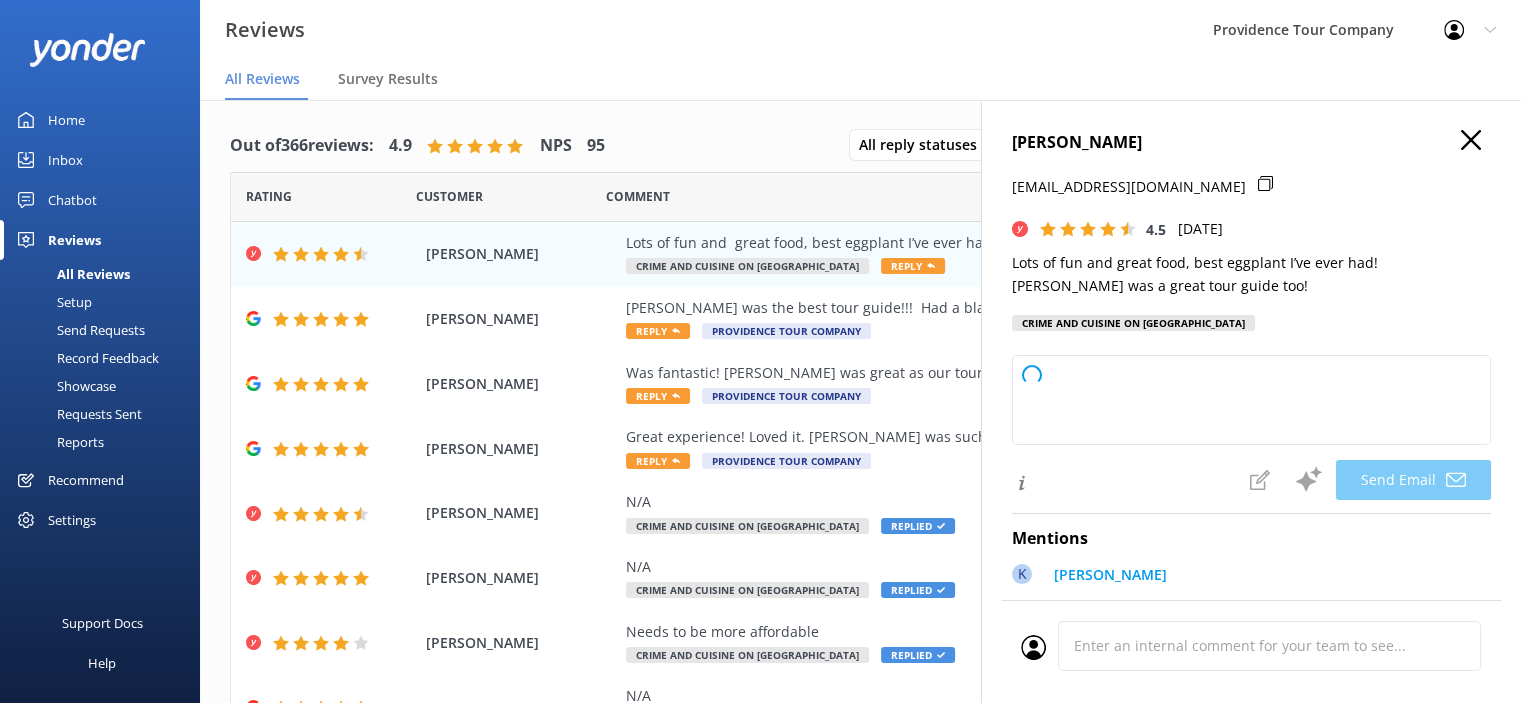 type on "Thank you so much, Debra! We're thrilled to hear you enjoyed the tour and loved the eggplant. We'll be sure to pass your kind words along to Kate. Hope to see you again soon!" 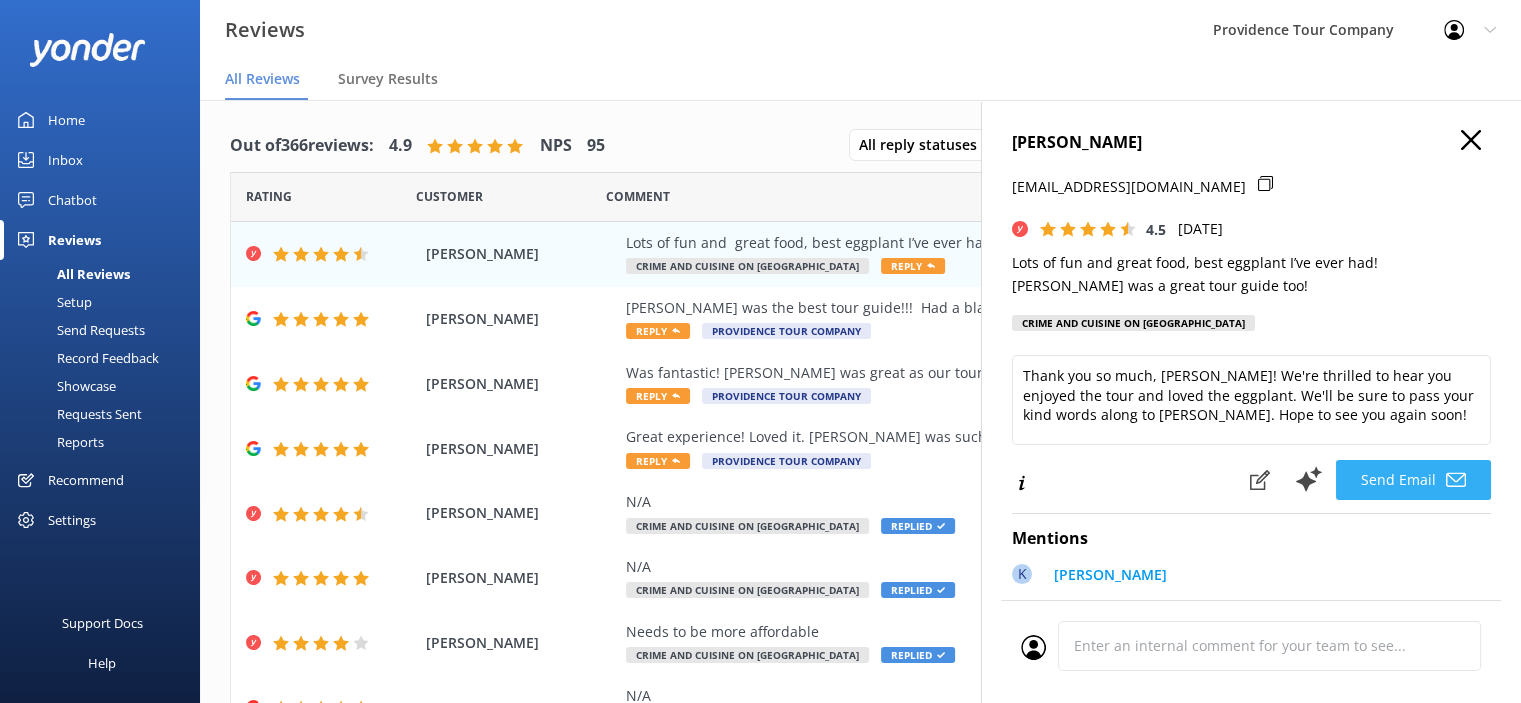 click on "Send Email" at bounding box center [1413, 480] 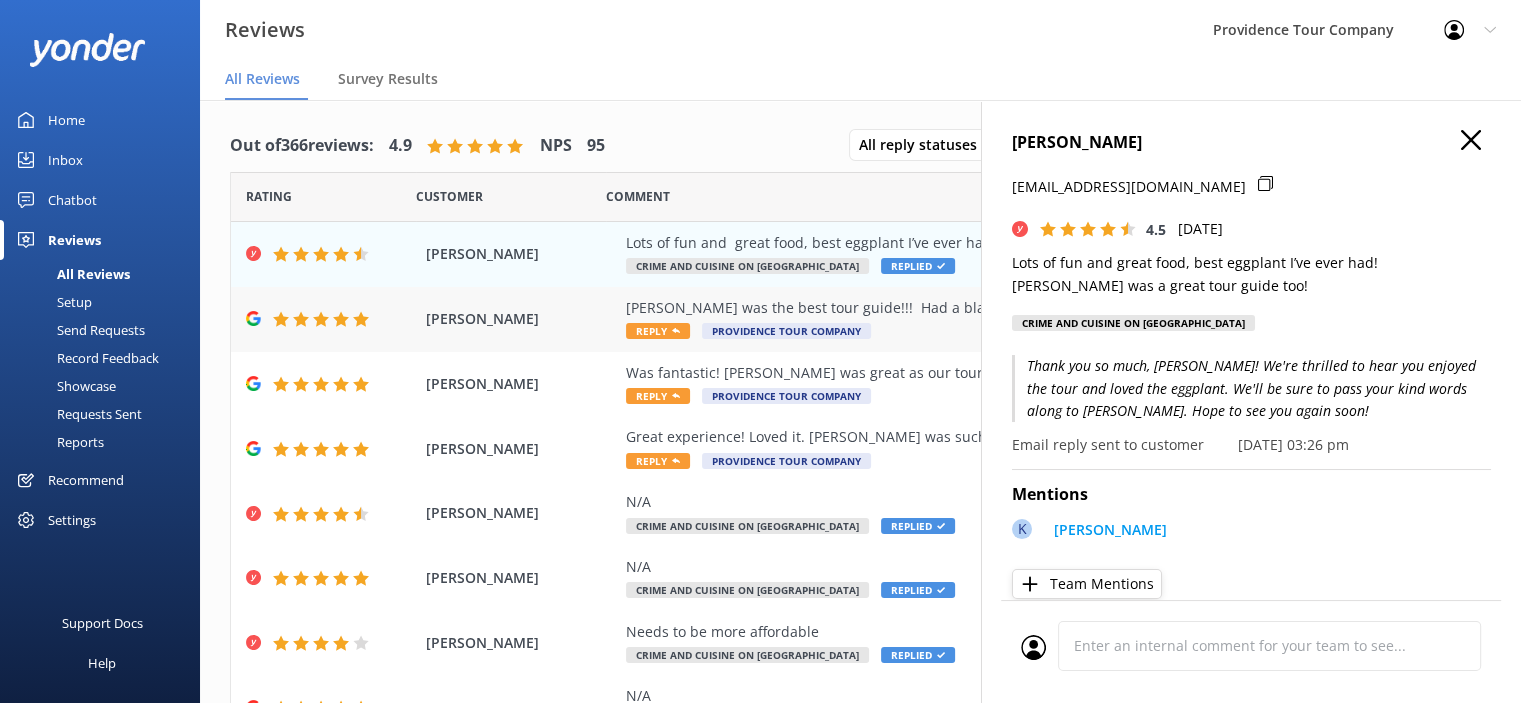 click on "Reply" at bounding box center [658, 331] 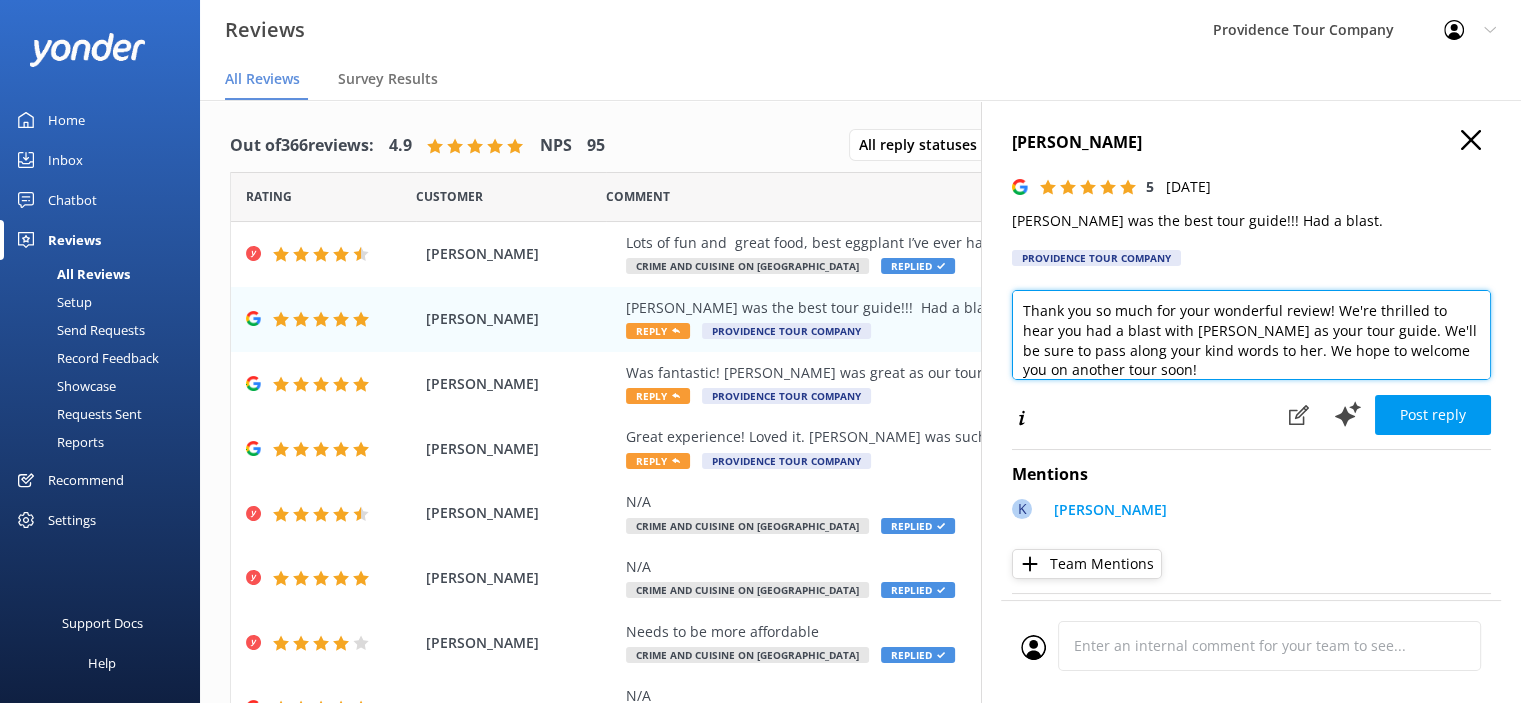 drag, startPoint x: 1183, startPoint y: 366, endPoint x: 1019, endPoint y: 300, distance: 176.78235 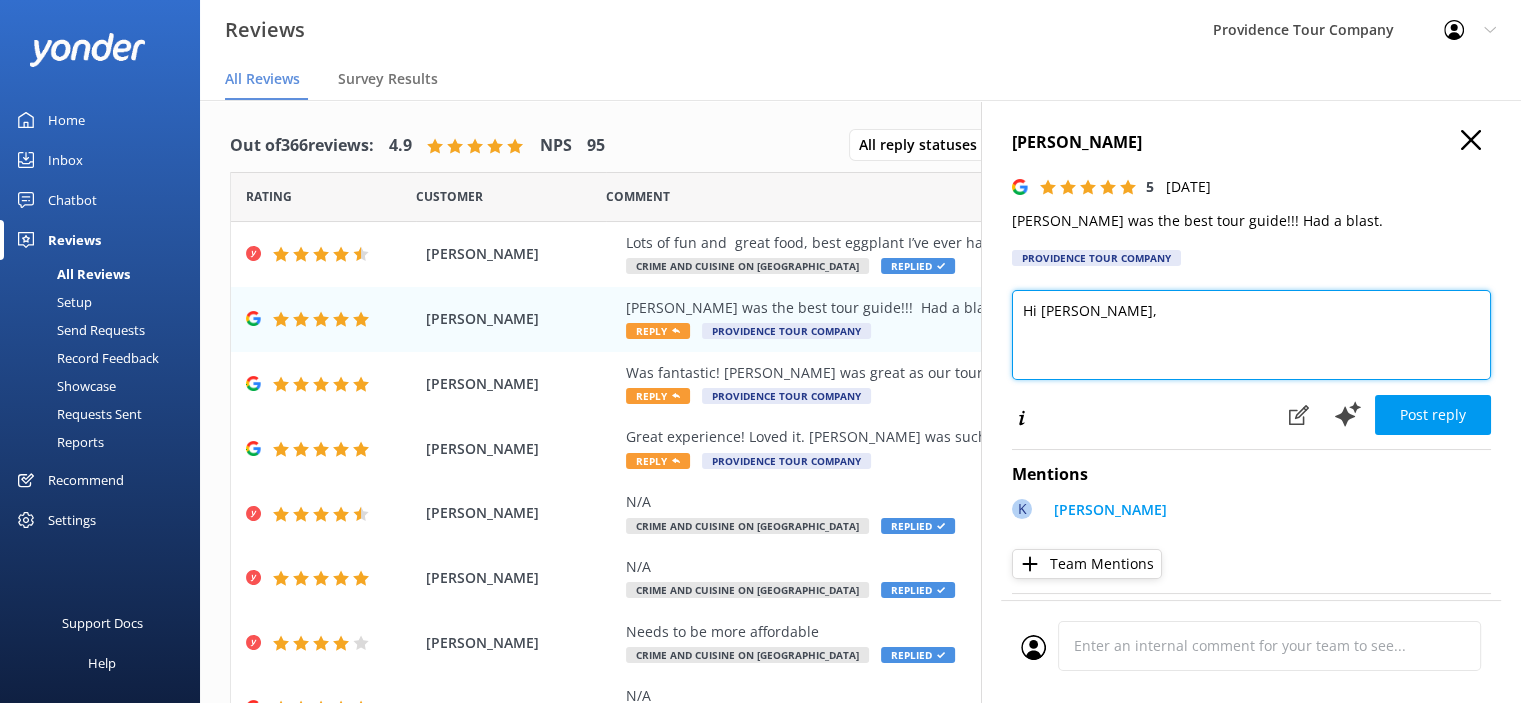 paste on "Thank you so much for your kind words and for sharing your experience on our Crime and Cuisine Tour! We’re thrilled to hear that you enjoyed diving into Providence's dark history while savoring some of the city's best eats. It’s always a pleasure to show off the hidden stories of this amazing city.
If you’re looking to continue your historical adventure, we highly recommend our Providence Prohibition Tour next time you're in town! It’s a fascinating journey through the city’s secret speakeasies and underground bars during the Prohibition era. You'll uncover some surprising and intriguing stories, all while experiencing the rich atmosphere of Providence's cocktail culture." 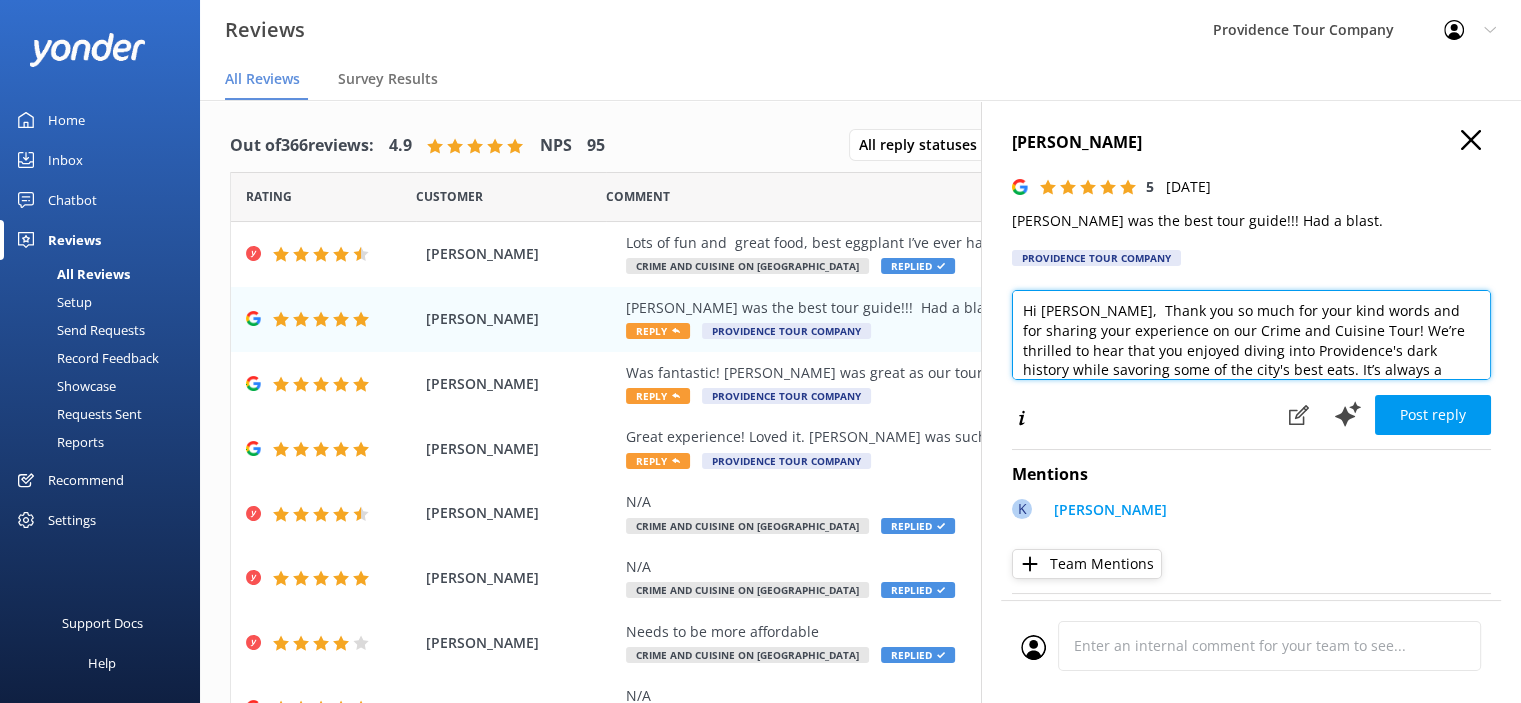 scroll, scrollTop: 0, scrollLeft: 0, axis: both 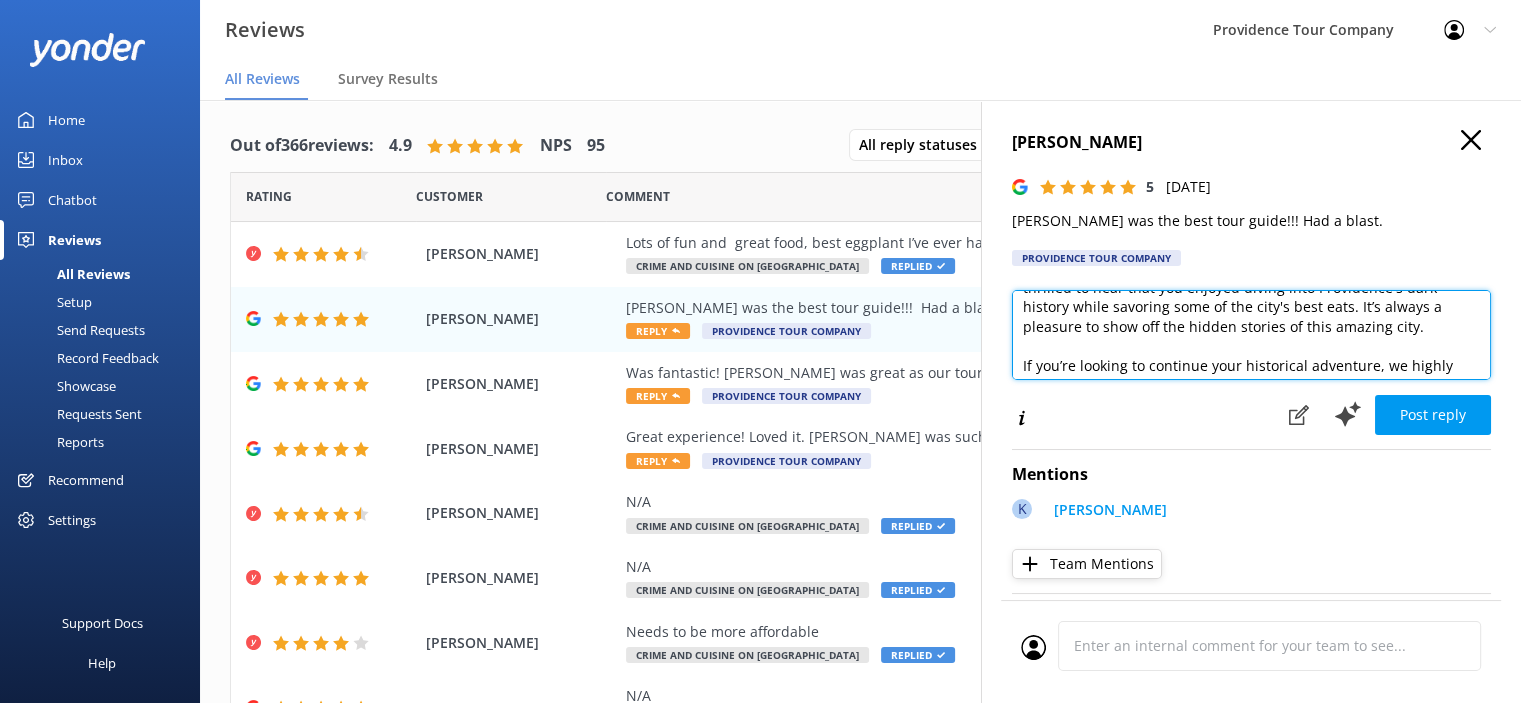 click on "Hi Nancy,  thank you so much for your kind words and for sharing your experience on our Crime and Cuisine Tour! We’re thrilled to hear that you enjoyed diving into Providence's dark history while savoring some of the city's best eats. It’s always a pleasure to show off the hidden stories of this amazing city.
If you’re looking to continue your historical adventure, we highly recommend our Providence Prohibition Tour next time you're in town! It’s a fascinating journey through the city’s secret speakeasies and underground bars during the Prohibition era. You'll uncover some surprising and intriguing stories, all while experiencing the rich atmosphere of Providence's cocktail culture." at bounding box center (1251, 335) 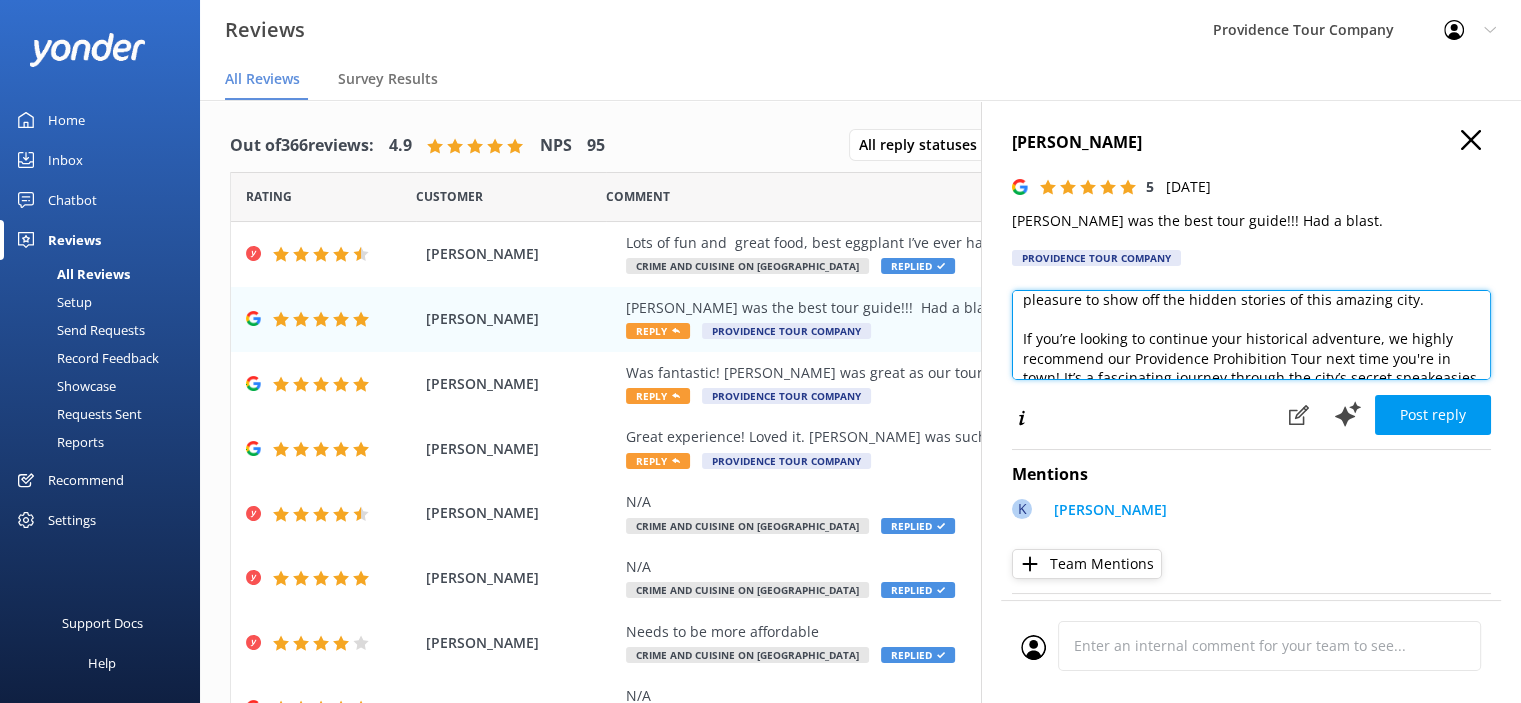 scroll, scrollTop: 120, scrollLeft: 0, axis: vertical 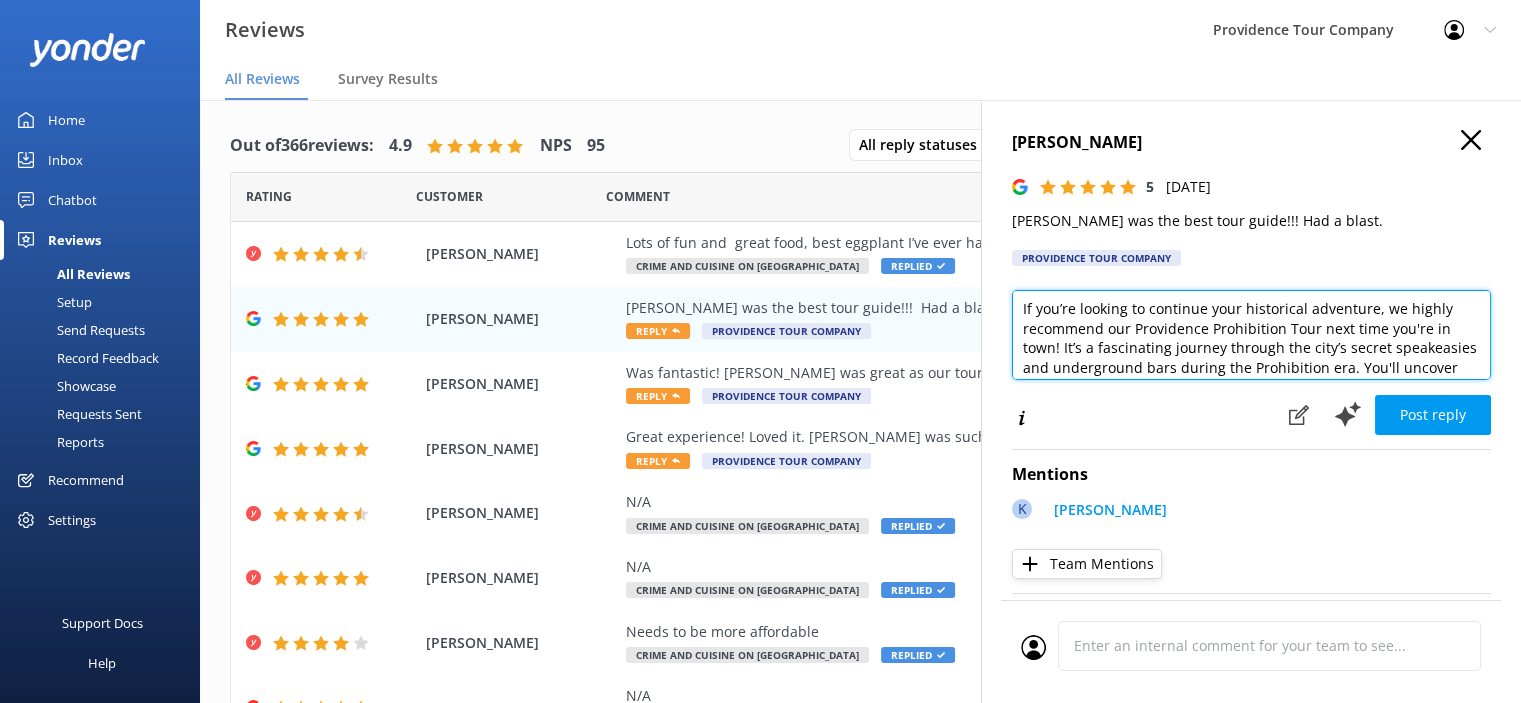 click on "Hi Nancy,  thank you so much for your kind words and for sharing your experience on our Crime and Cuisine Tour! We’re thrilled to hear that you enjoyed diving into Providence's dark history while savoring some of the city's best eats. It’s always a pleasure to show off the hidden stories of this amazing city.
If you’re looking to continue your historical adventure, we highly recommend our Providence Prohibition Tour next time you're in town! It’s a fascinating journey through the city’s secret speakeasies and underground bars during the Prohibition era. You'll uncover some surprising and intriguing stories, all while experiencing the rich atmosphere of Providence's cocktail culture." at bounding box center (1251, 335) 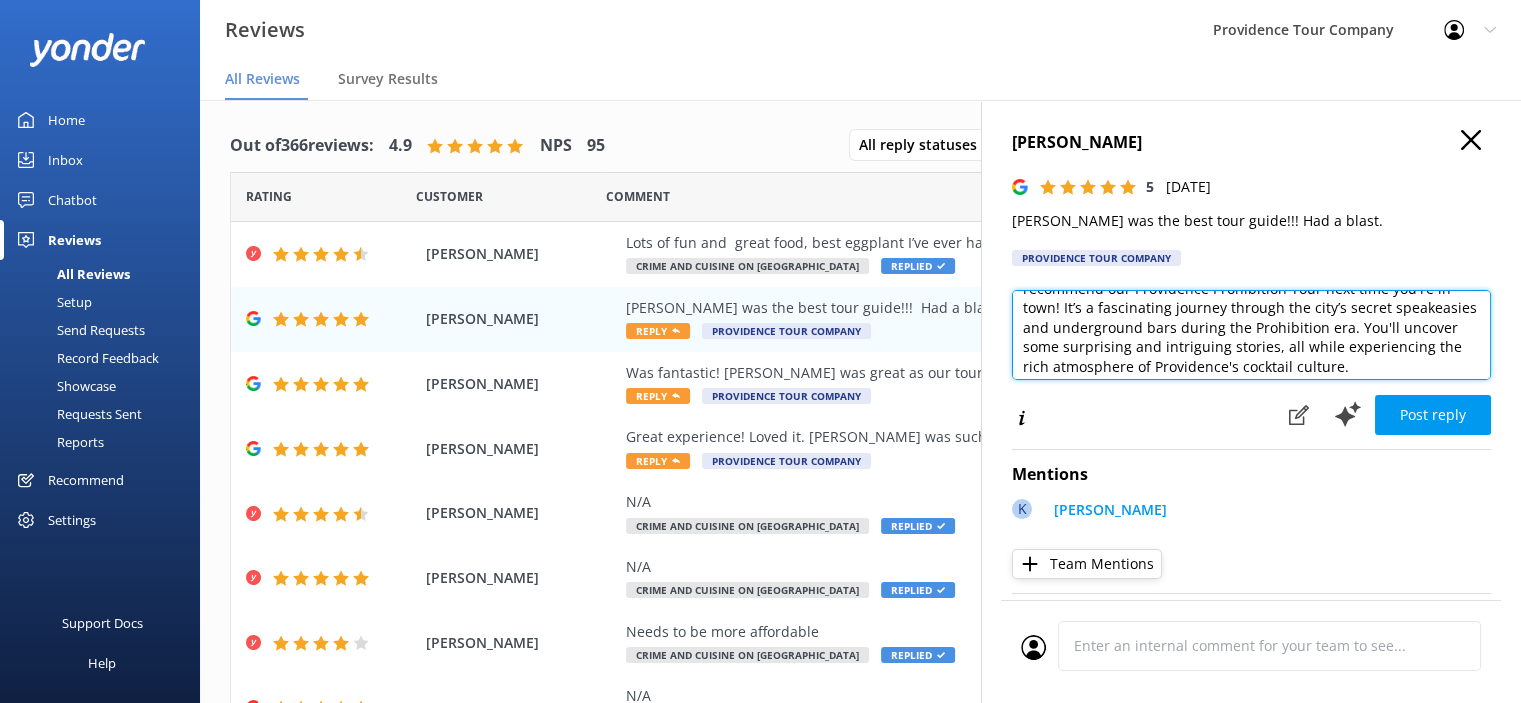 scroll, scrollTop: 186, scrollLeft: 0, axis: vertical 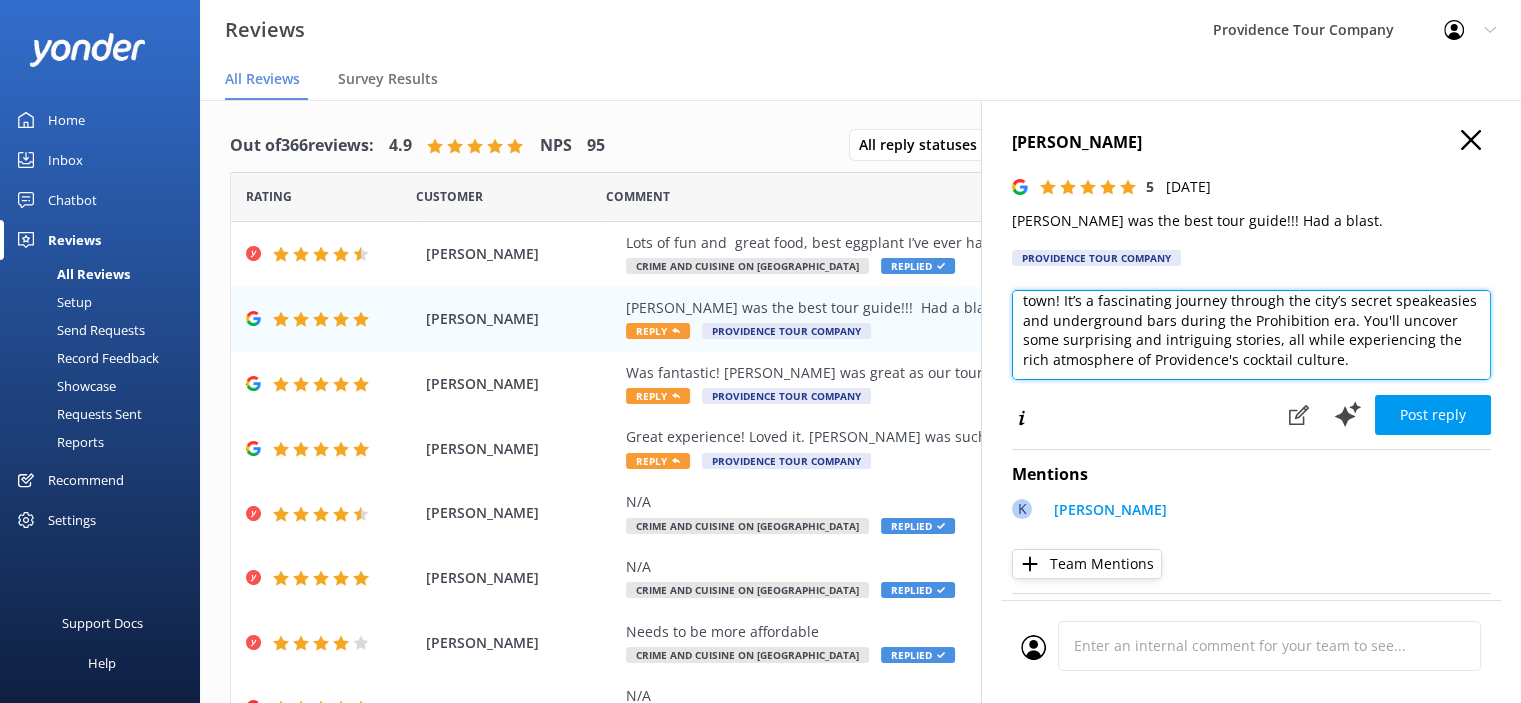 drag, startPoint x: 1359, startPoint y: 355, endPoint x: 1398, endPoint y: 374, distance: 43.382023 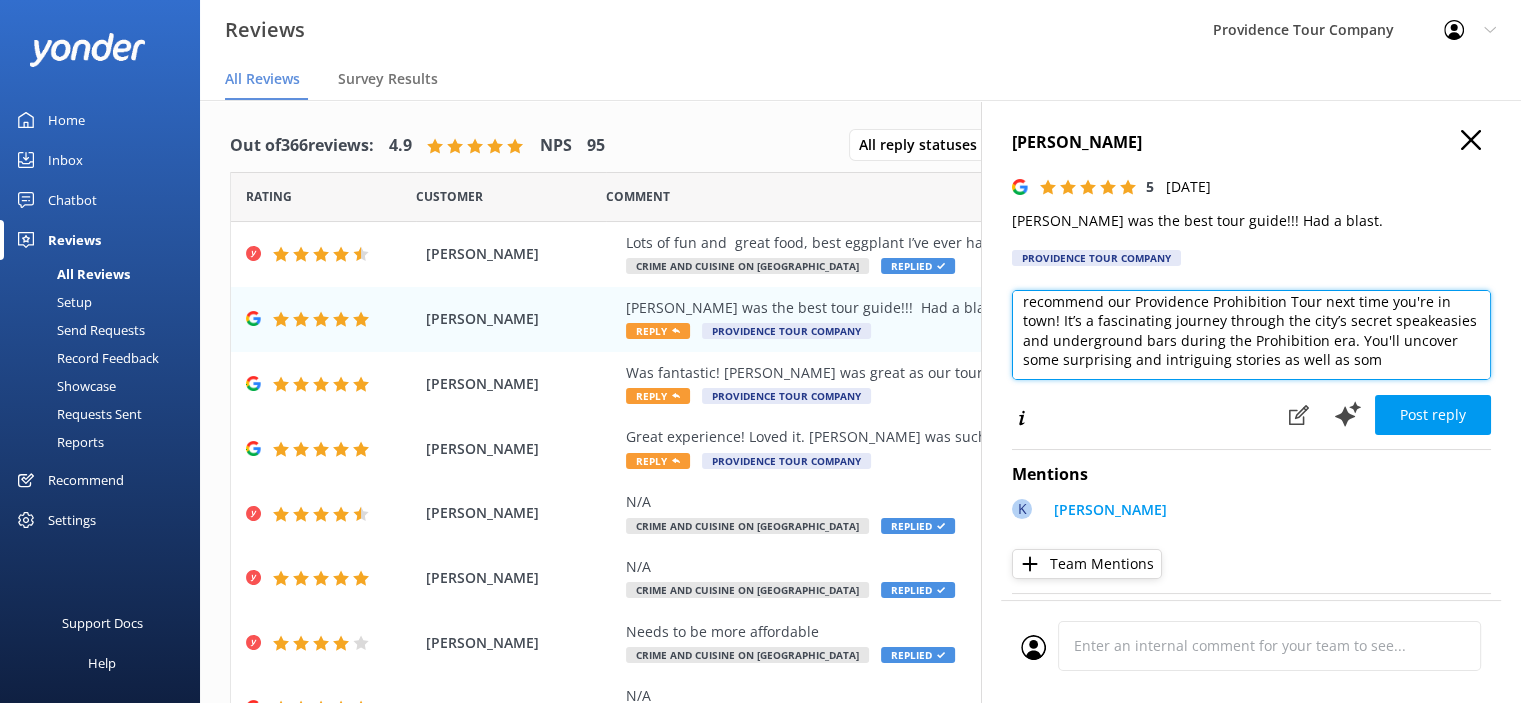 scroll, scrollTop: 166, scrollLeft: 0, axis: vertical 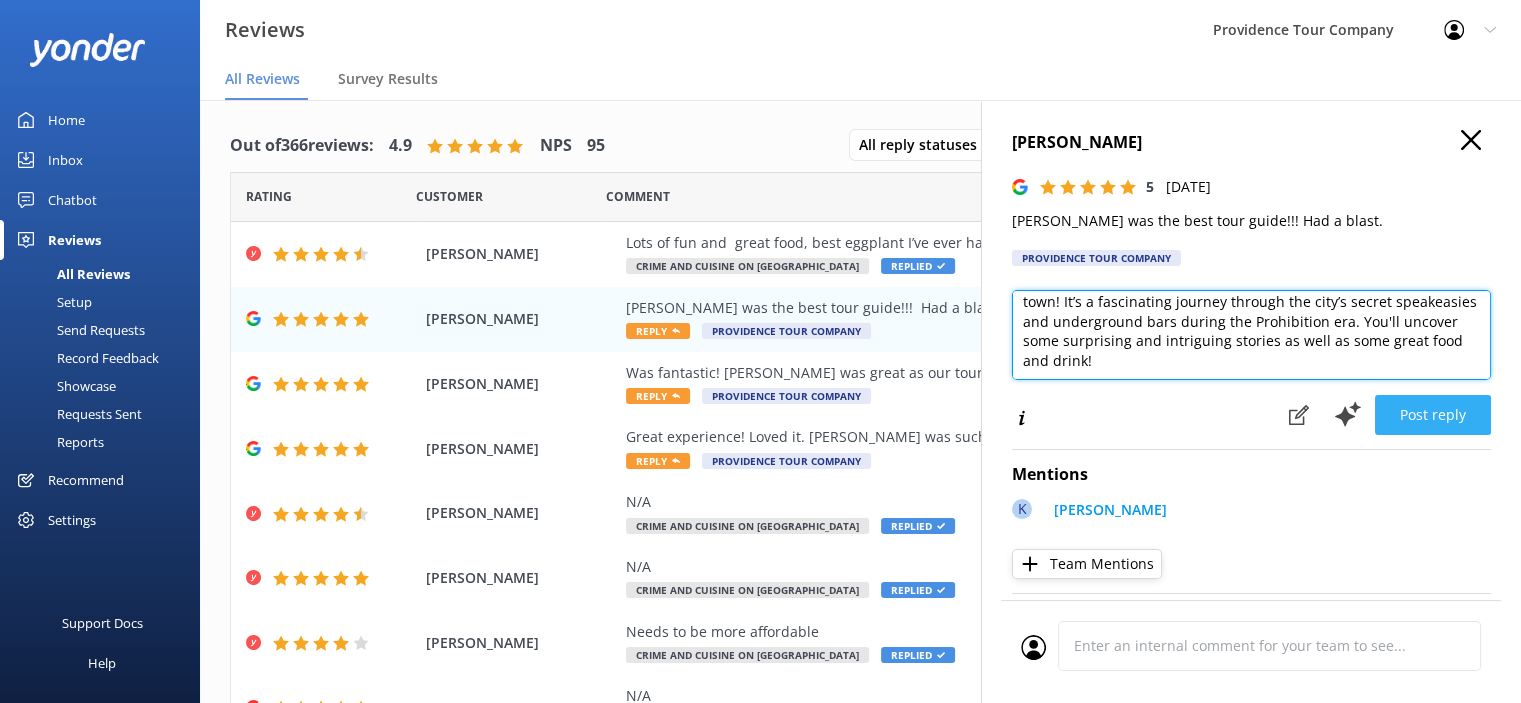 type on "Hi Nancy,  thank you so much for your kind words and for sharing your experience on our Crime and Cuisine Tour! We’re thrilled to hear that you enjoyed diving into Providence's dark history while savoring some of the city's best eats. It’s always a pleasure to show off the hidden stories of this amazing city.
If you’re looking to continue your historical adventure, we highly recommend our Providence Prohibition Tour next time you're in town! It’s a fascinating journey through the city’s secret speakeasies and underground bars during the Prohibition era. You'll uncover some surprising and intriguing stories as well as some great food and drink!" 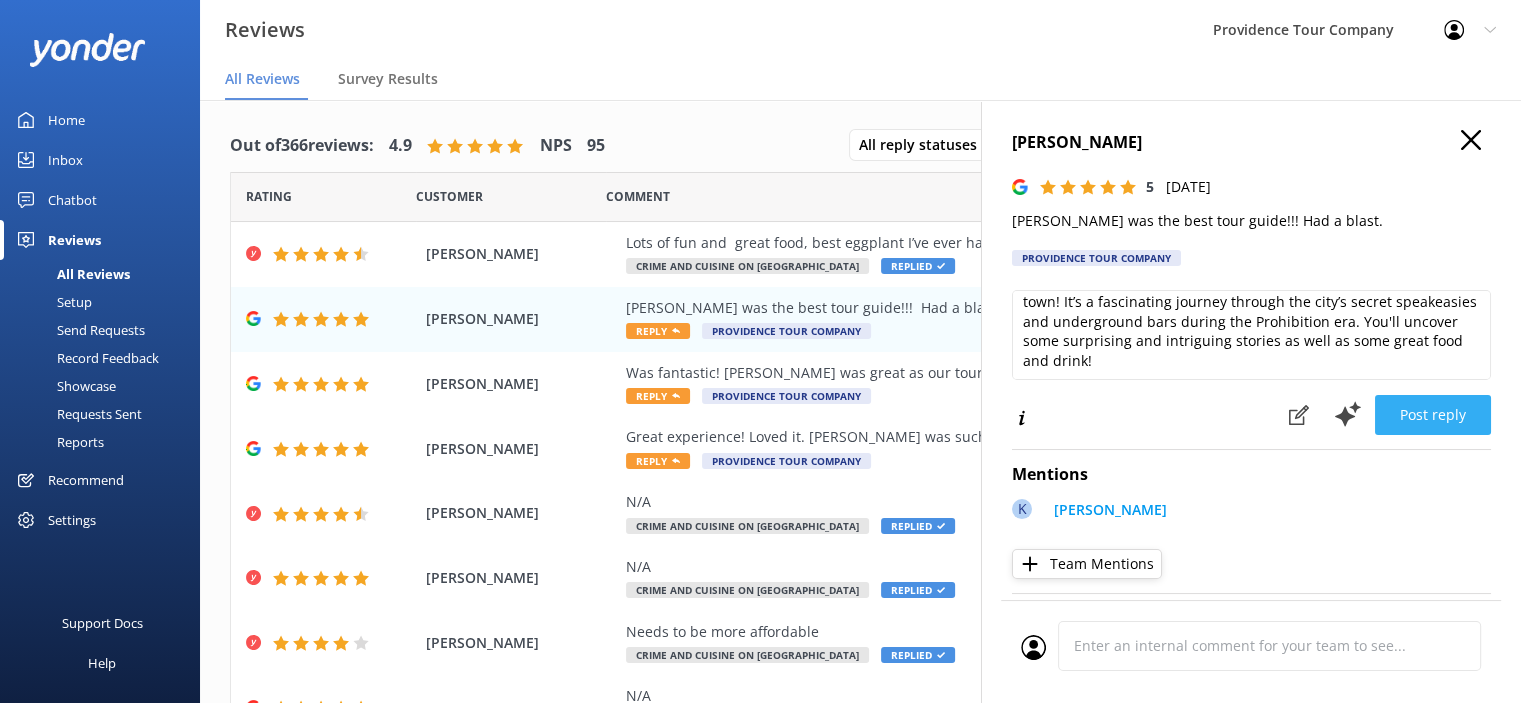 click on "Post reply" at bounding box center (1433, 415) 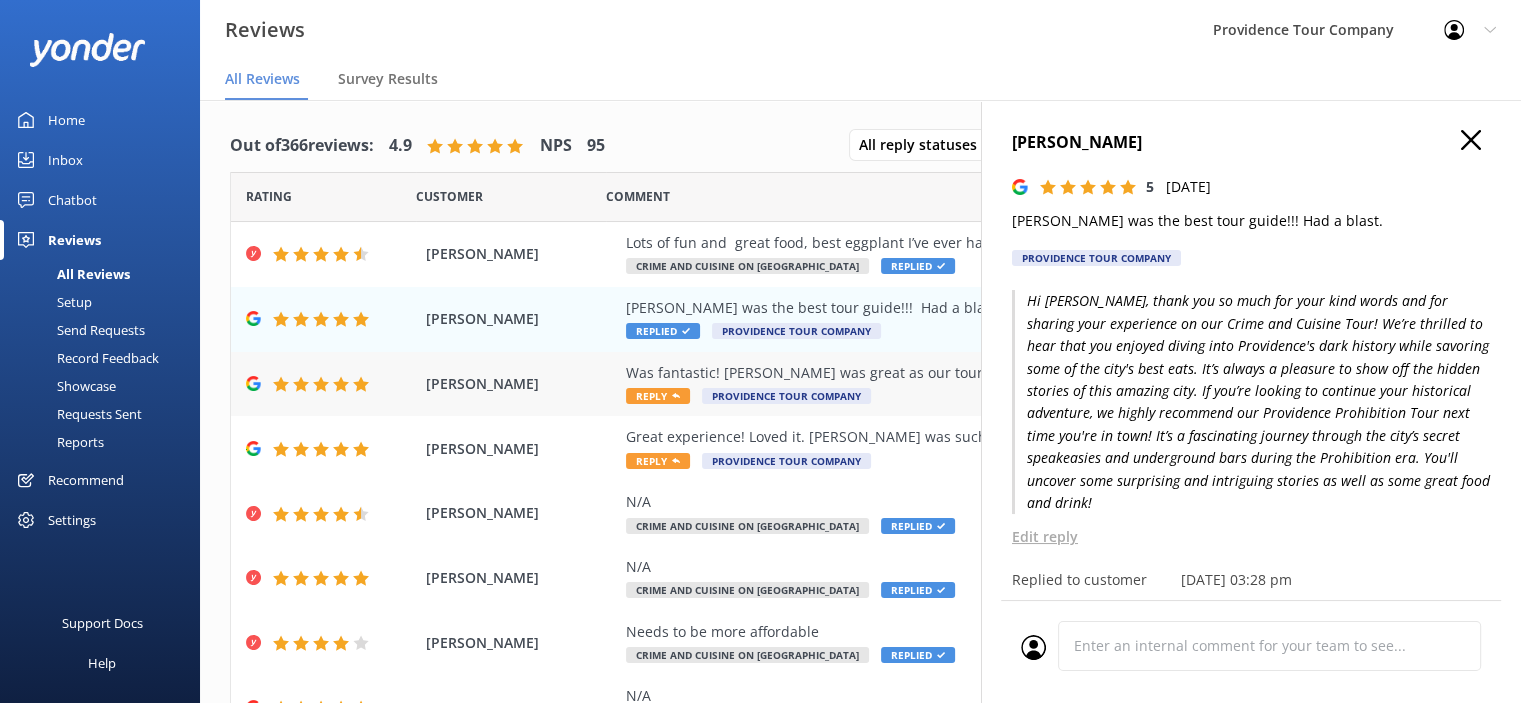 click on "Reply" at bounding box center [658, 396] 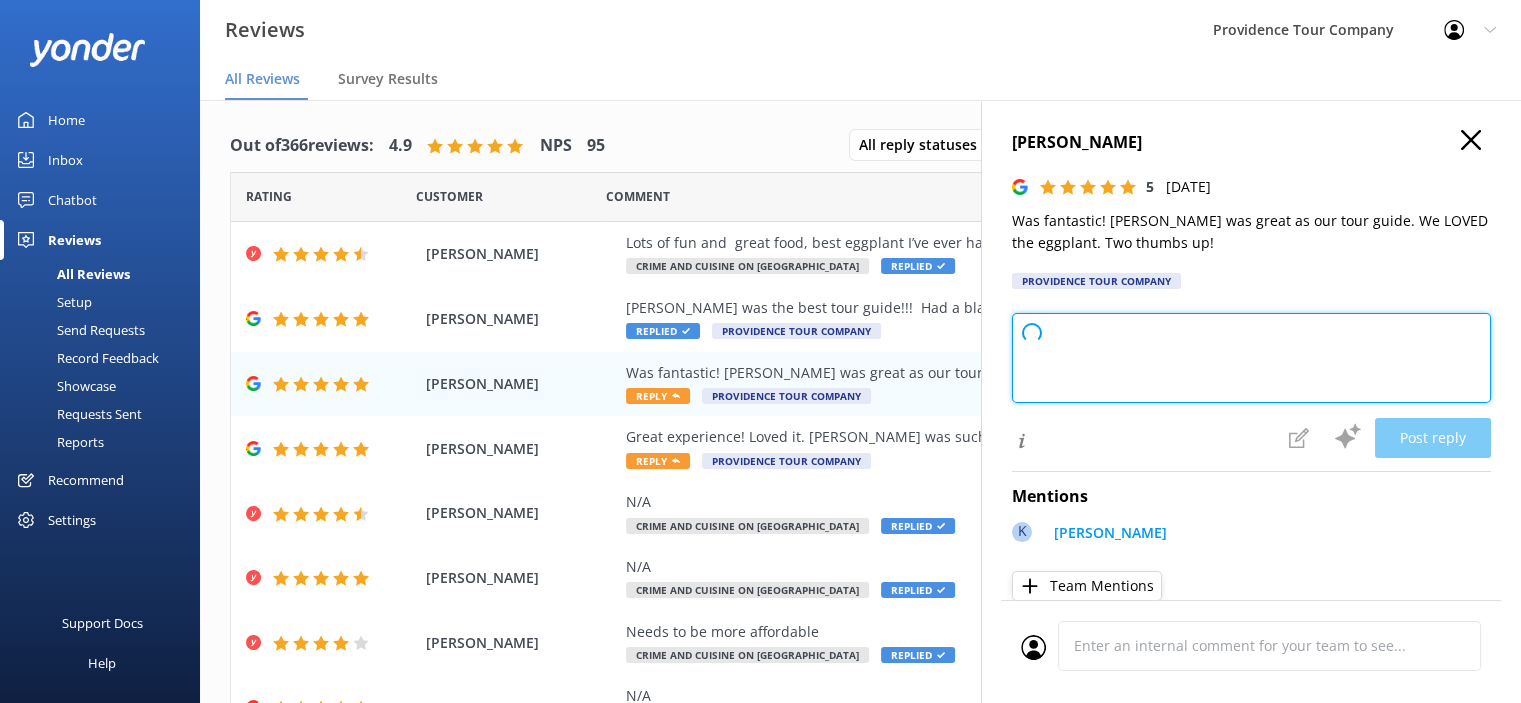 click at bounding box center (1251, 358) 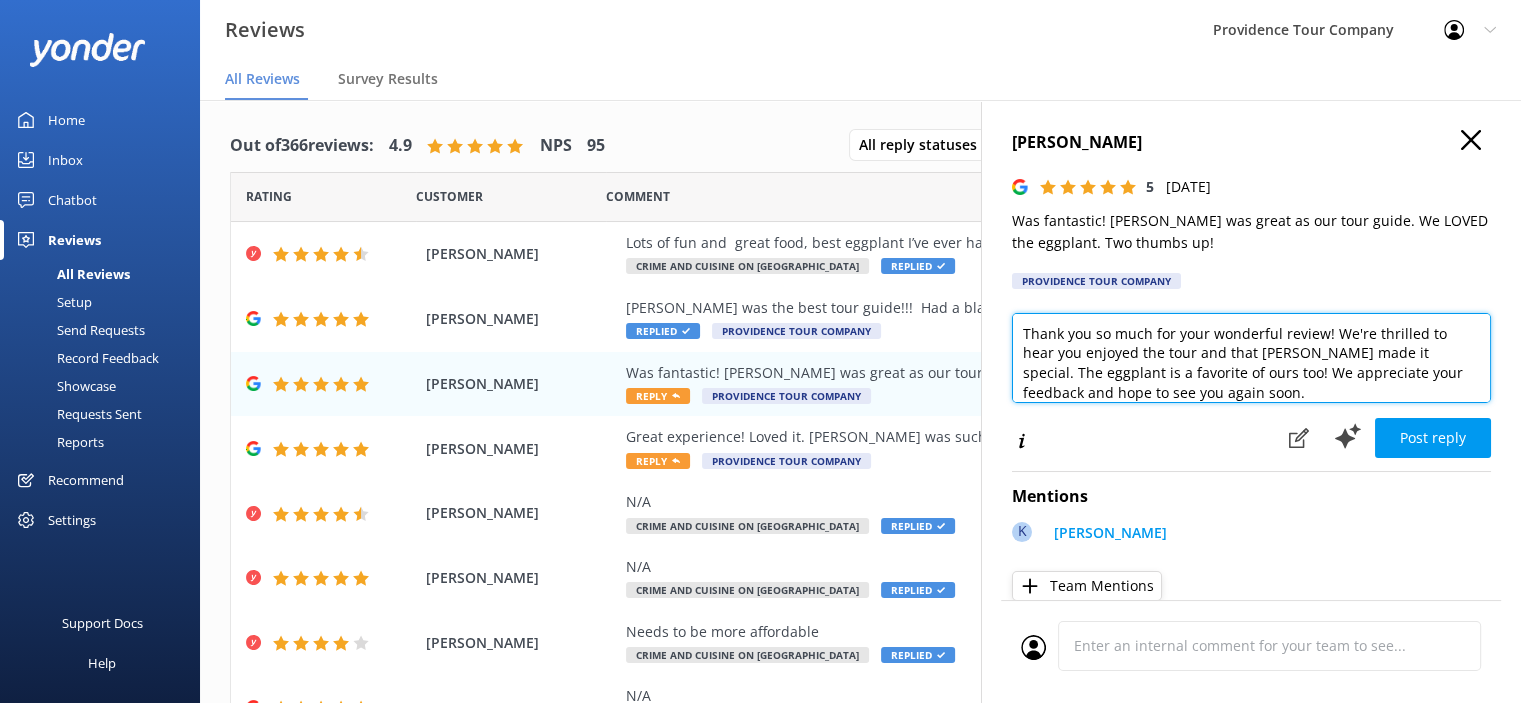 click on "Thank you so much for your wonderful review! We're thrilled to hear you enjoyed the tour and that Kate K made it special. The eggplant is a favorite of ours too! We appreciate your feedback and hope to see you again soon." at bounding box center (1251, 358) 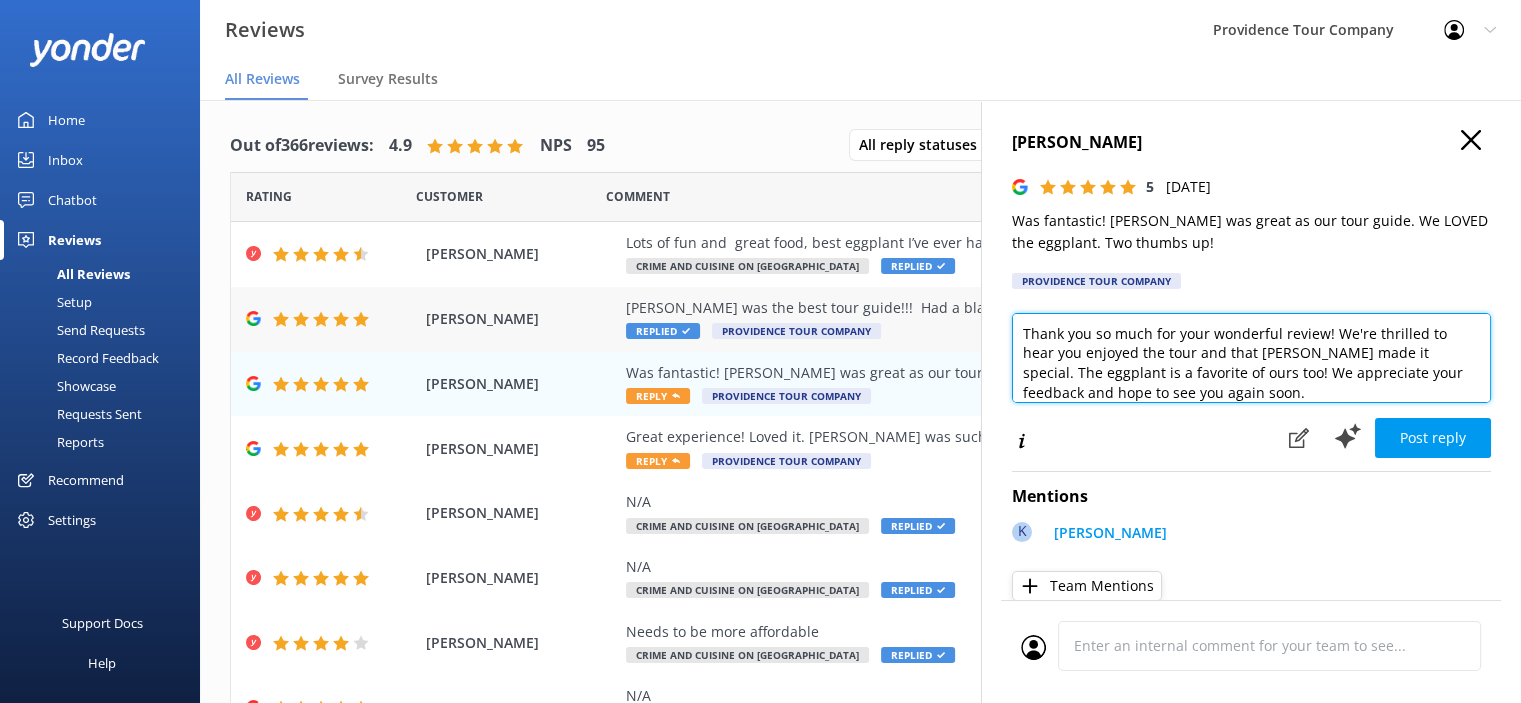 drag, startPoint x: 1270, startPoint y: 395, endPoint x: 978, endPoint y: 305, distance: 305.55524 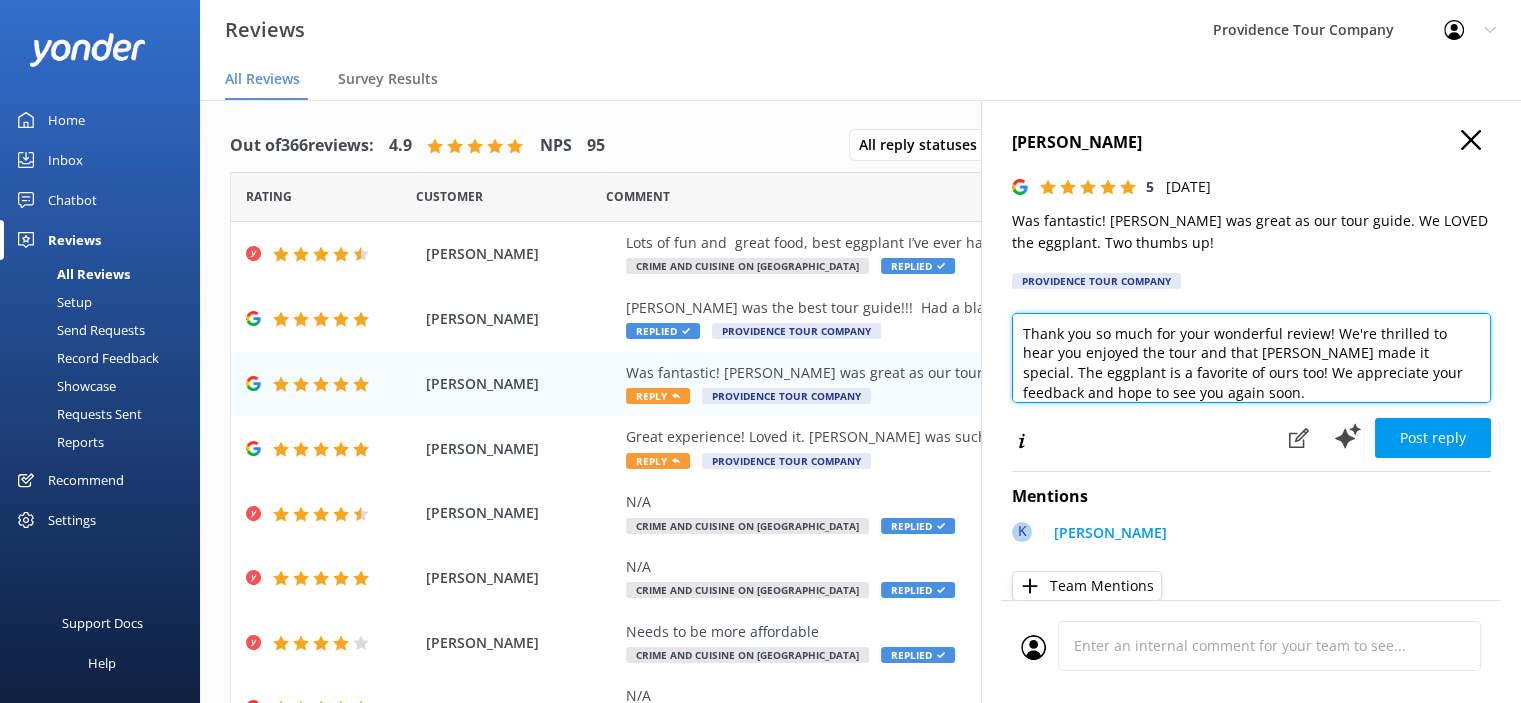 paste on "the fantastic review! We’re thrilled to hear you enjoyed the Crime and Cuisine Tour, especially exploring the hidden histories and delicious bites across the city—plus a taste of the iconic Federal Hill! It's such a unique neighborhood with so many stories to tell, and we're glad you got to experience it with us.
If you're back in town, we highly recommend checking out our Providence Prohibition Tour. It’s another amazing way to step back in time, this time into the world of secret speakeasies and hidden bars during Prohibition. Plus, you'll get to enjoy the city’s cocktail culture in a whole new way!
Thanks again for joining us, and we hope to see you on another tour soon!" 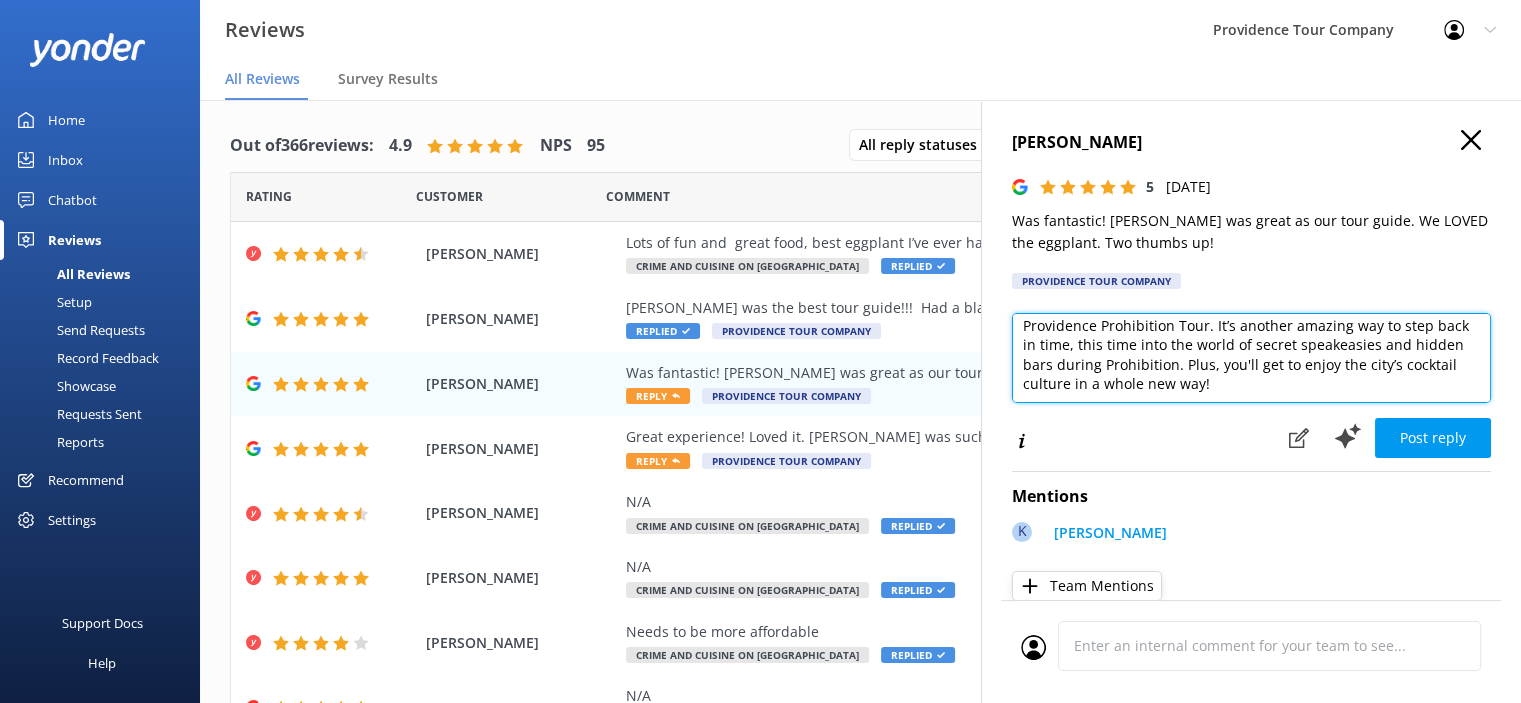 scroll, scrollTop: 200, scrollLeft: 0, axis: vertical 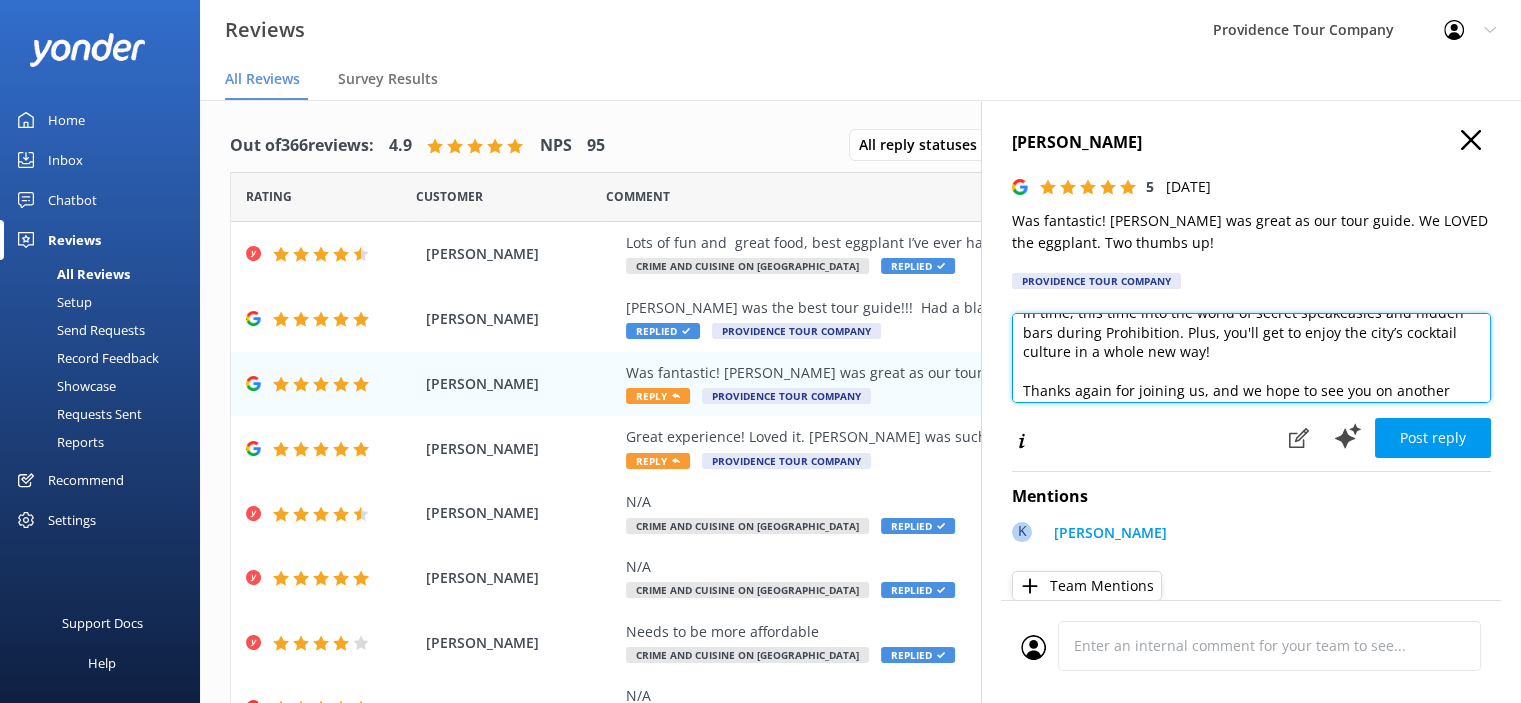 drag, startPoint x: 1232, startPoint y: 327, endPoint x: 1328, endPoint y: 359, distance: 101.19289 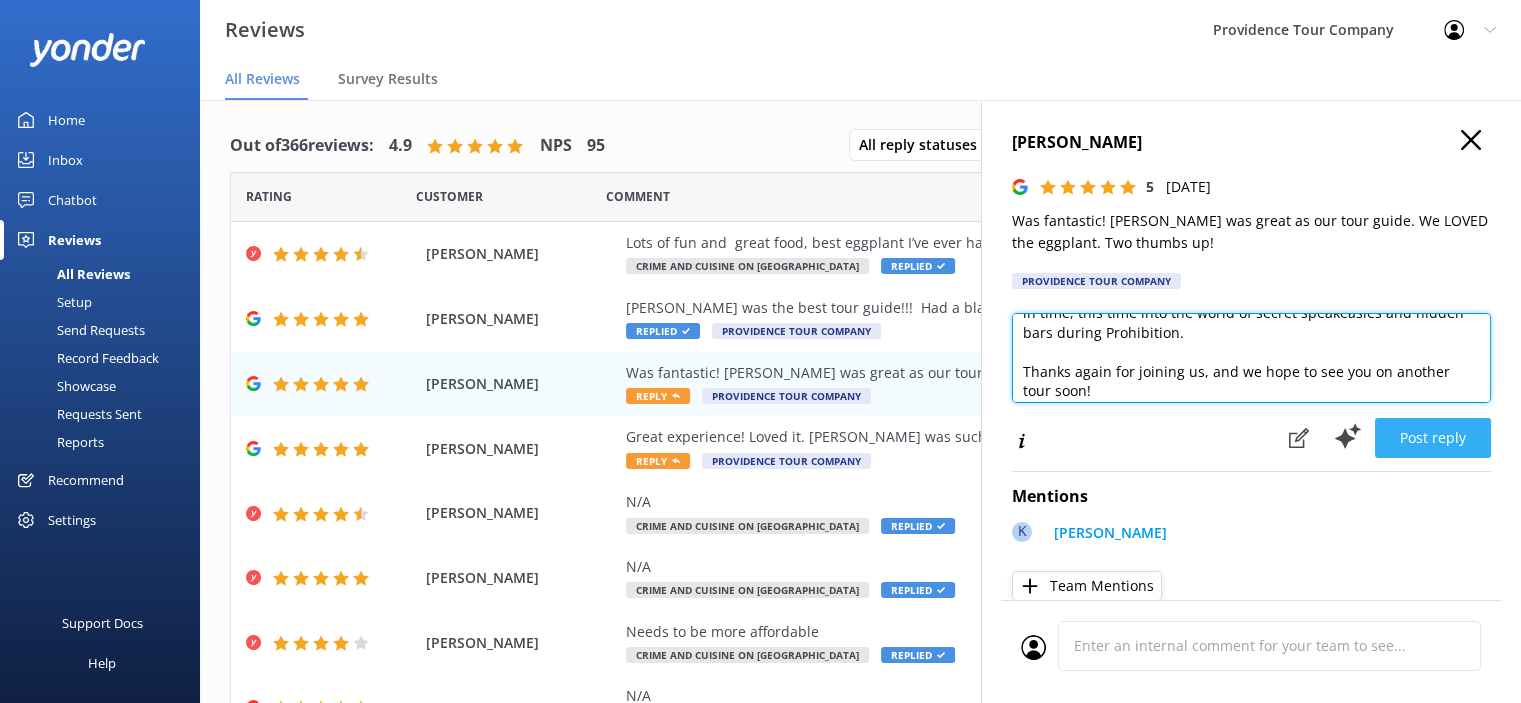 type on "Thank you so much for the fantastic review! We’re thrilled to hear you enjoyed the Crime and Cuisine Tour, especially exploring the hidden histories and delicious bites across the city—plus a taste of the iconic Federal Hill! It's such a unique neighborhood with so many stories to tell, and we're glad you got to experience it with us.
If you're back in town, we highly recommend checking out our Providence Prohibition Tour. It’s another amazing way to step back in time, this time into the world of secret speakeasies and hidden bars during Prohibition.
Thanks again for joining us, and we hope to see you on another tour soon!" 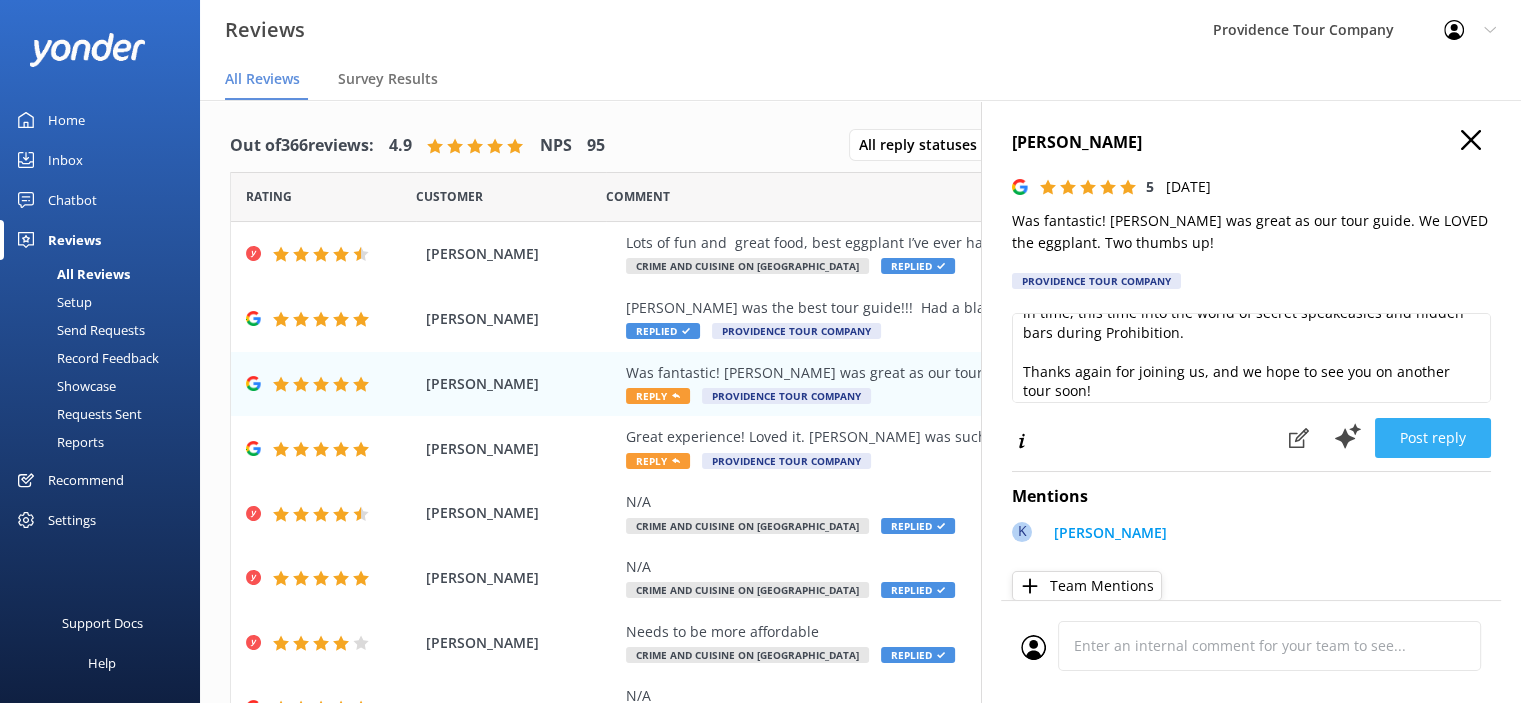 click on "Post reply" at bounding box center (1433, 438) 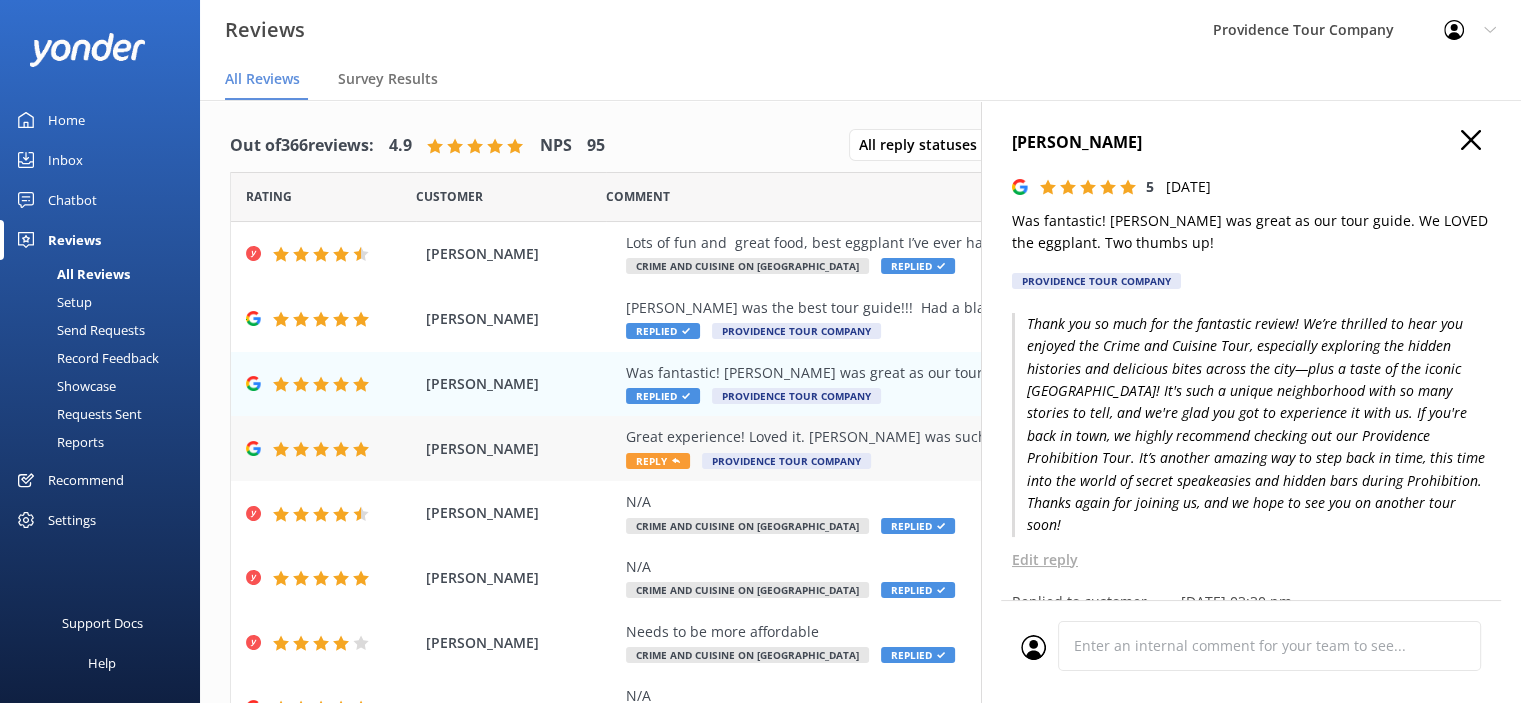 click on "Reply" at bounding box center (658, 461) 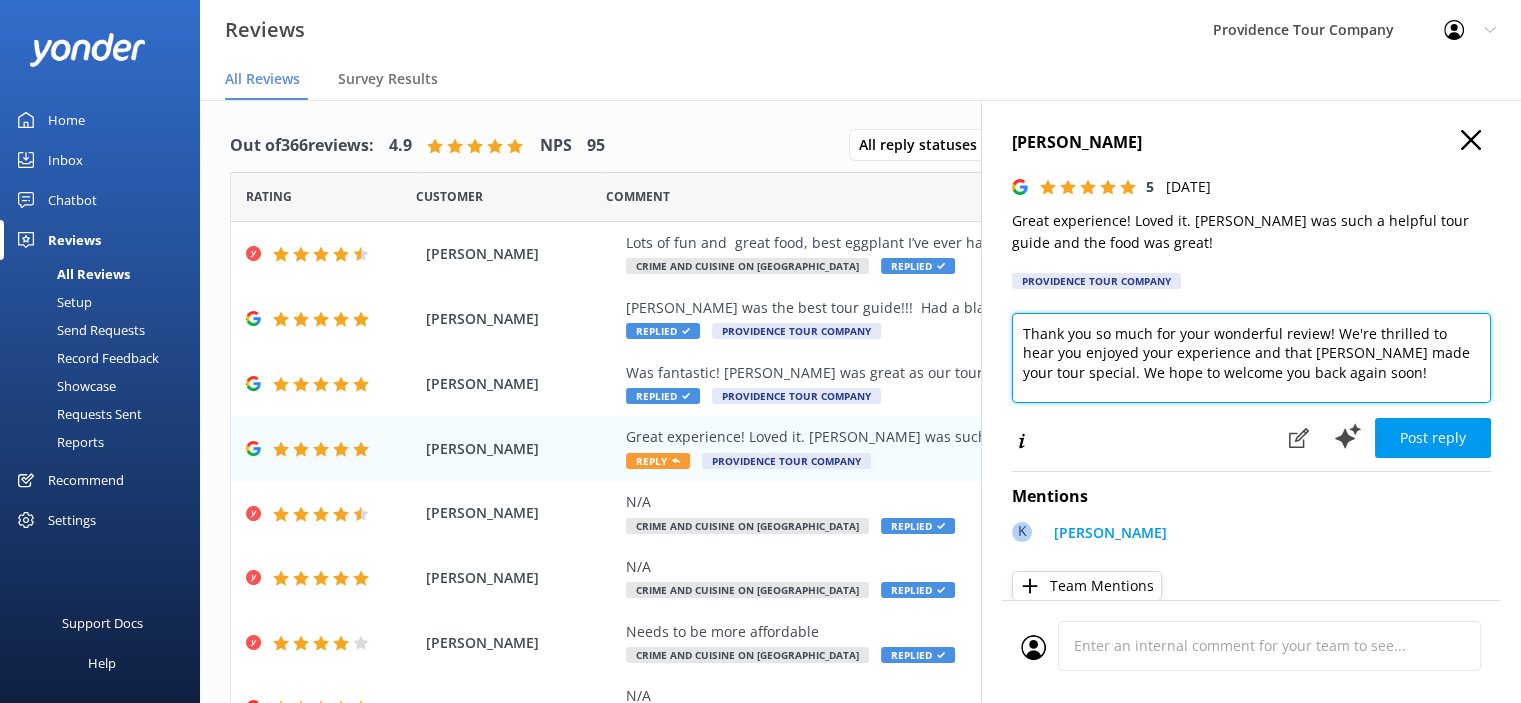 click on "Thank you so much for your wonderful review! We're thrilled to hear you enjoyed your experience and that Kate K made your tour special. We hope to welcome you back again soon!" at bounding box center [1251, 358] 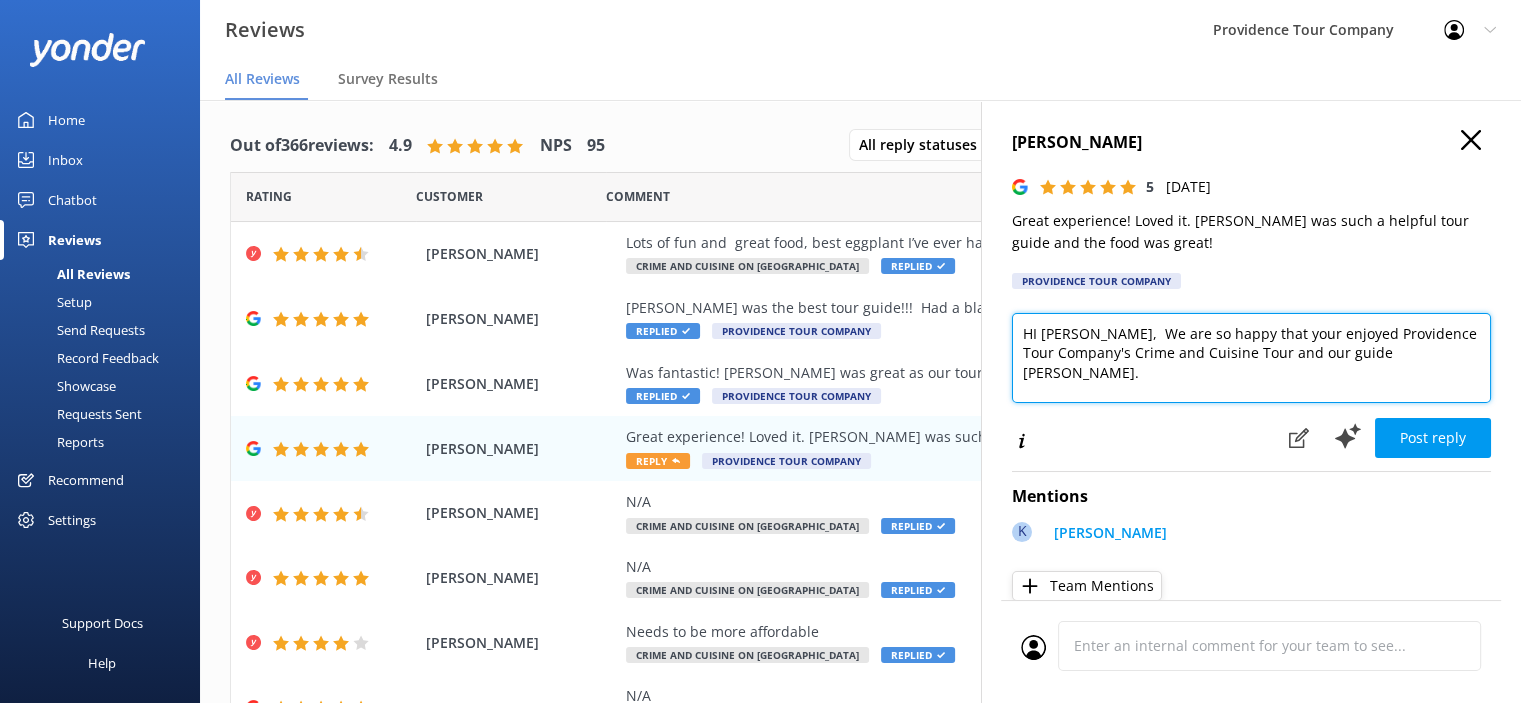 paste on "Thanks so much for the great review! We’re so glad you enjoyed the Crime and Cuisine Tour, especially the hidden gems and delicious stops in Federal Hill. It’s always a treat to share those stories with our guests.
If you're ever back, don’t miss the Providence Prohibition Tour! It’s a deep dive into the city’s secret speakeasies and cocktail culture during Prohibition—definitely worth checking out!" 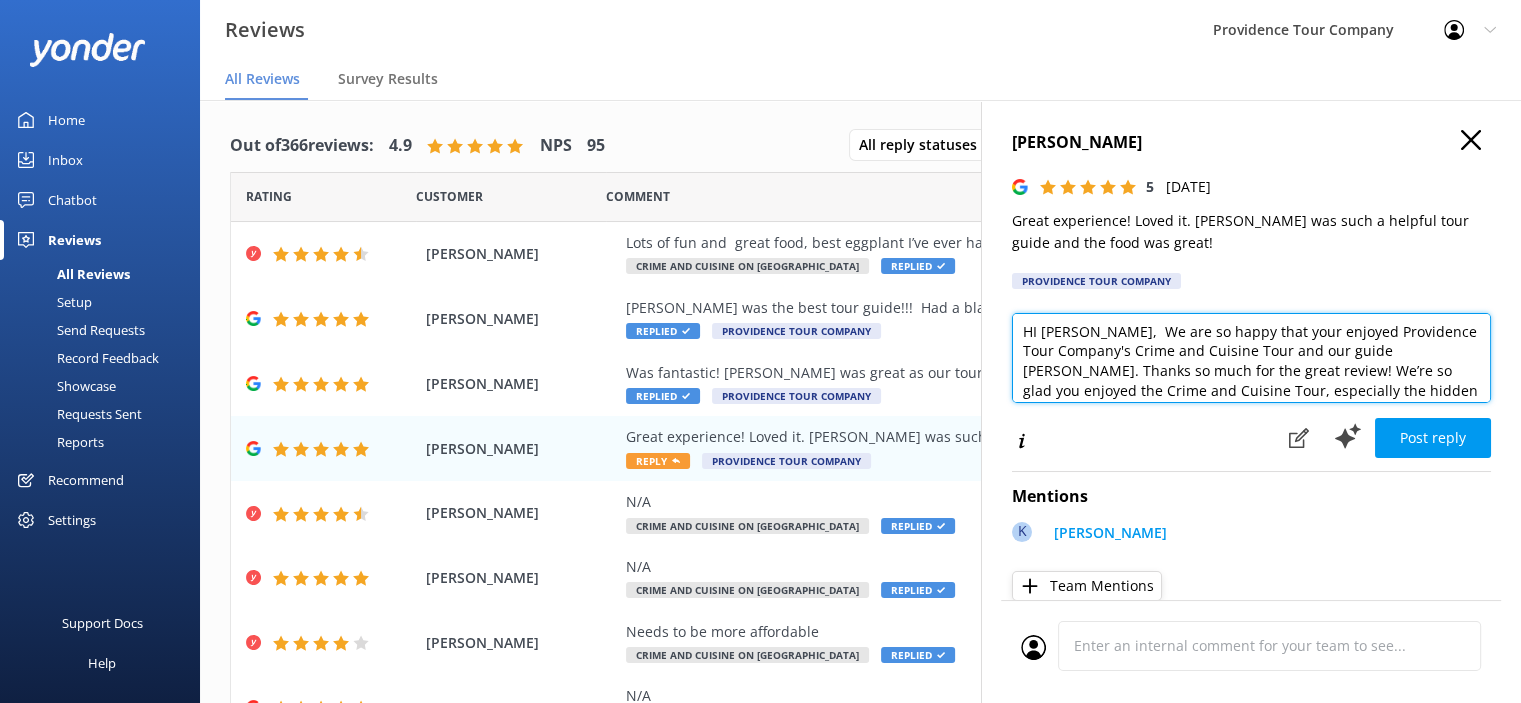 scroll, scrollTop: 0, scrollLeft: 0, axis: both 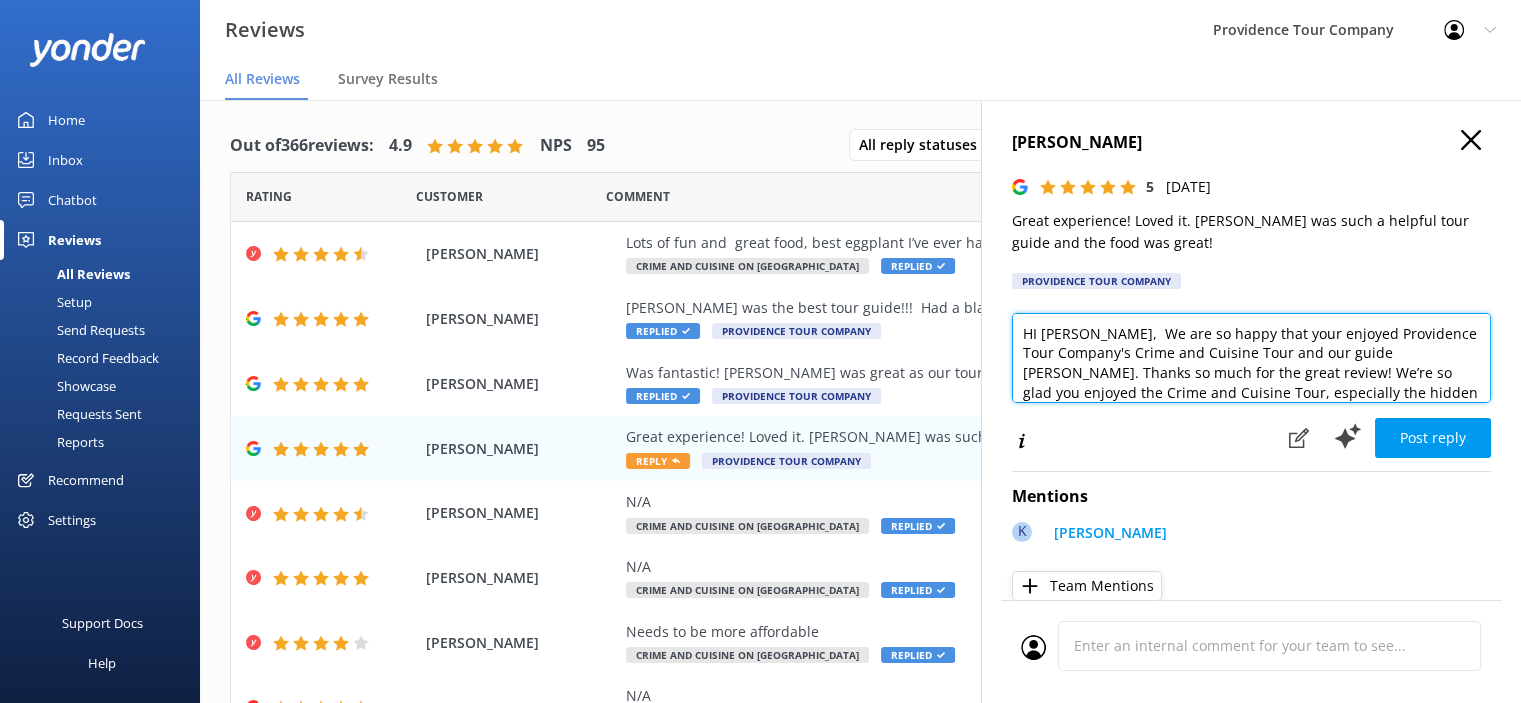 drag, startPoint x: 1263, startPoint y: 375, endPoint x: 1124, endPoint y: 340, distance: 143.33876 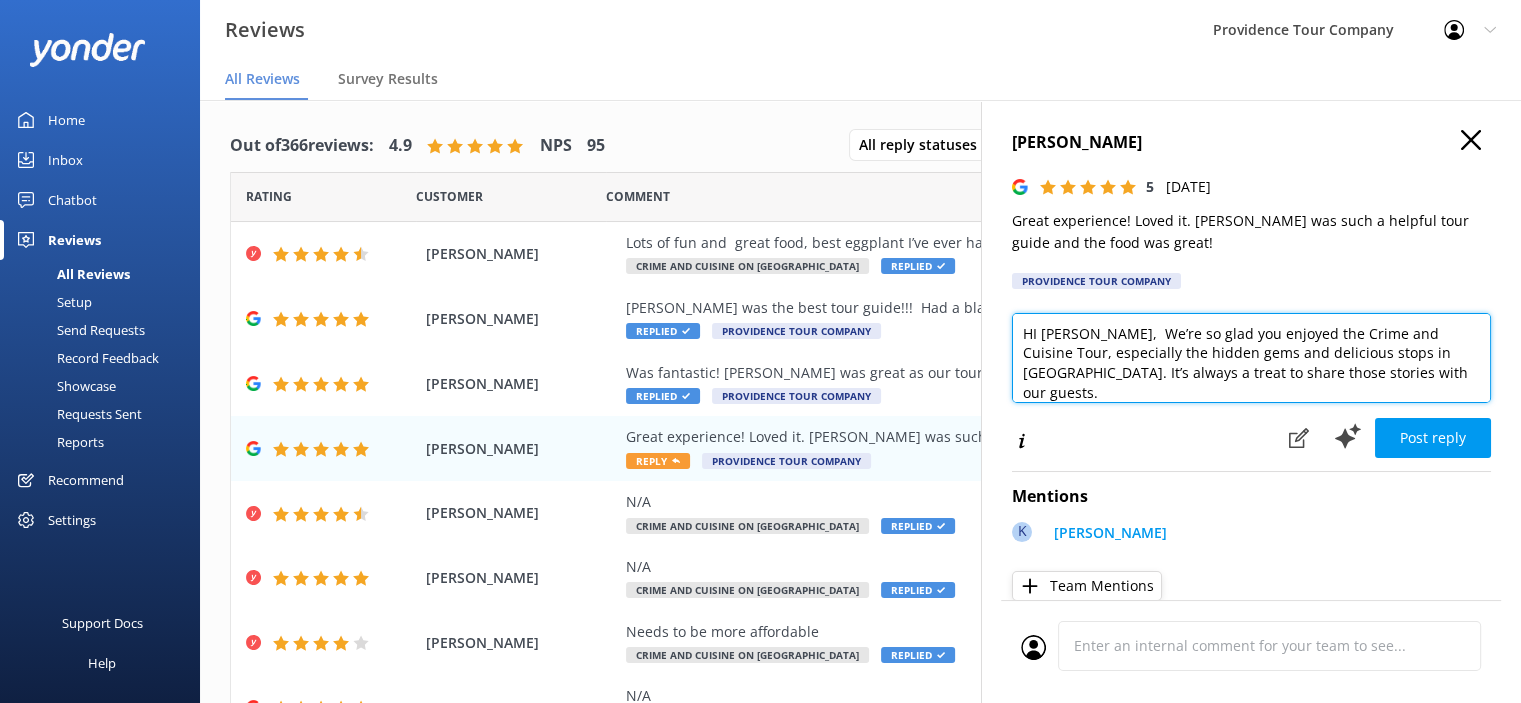scroll, scrollTop: 68, scrollLeft: 0, axis: vertical 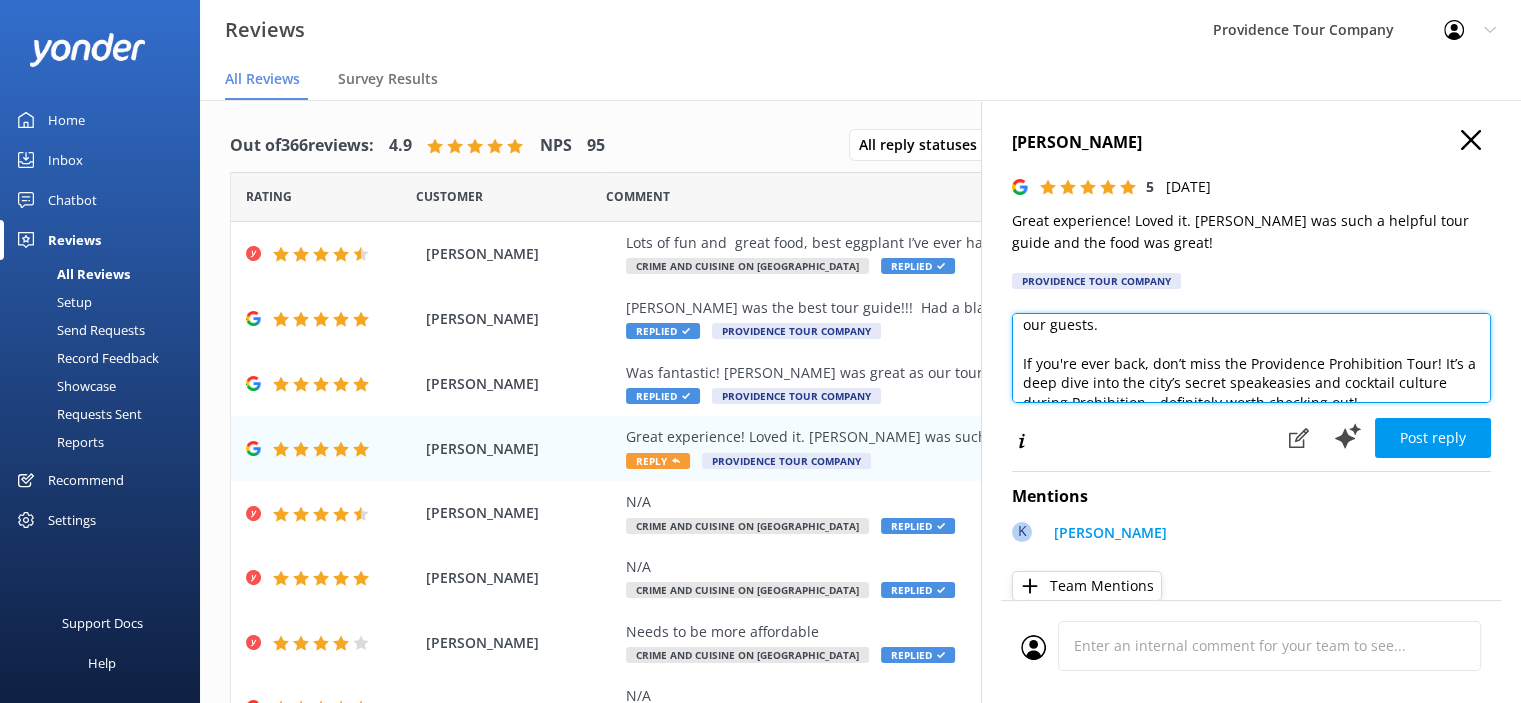 drag, startPoint x: 1164, startPoint y: 339, endPoint x: 999, endPoint y: 339, distance: 165 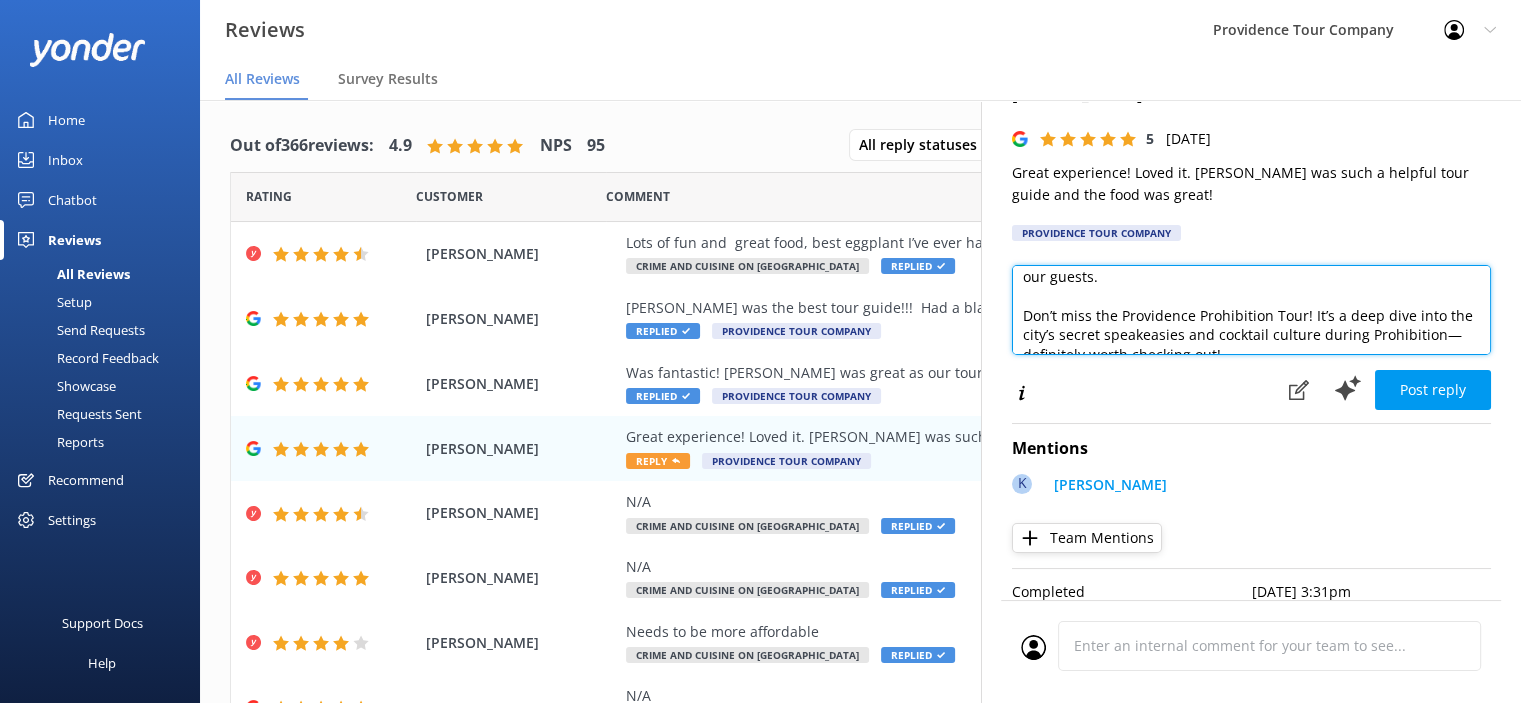 scroll, scrollTop: 74, scrollLeft: 0, axis: vertical 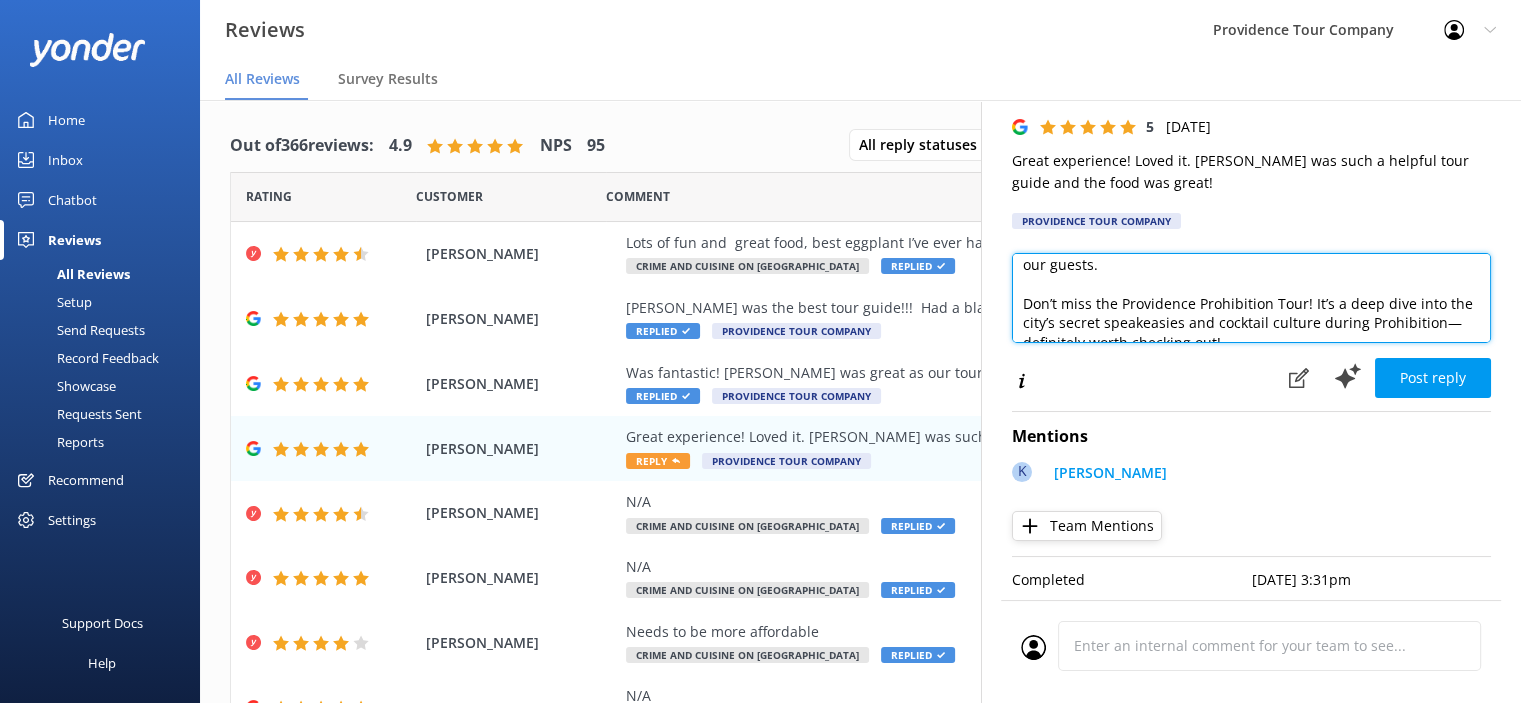 drag, startPoint x: 1324, startPoint y: 299, endPoint x: 1285, endPoint y: 300, distance: 39.012817 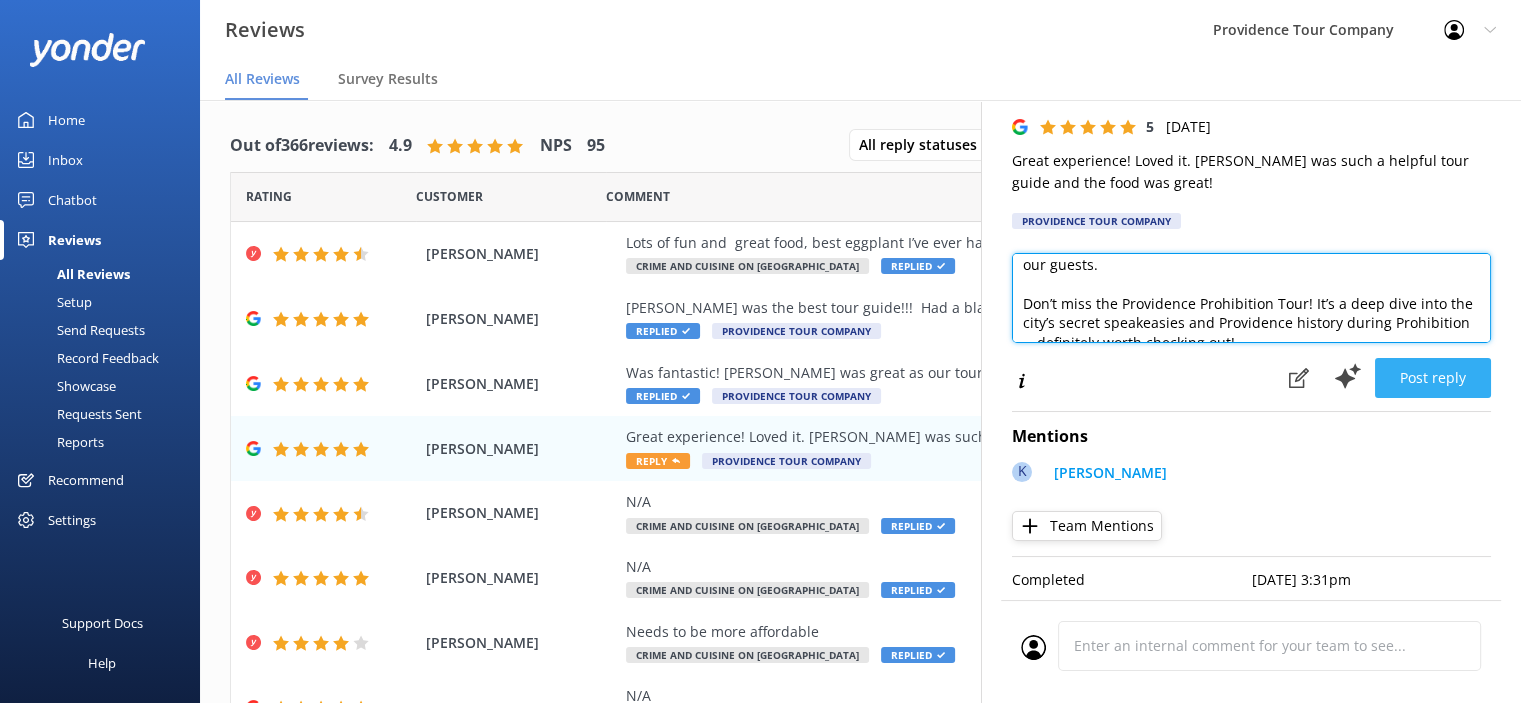 type on "HI Jacqueline,  We’re so glad you enjoyed the Crime and Cuisine Tour, especially the hidden gems and delicious stops in Federal Hill. It’s always a treat to share those stories with our guests.
Don’t miss the Providence Prohibition Tour! It’s a deep dive into the city’s secret speakeasies and Providence history during Prohibition—definitely worth checking out!" 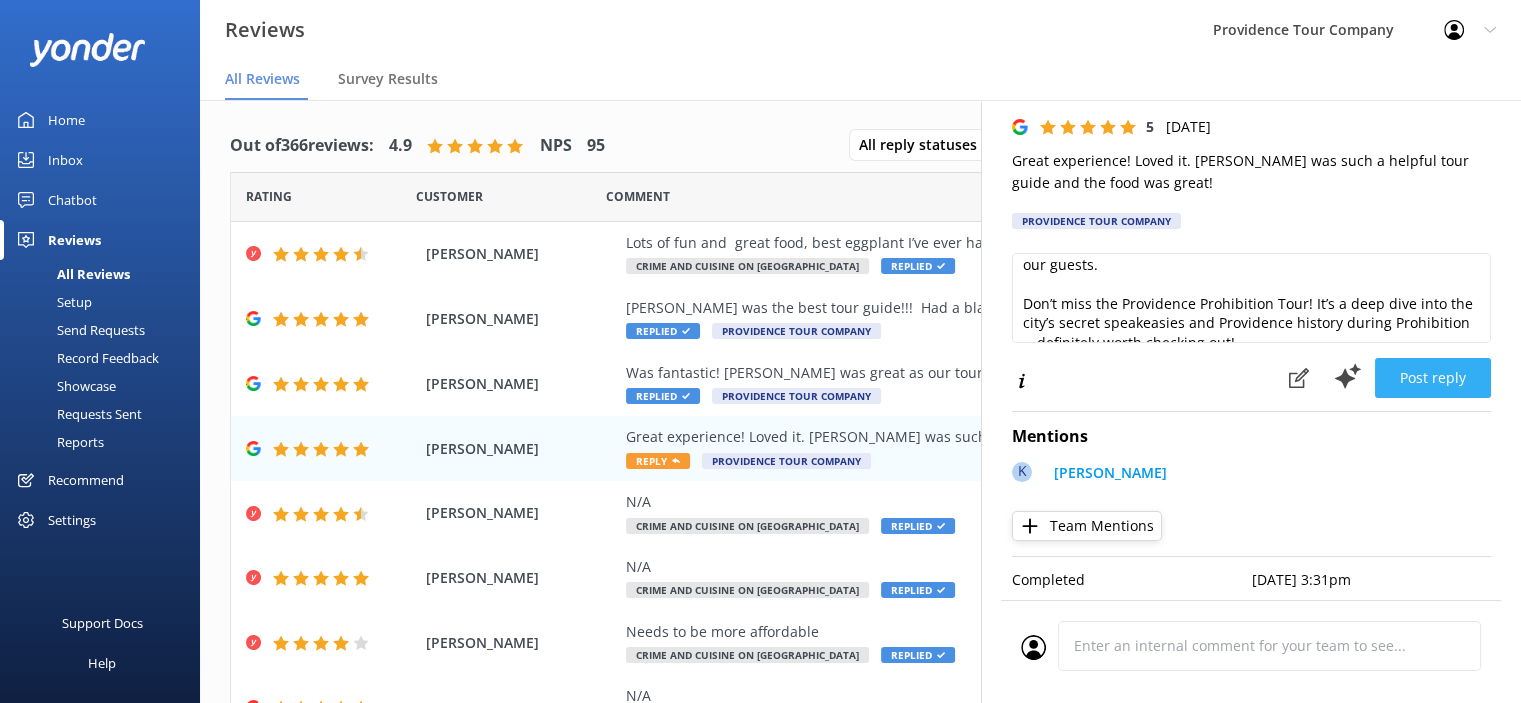 click on "Post reply" at bounding box center (1433, 378) 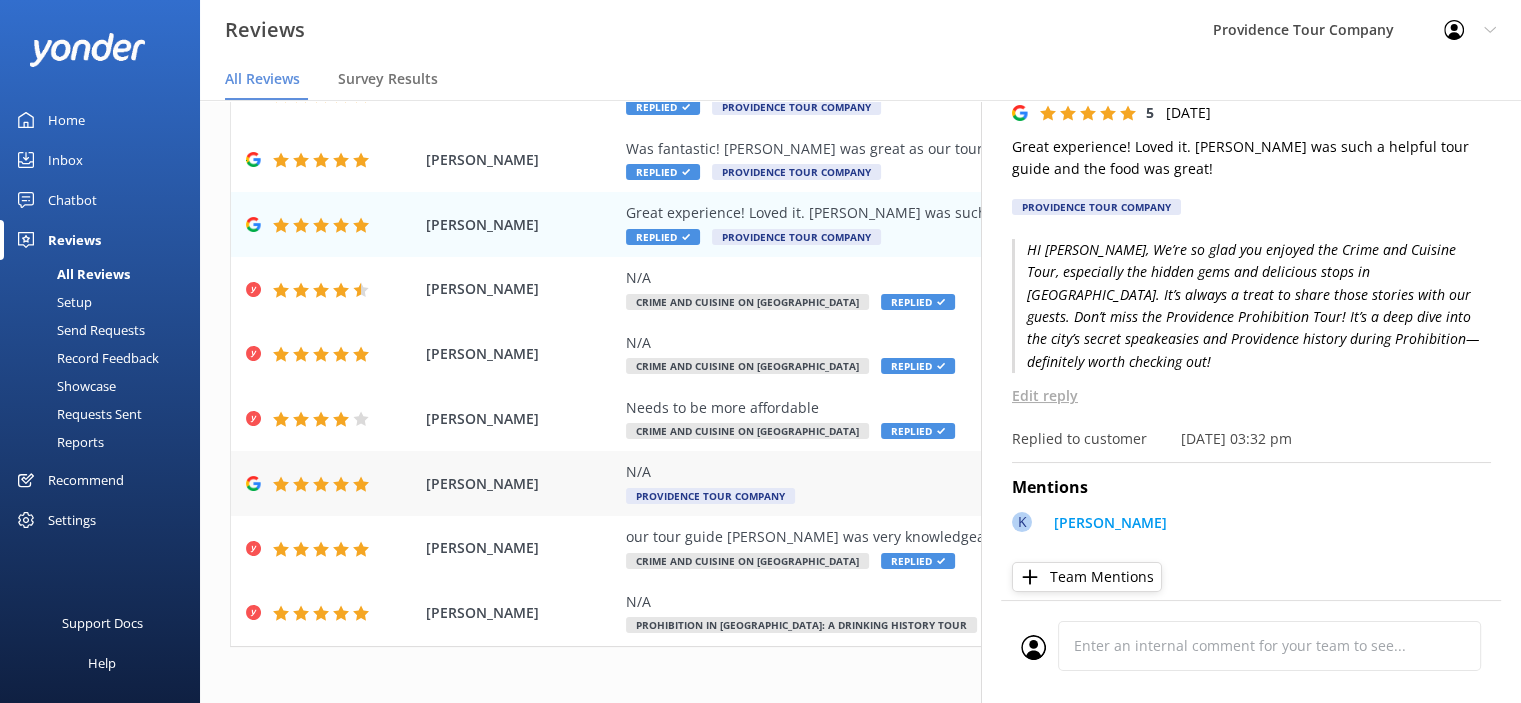 scroll, scrollTop: 232, scrollLeft: 0, axis: vertical 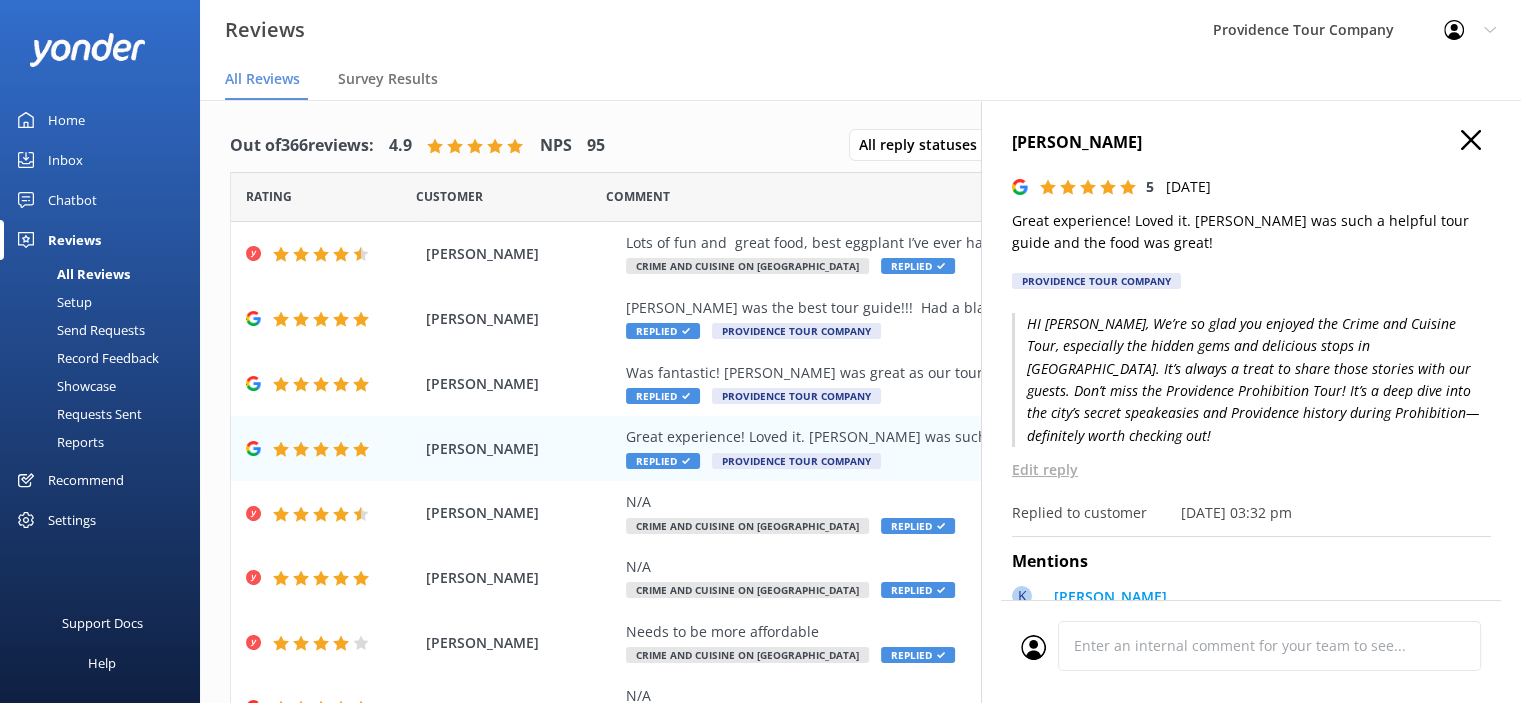 click 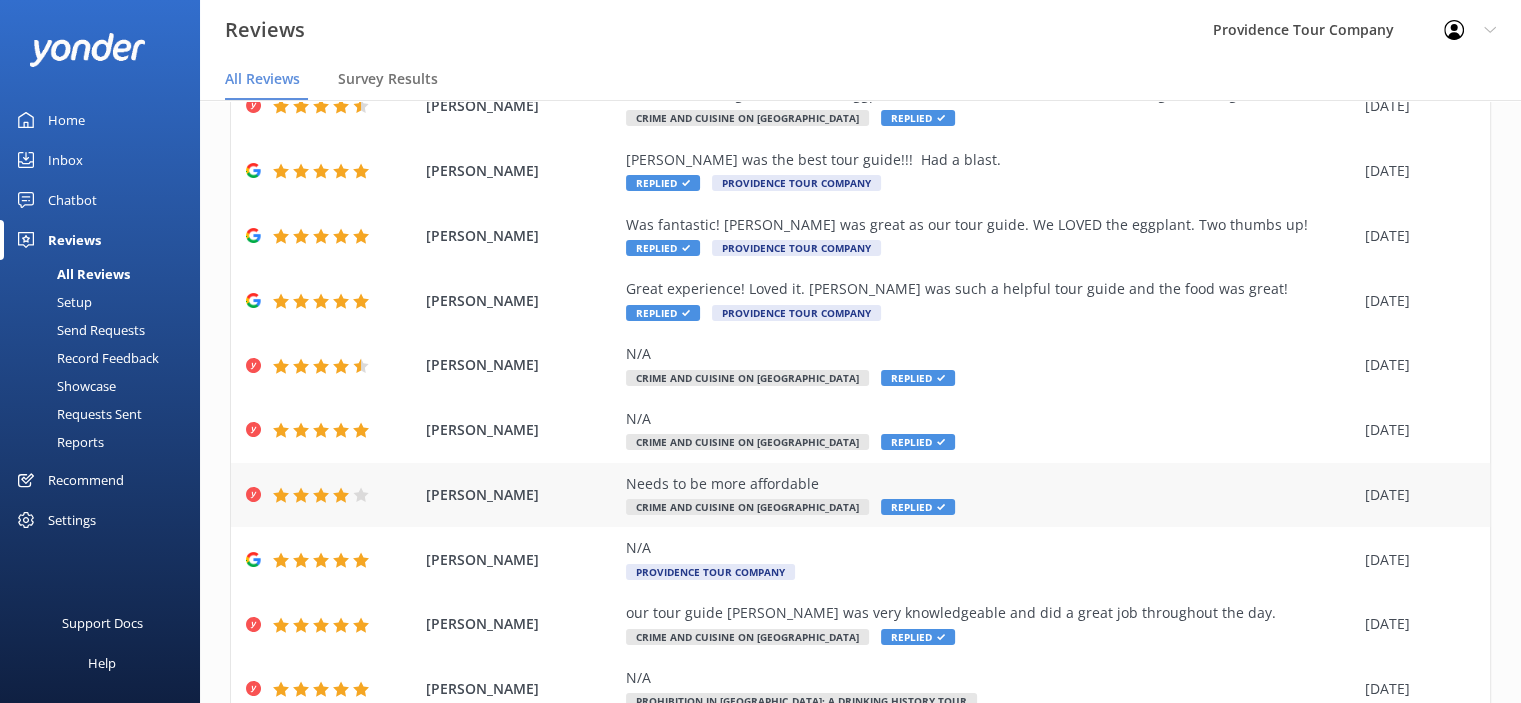 scroll, scrollTop: 232, scrollLeft: 0, axis: vertical 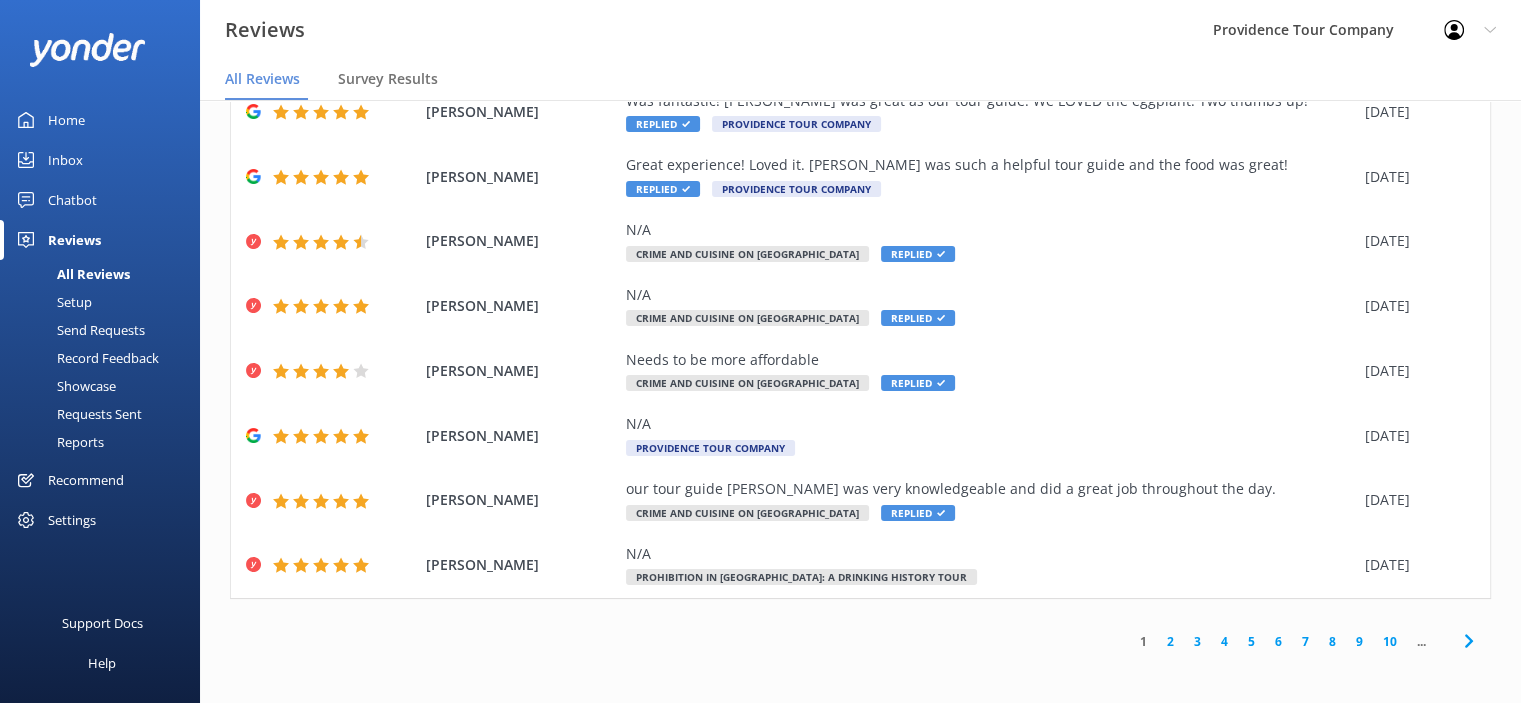 click on "2" at bounding box center [1170, 641] 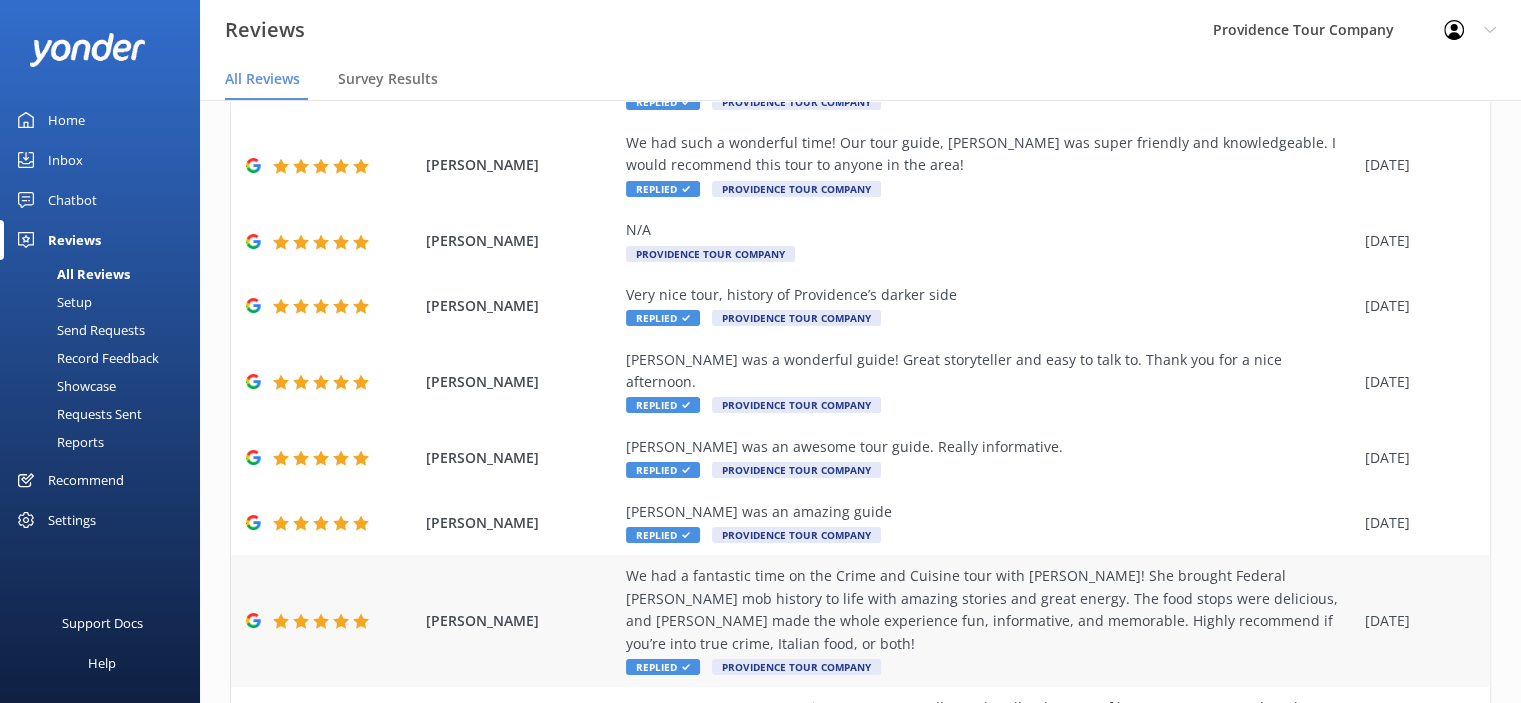 scroll, scrollTop: 367, scrollLeft: 0, axis: vertical 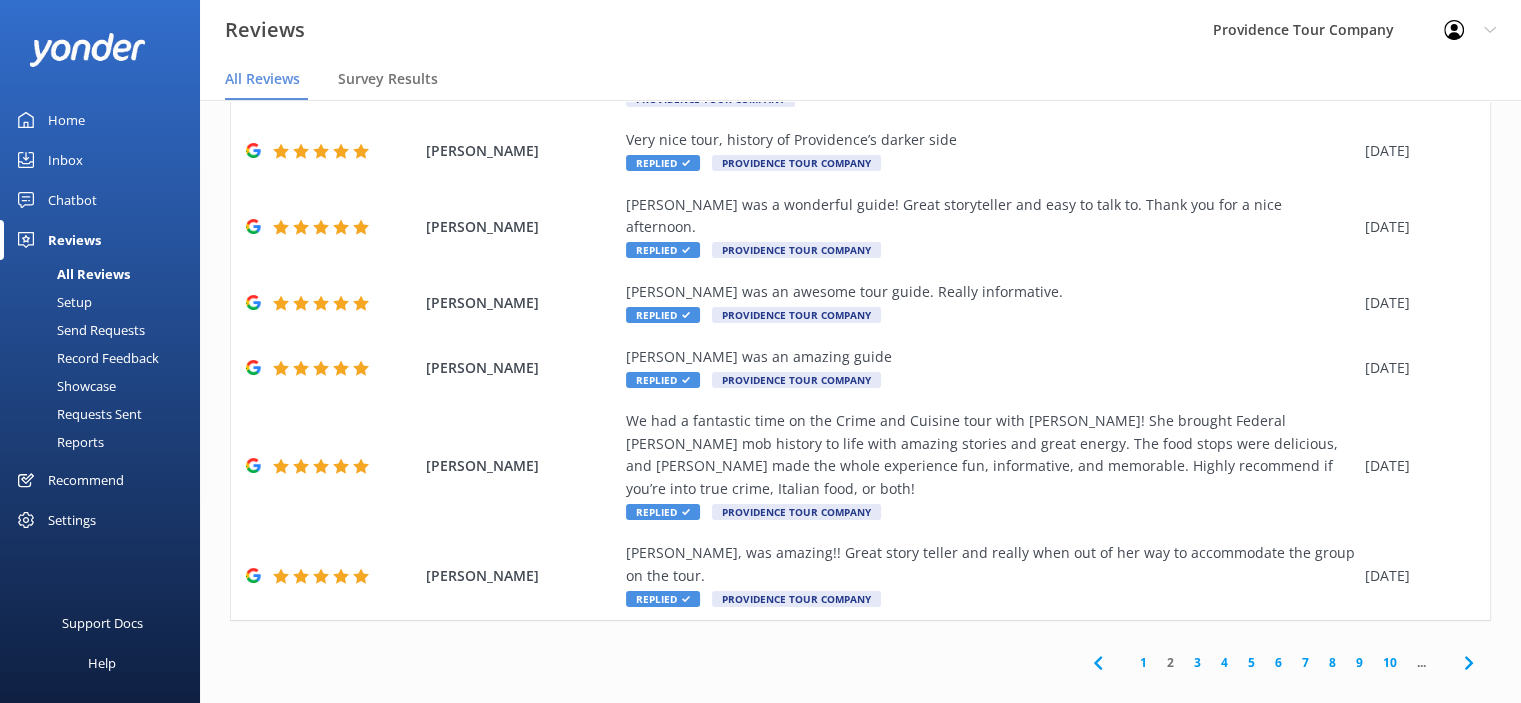 click on "1 2 3 4 5 6 7 8 9 10 ..." at bounding box center (1283, 663) 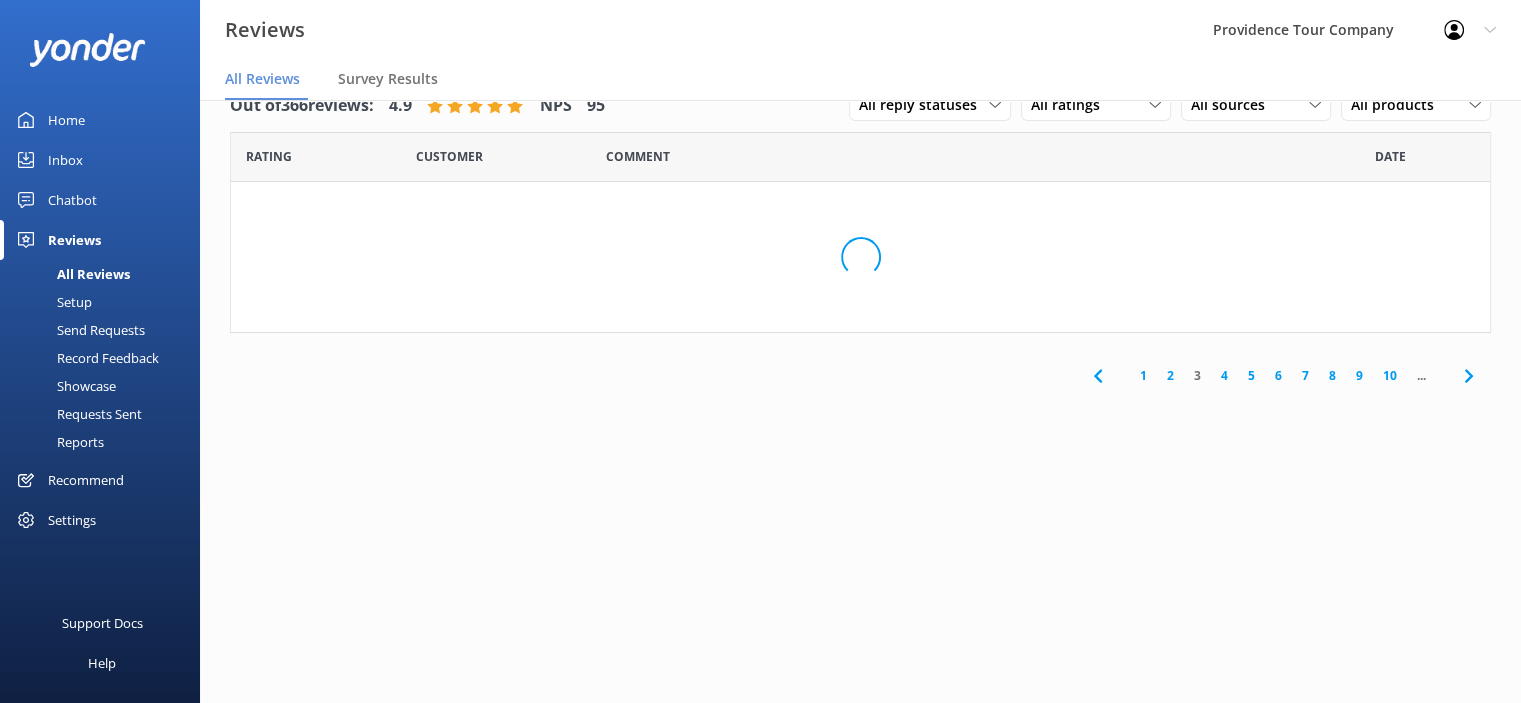 click on "Out of  366  reviews: 4.9 NPS 95 All reply statuses All reply statuses Needs a reply Does not need reply All ratings All ratings Promoters Passives Detractors All sources All sources Yonder survey Heard by staff Google reviews All products All products Voices of Resilience: Hidden History of Providence Tour Dark Tales: Haunted Authors of Providence Tour Crime and Cuisine on Federal Hill The Creative Capital: An Art and Architecture Tour of Providence Prohibition in Providence: A Drinking History Tour Benefit Street: A Mile of History Walking Tour Rating Customer Comment Date Loading.. 1 2 3 4 5 6 7 8 9 10 ..." at bounding box center (860, 381) 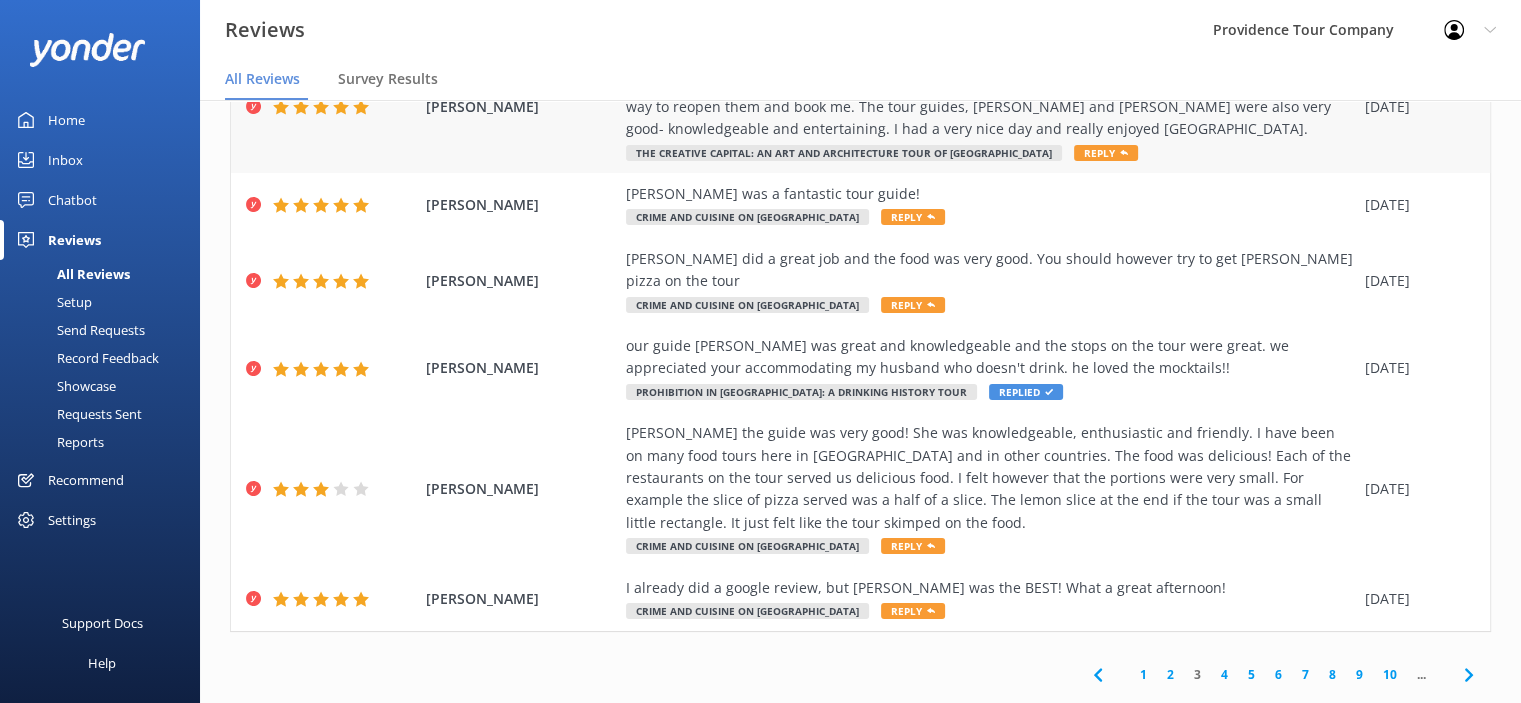 scroll, scrollTop: 412, scrollLeft: 0, axis: vertical 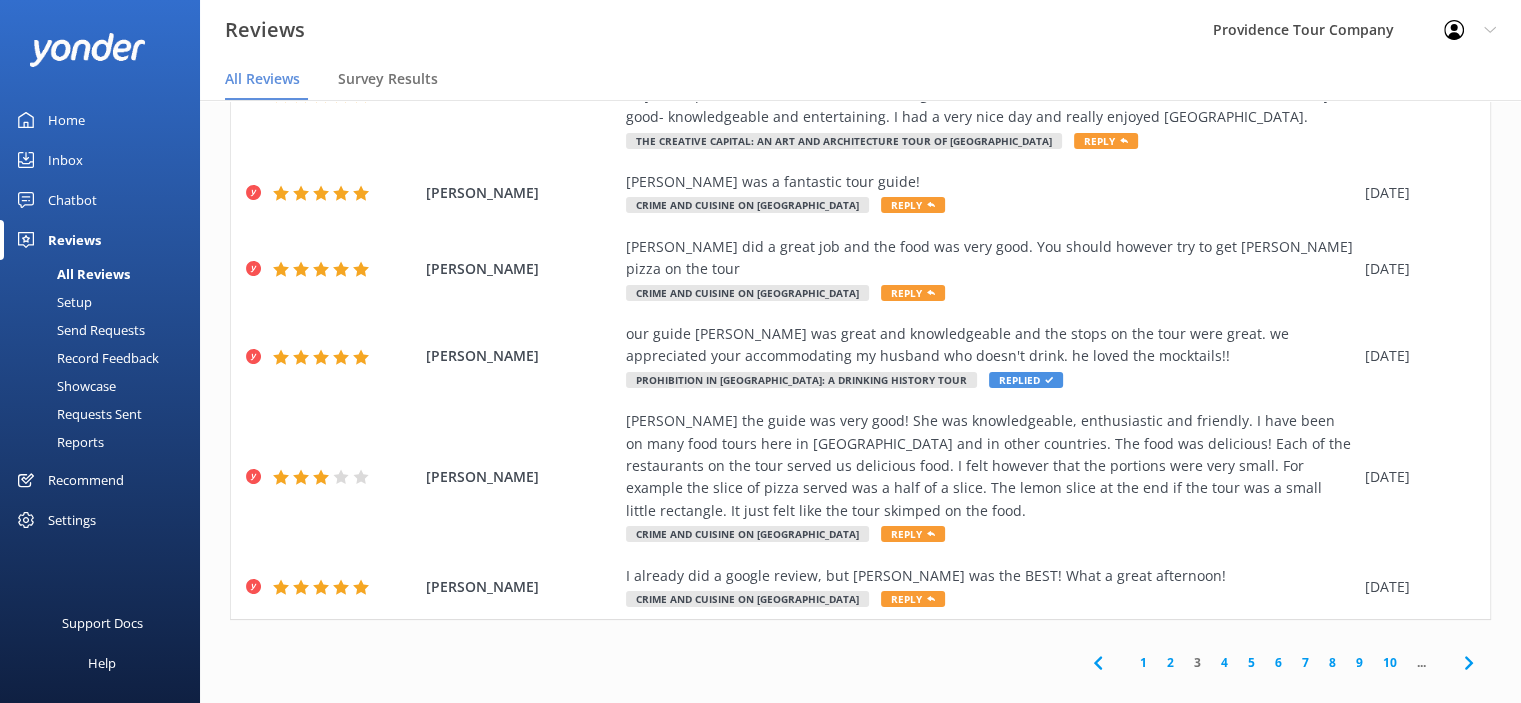 click on "4" at bounding box center [1224, 662] 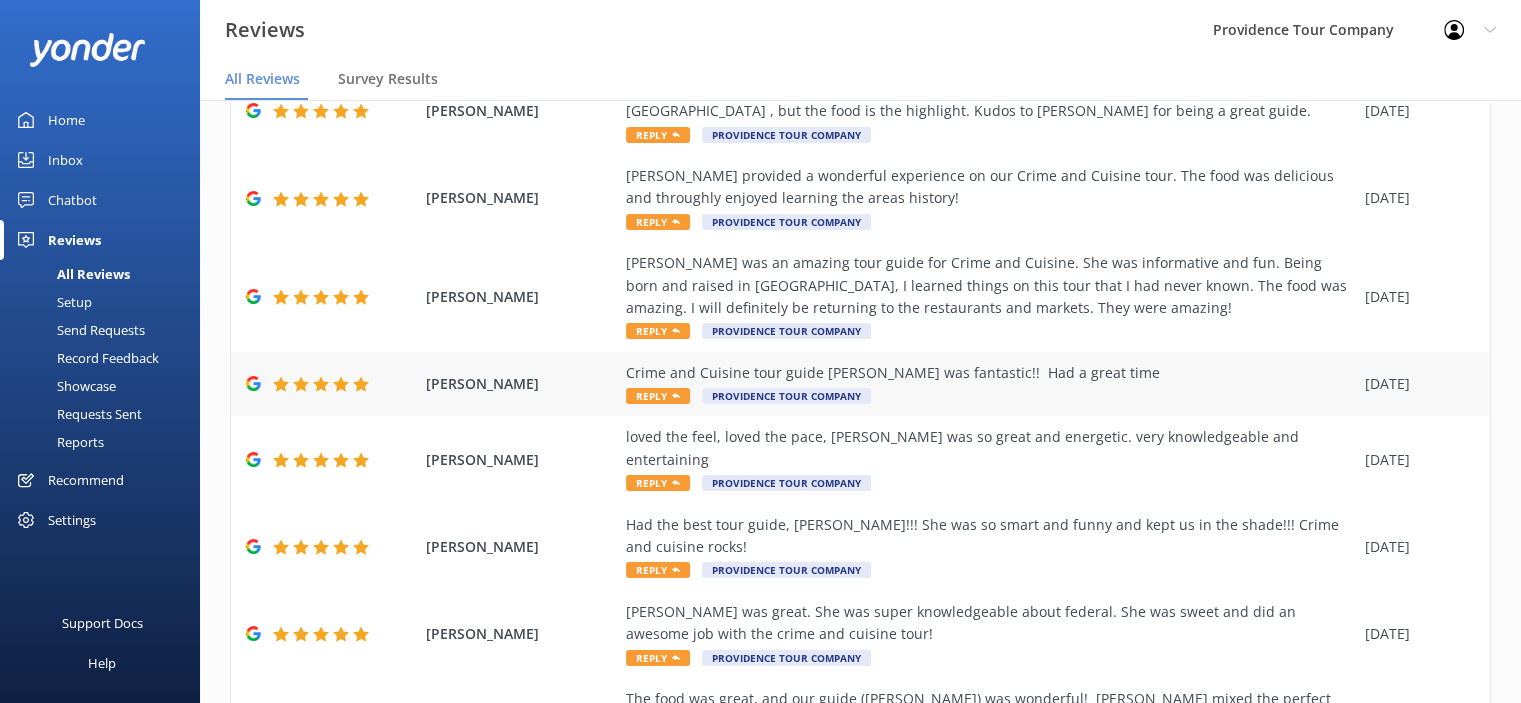 scroll, scrollTop: 412, scrollLeft: 0, axis: vertical 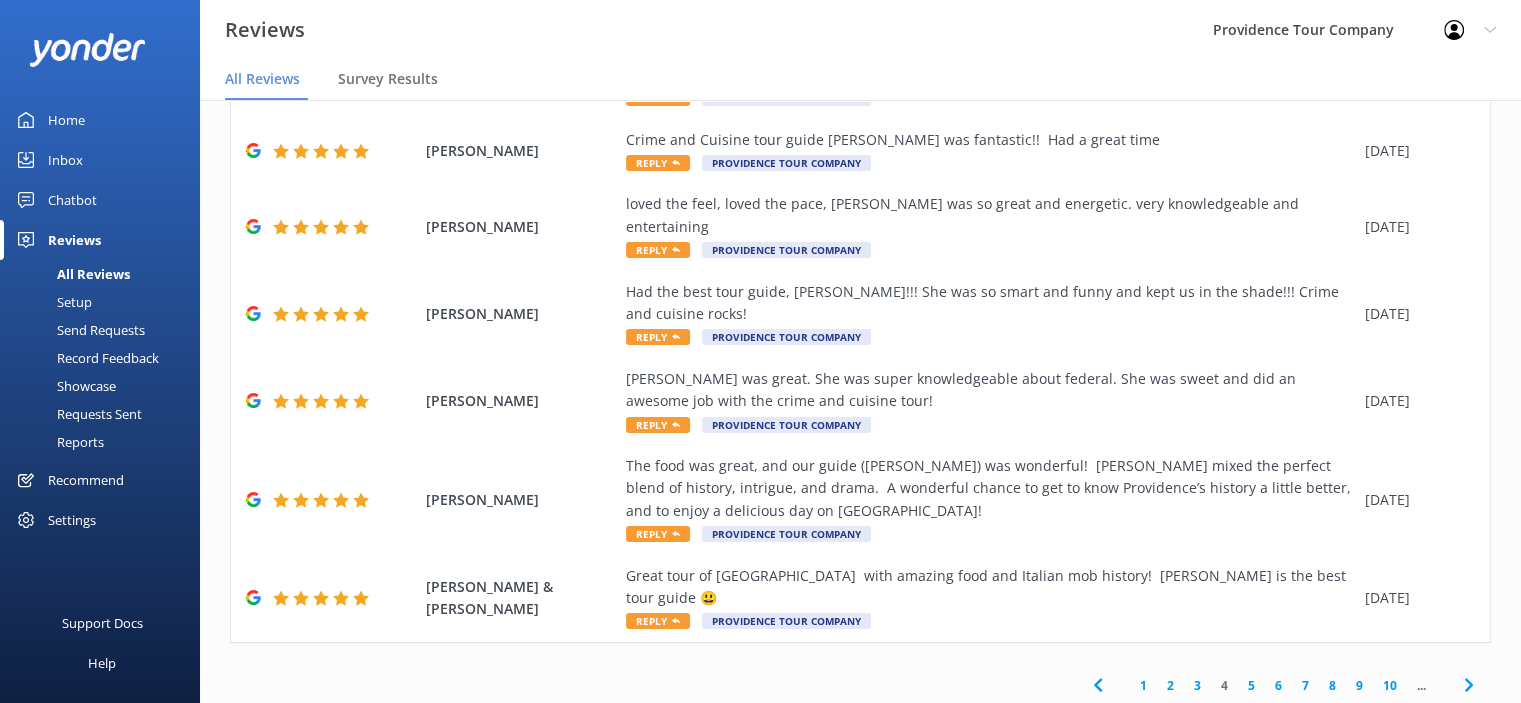 click on "5" at bounding box center [1251, 685] 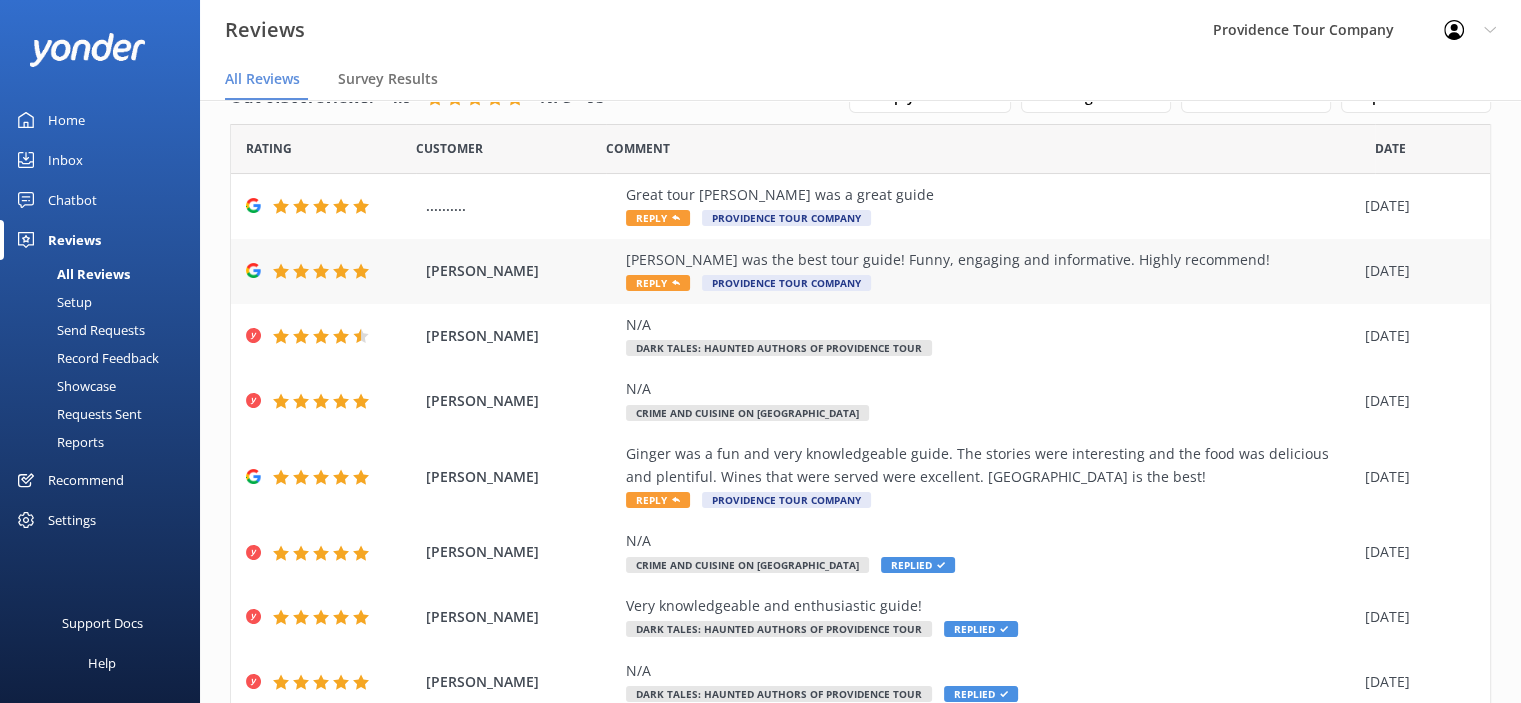 scroll, scrollTop: 0, scrollLeft: 0, axis: both 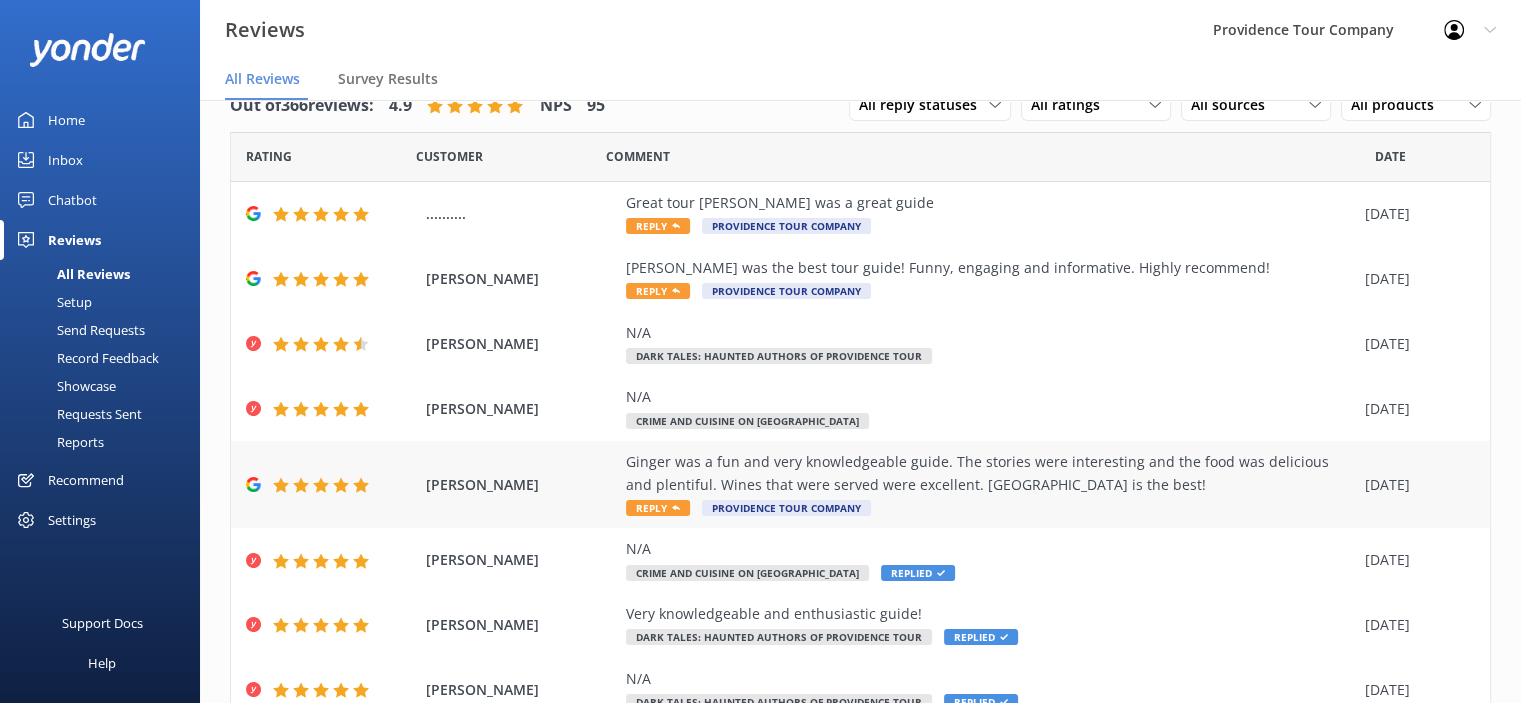 click on "Ginger was a fun and very knowledgeable guide. The stories were interesting and the food was delicious and plentiful. Wines that were served were excellent. Federal Hill is the best!" at bounding box center [990, 473] 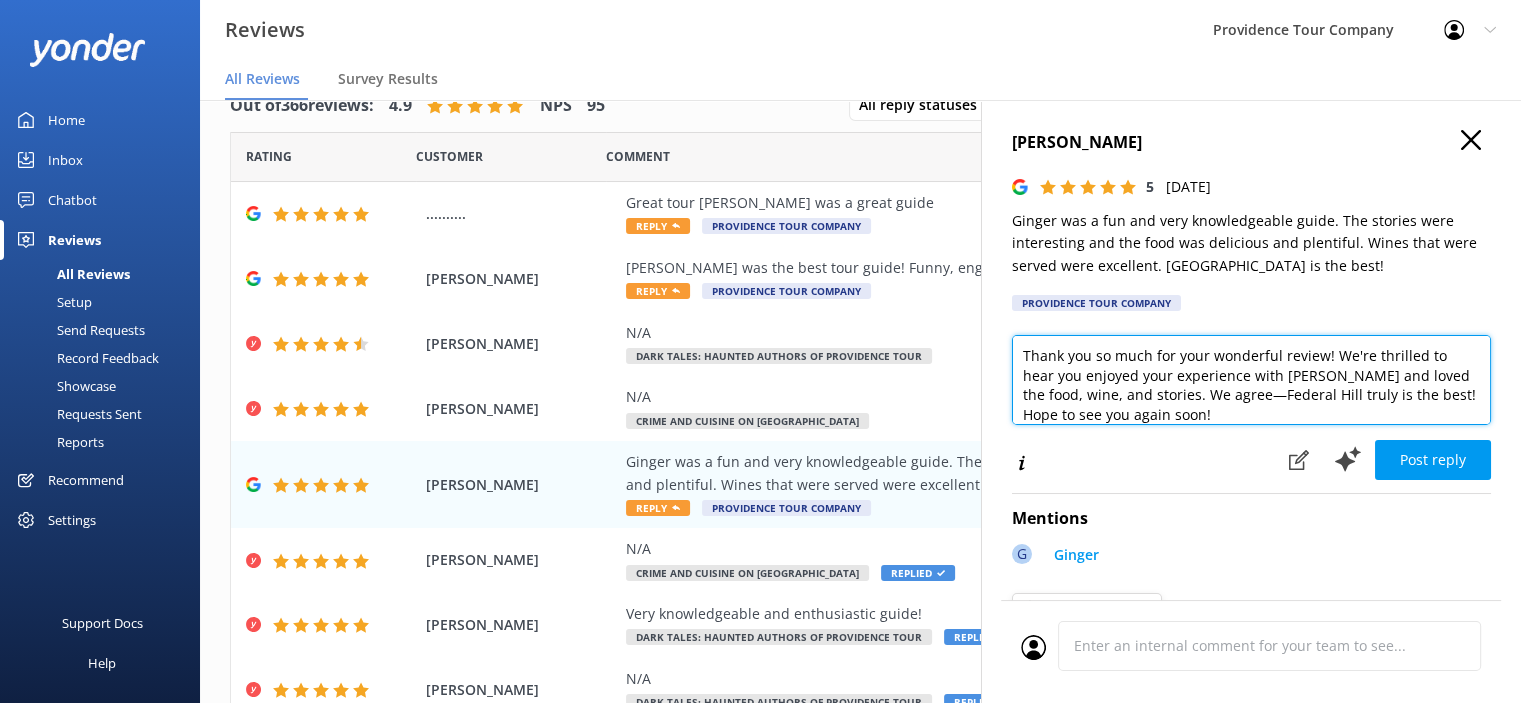 click on "Thank you so much for your wonderful review! We're thrilled to hear you enjoyed your experience with Ginger and loved the food, wine, and stories. We agree—Federal Hill truly is the best! Hope to see you again soon!" at bounding box center (1251, 380) 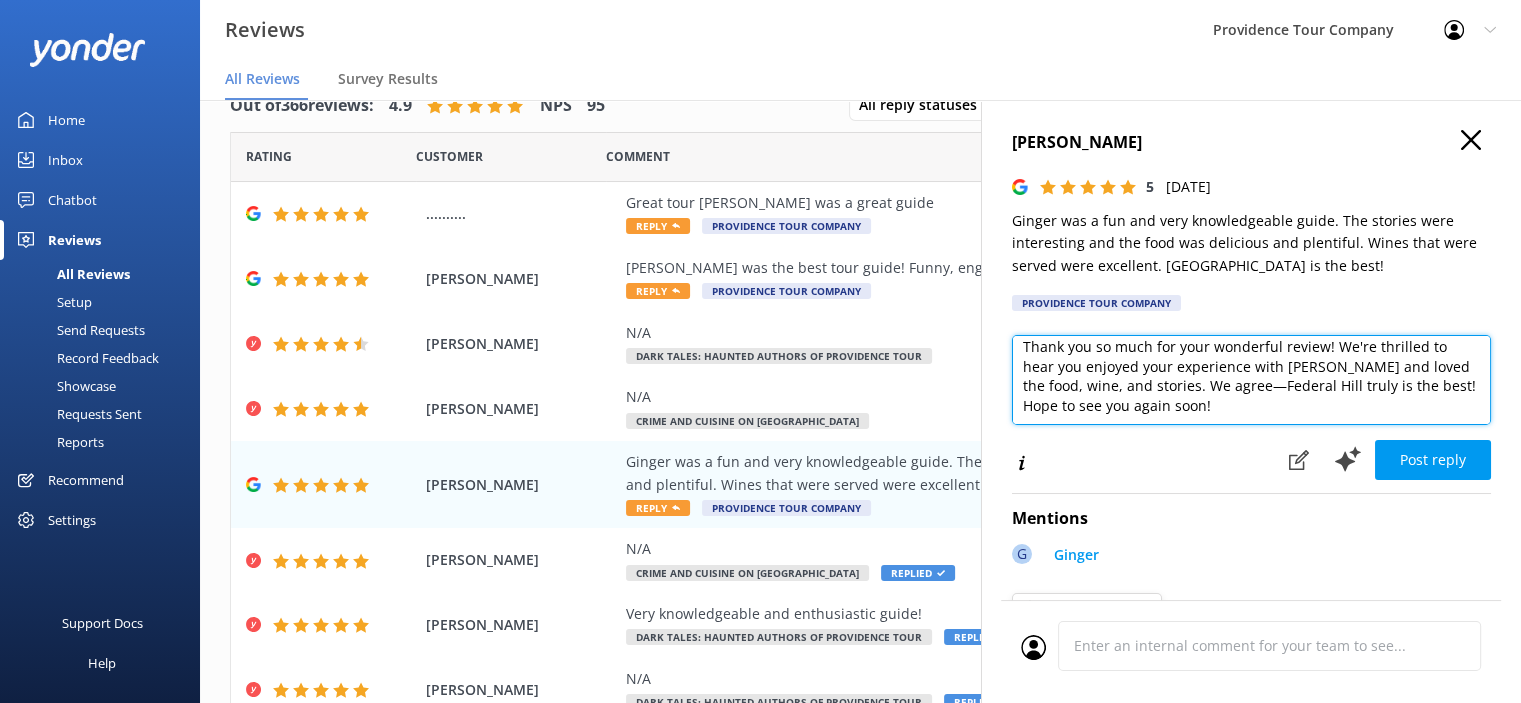 drag, startPoint x: 1233, startPoint y: 417, endPoint x: 1006, endPoint y: 415, distance: 227.0088 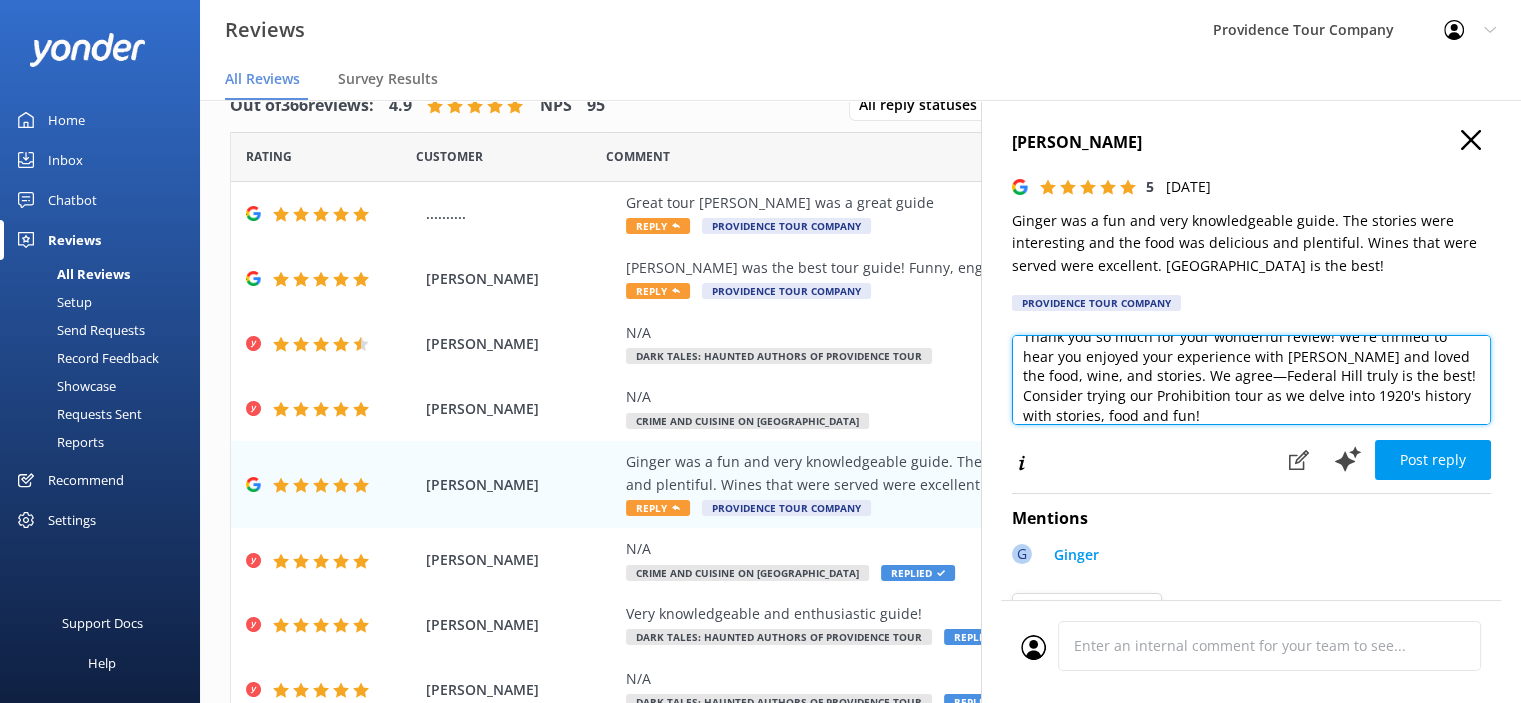scroll, scrollTop: 39, scrollLeft: 0, axis: vertical 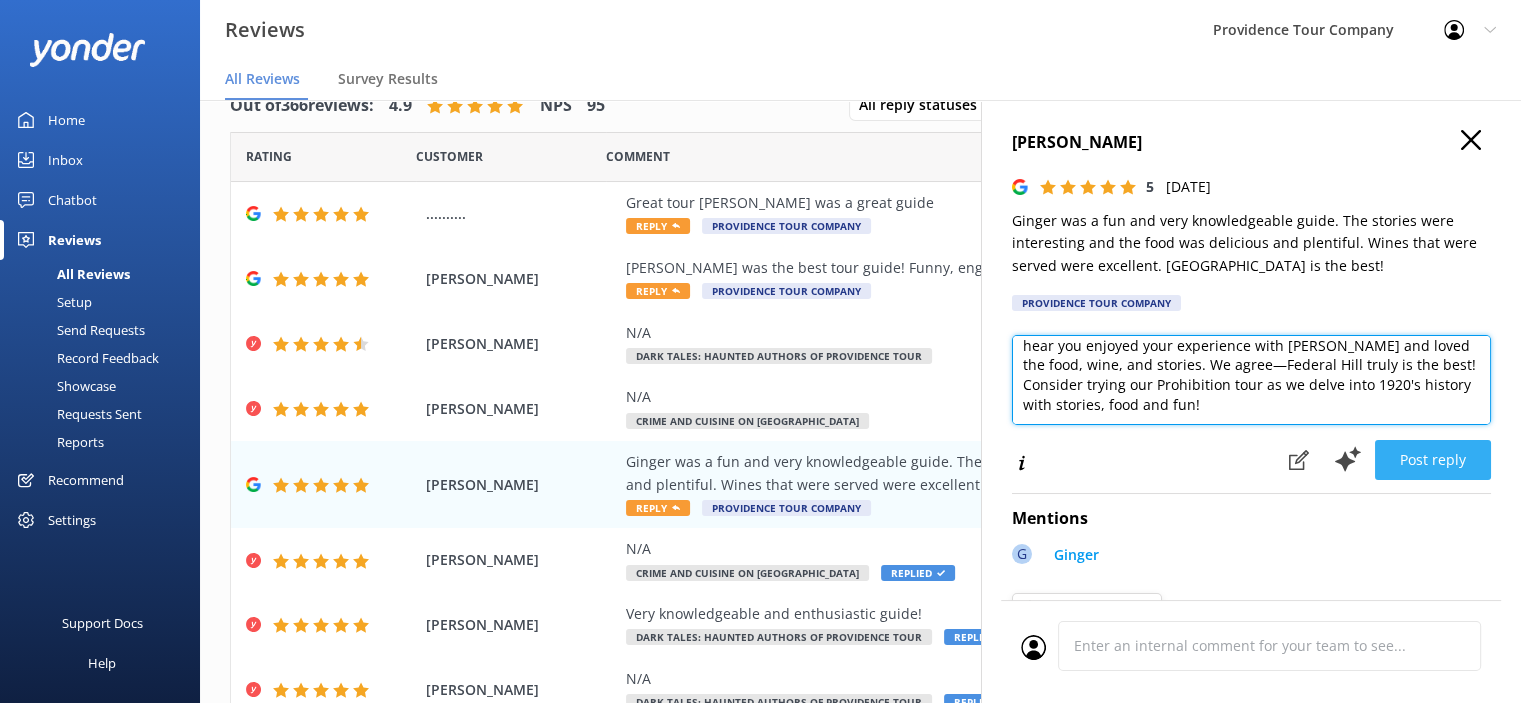 type on "Thank you so much for your wonderful review! We're thrilled to hear you enjoyed your experience with Ginger and loved the food, wine, and stories. We agree—Federal Hill truly is the best! Consider trying our Prohibition tour as we delve into 1920's history with stories, food and fun!" 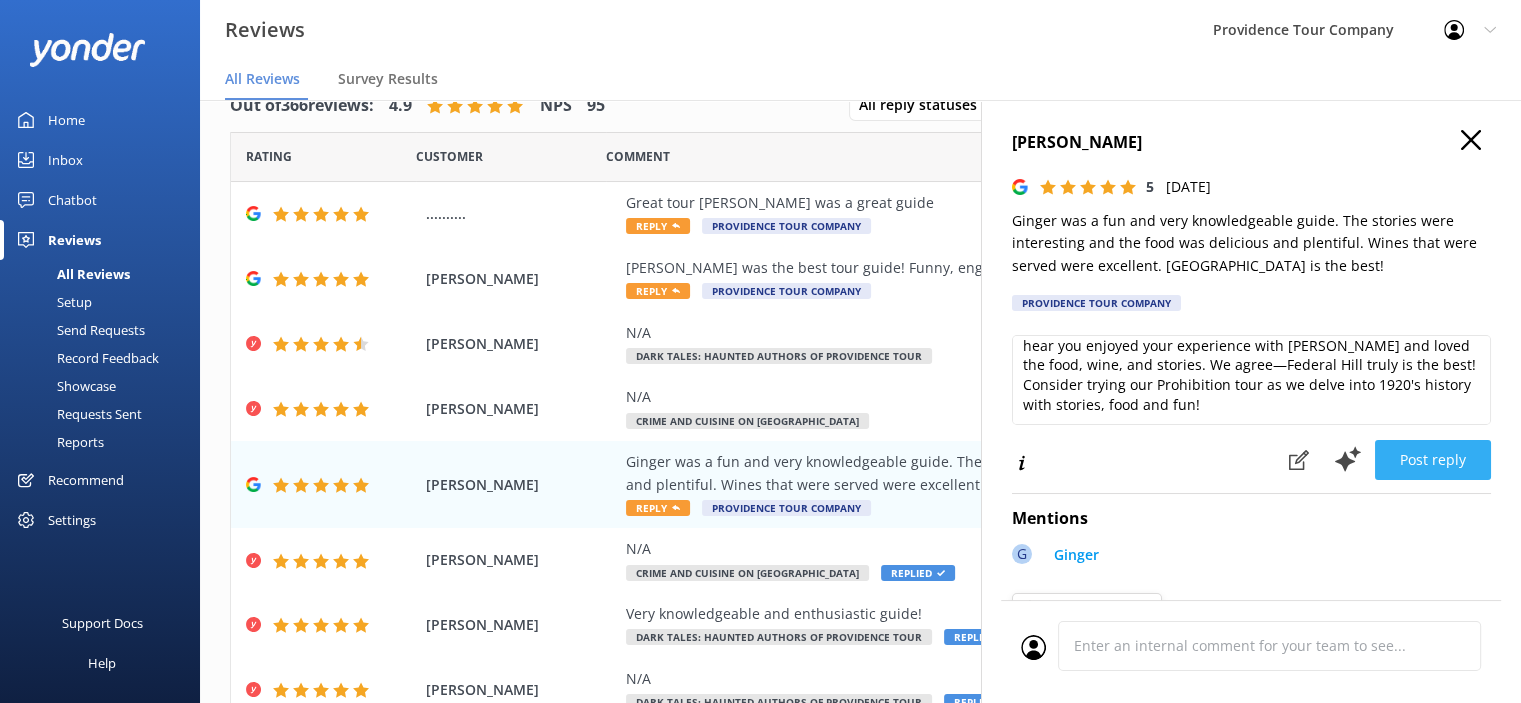 click on "Post reply" at bounding box center [1433, 460] 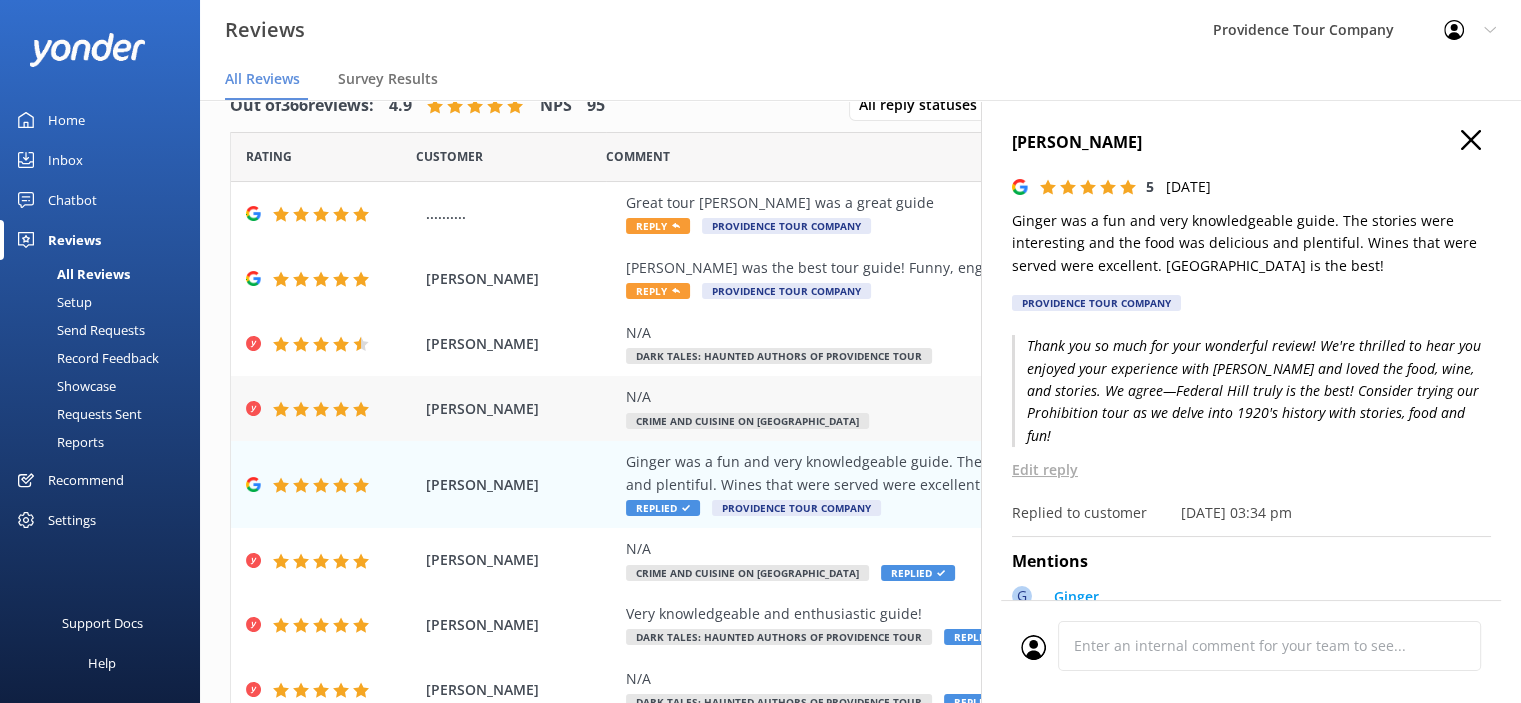 click on "N/A" at bounding box center [990, 397] 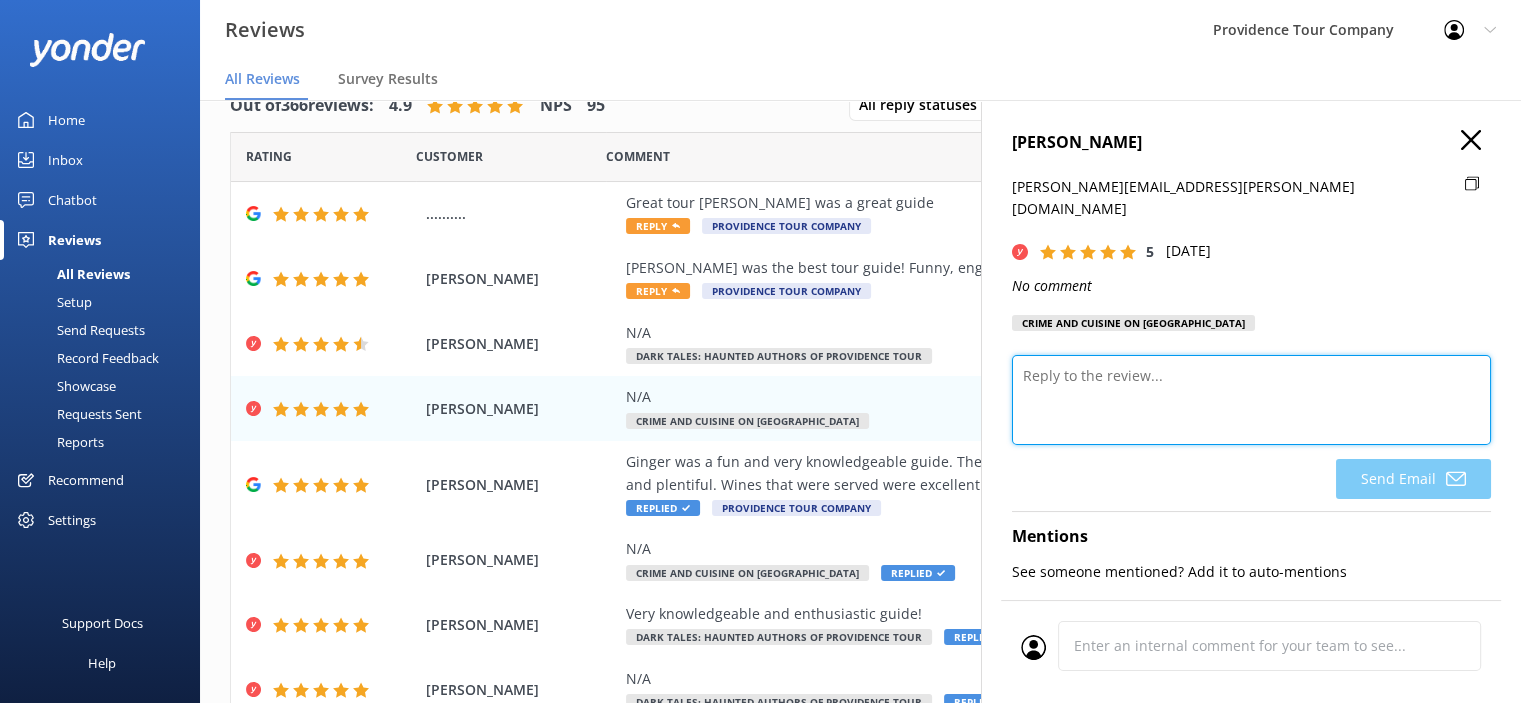 click at bounding box center (1251, 400) 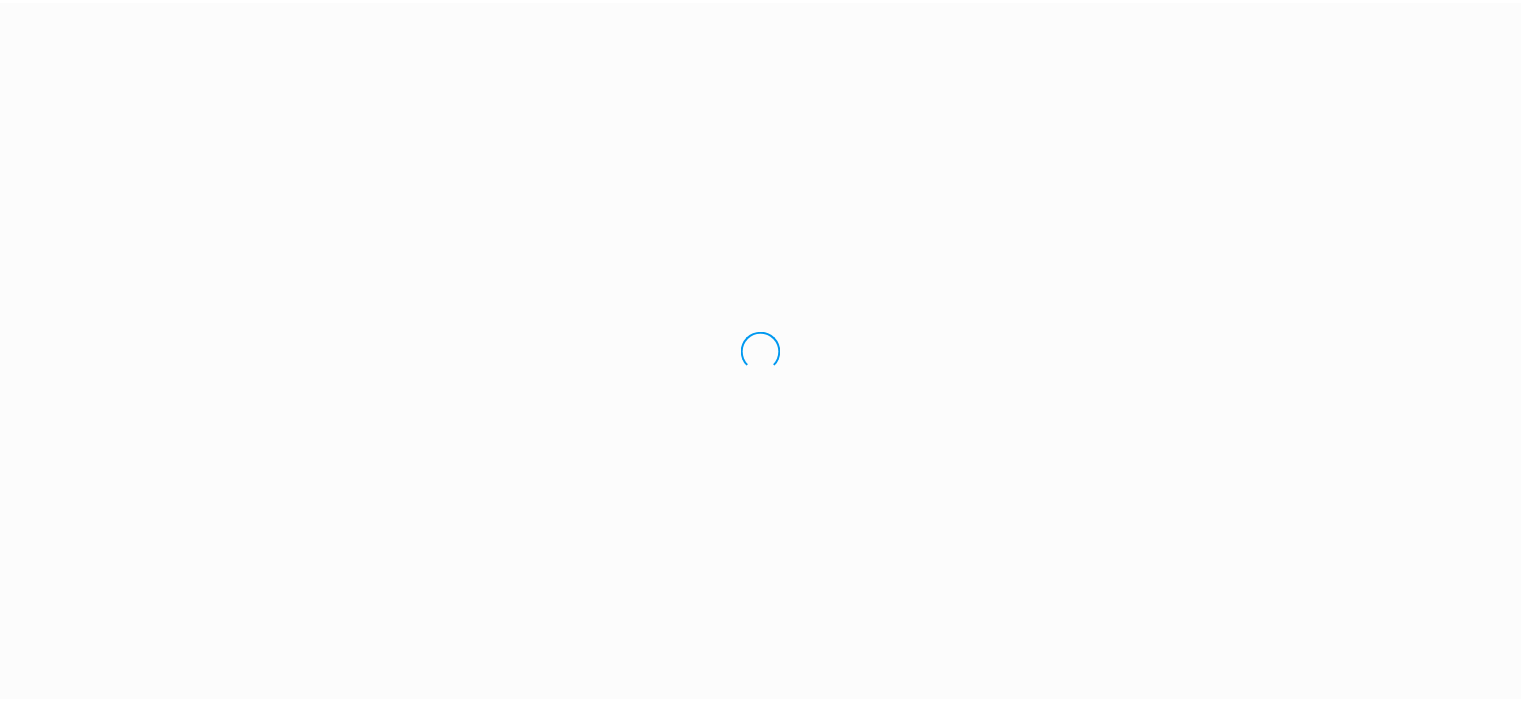 scroll, scrollTop: 0, scrollLeft: 0, axis: both 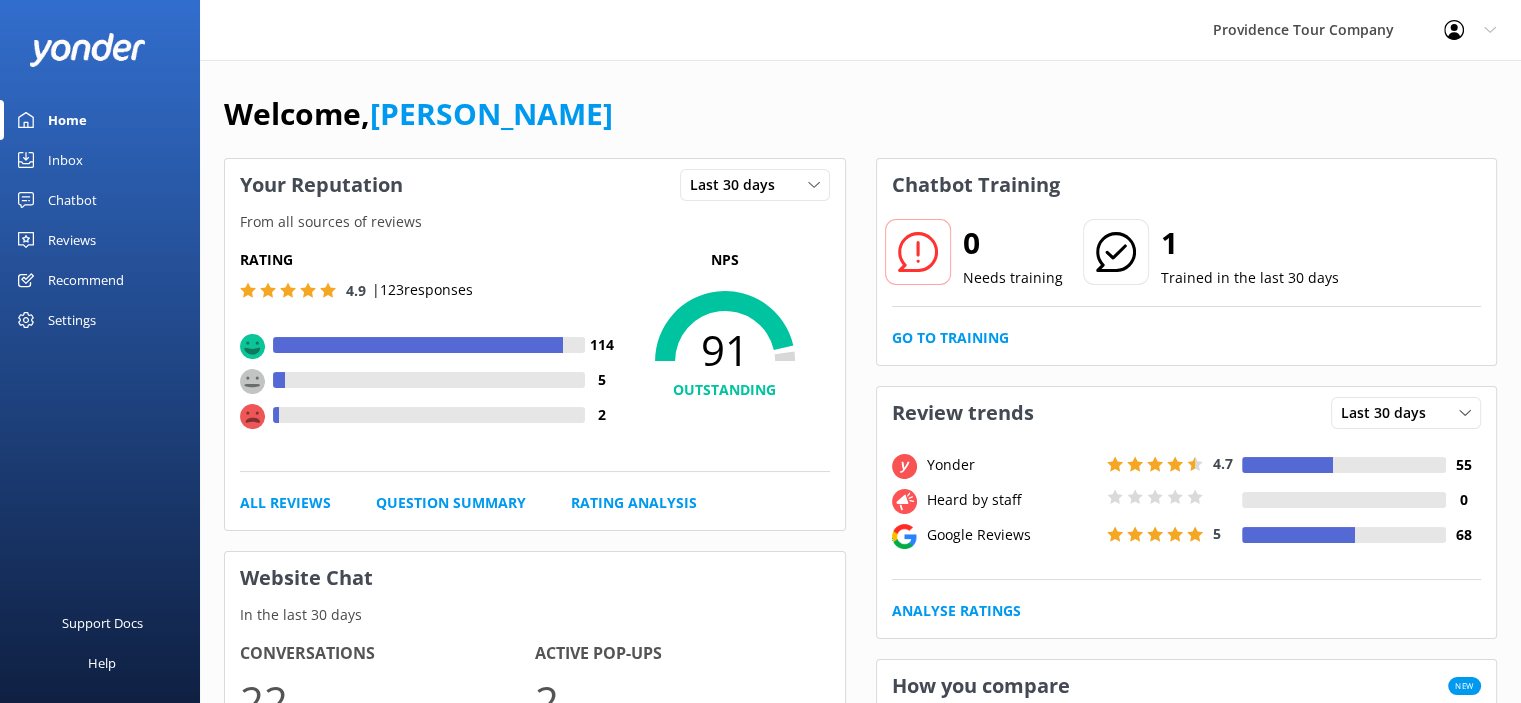 click on "Reviews" at bounding box center (72, 240) 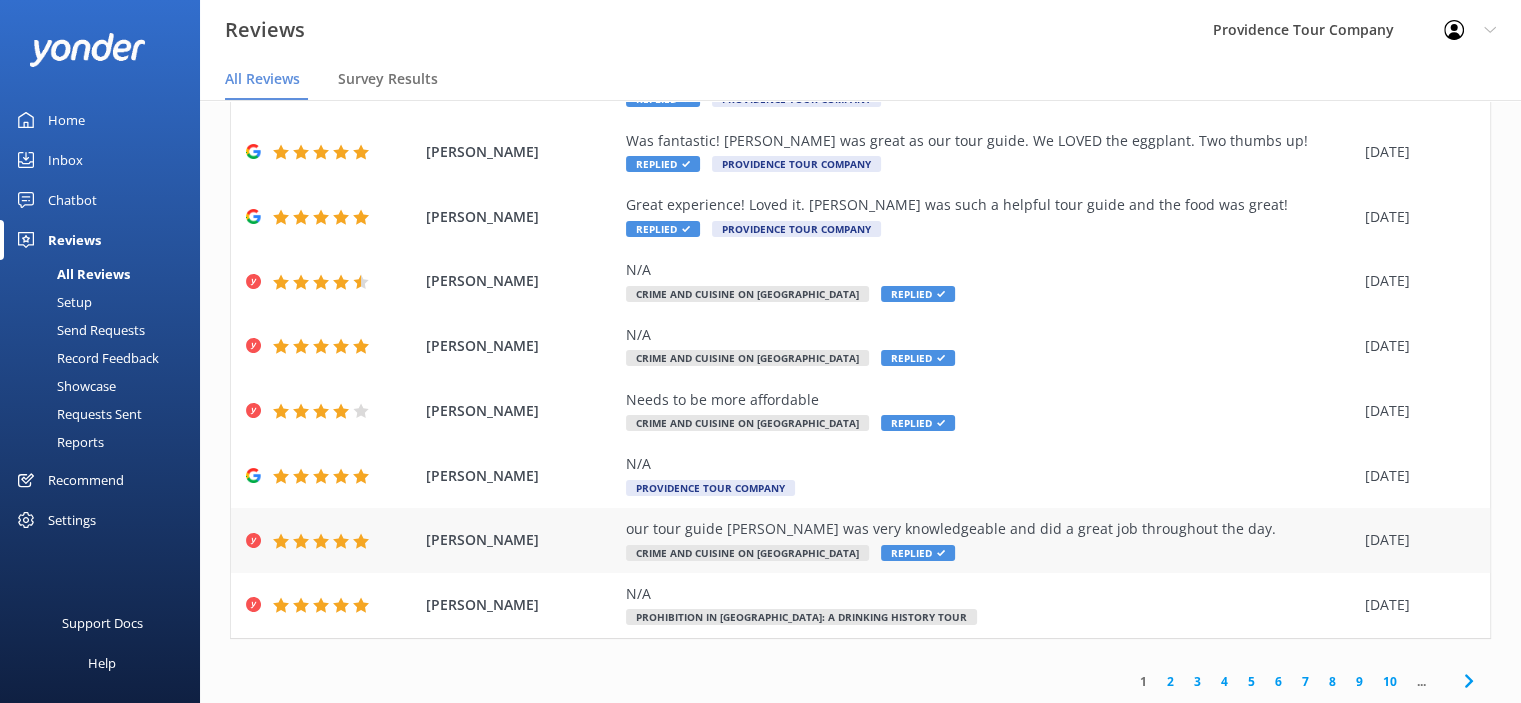 scroll, scrollTop: 232, scrollLeft: 0, axis: vertical 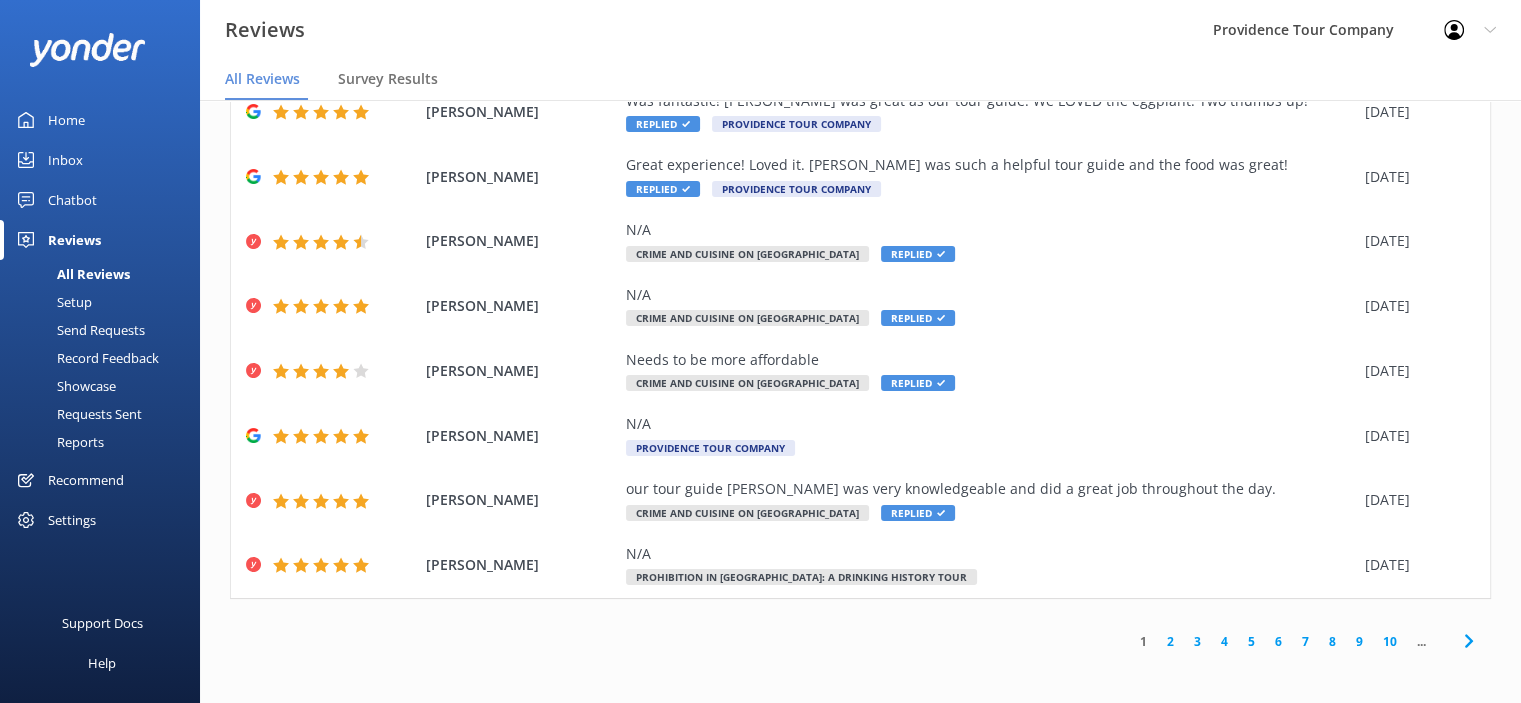 click on "6" at bounding box center [1278, 641] 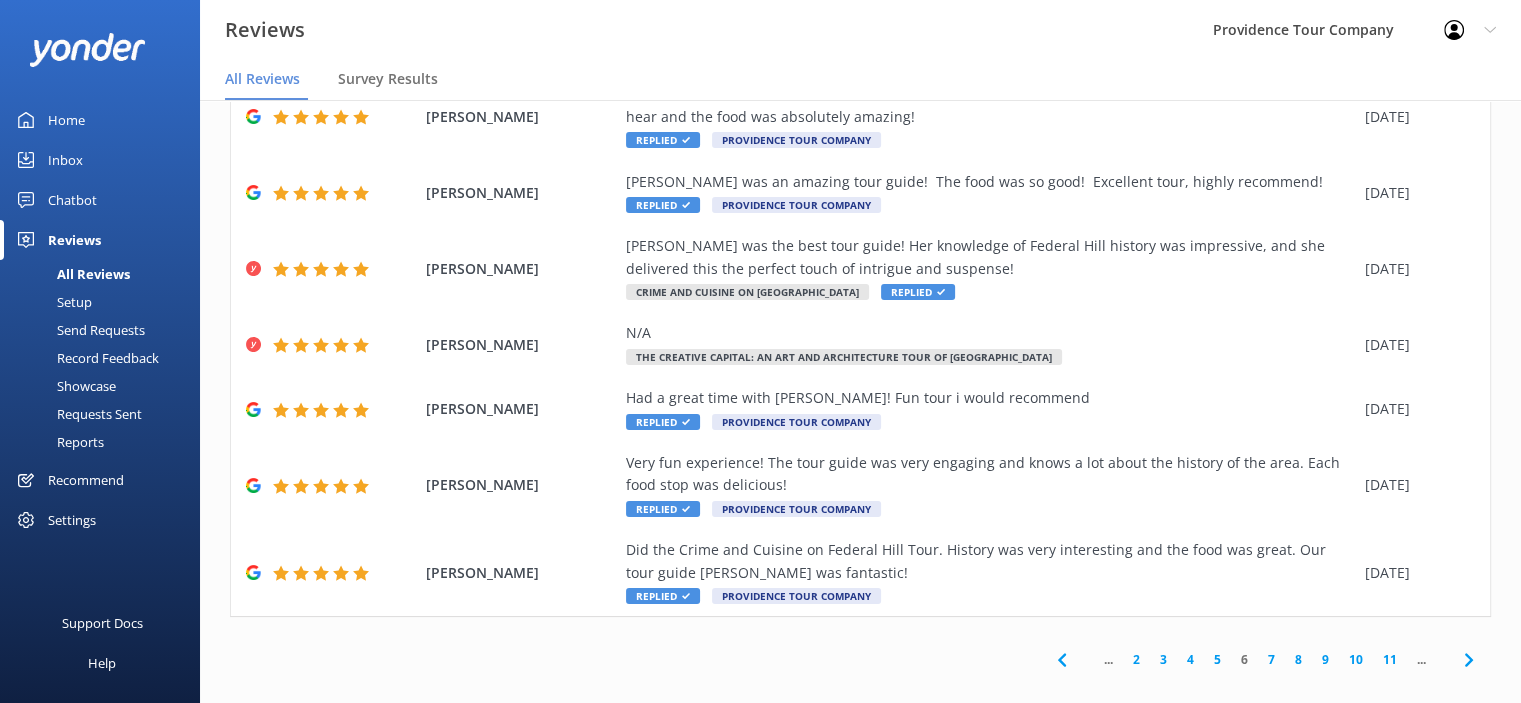 scroll, scrollTop: 322, scrollLeft: 0, axis: vertical 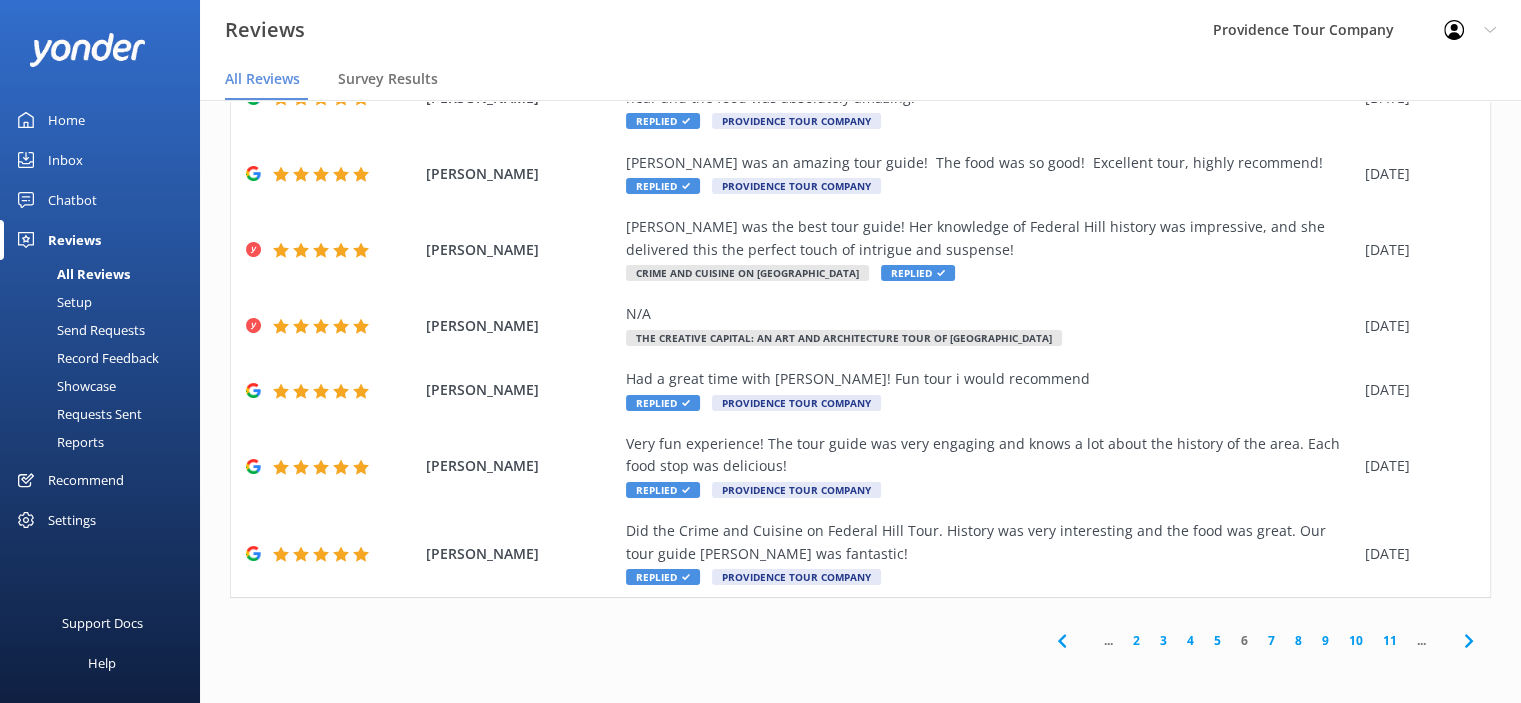 click on "5" at bounding box center [1217, 640] 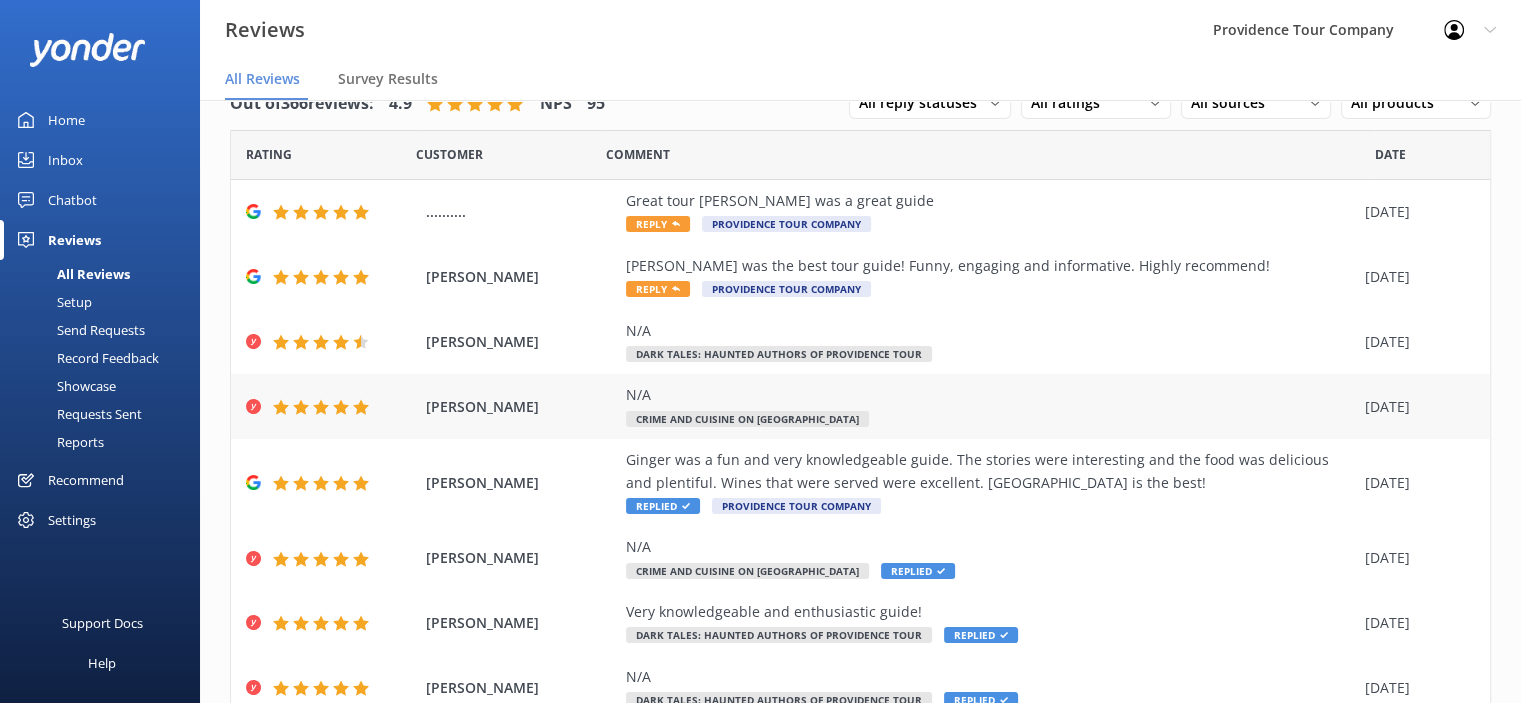scroll, scrollTop: 0, scrollLeft: 0, axis: both 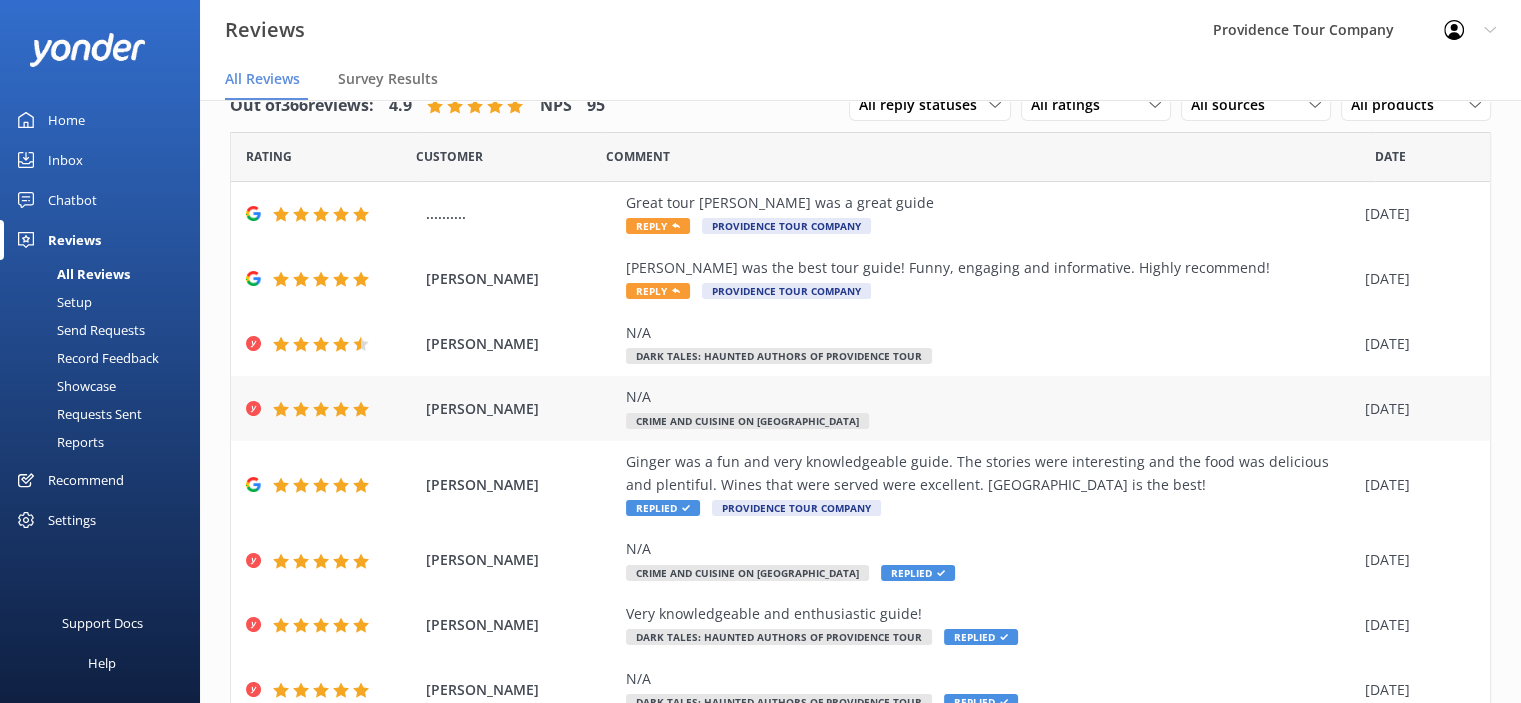 click on "N/A" at bounding box center (990, 397) 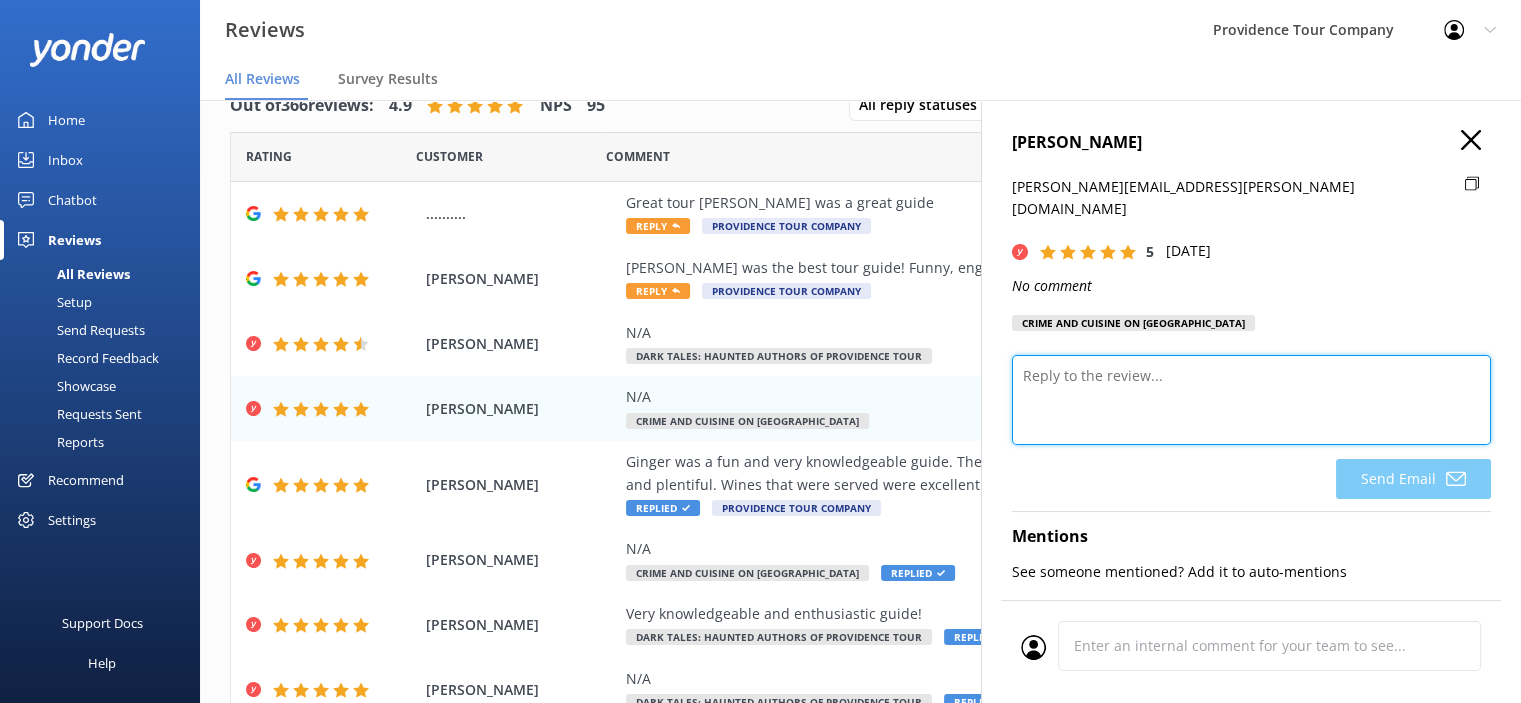 click at bounding box center (1251, 400) 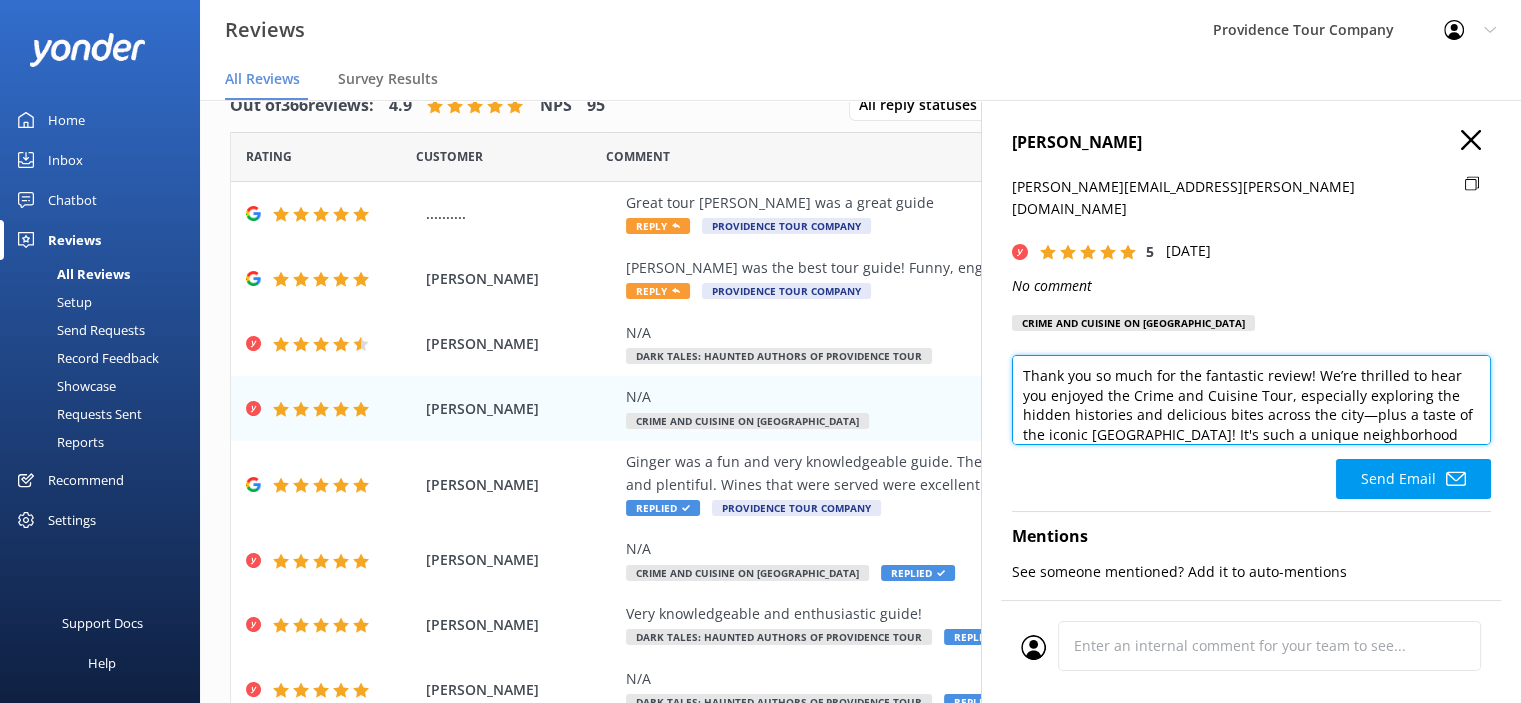scroll, scrollTop: 254, scrollLeft: 0, axis: vertical 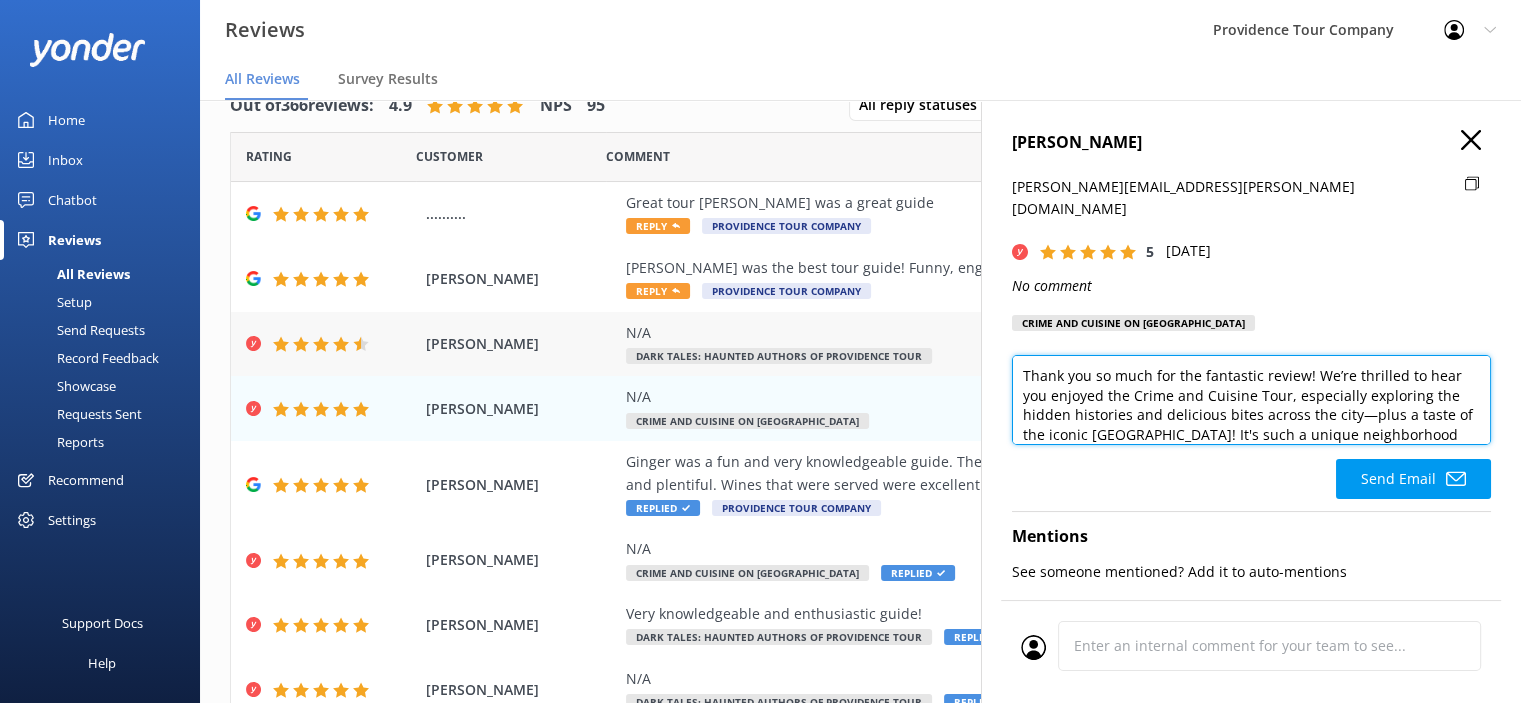 drag, startPoint x: 1153, startPoint y: 366, endPoint x: 940, endPoint y: 318, distance: 218.34148 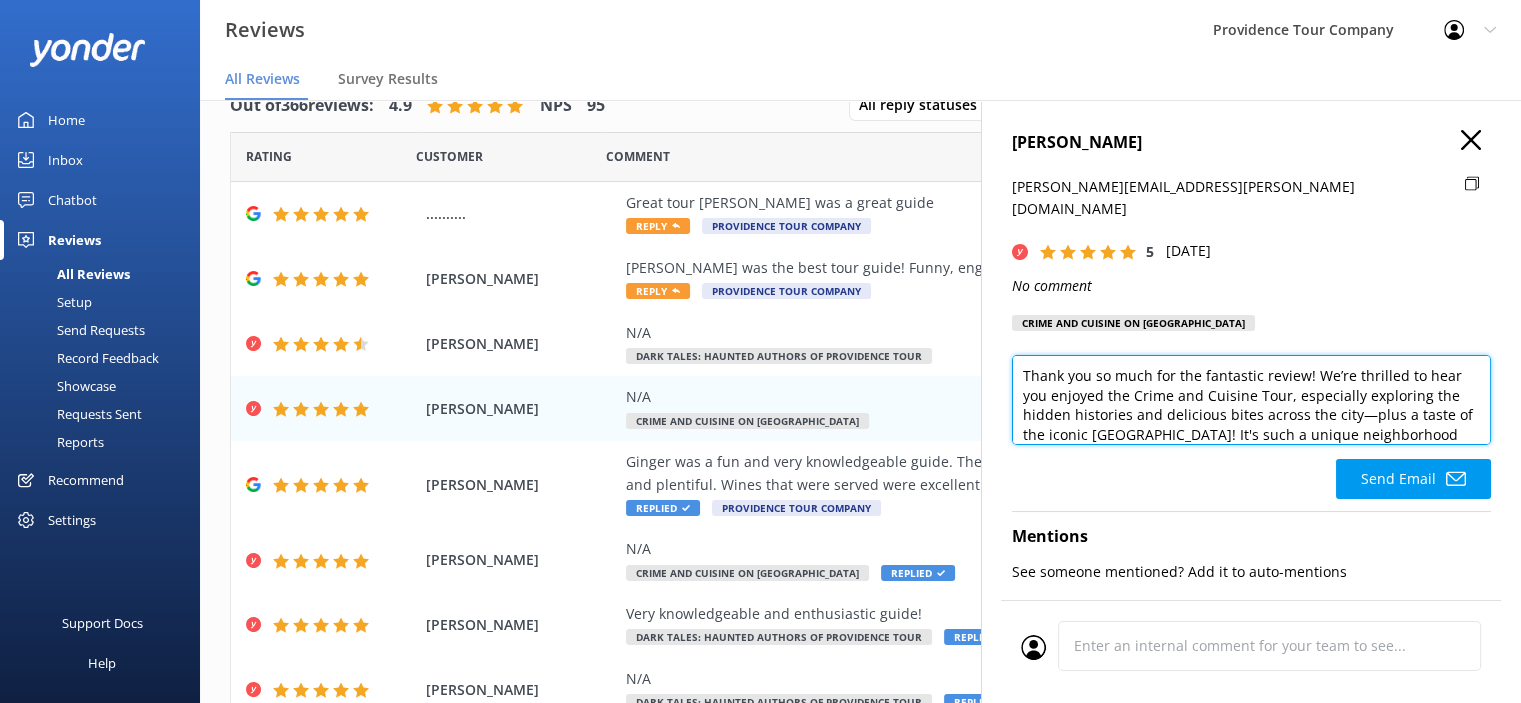 scroll, scrollTop: 100, scrollLeft: 0, axis: vertical 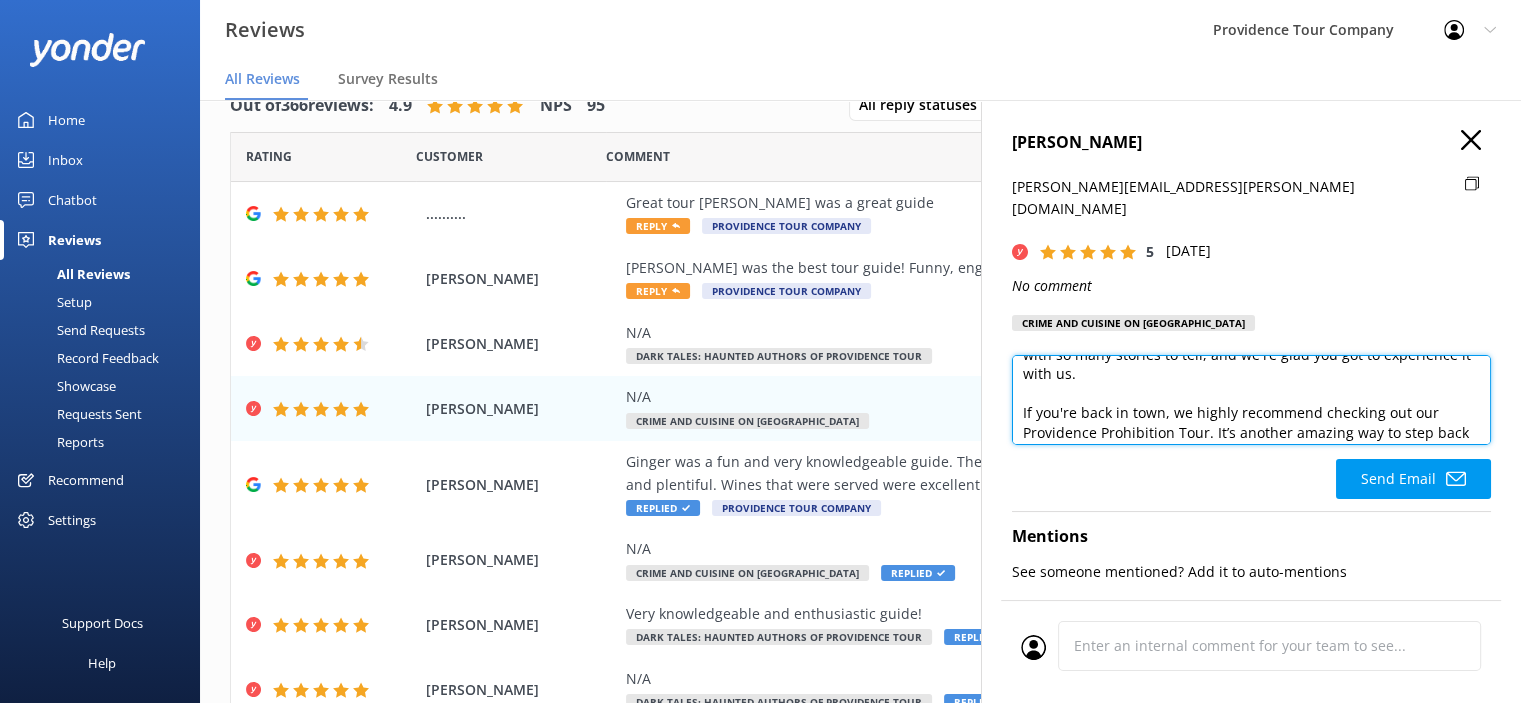 type on "Thank you so much for the fantastic review! We’re thrilled to hear you enjoyed the Crime and Cuisine Tour, especially exploring the hidden histories and delicious bites across the city—plus a taste of the iconic Federal Hill! It's such a unique neighborhood with so many stories to tell, and we're glad you got to experience it with us.
If you're back in town, we highly recommend checking out our Providence Prohibition Tour. It’s another amazing way to step back in time, this time into the world of secret speakeasies and hidden bars during Prohibition. Plus, you'll get to enjoy the city’s cocktail culture in a whole new way!
Thanks again for joining us, and we hope to see you on another tour soon!" 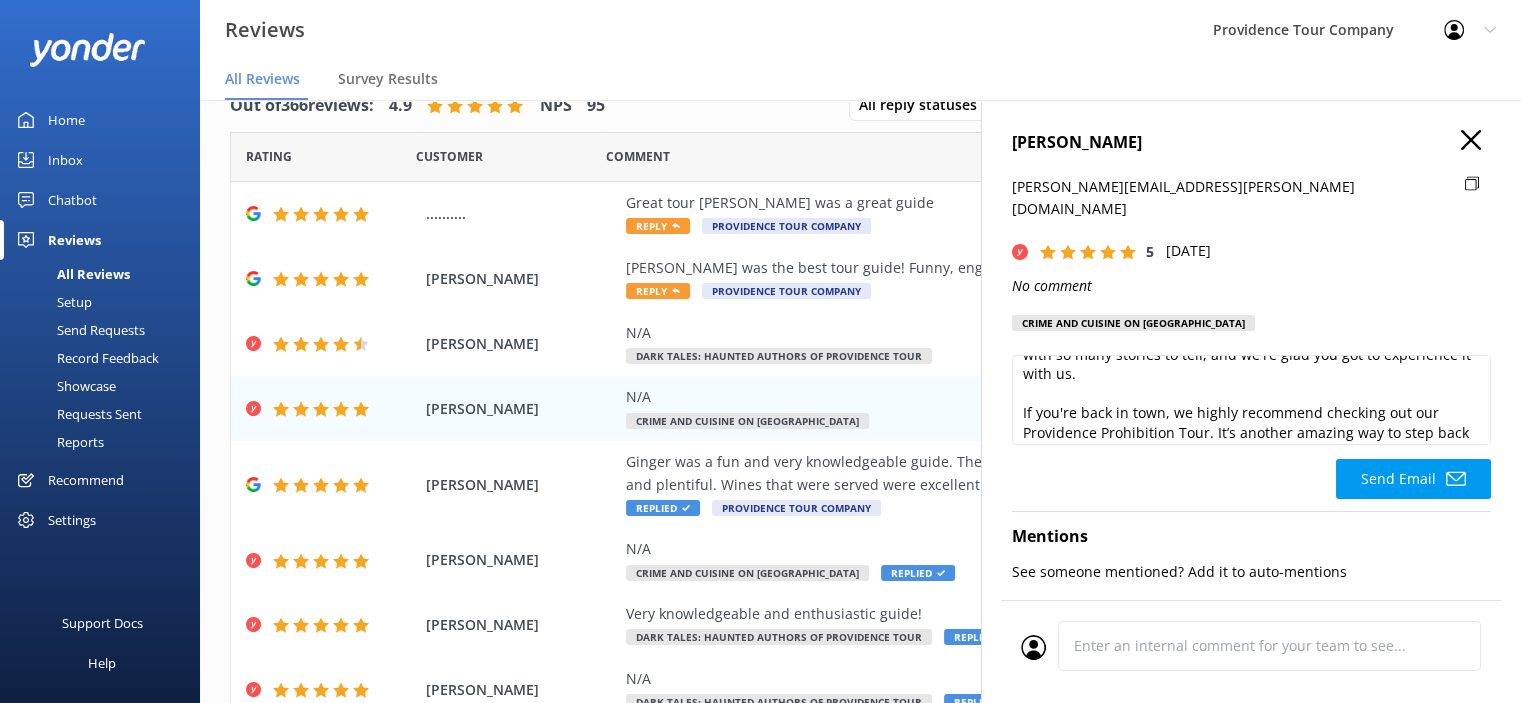 click on "Send Email" 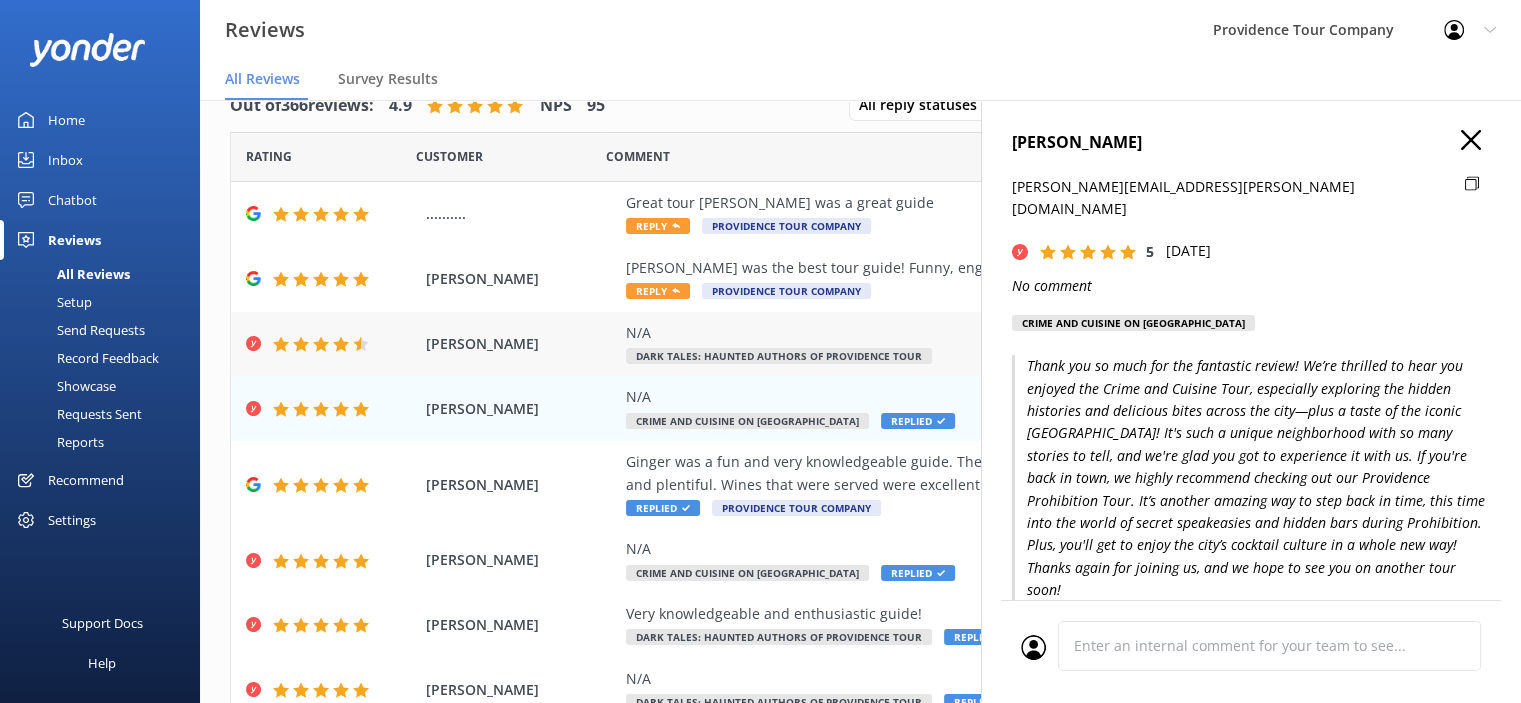 click on "N/A Dark Tales: Haunted Authors of Providence Tour" at bounding box center (990, 344) 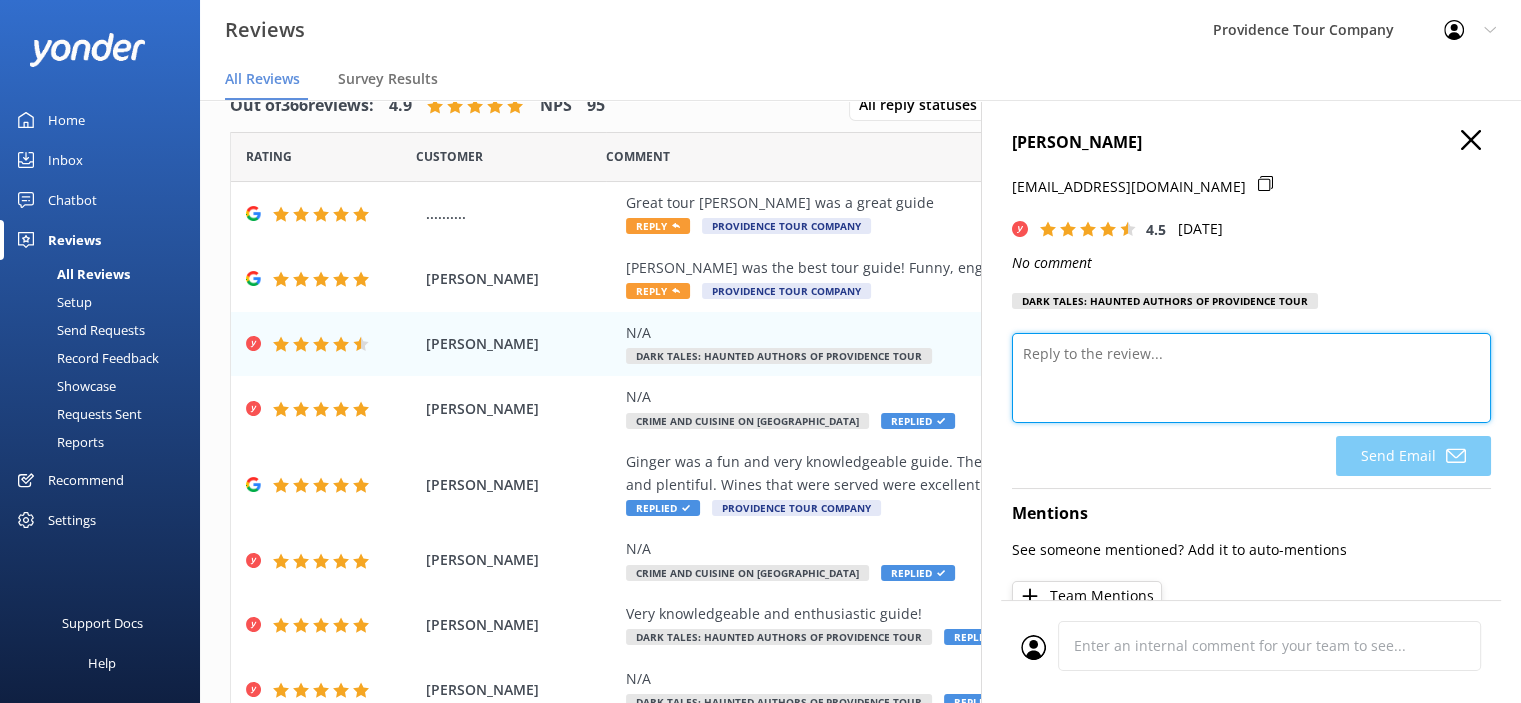 click at bounding box center [1251, 378] 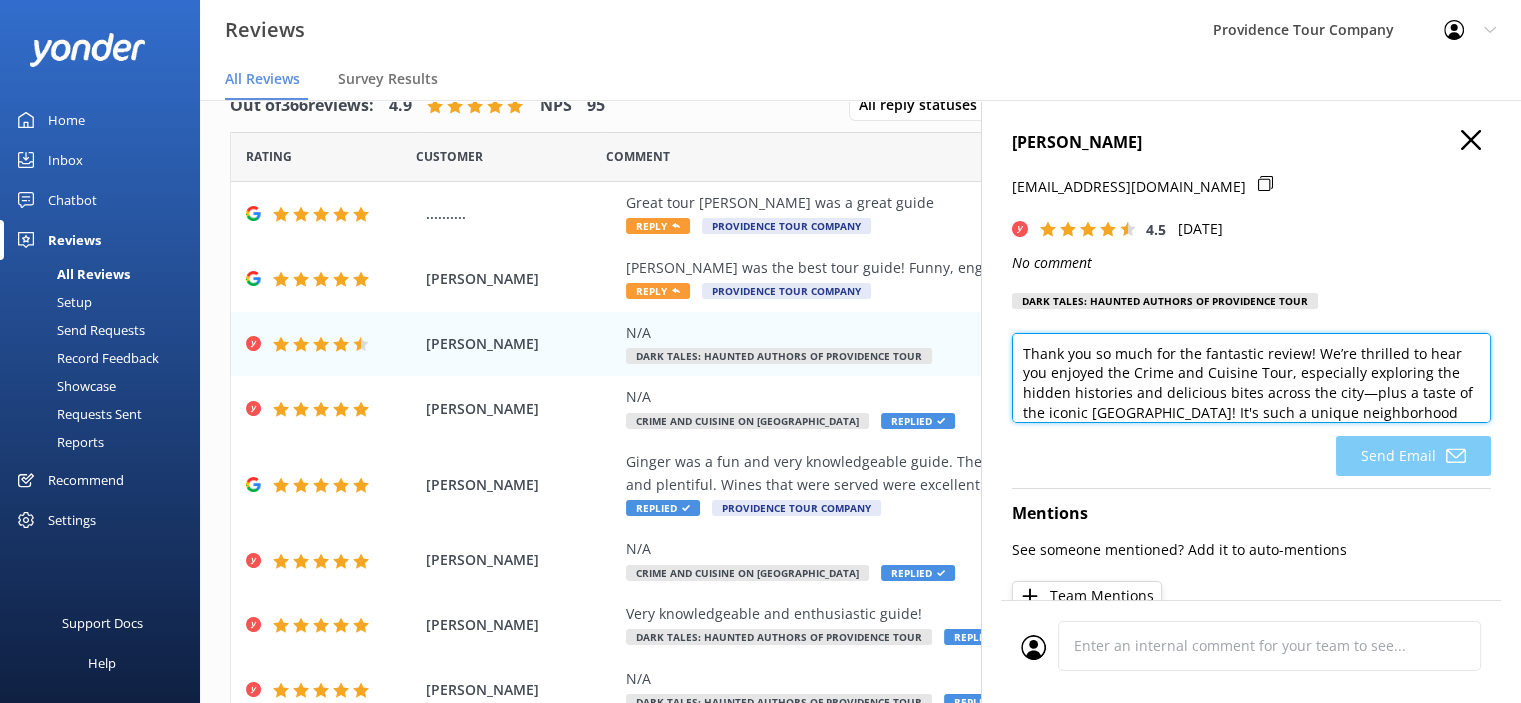 scroll, scrollTop: 254, scrollLeft: 0, axis: vertical 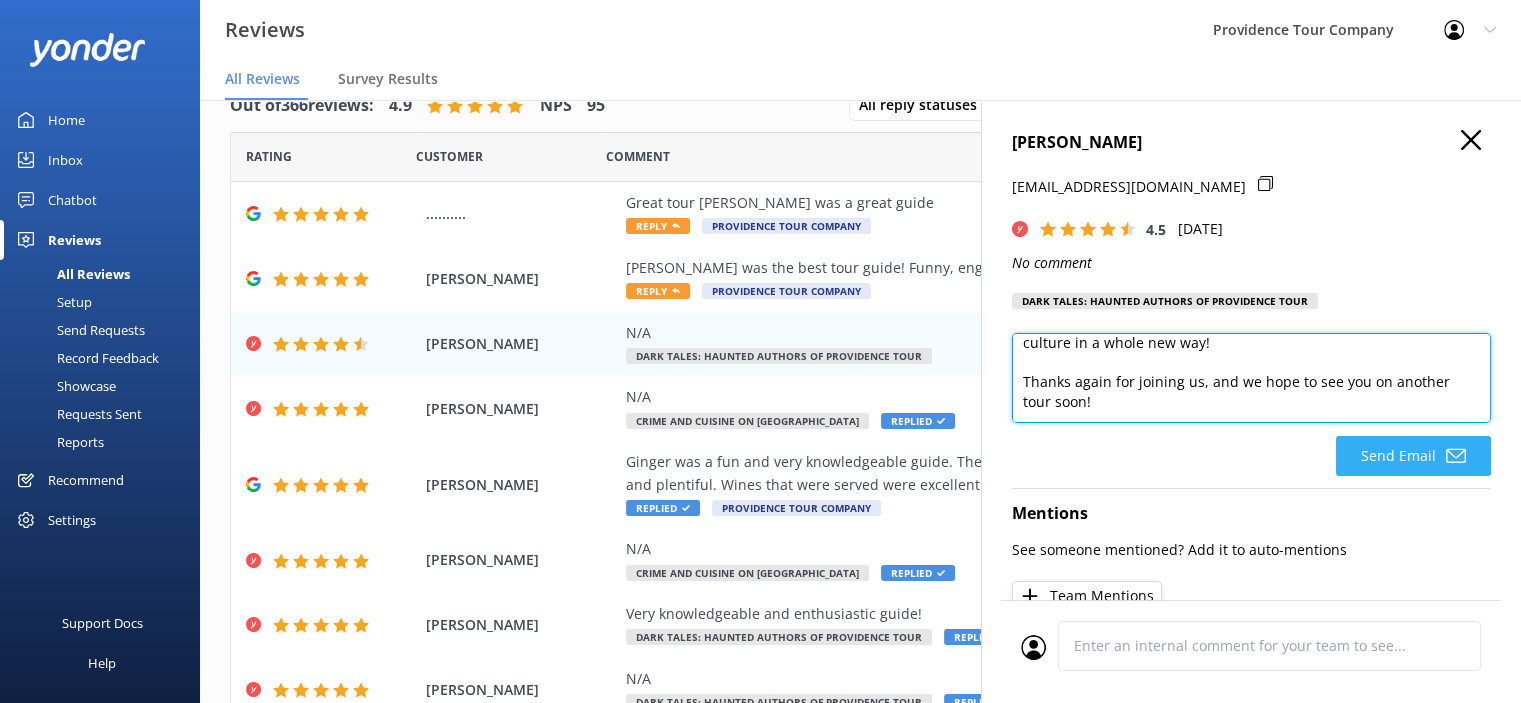 type on "Thank you so much for the fantastic review! We’re thrilled to hear you enjoyed the Crime and Cuisine Tour, especially exploring the hidden histories and delicious bites across the city—plus a taste of the iconic Federal Hill! It's such a unique neighborhood with so many stories to tell, and we're glad you got to experience it with us.
If you're back in town, we highly recommend checking out our Providence Prohibition Tour. It’s another amazing way to step back in time, this time into the world of secret speakeasies and hidden bars during Prohibition. Plus, you'll get to enjoy the city’s cocktail culture in a whole new way!
Thanks again for joining us, and we hope to see you on another tour soon!" 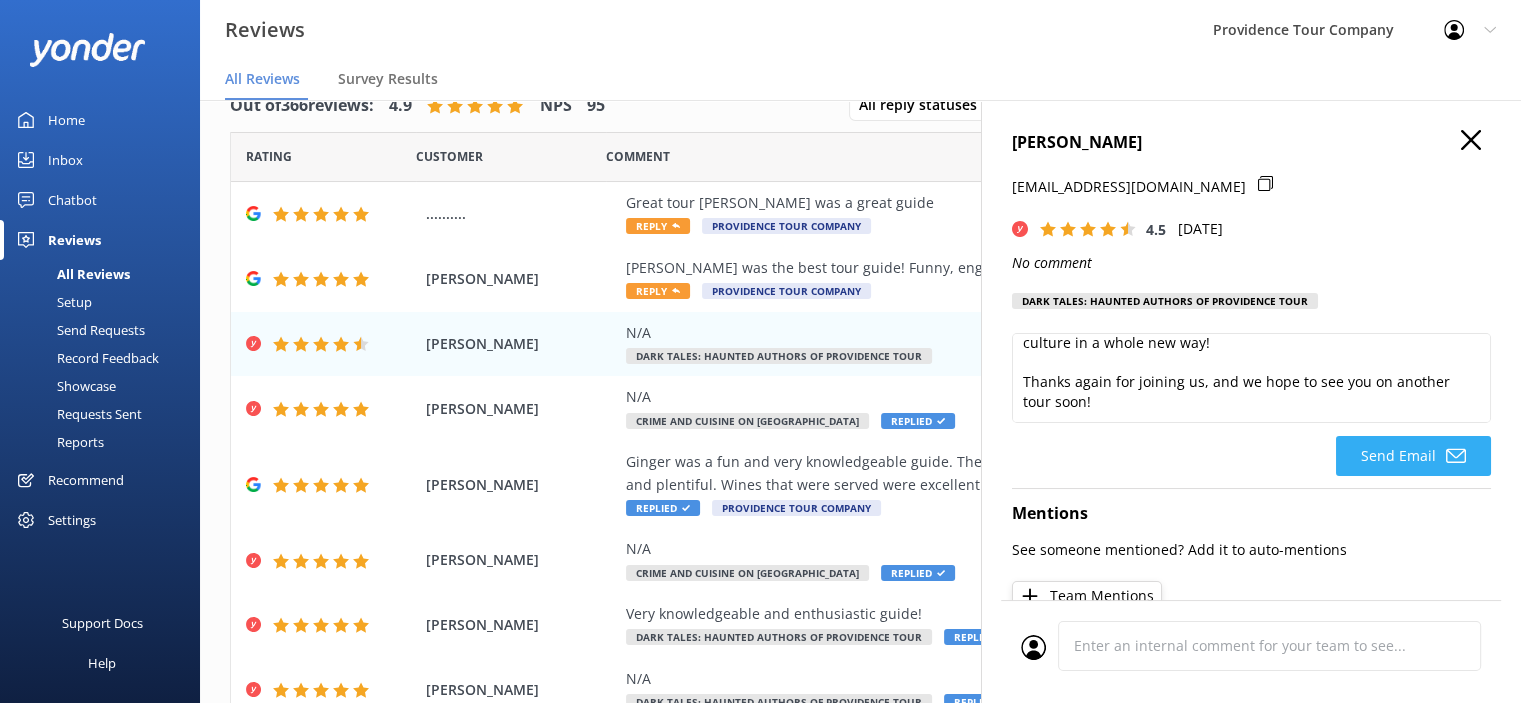 click on "Send Email" 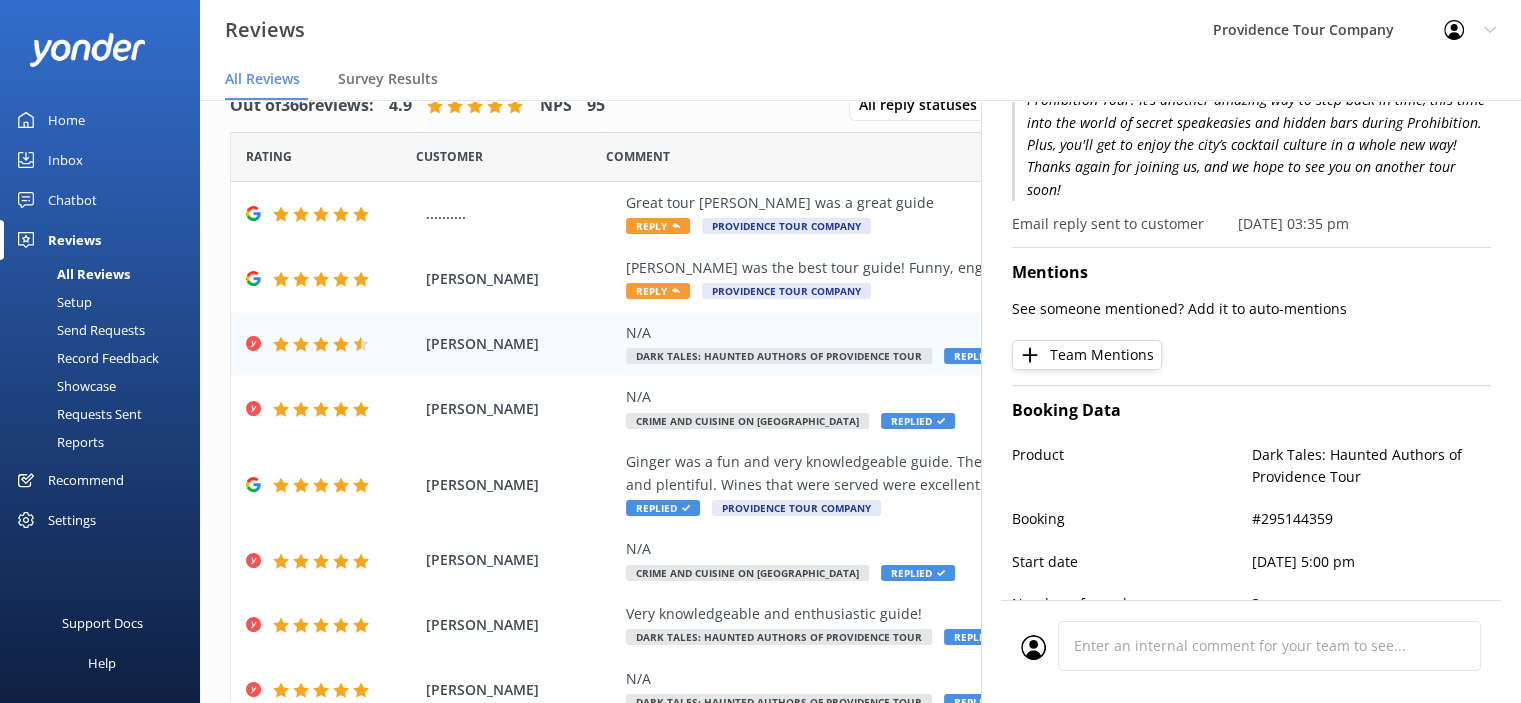 scroll, scrollTop: 500, scrollLeft: 0, axis: vertical 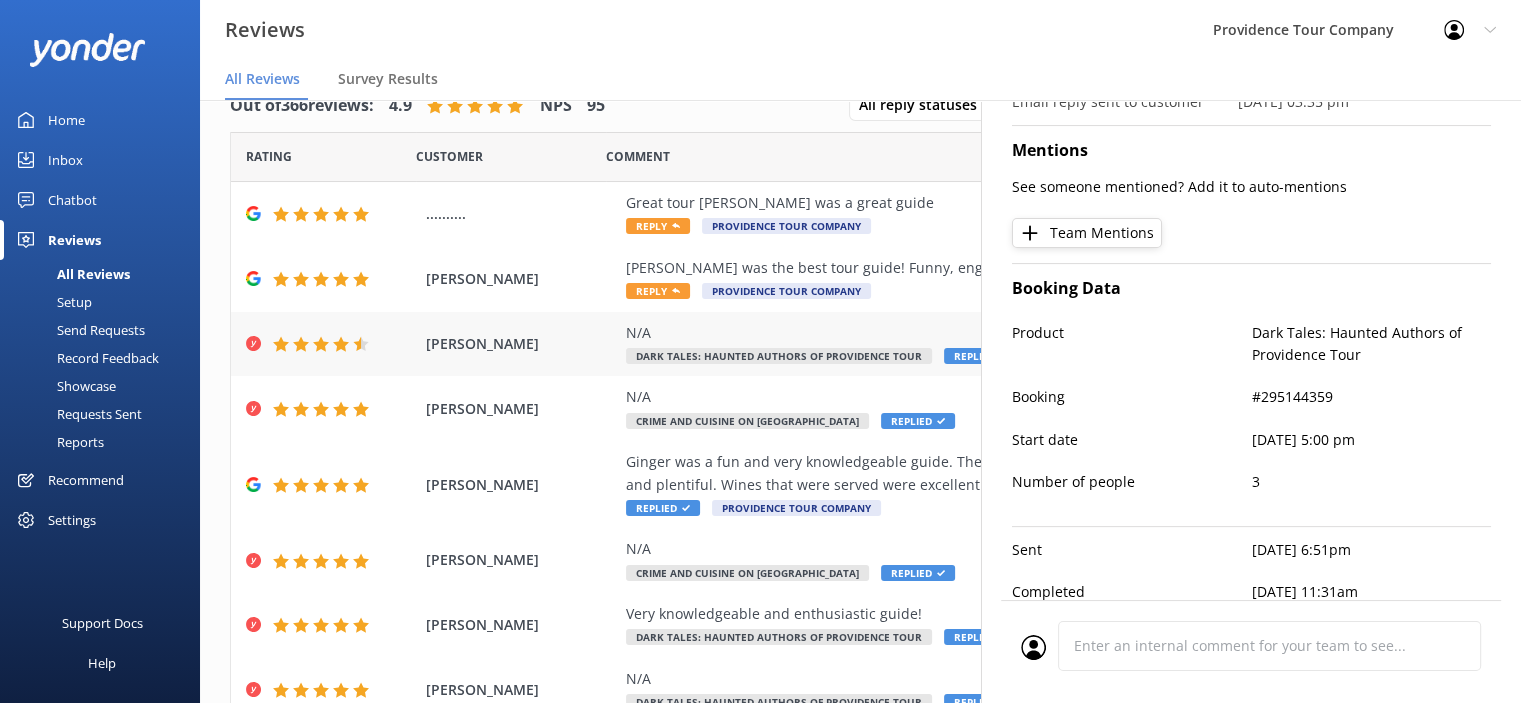 click on "Dark Tales: Haunted Authors of Providence Tour" at bounding box center (779, 356) 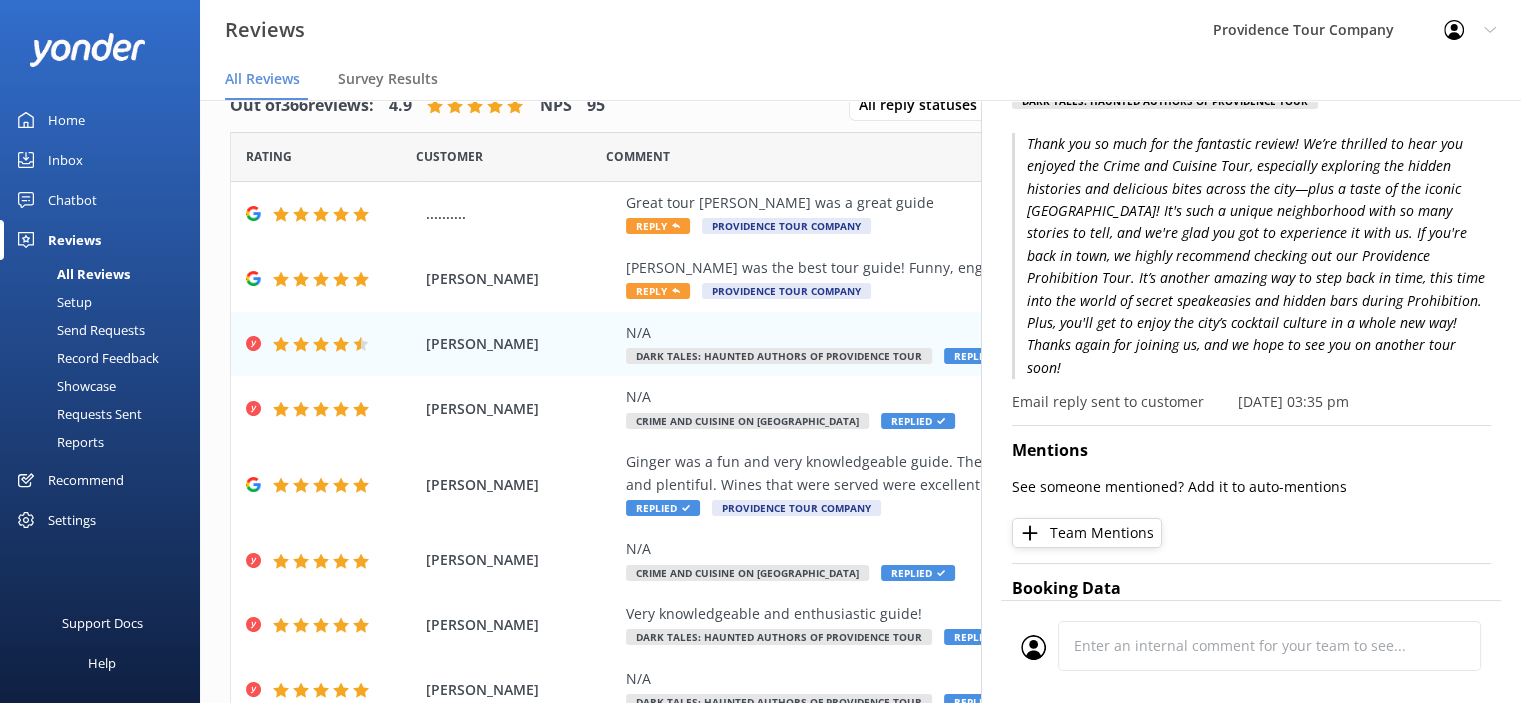 scroll, scrollTop: 0, scrollLeft: 0, axis: both 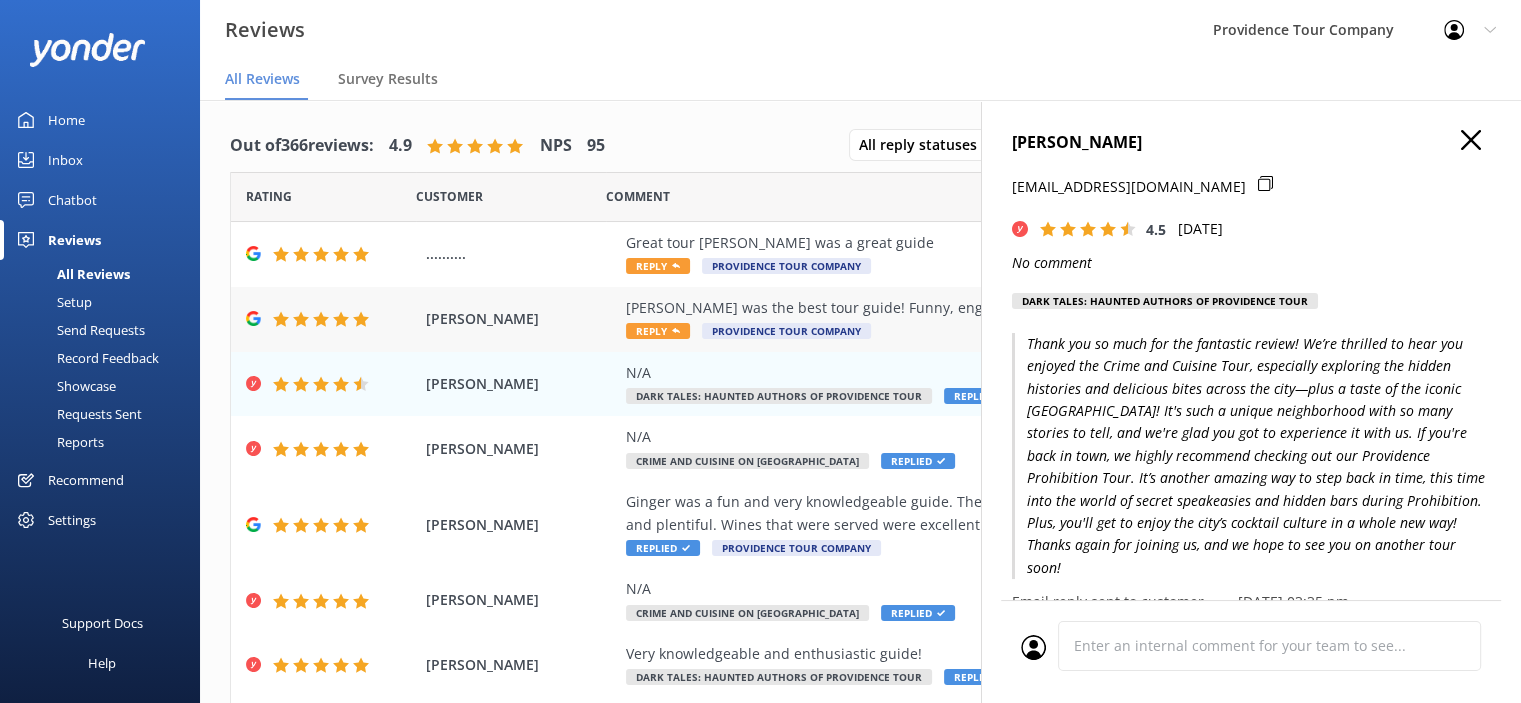 click on "Kate Kelly was the best tour guide! Funny, engaging and informative. Highly recommend!" at bounding box center (990, 308) 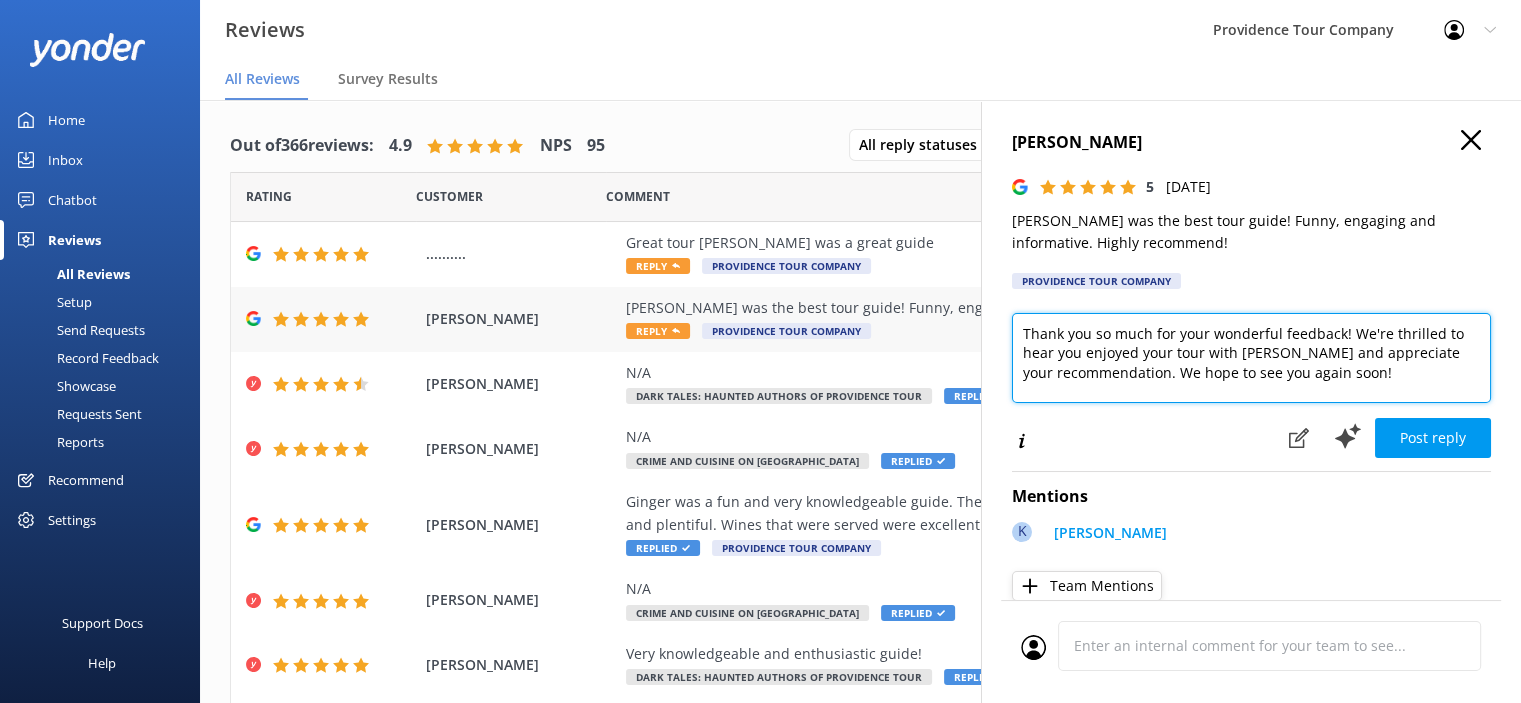 drag, startPoint x: 1378, startPoint y: 372, endPoint x: 948, endPoint y: 333, distance: 431.76498 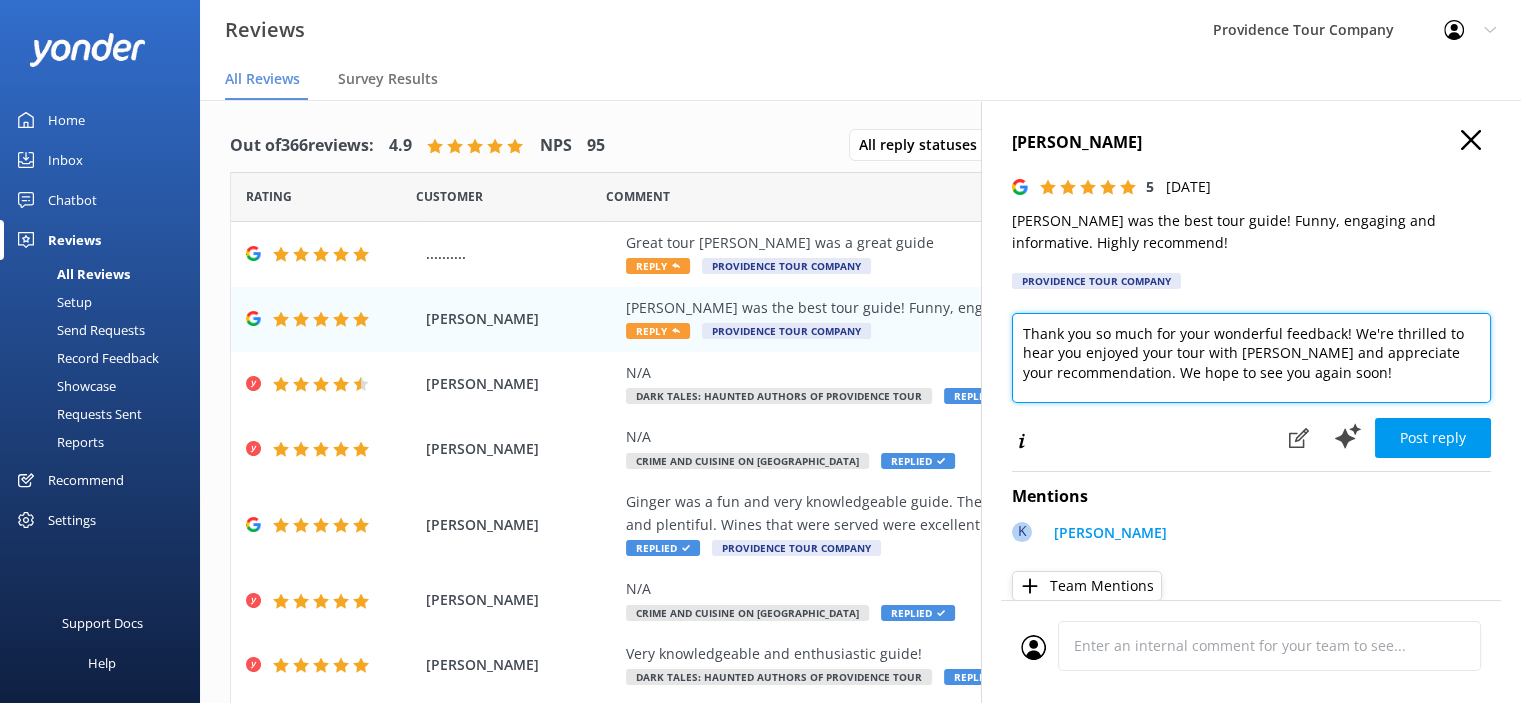 paste on "the fantastic review! We’re thrilled to hear you enjoyed the Crime and Cuisine Tour, especially exploring the hidden histories and delicious bites across the city—plus a taste of the iconic Federal Hill! It's such a unique neighborhood with so many stories to tell, and we're glad you got to experience it with us.
If you're back in town, we highly recommend checking out our Providence Prohibition Tour. It’s another amazing way to step back in time, this time into the world of secret speakeasies and hidden bars during Prohibition. Plus, you'll get to enjoy the city’s cocktail culture in a whole new way!
Thanks again for joining us, and we hope to see you on another tour soon!" 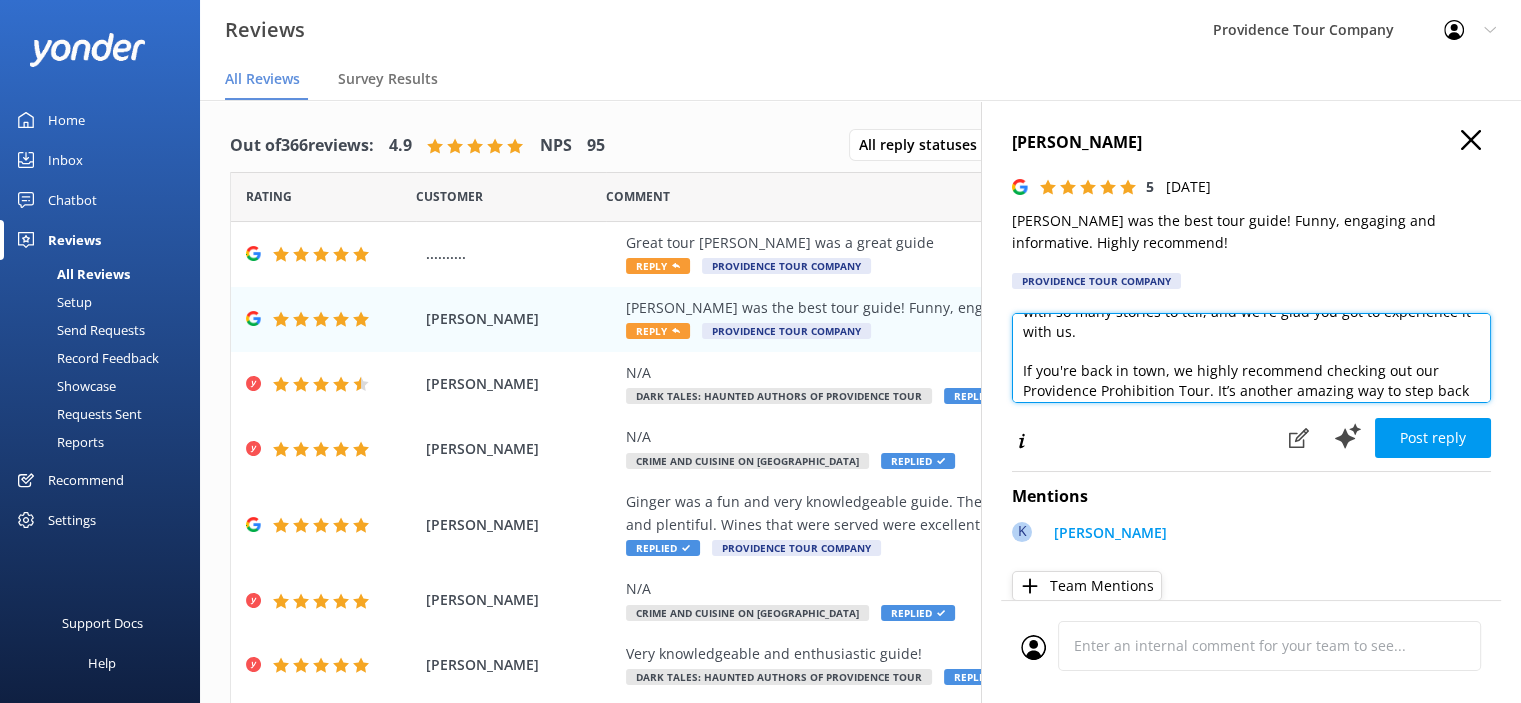 scroll, scrollTop: 200, scrollLeft: 0, axis: vertical 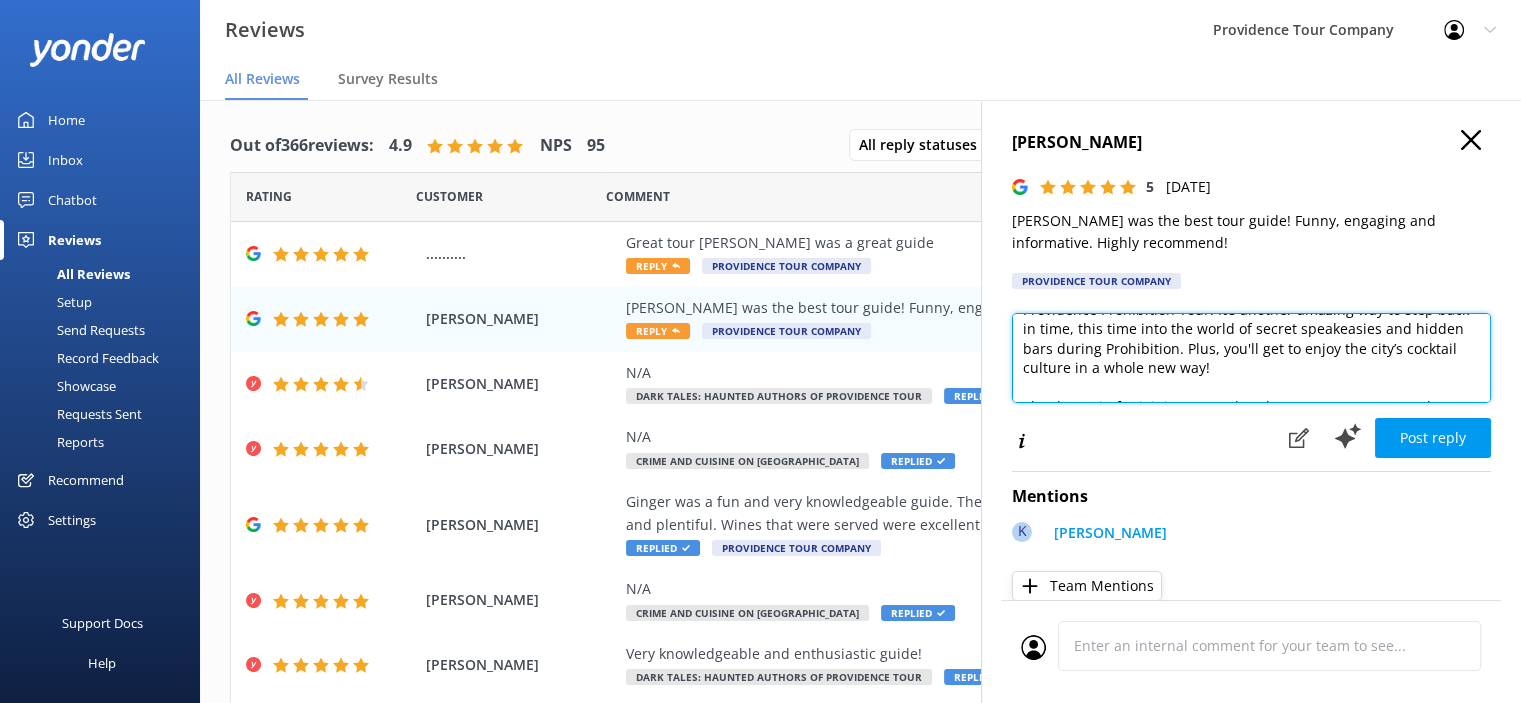 drag, startPoint x: 1225, startPoint y: 327, endPoint x: 1267, endPoint y: 363, distance: 55.31727 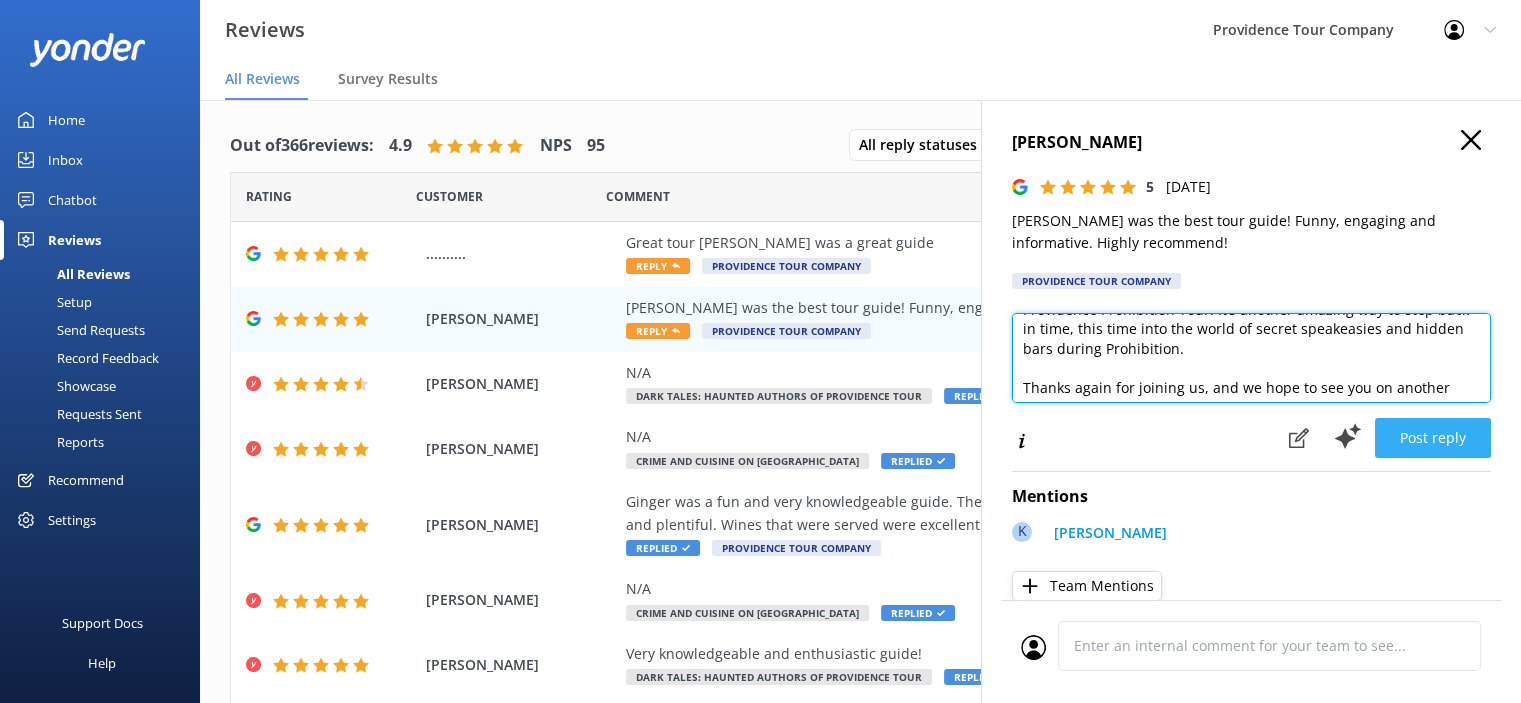 type on "Thank you so much for the fantastic review! We’re thrilled to hear you enjoyed the Crime and Cuisine Tour, especially exploring the hidden histories and delicious bites across the city—plus a taste of the iconic Federal Hill! It's such a unique neighborhood with so many stories to tell, and we're glad you got to experience it with us.
If you're back in town, we highly recommend checking out our Providence Prohibition Tour. It’s another amazing way to step back in time, this time into the world of secret speakeasies and hidden bars during Prohibition.
Thanks again for joining us, and we hope to see you on another tour soon!" 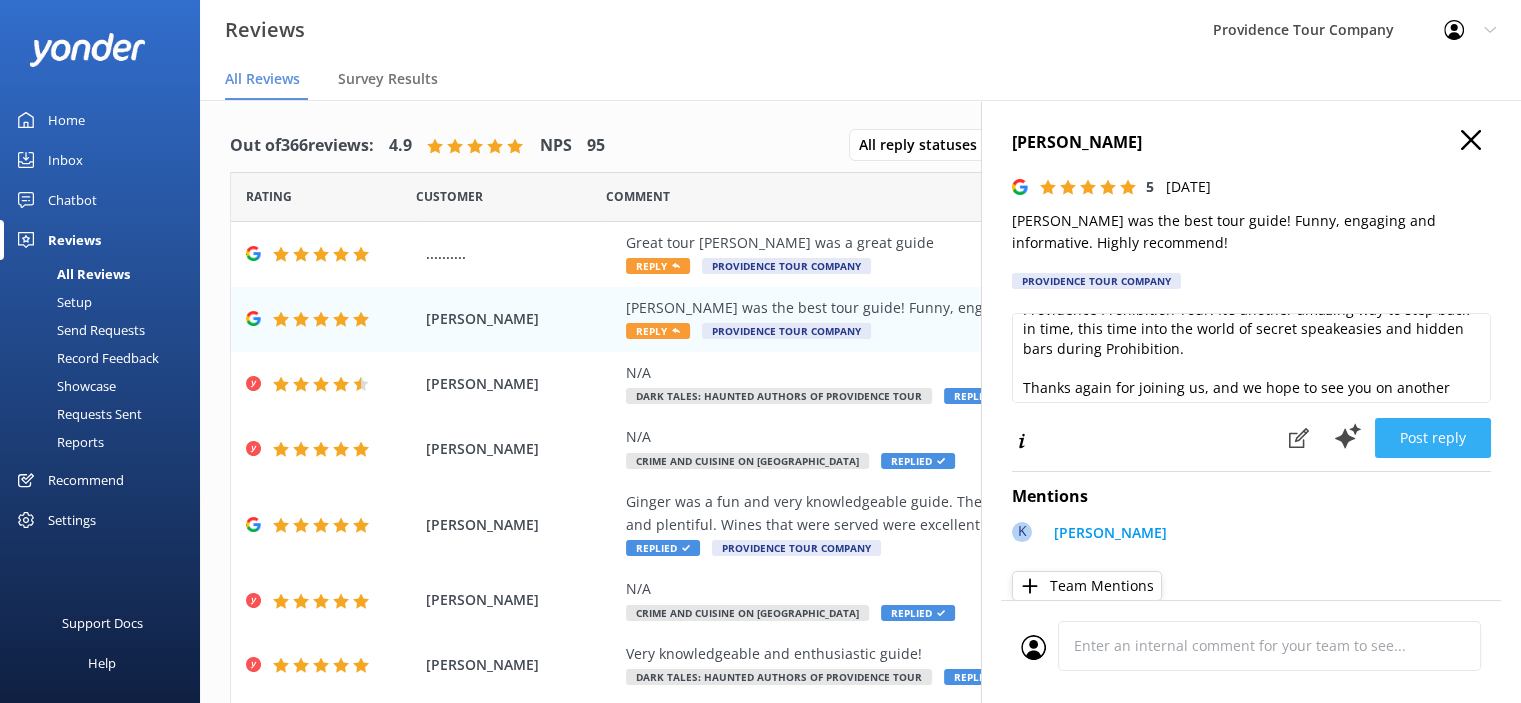 click on "Post reply" at bounding box center (1433, 438) 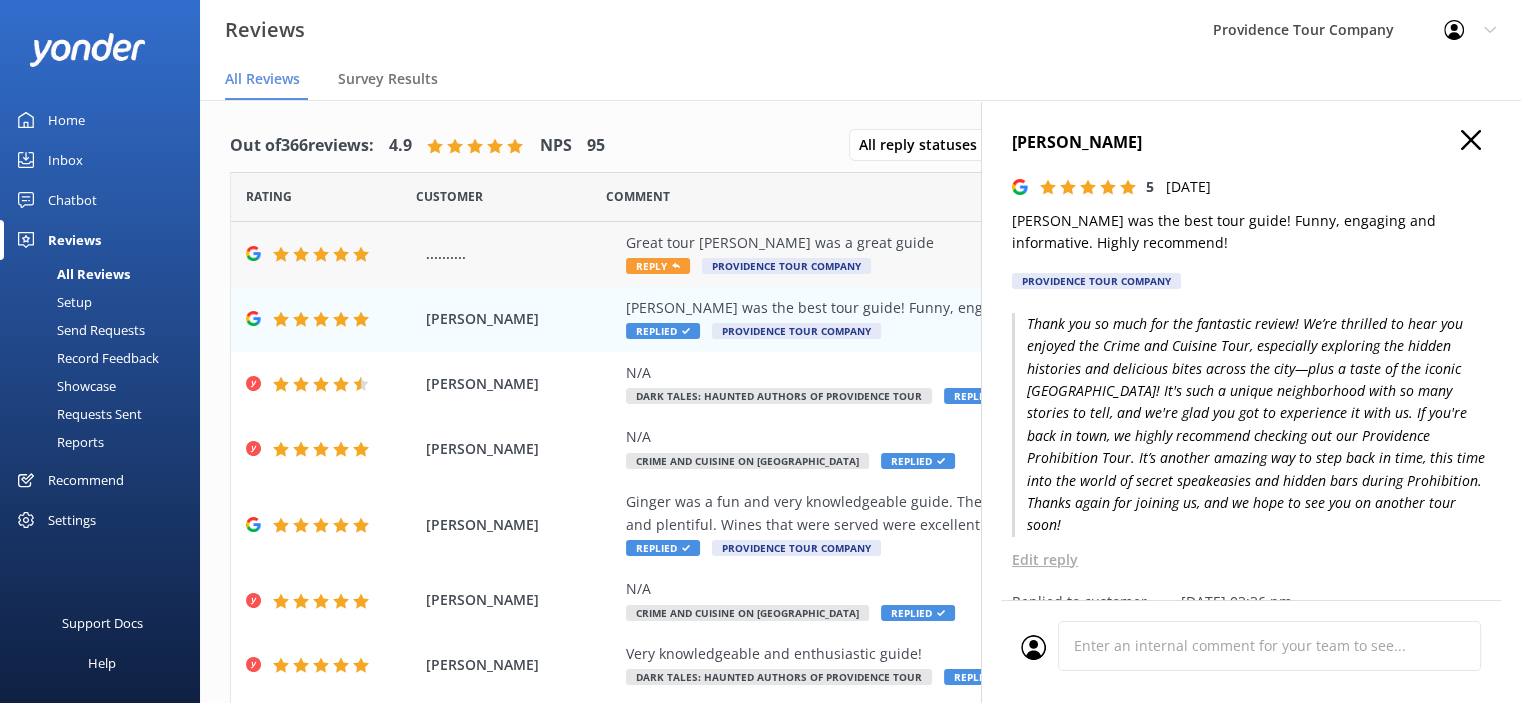click on "Great tour Kate was a great guide Reply Providence Tour Company" at bounding box center (990, 254) 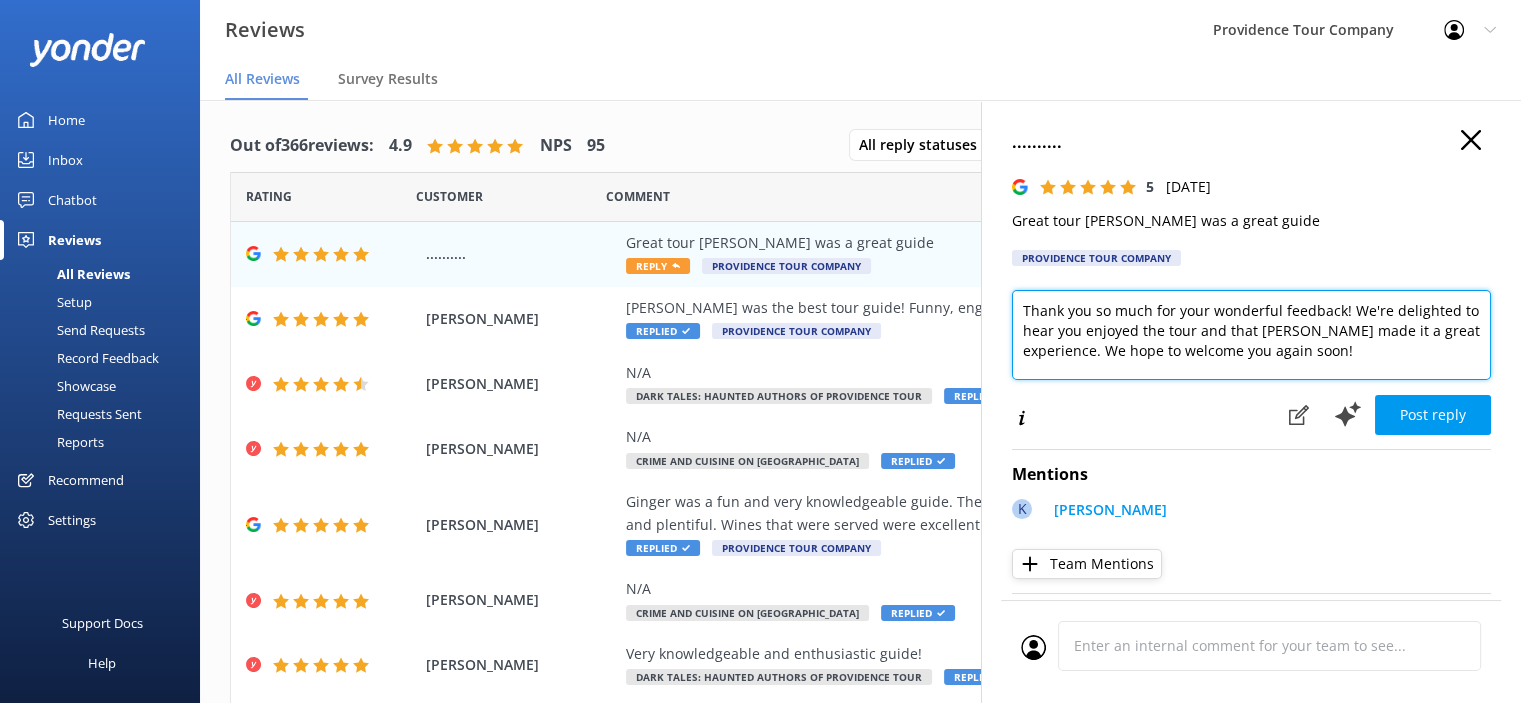 drag, startPoint x: 1343, startPoint y: 356, endPoint x: 1020, endPoint y: 308, distance: 326.5471 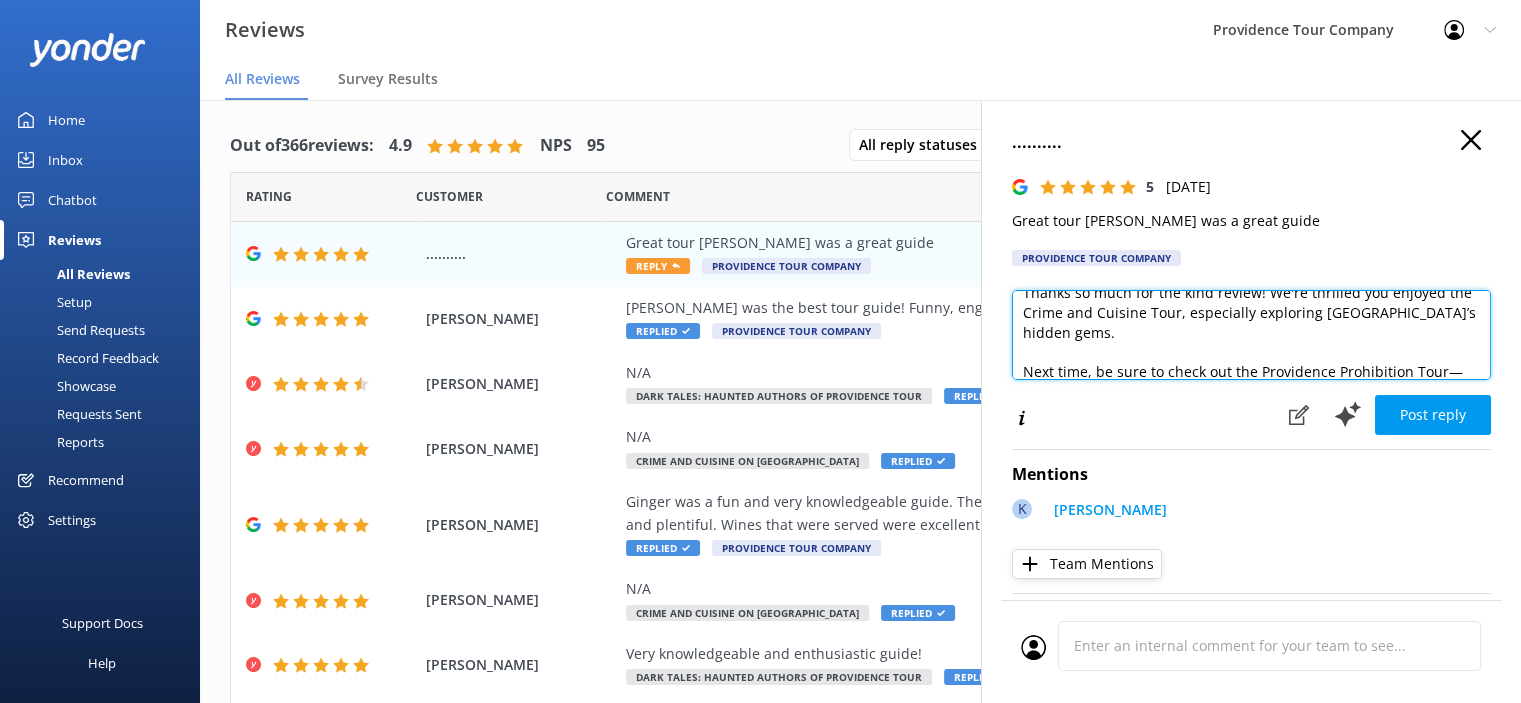 scroll, scrollTop: 0, scrollLeft: 0, axis: both 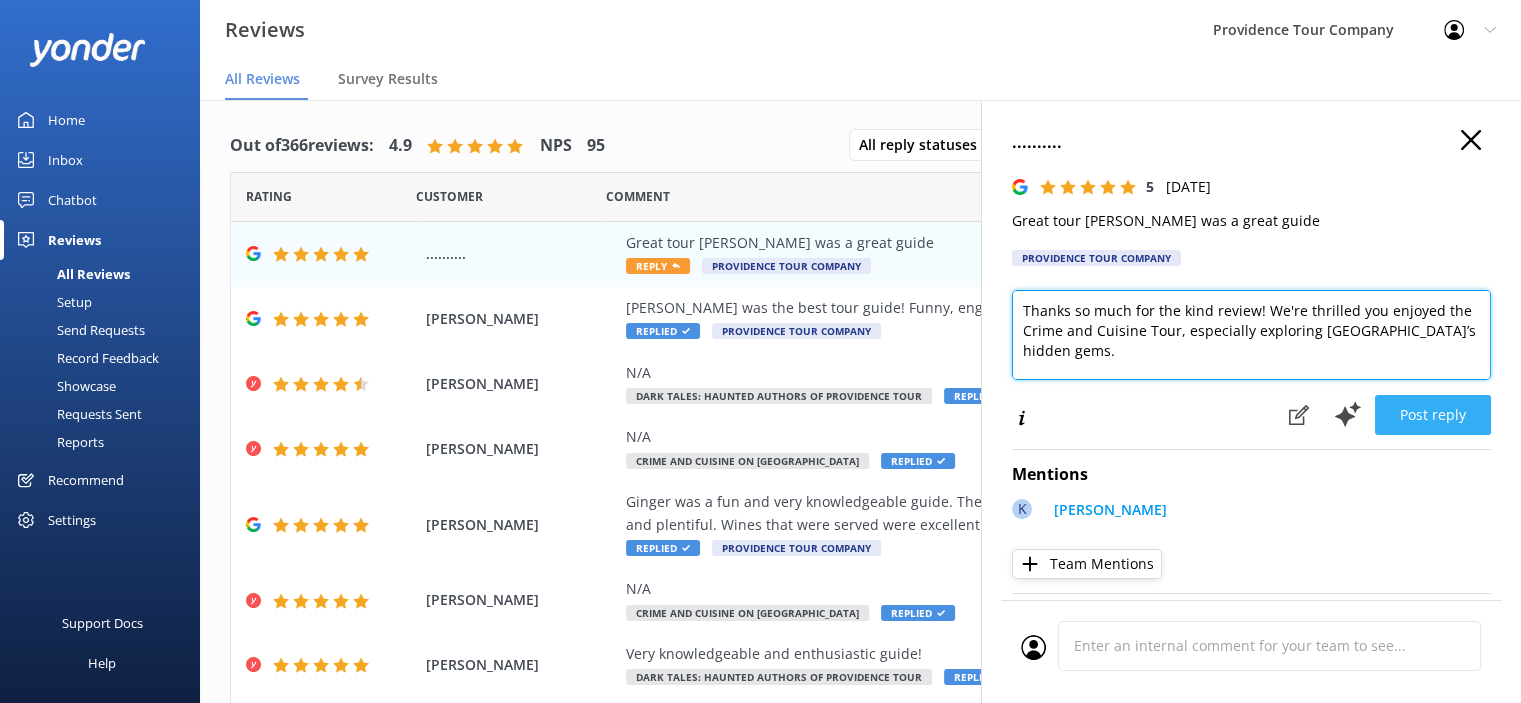 type on "Thanks so much for the kind review! We're thrilled you enjoyed the Crime and Cuisine Tour, especially exploring Federal Hill’s hidden gems.
Next time, be sure to check out the Providence Prohibition Tour—it’s a fun dive into the city’s secret speakeasies and Prohibition history!" 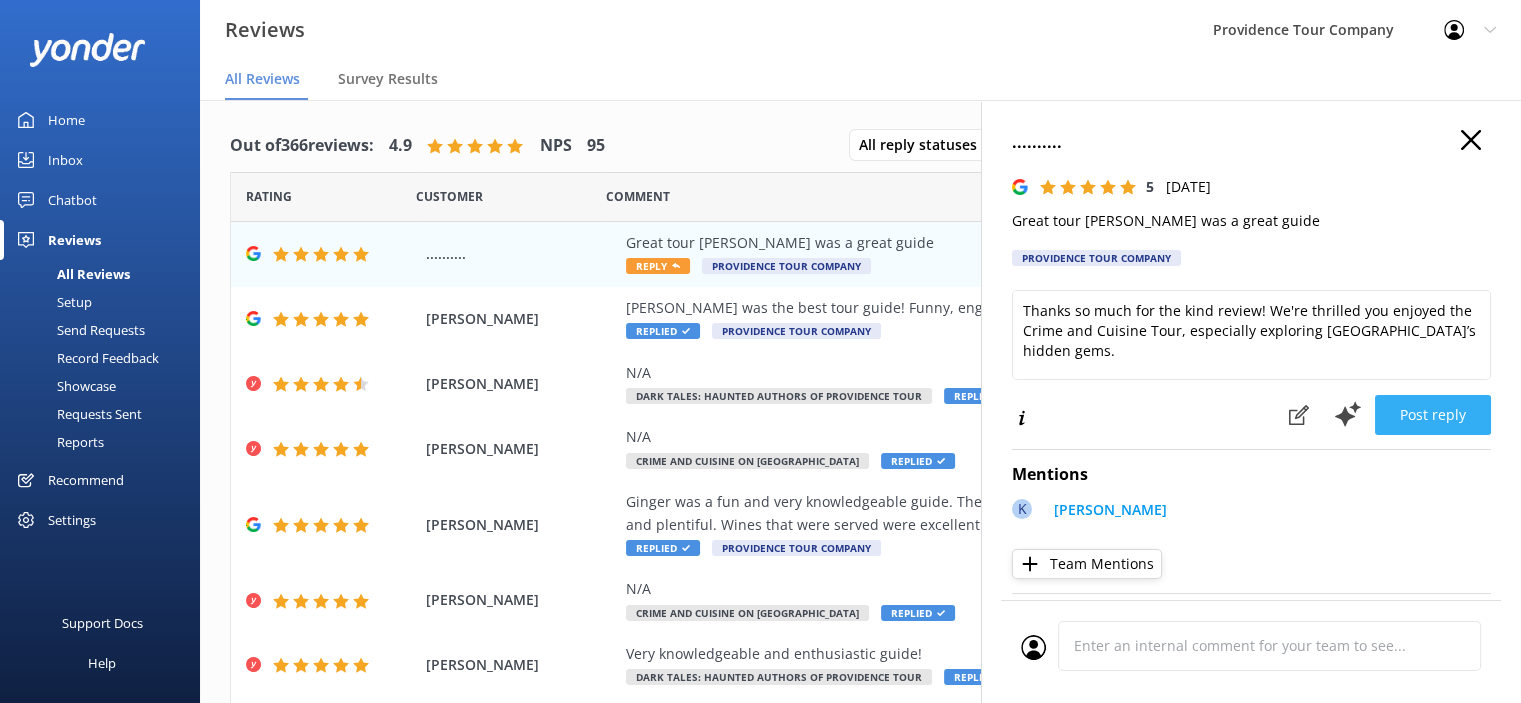 click on "Post reply" at bounding box center (1433, 415) 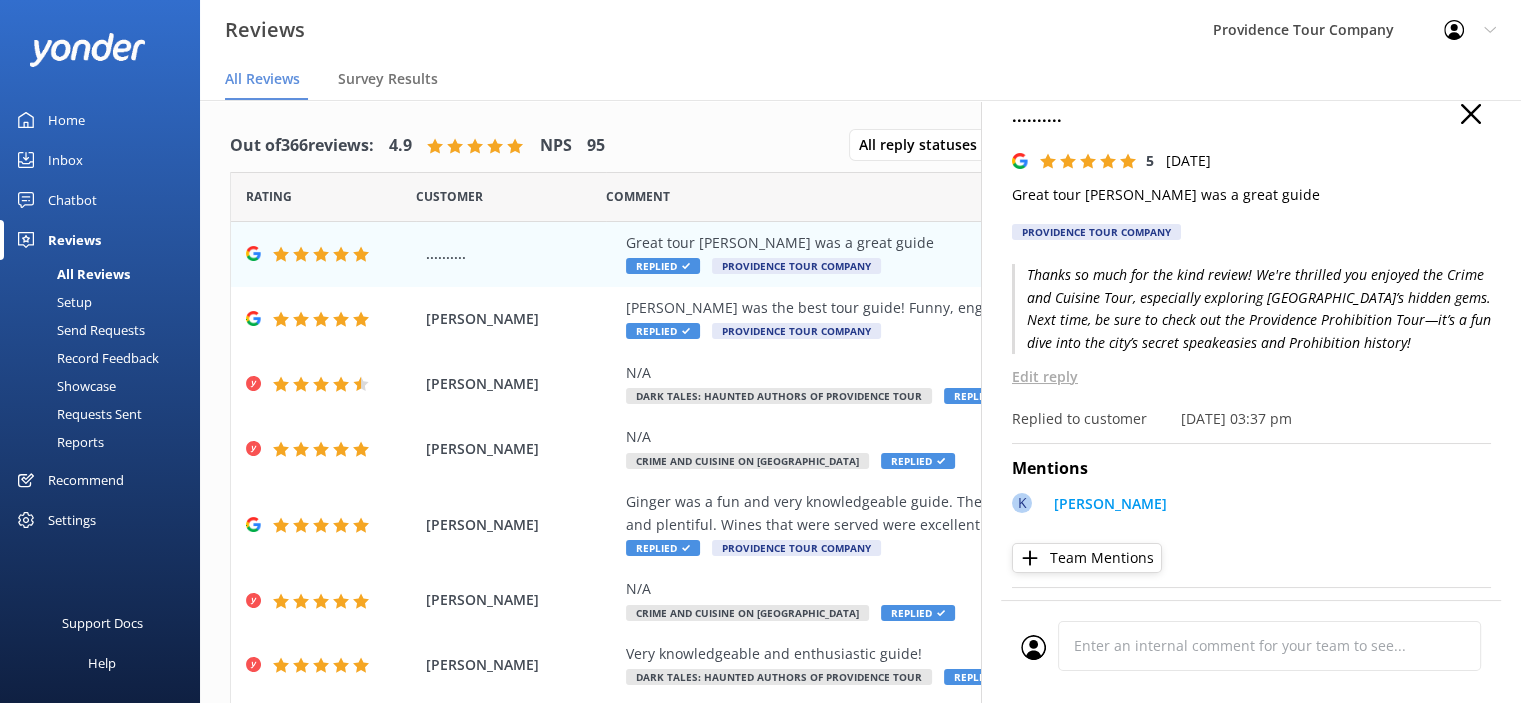 scroll, scrollTop: 0, scrollLeft: 0, axis: both 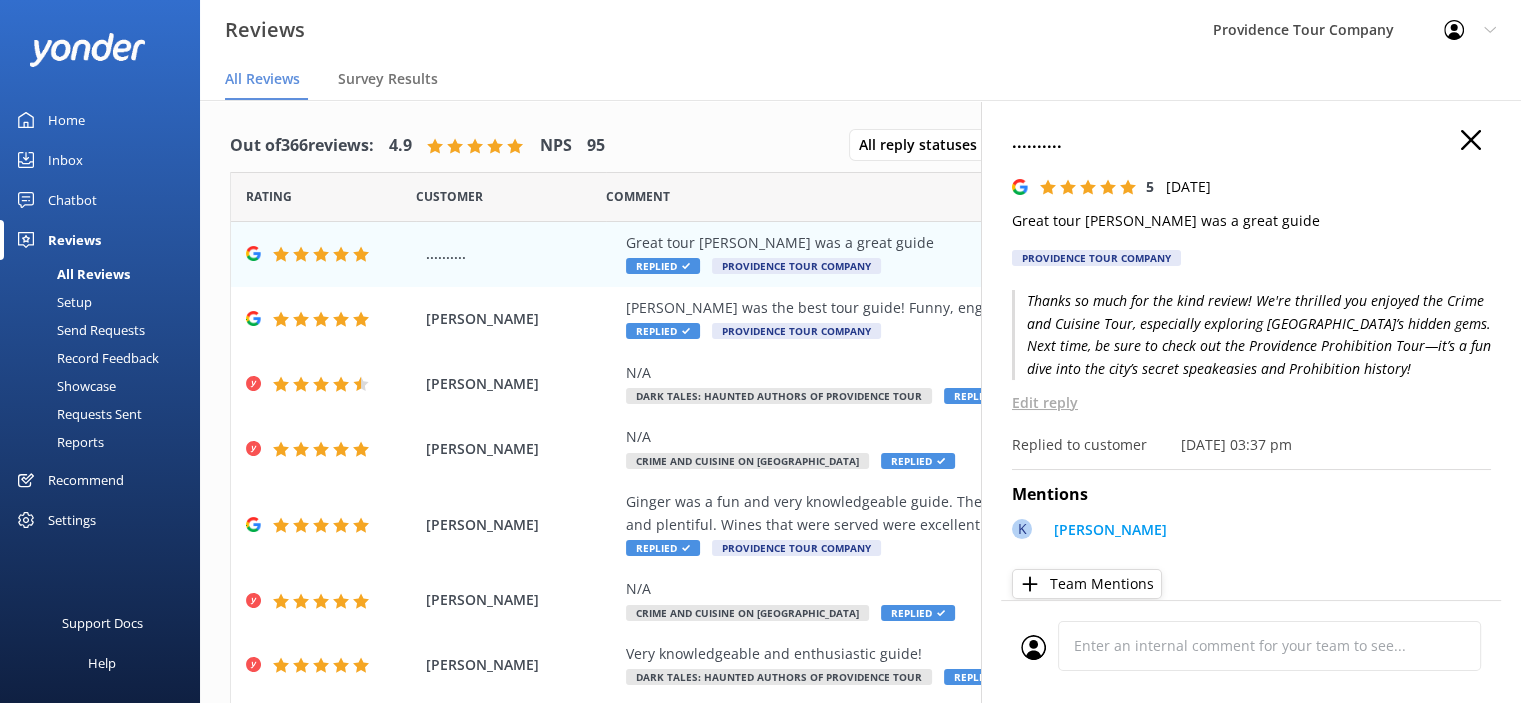 click at bounding box center (1471, 141) 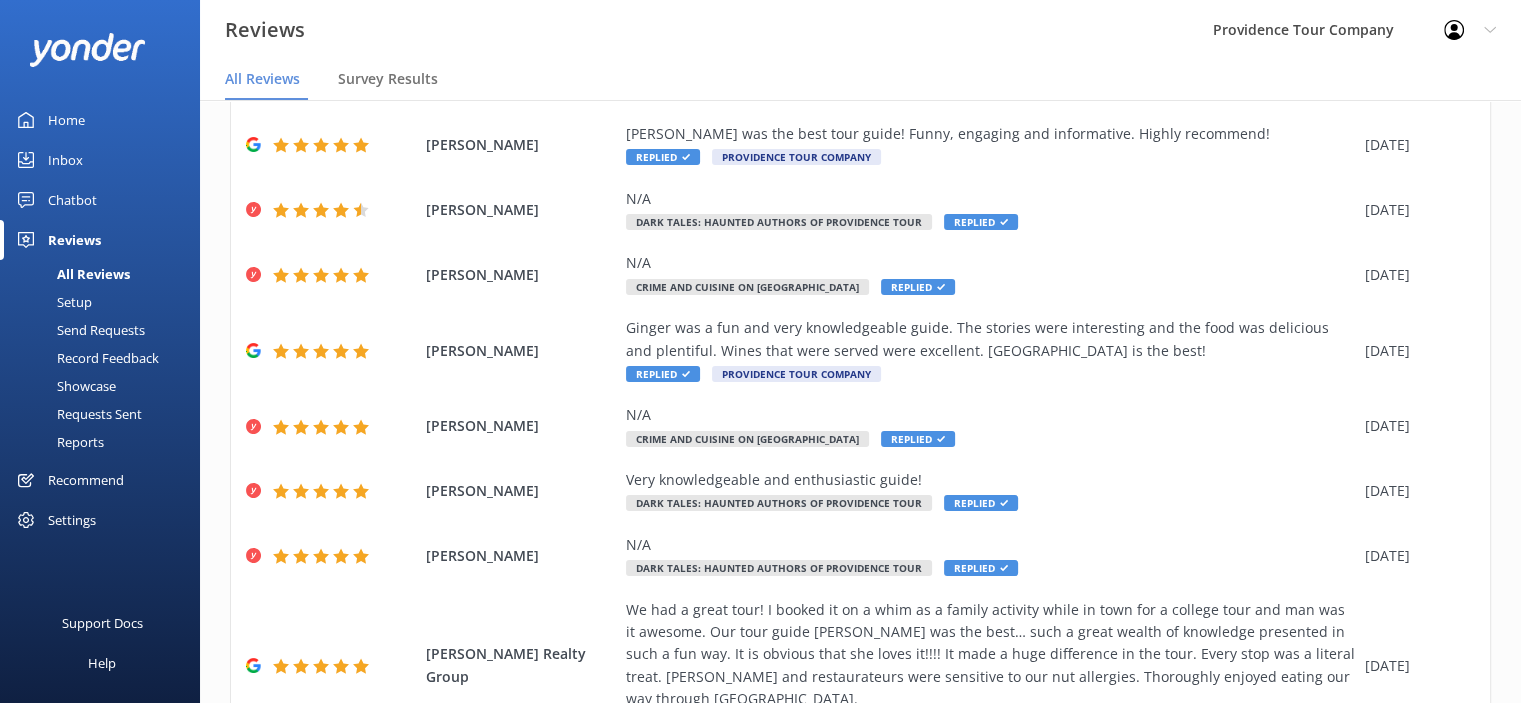 scroll, scrollTop: 344, scrollLeft: 0, axis: vertical 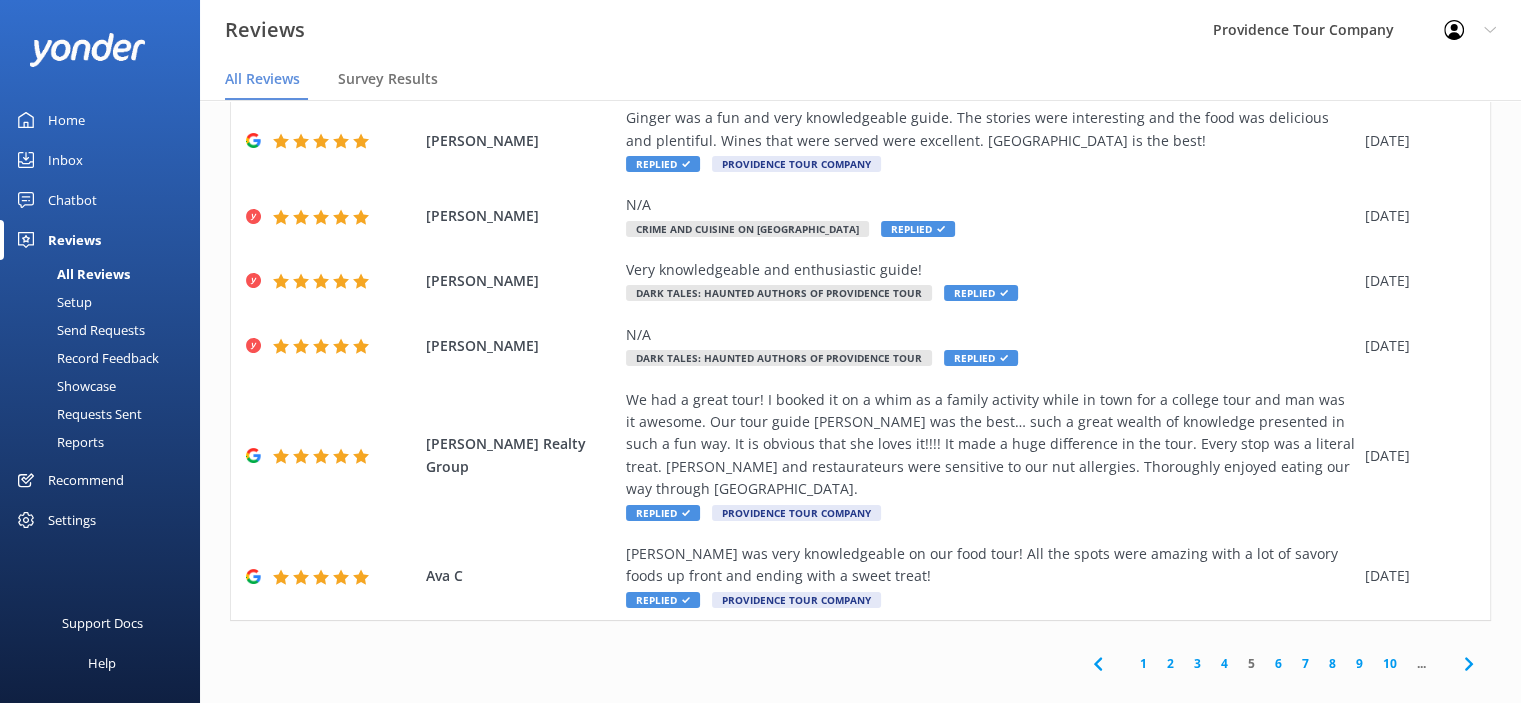 click on "5" at bounding box center (1251, 663) 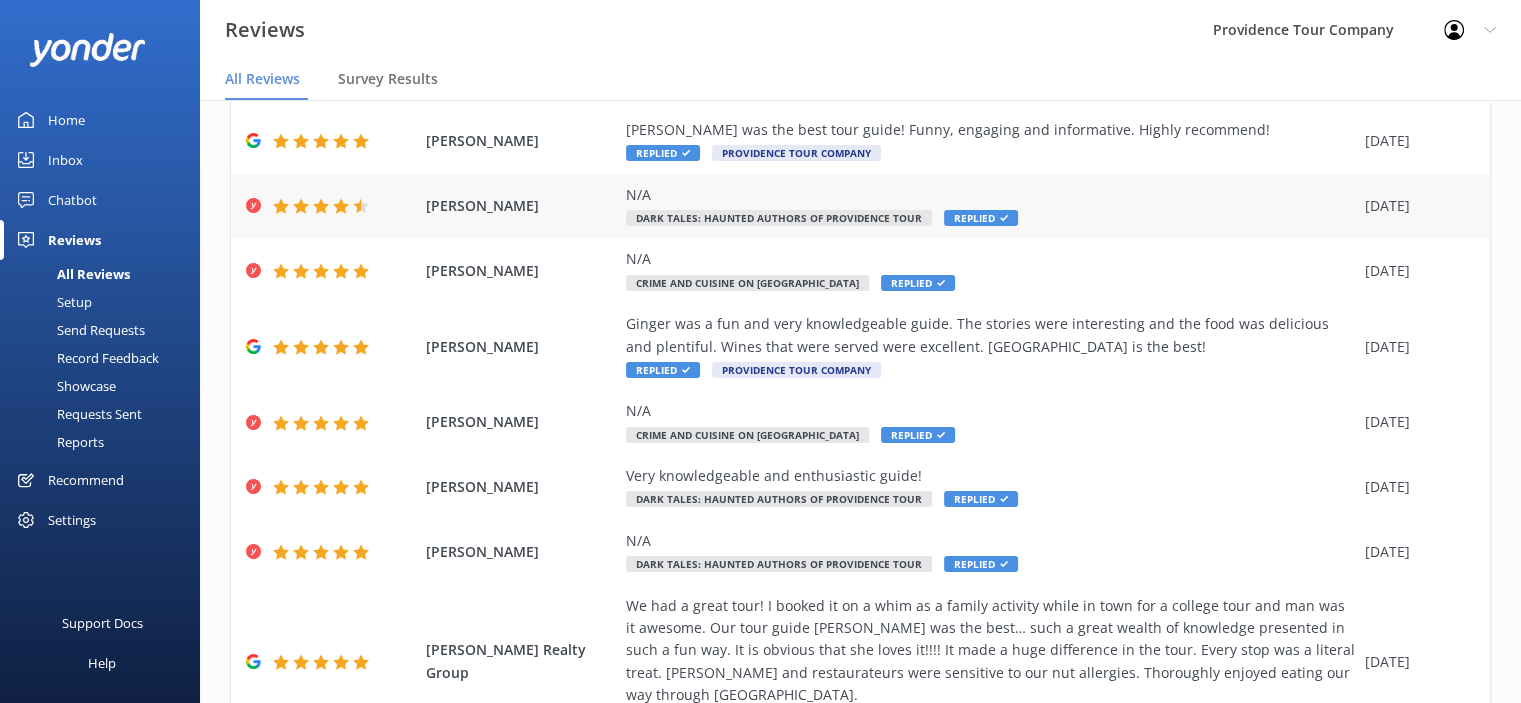 scroll, scrollTop: 0, scrollLeft: 0, axis: both 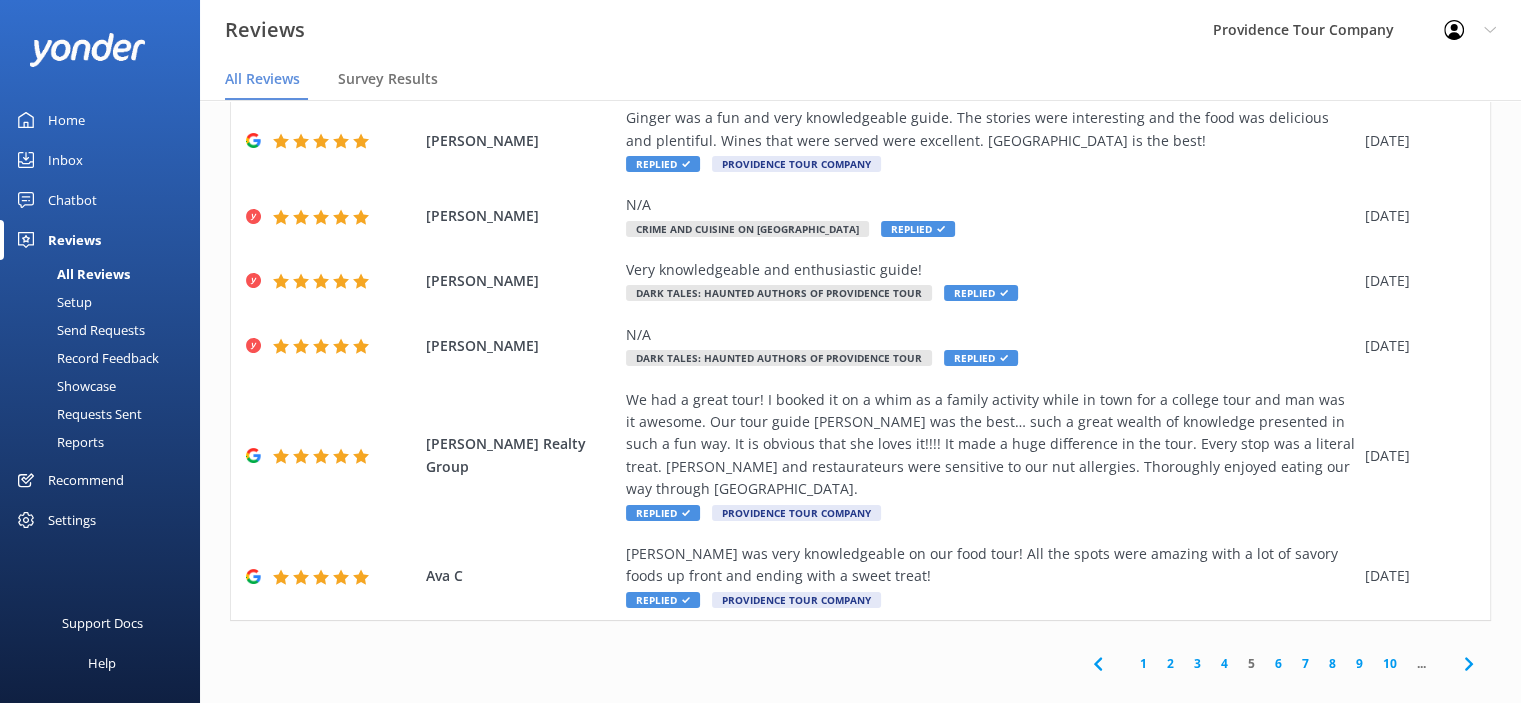 click on "4" at bounding box center (1224, 663) 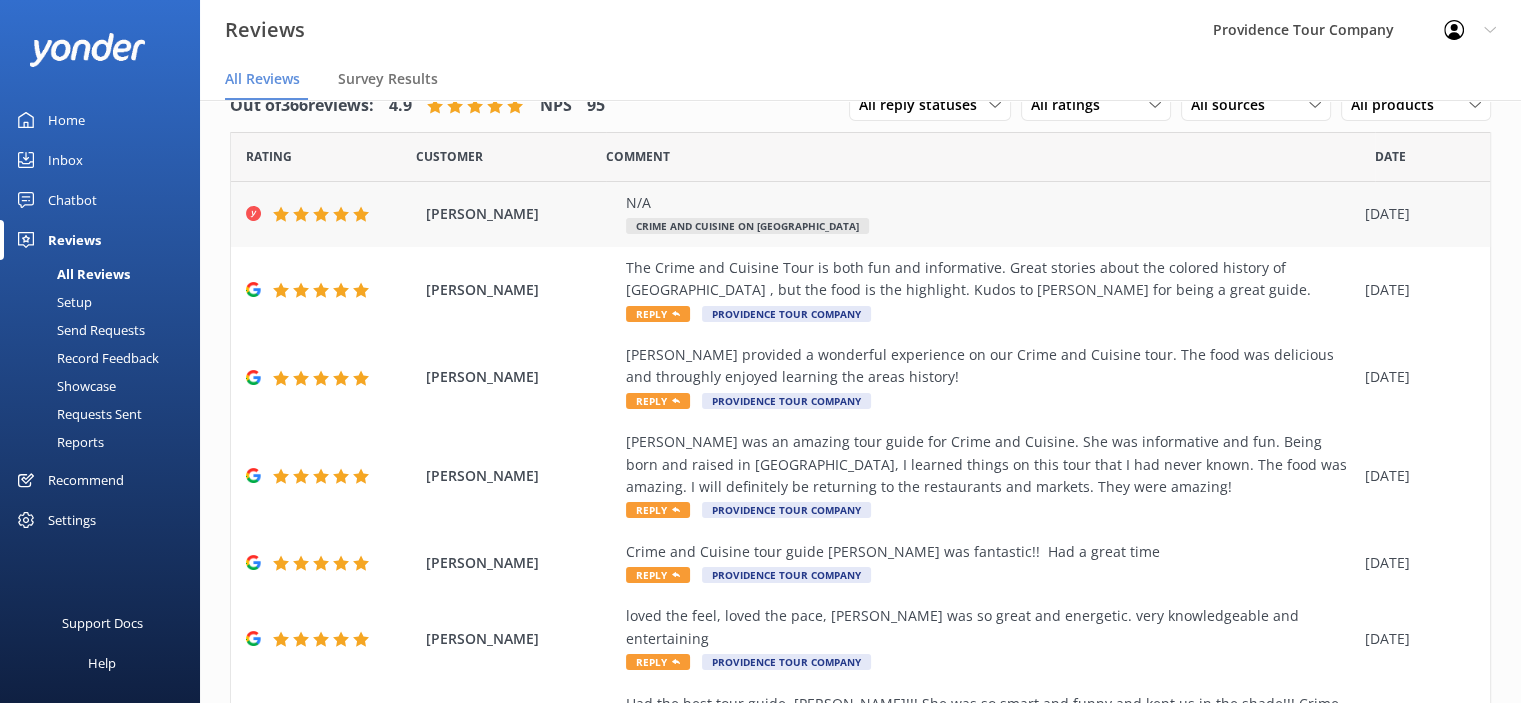 click on "N/A" at bounding box center [990, 203] 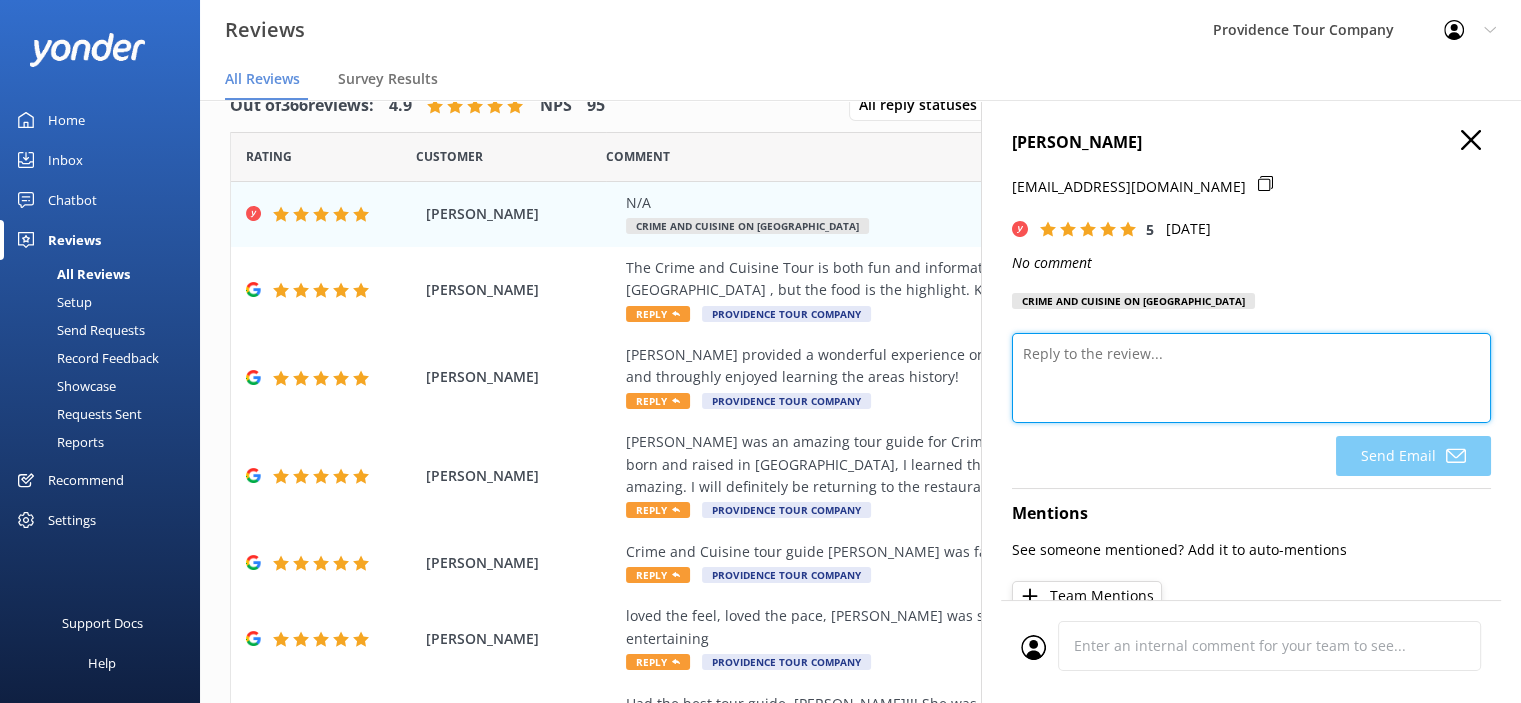 click at bounding box center [1251, 378] 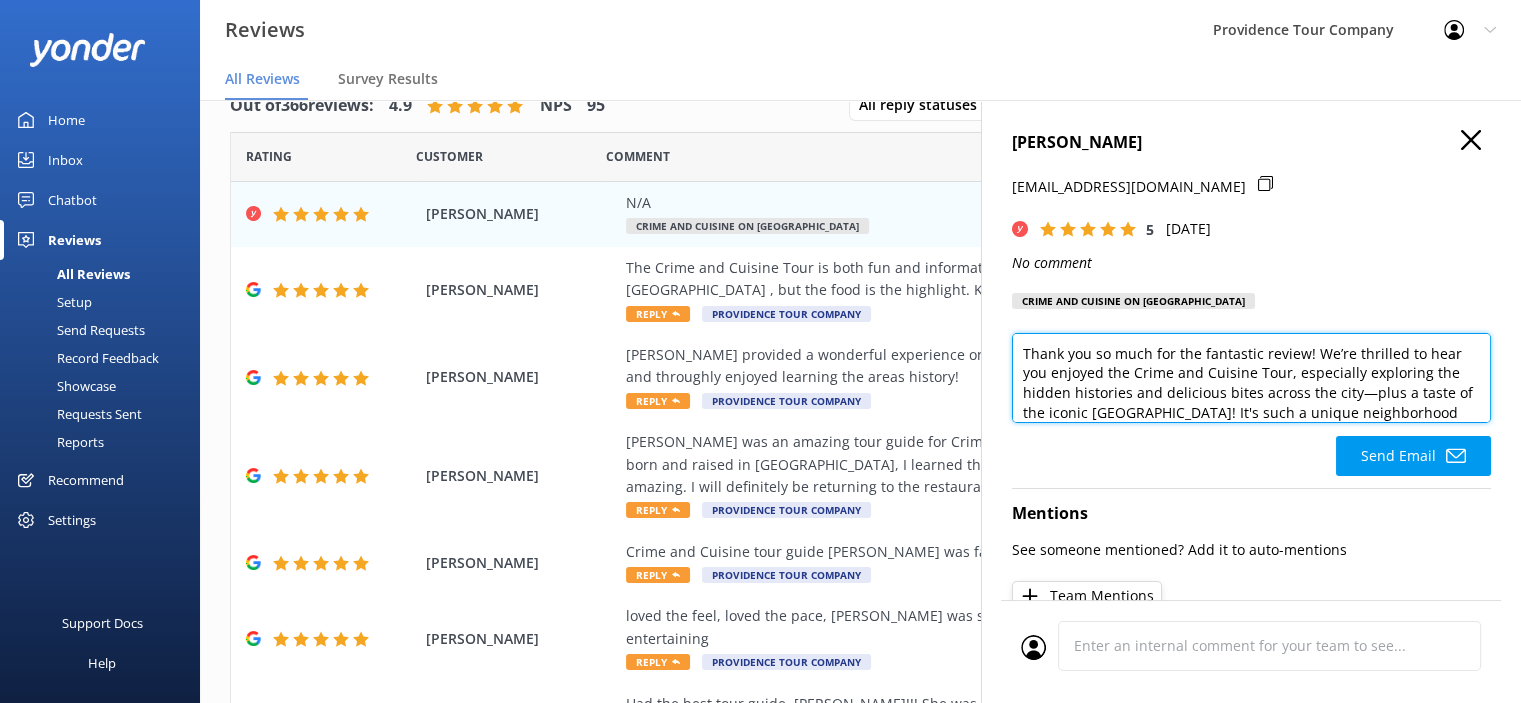 scroll, scrollTop: 215, scrollLeft: 0, axis: vertical 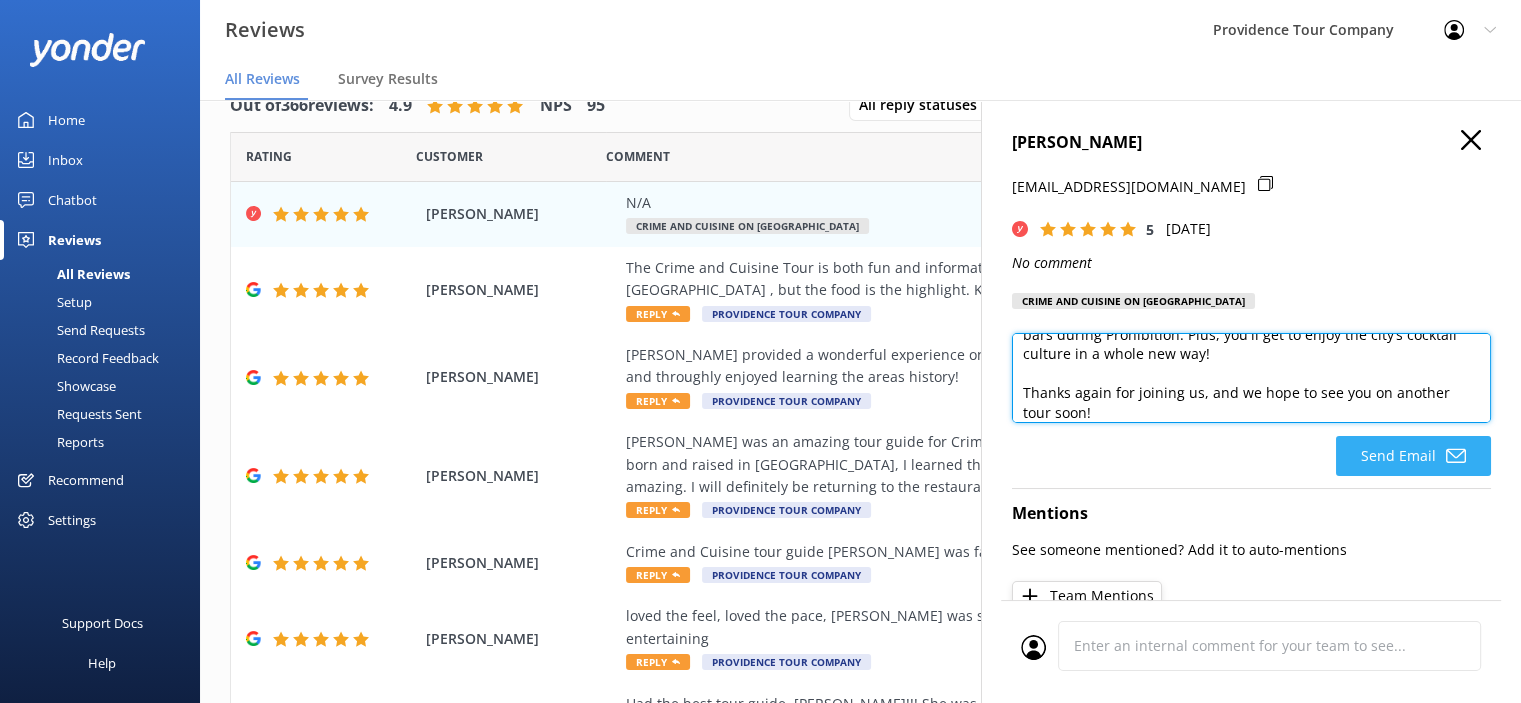 type on "Thank you so much for the fantastic review! We’re thrilled to hear you enjoyed the Crime and Cuisine Tour, especially exploring the hidden histories and delicious bites across the city—plus a taste of the iconic Federal Hill! It's such a unique neighborhood with so many stories to tell, and we're glad you got to experience it with us.
If you're back in town, we highly recommend checking out our Providence Prohibition Tour. It’s another amazing way to step back in time, this time into the world of secret speakeasies and hidden bars during Prohibition. Plus, you'll get to enjoy the city’s cocktail culture in a whole new way!
Thanks again for joining us, and we hope to see you on another tour soon!" 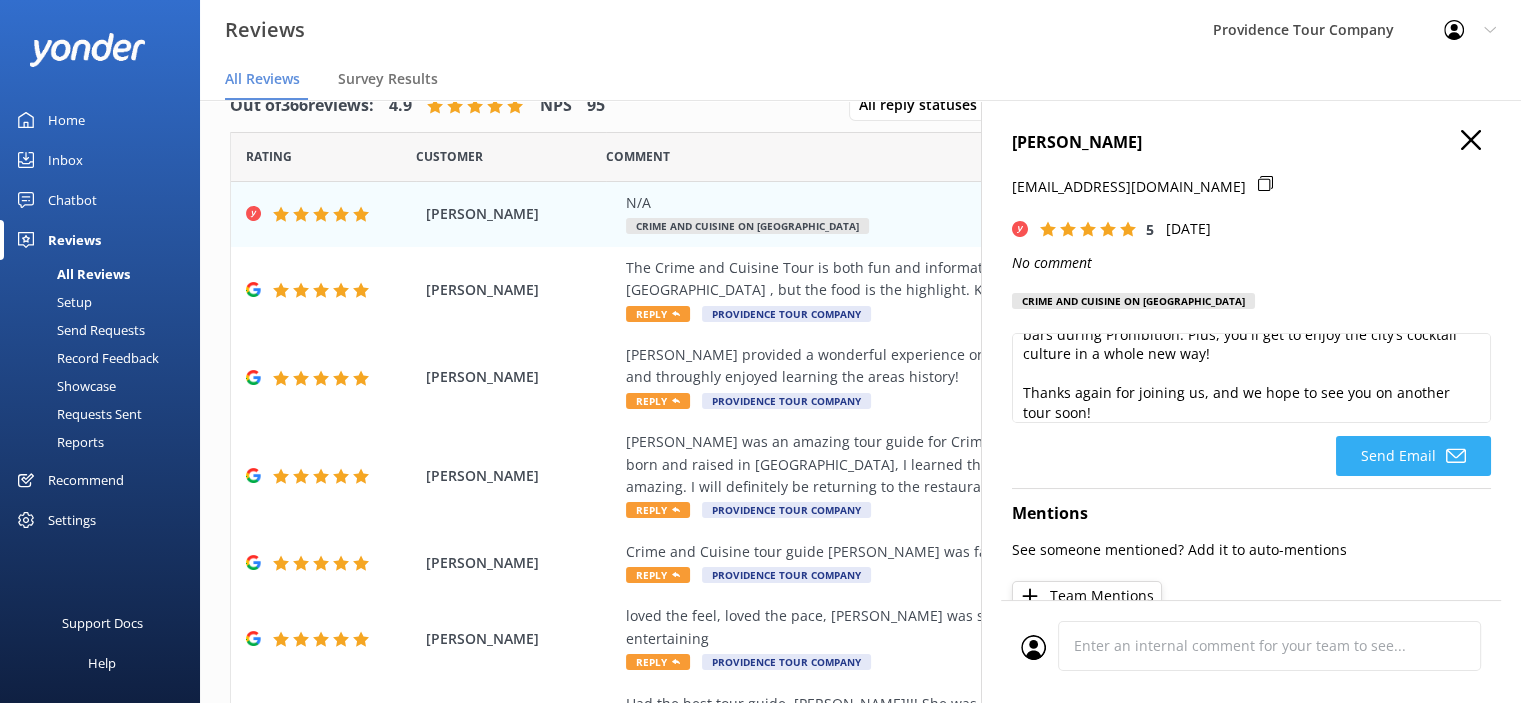 click on "Send Email" 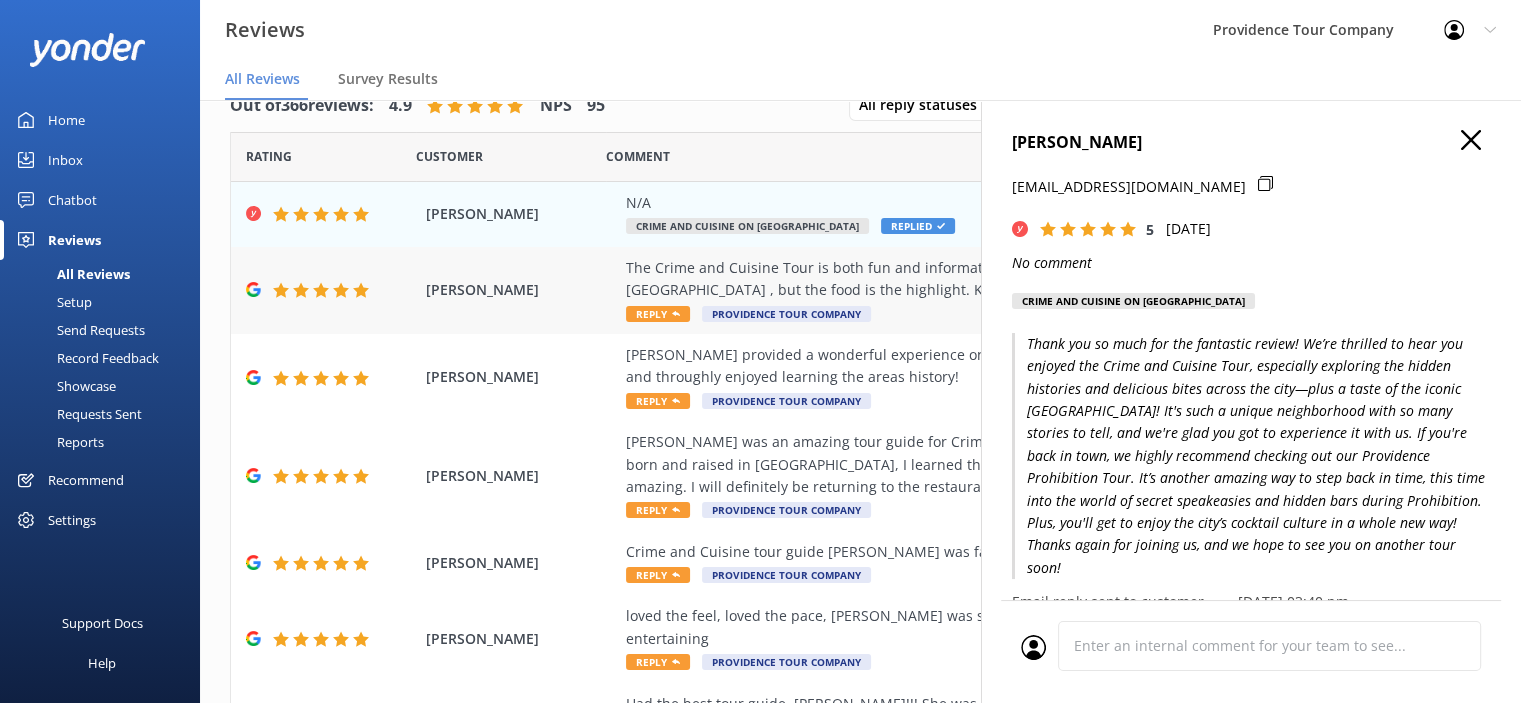 click on "The Crime and Cuisine Tour is both fun and informative. Great stories about the colored history of Federal Hill , but the food is the highlight. Kudos to Kate Kelly for being a great guide." at bounding box center (990, 279) 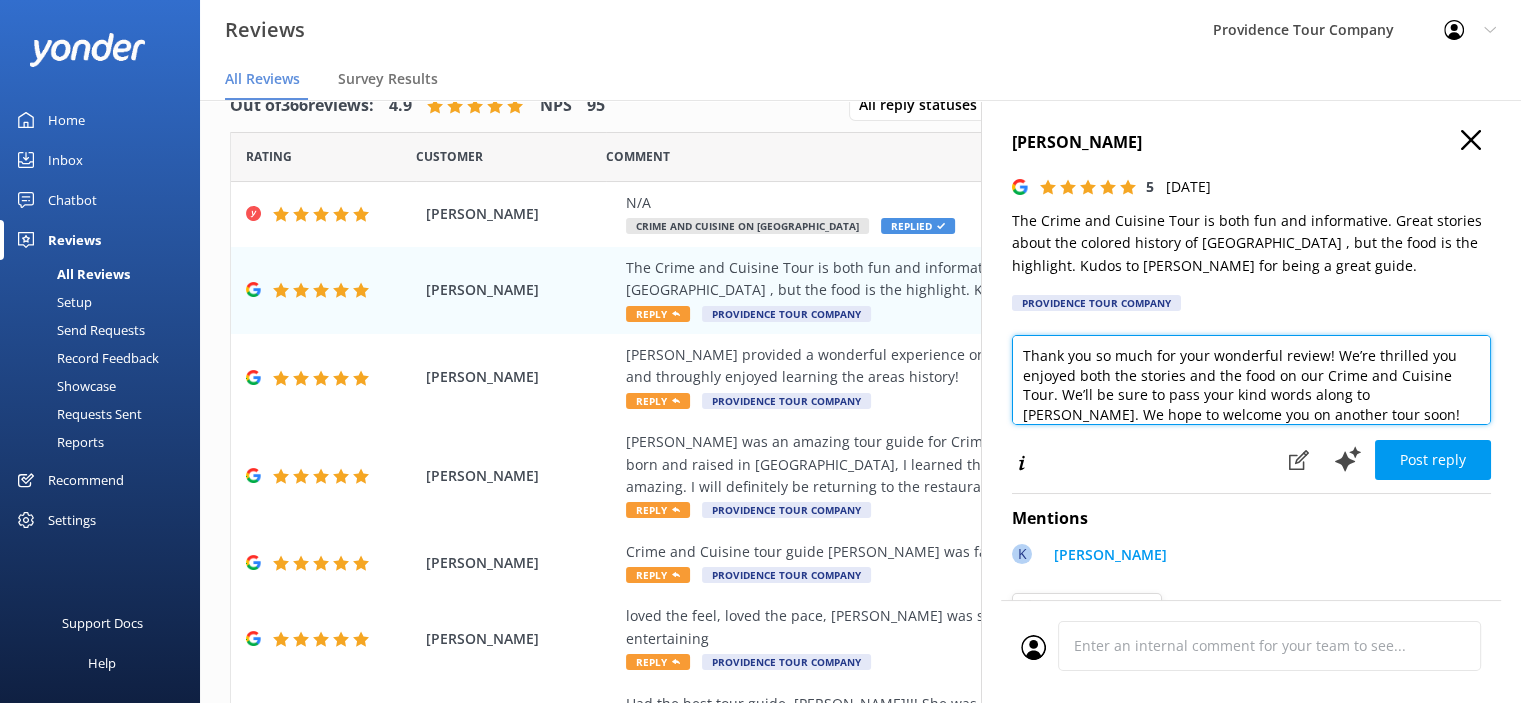 click on "Thank you so much for your wonderful review! We’re thrilled you enjoyed both the stories and the food on our Crime and Cuisine Tour. We’ll be sure to pass your kind words along to Kate. We hope to welcome you on another tour soon!" at bounding box center [1251, 380] 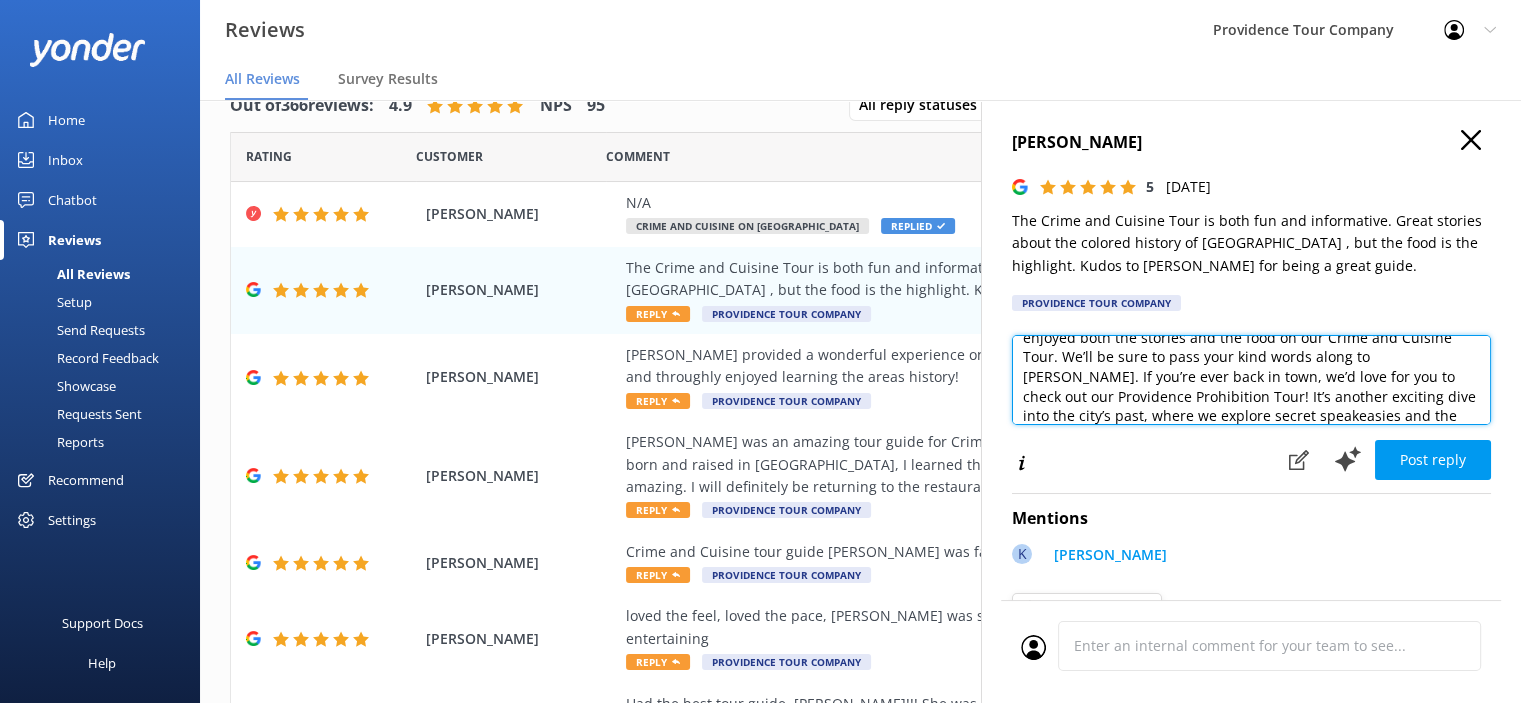 scroll, scrollTop: 0, scrollLeft: 0, axis: both 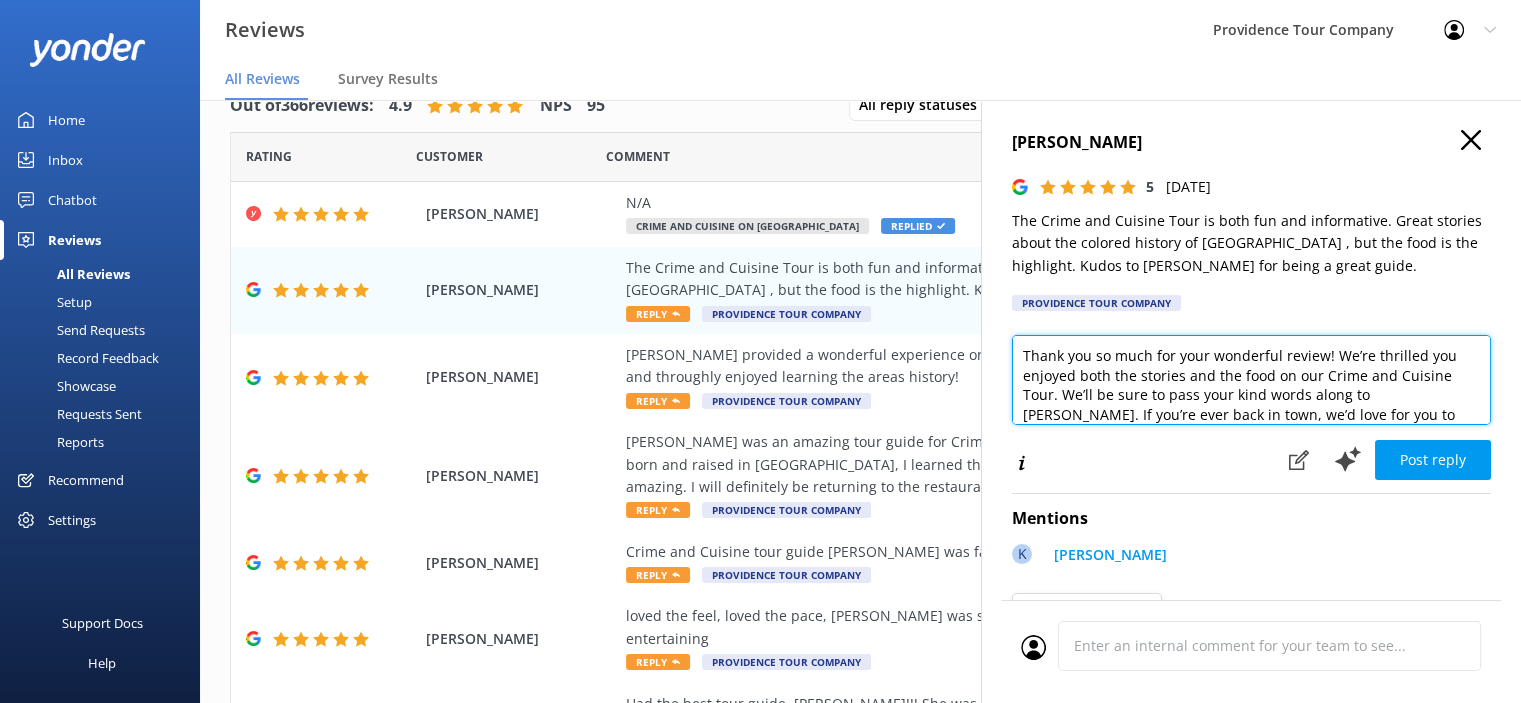 click on "Thank you so much for your wonderful review! We’re thrilled you enjoyed both the stories and the food on our Crime and Cuisine Tour. We’ll be sure to pass your kind words along to Kate. If you’re ever back in town, we’d love for you to check out our Providence Prohibition Tour! It’s another exciting dive into the city’s past, where we explore secret speakeasies and the world of underground bars during Prohibition. You’ll uncover some fun and surprising storieWe hope to welcome you on another tour soon!" at bounding box center [1251, 380] 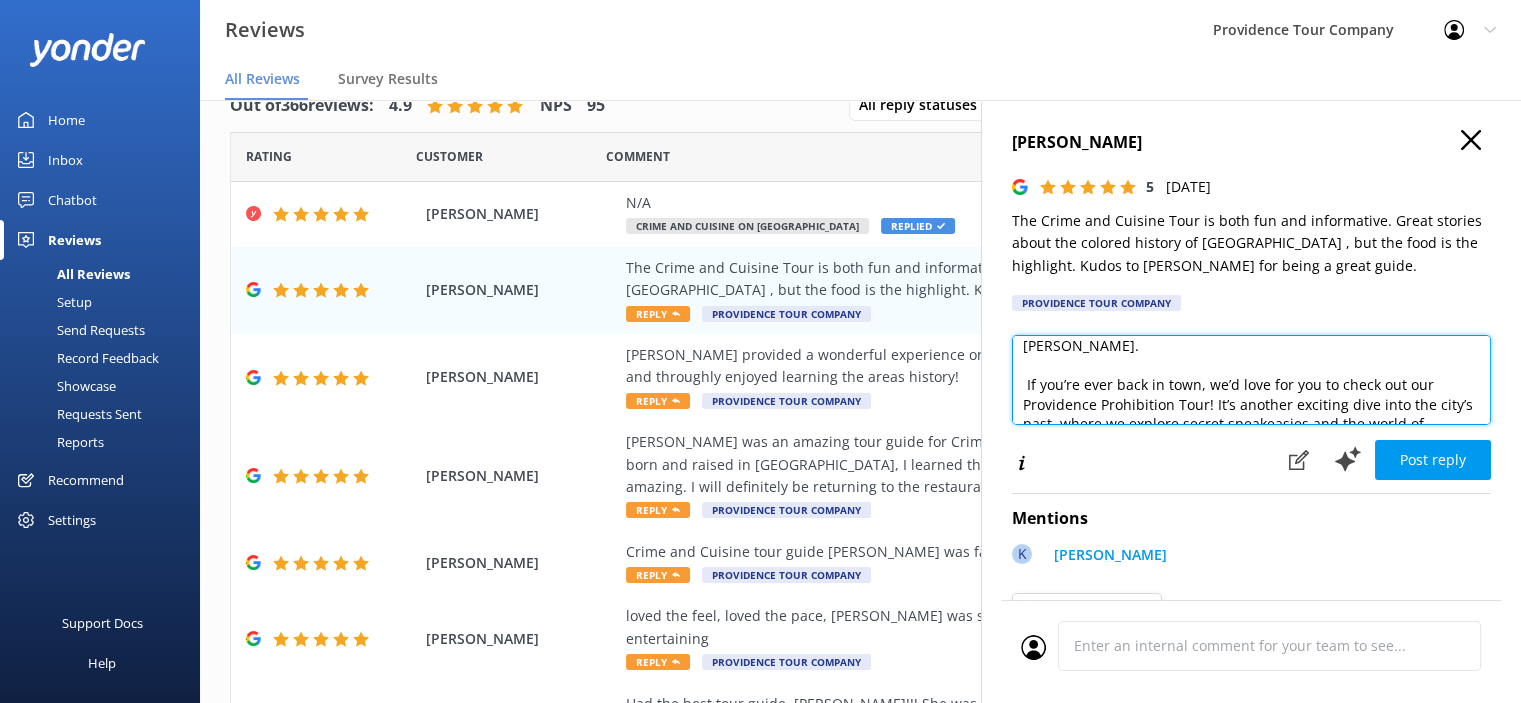 scroll, scrollTop: 100, scrollLeft: 0, axis: vertical 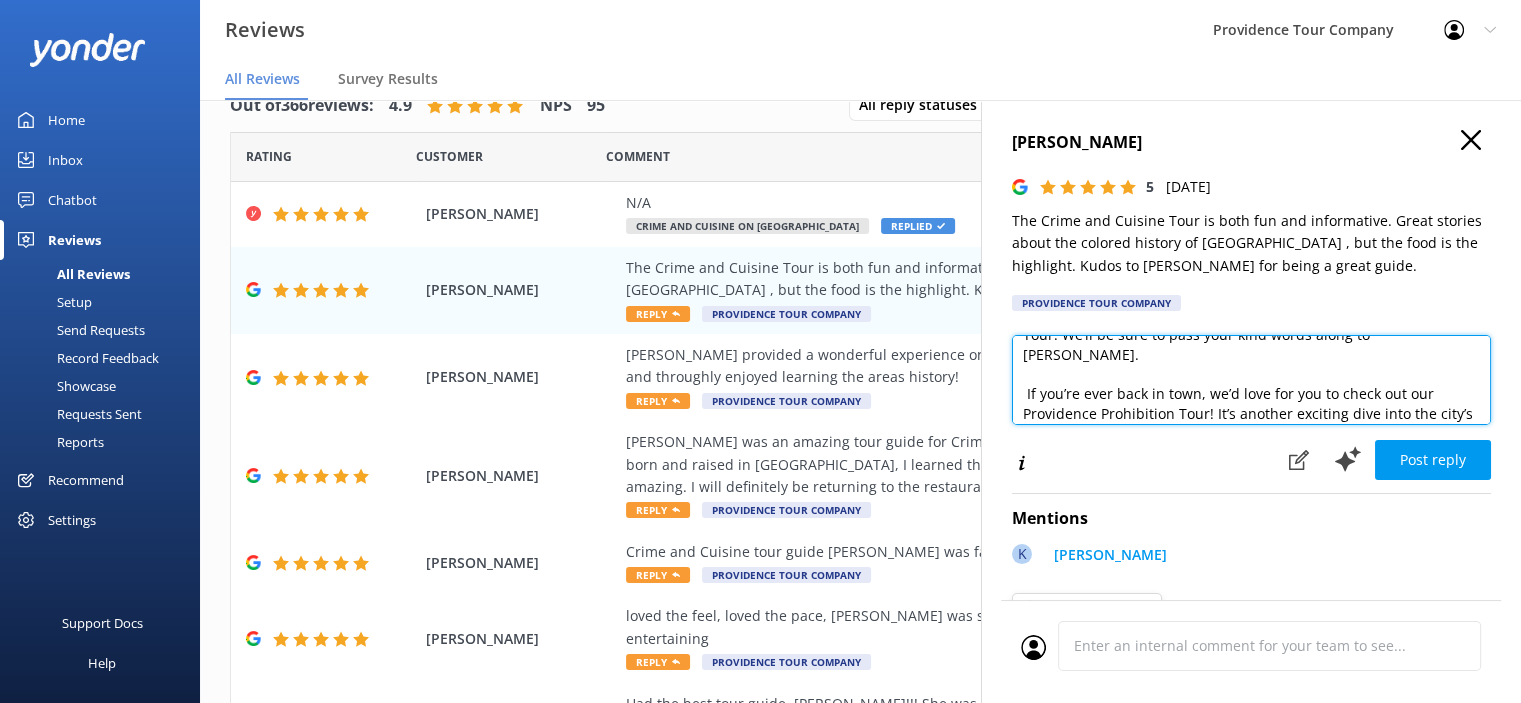 click on "Thank you so much for your wonderful review! We’re thrilled you enjoyed both the stories and the food on our Crime and Cuisine Tour. We’ll be sure to pass your kind words along to Kate.
If you’re ever back in town, we’d love for you to check out our Providence Prohibition Tour! It’s another exciting dive into the city’s past, where we explore secret speakeasies and the world of underground bars during Prohibition. You’ll uncover some fun and surprising storieWe hope to welcome you on another tour soon!" at bounding box center (1251, 380) 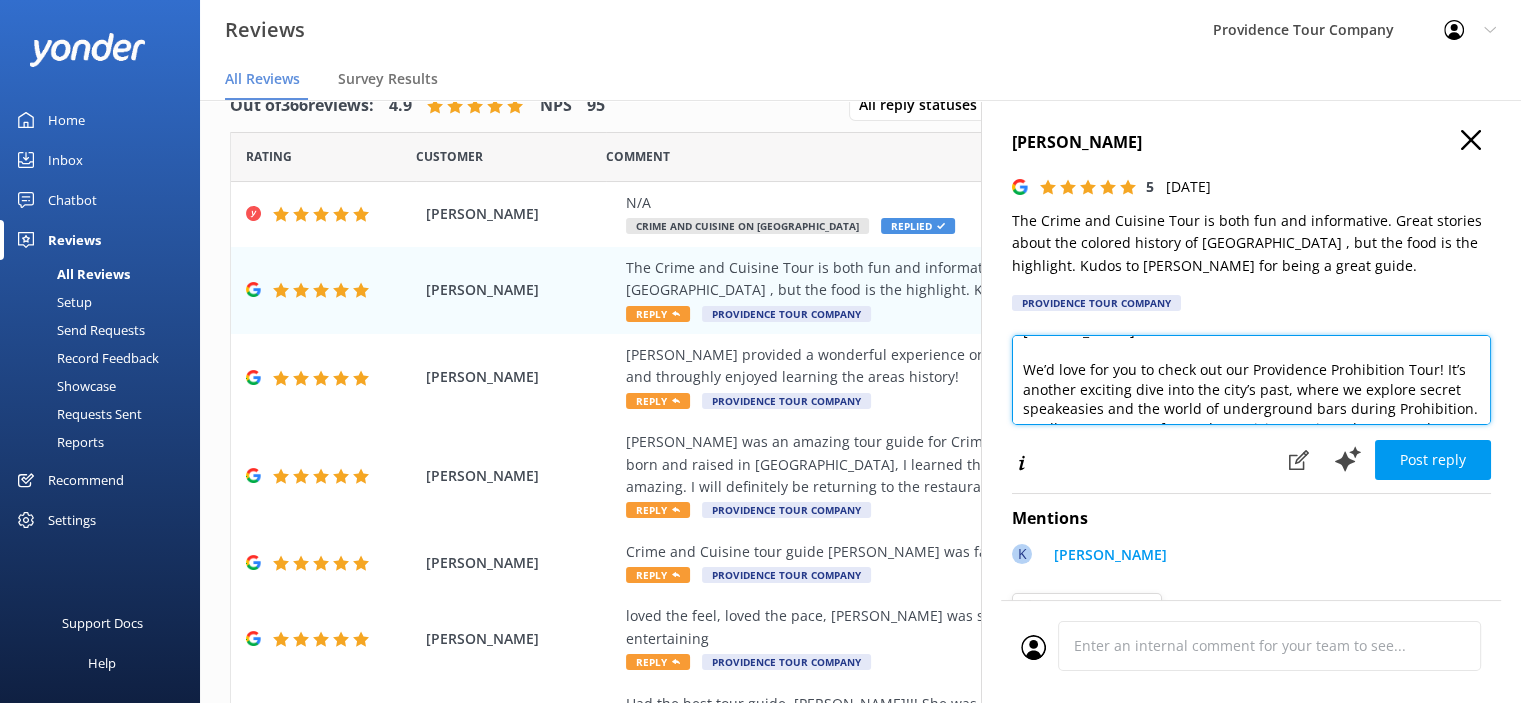 scroll, scrollTop: 108, scrollLeft: 0, axis: vertical 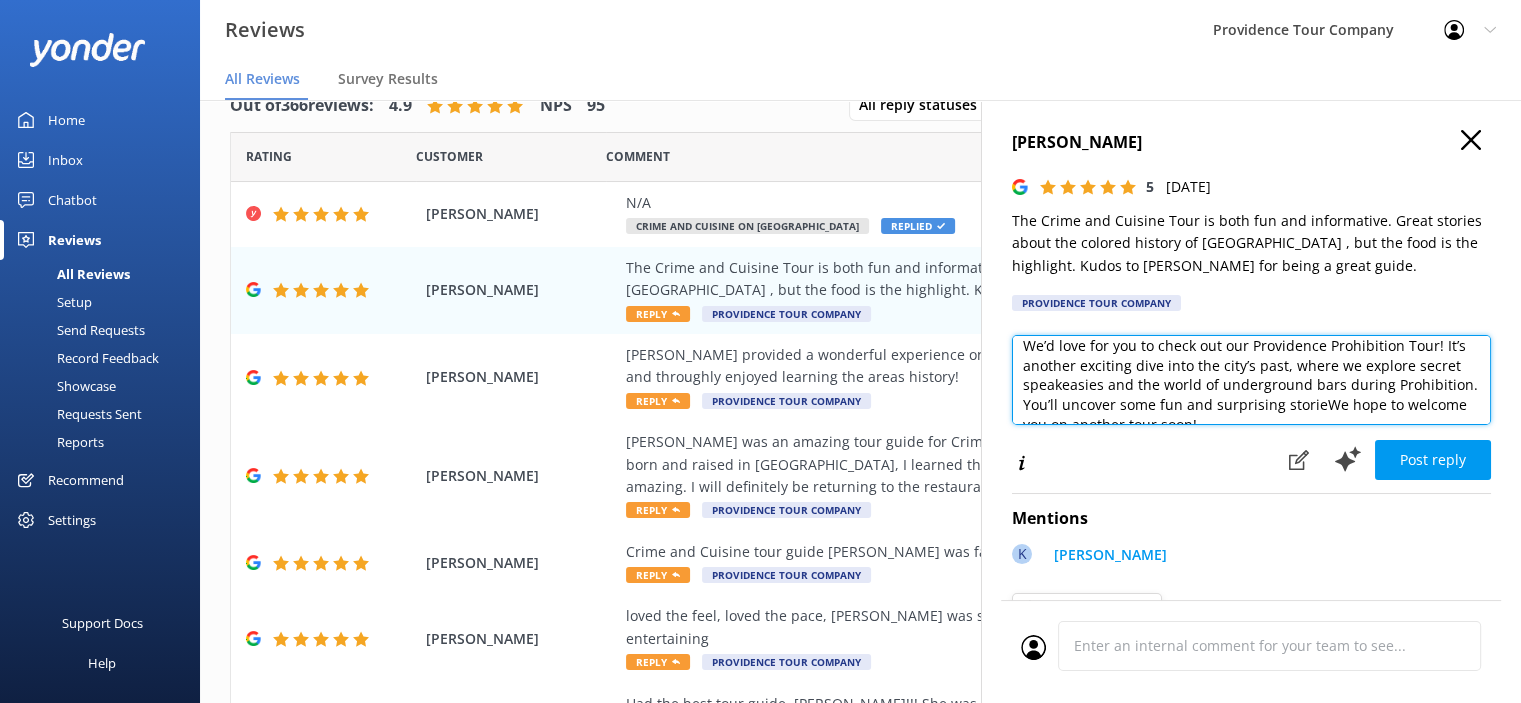 click on "Thank you so much for your wonderful review! We’re thrilled you enjoyed both the stories and the food on our Crime and Cuisine Tour. We’ll be sure to pass your kind words along to Kate.
We’d love for you to check out our Providence Prohibition Tour! It’s another exciting dive into the city’s past, where we explore secret speakeasies and the world of underground bars during Prohibition. You’ll uncover some fun and surprising storieWe hope to welcome you on another tour soon!" at bounding box center (1251, 380) 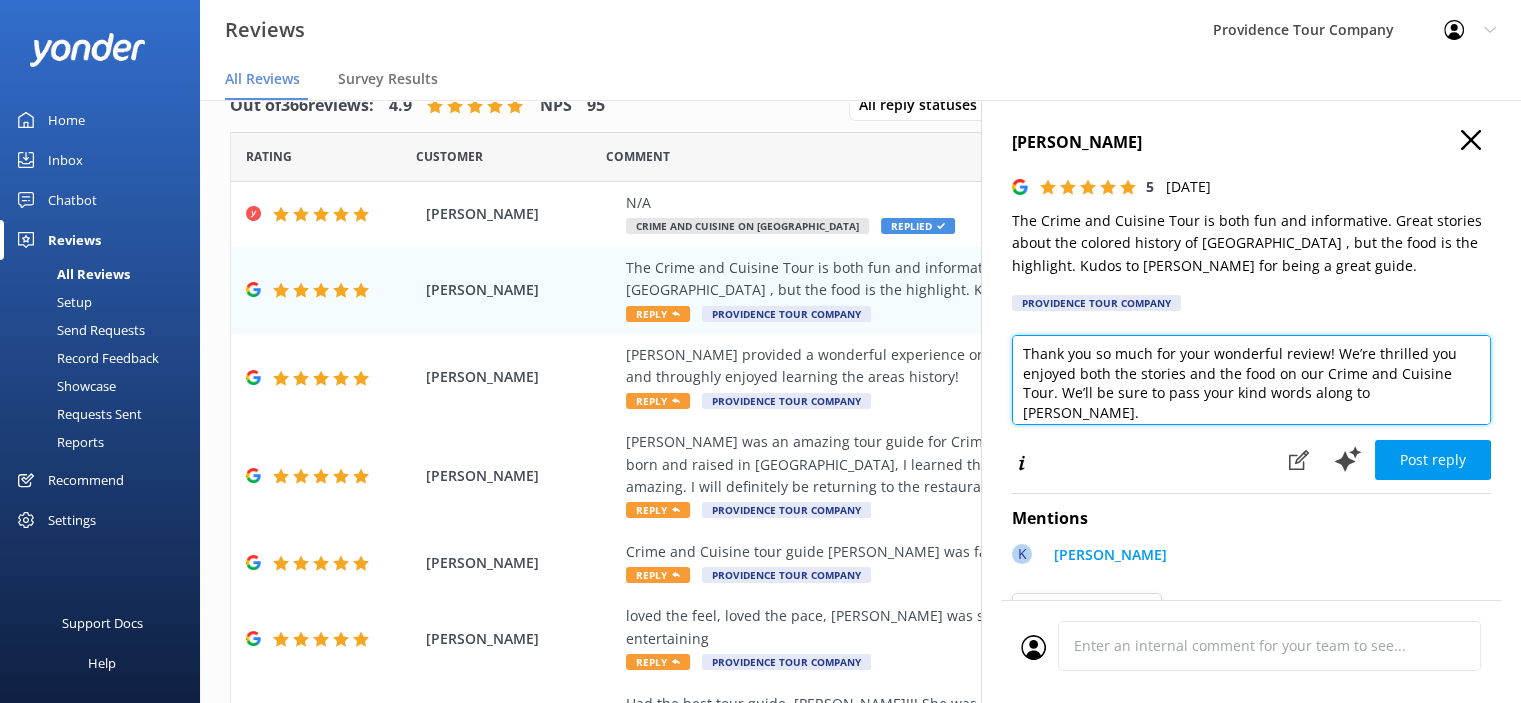 scroll, scrollTop: 0, scrollLeft: 0, axis: both 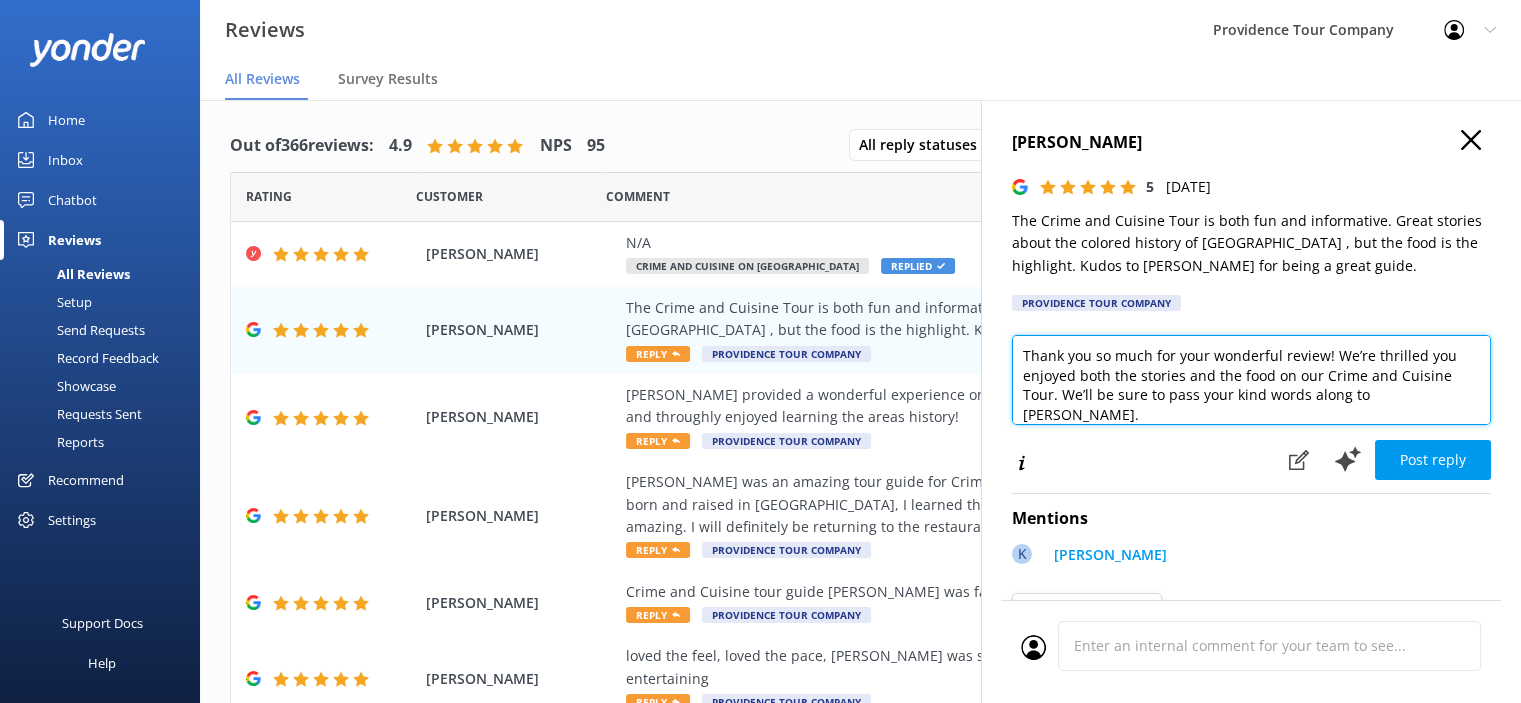 click on "Thank you so much for your wonderful review! We’re thrilled you enjoyed both the stories and the food on our Crime and Cuisine Tour. We’ll be sure to pass your kind words along to Kate.
We’d love for you to check out our Providence Prohibition Tour! It’s another exciting dive into the city’s past, where we explore secret speakeasies and the world of underground bars during Prohibition. You’ll uncover some fun and surprising stories. We hope to welcome you on another tour soon!" at bounding box center [1251, 380] 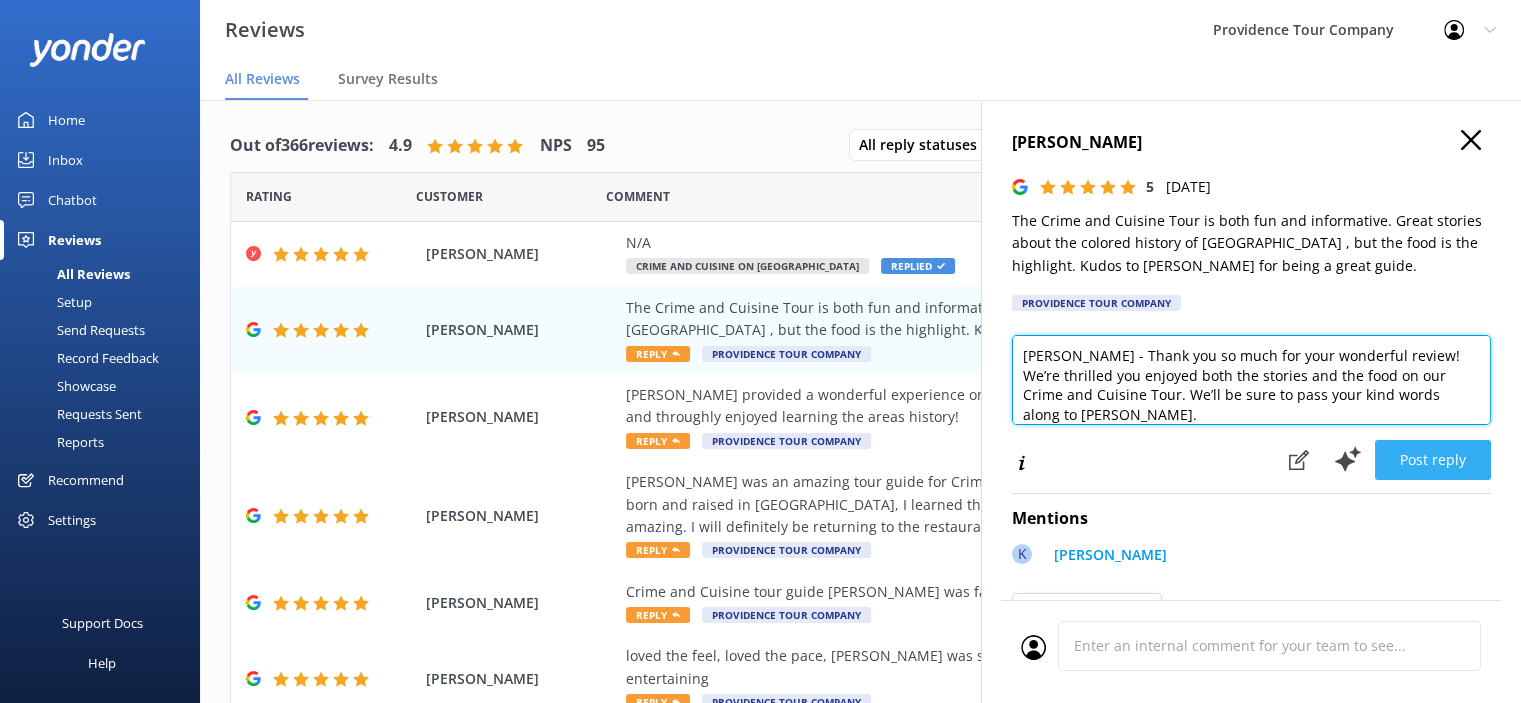 type on "Paul - Thank you so much for your wonderful review! We’re thrilled you enjoyed both the stories and the food on our Crime and Cuisine Tour. We’ll be sure to pass your kind words along to Kate.
We’d love for you to check out our Providence Prohibition Tour! It’s another exciting dive into the city’s past, where we explore secret speakeasies and the world of underground bars during Prohibition. You’ll uncover some fun and surprising stories. We hope to welcome you on another tour soon!" 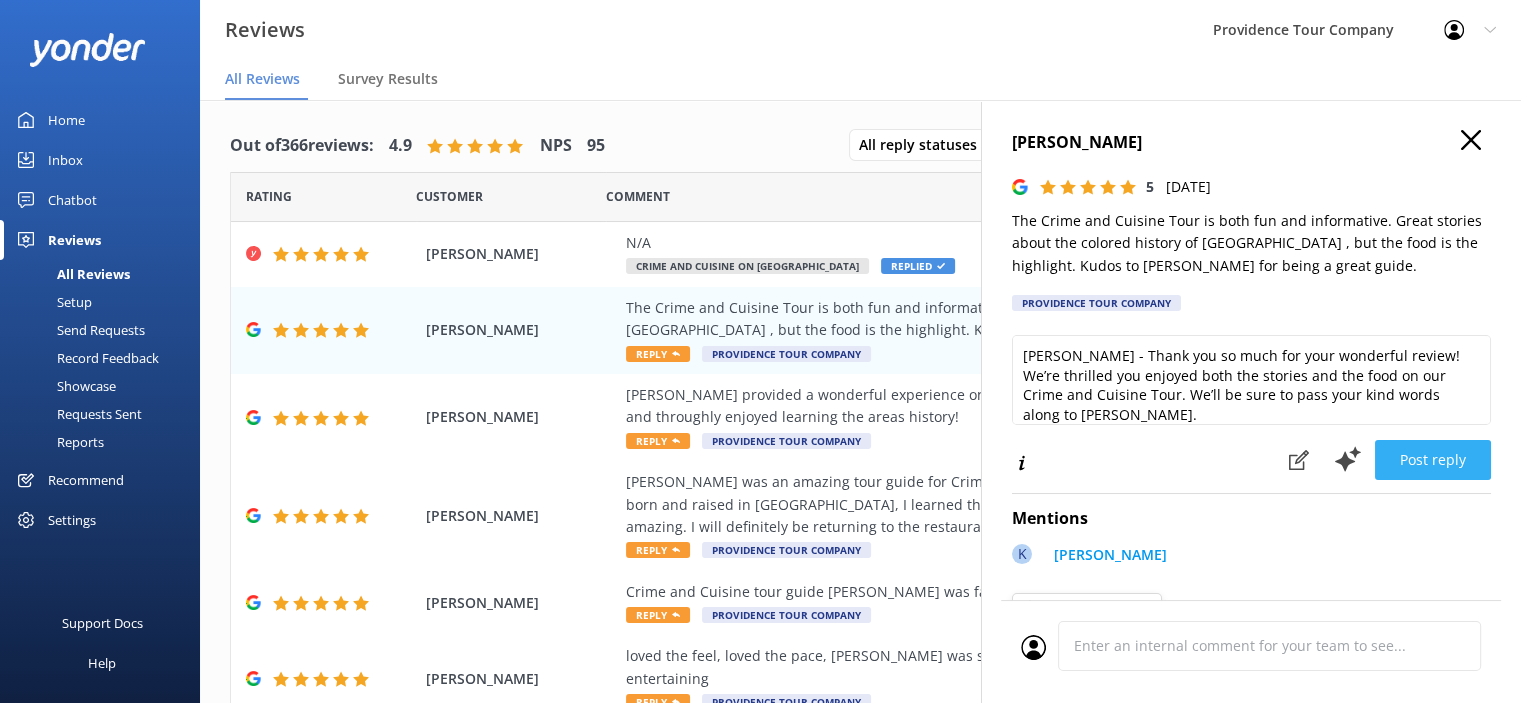 click on "Post reply" at bounding box center [1433, 460] 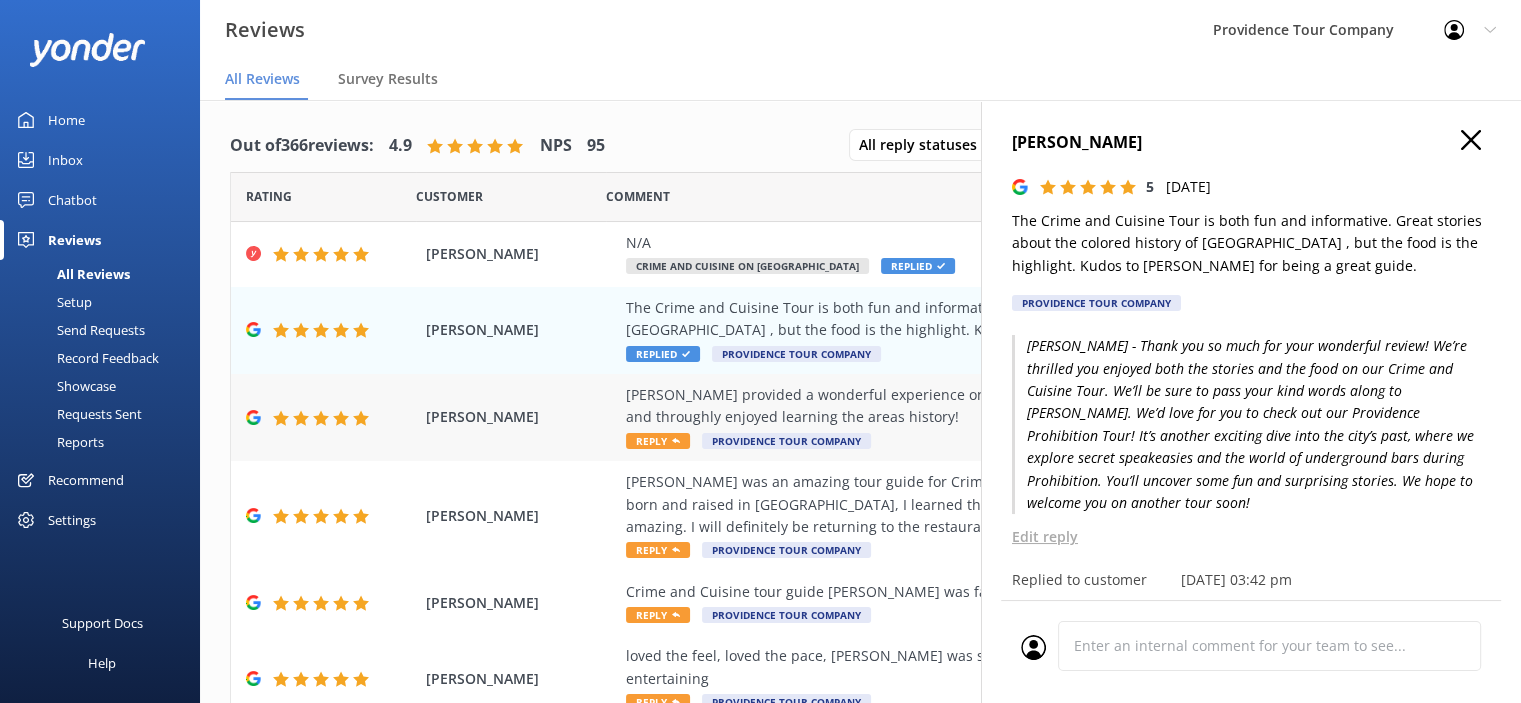 click on "Reply" at bounding box center (658, 441) 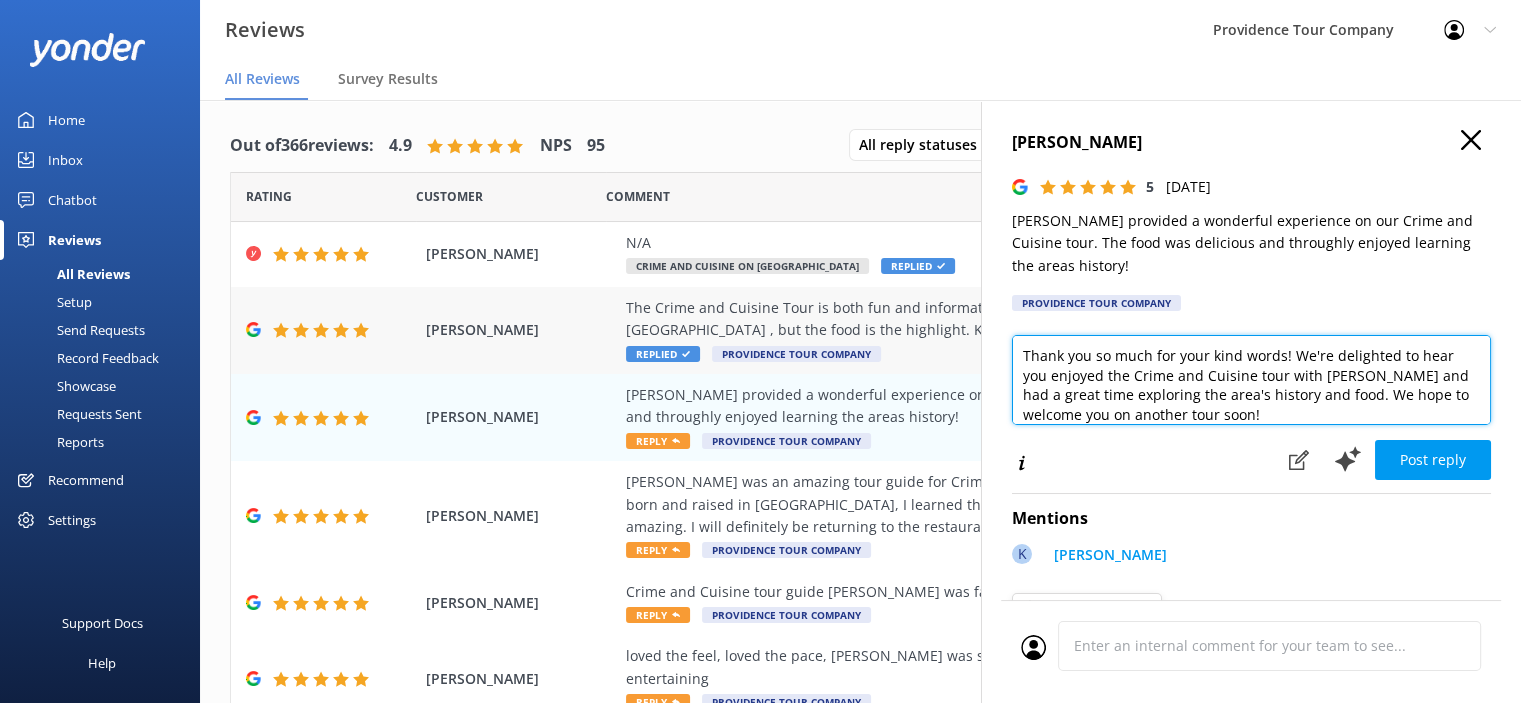drag, startPoint x: 1290, startPoint y: 419, endPoint x: 946, endPoint y: 335, distance: 354.10733 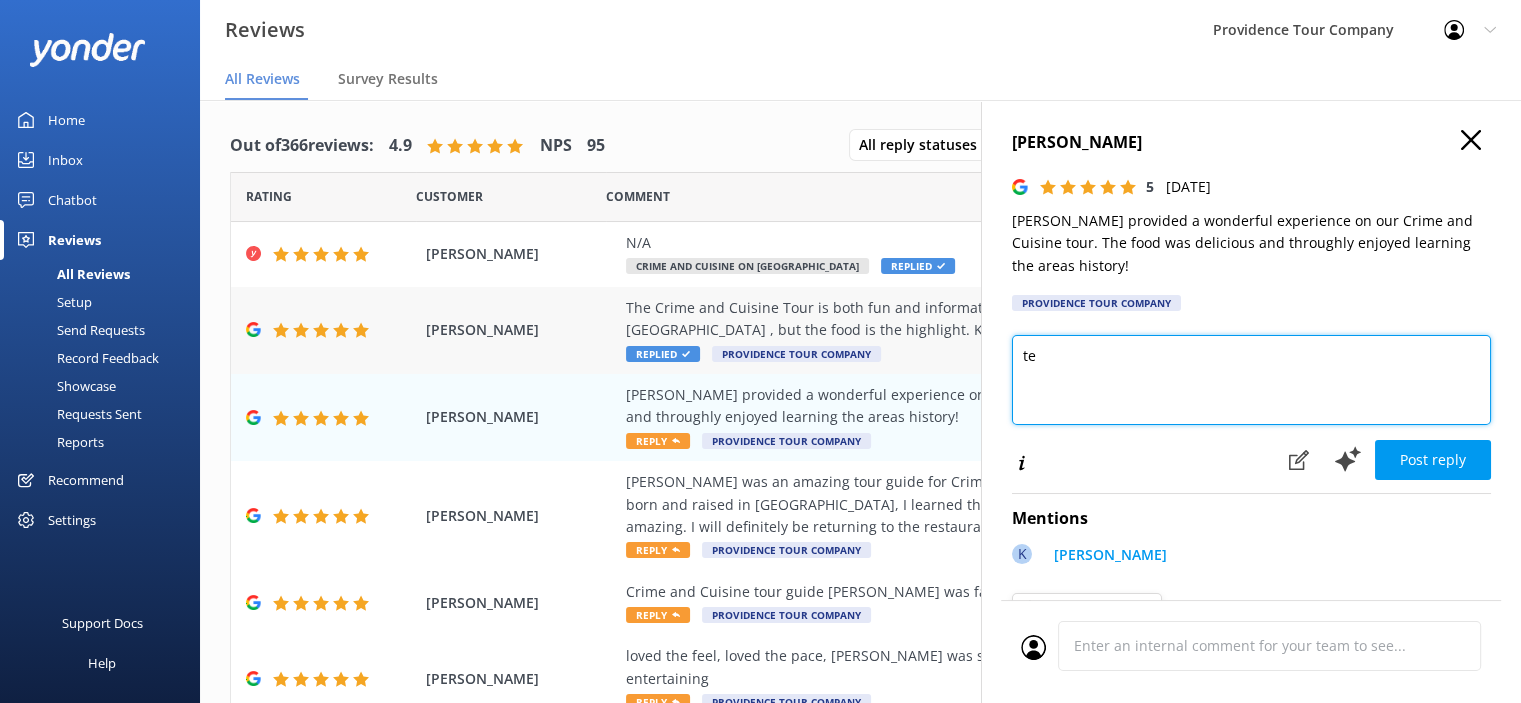 type on "t" 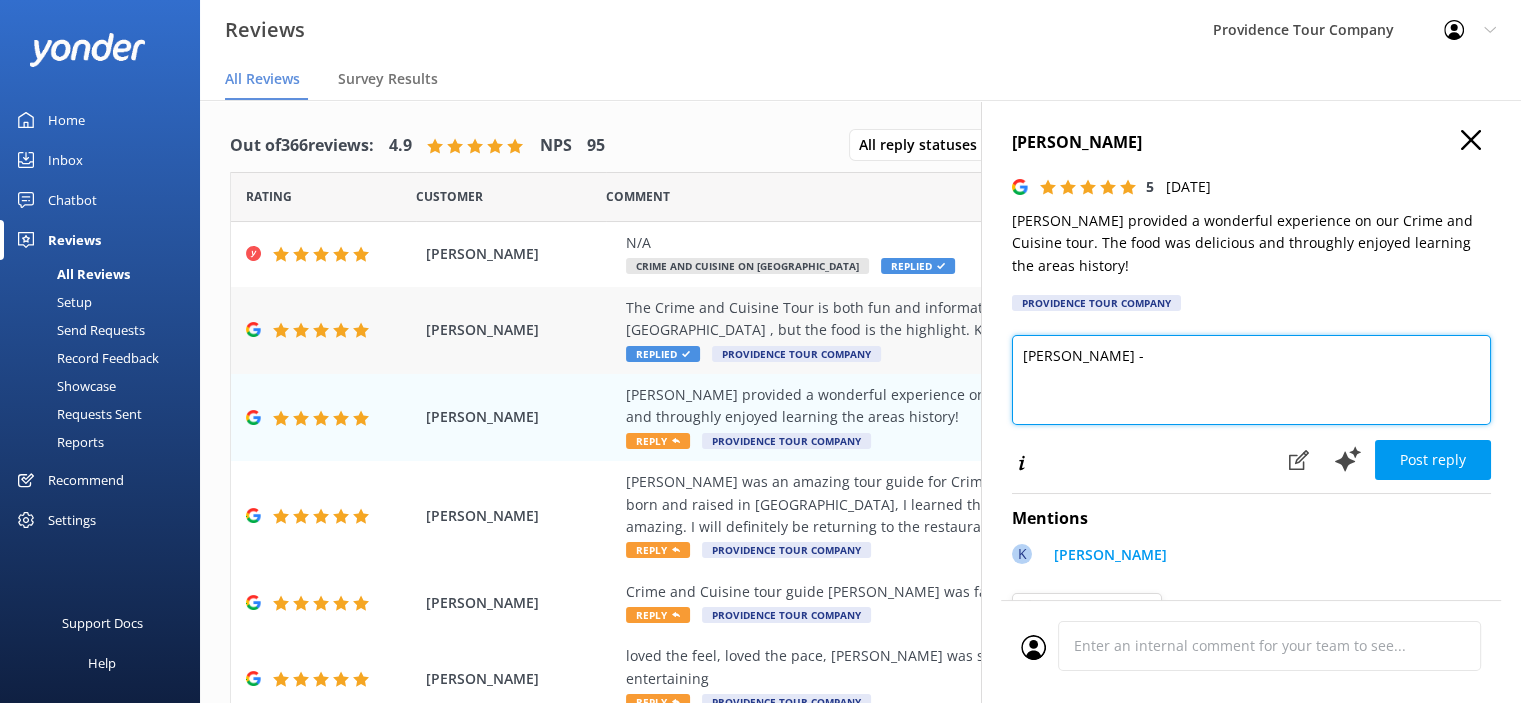 paste on "Thank you so much for the wonderful review! We're so happy to hear you enjoyed the Crime and Cuisine Tour, especially exploring the hidden gems and delicious spots in Federal Hill. Kate K. had a great time sharing those fascinating stories with you!
If you're ever back in Providence, don’t miss our Providence Prohibition Tour! It’s a fun and immersive dive into the city’s secret speakeasies and Prohibition-era history. Kate and the team would love to guide you through it!
Thanks again, and we hope to see you on another tour soon!" 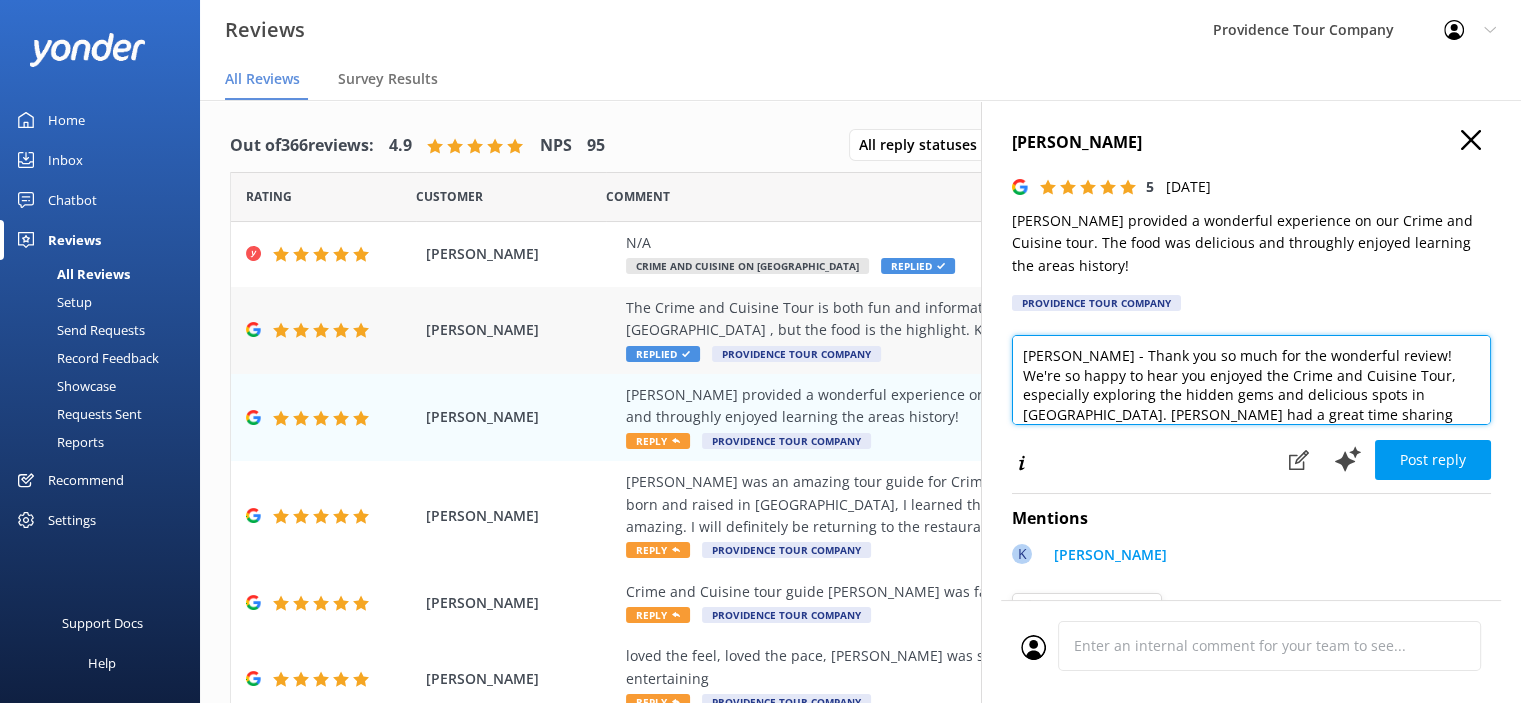 scroll, scrollTop: 156, scrollLeft: 0, axis: vertical 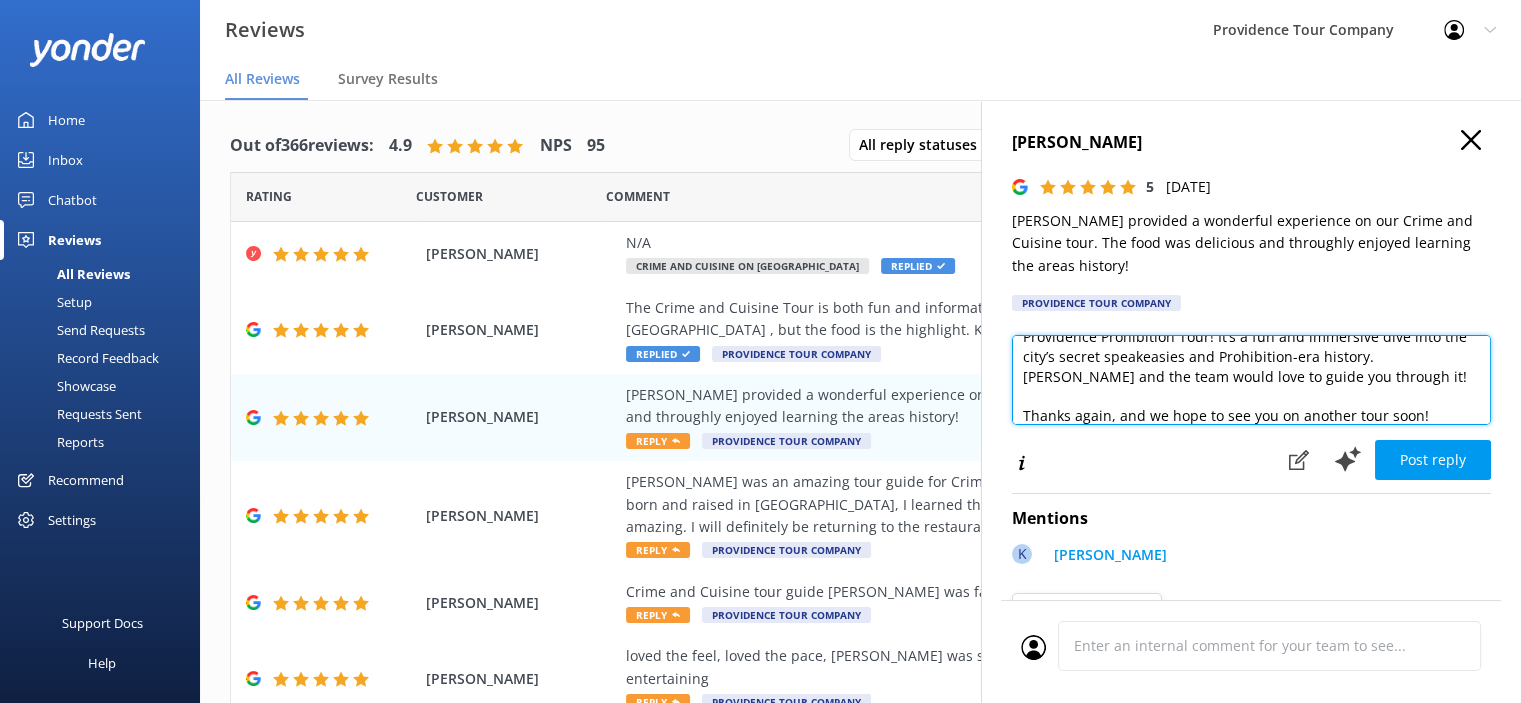 click on "Terry - Thank you so much for the wonderful review! We're so happy to hear you enjoyed the Crime and Cuisine Tour, especially exploring the hidden gems and delicious spots in Federal Hill. Kate K. had a great time sharing those fascinating stories with you!
If you're ever back in Providence, don’t miss our Providence Prohibition Tour! It’s a fun and immersive dive into the city’s secret speakeasies and Prohibition-era history. Kate and the team would love to guide you through it!
Thanks again, and we hope to see you on another tour soon!" at bounding box center (1251, 380) 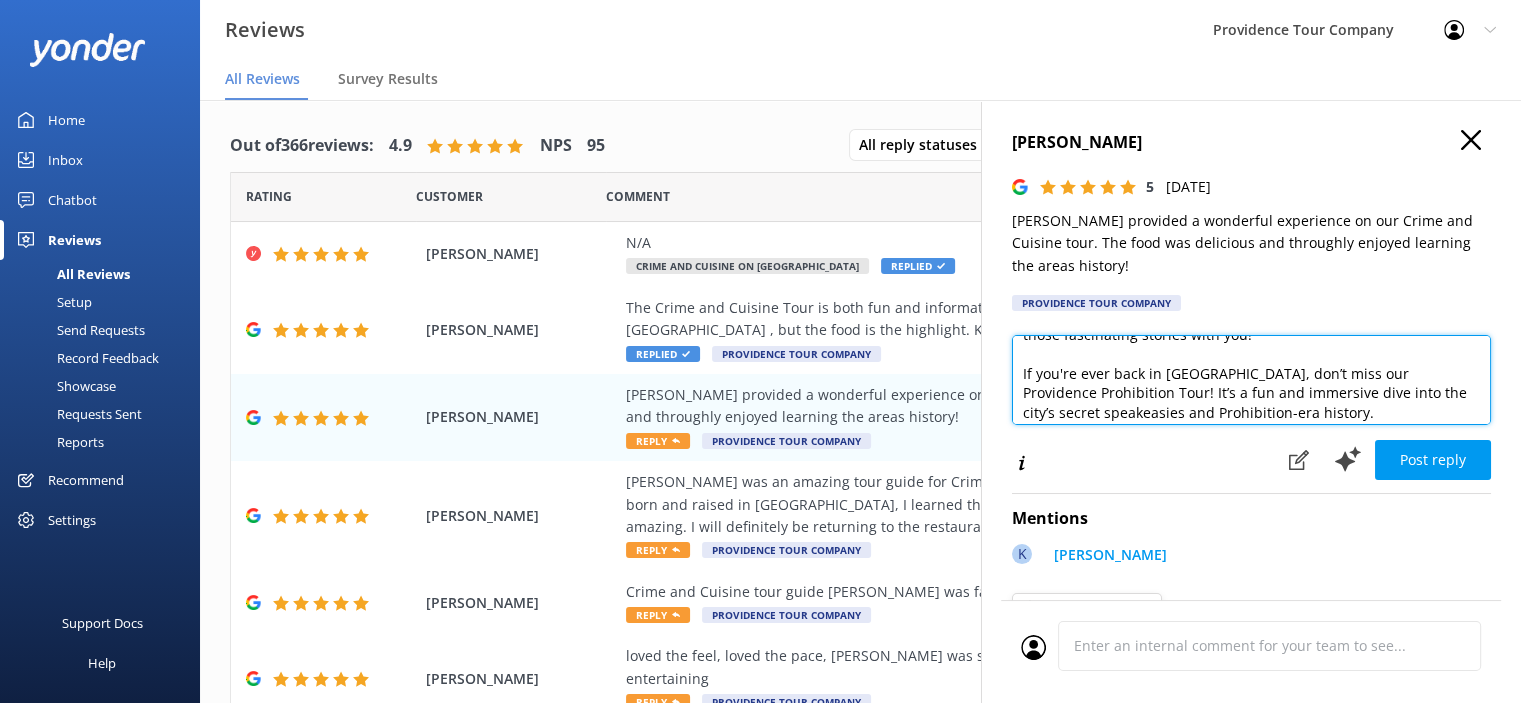 scroll, scrollTop: 0, scrollLeft: 0, axis: both 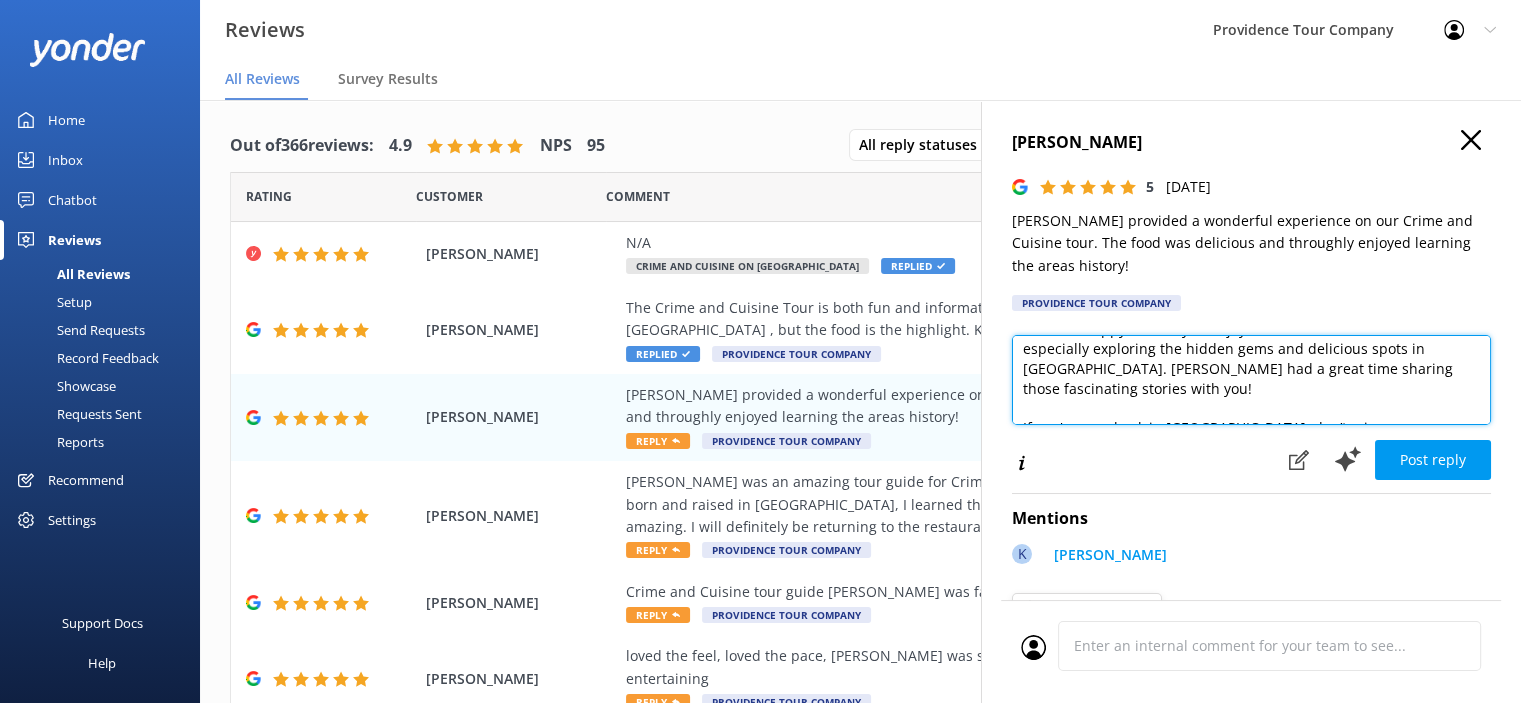 drag, startPoint x: 1252, startPoint y: 418, endPoint x: 1057, endPoint y: 347, distance: 207.5235 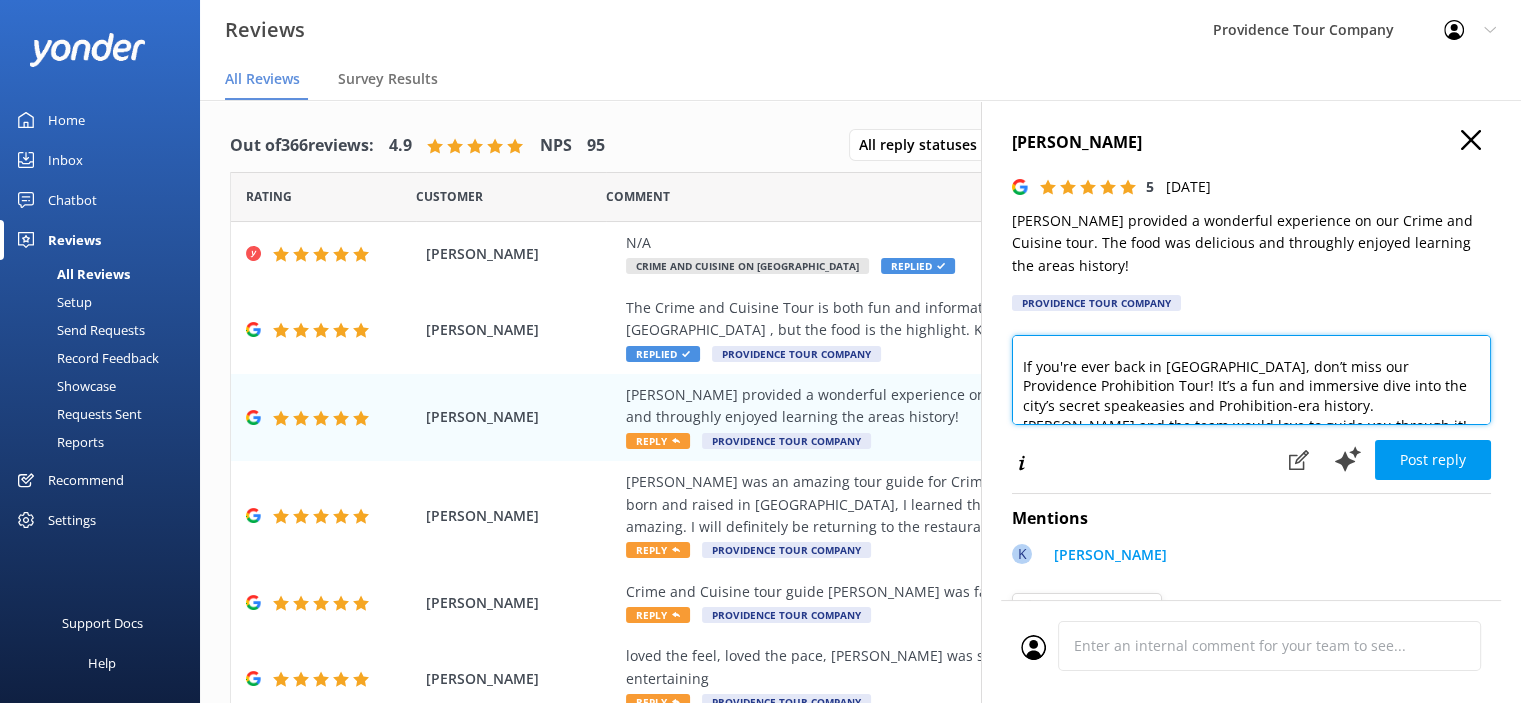 scroll, scrollTop: 137, scrollLeft: 0, axis: vertical 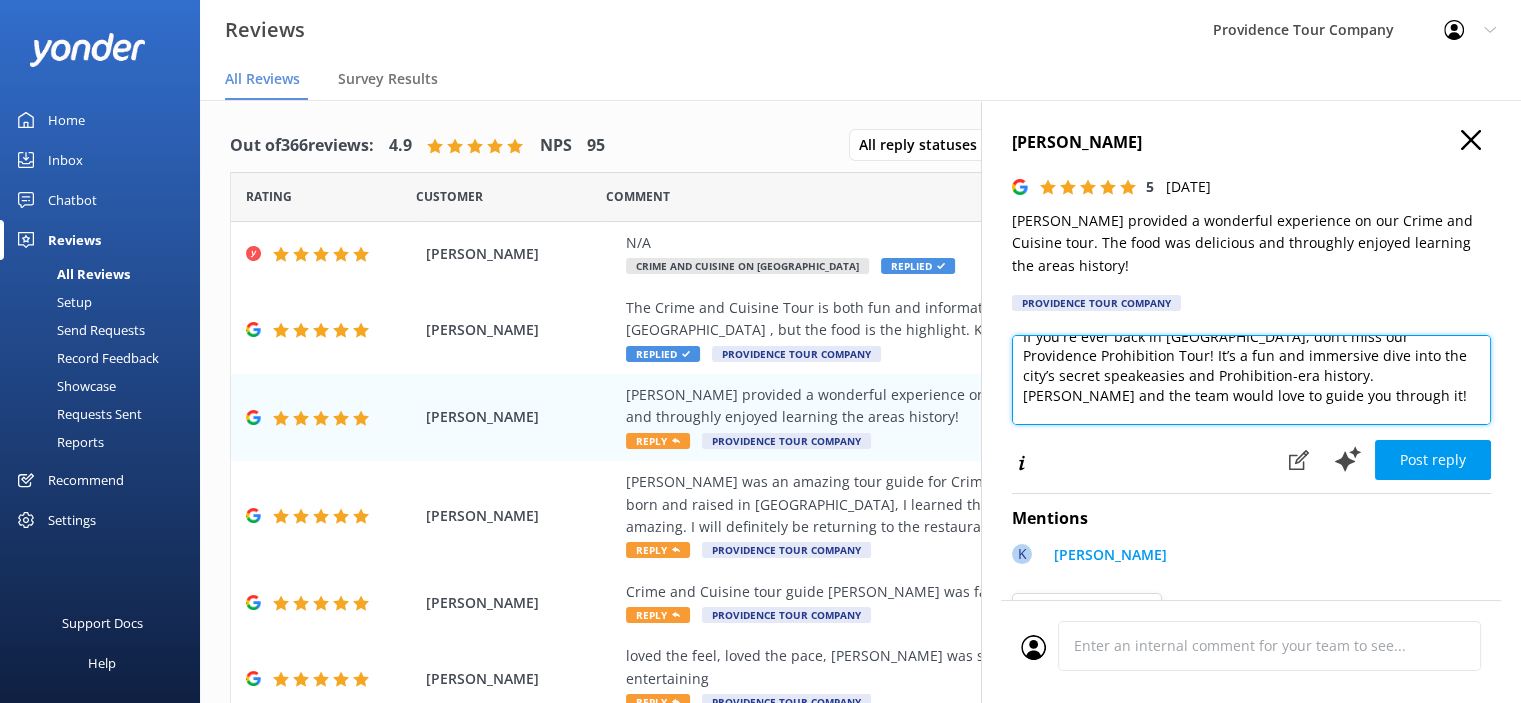 click on "Terry - Thank you so much for the wonderful review! We're so happy to hear you enjoyed the Crime and Cuisine Tour, especially exploring the hidden gems and delicious spots in Federal Hill. Kate K. had a great time sharing those fascinating stories with you!
If you're ever back in Providence, don’t miss our Providence Prohibition Tour! It’s a fun and immersive dive into the city’s secret speakeasies and Prohibition-era history. Kate and the team would love to guide you through it!
Thanks again, and we hope to see you on another tour soon!" at bounding box center (1251, 380) 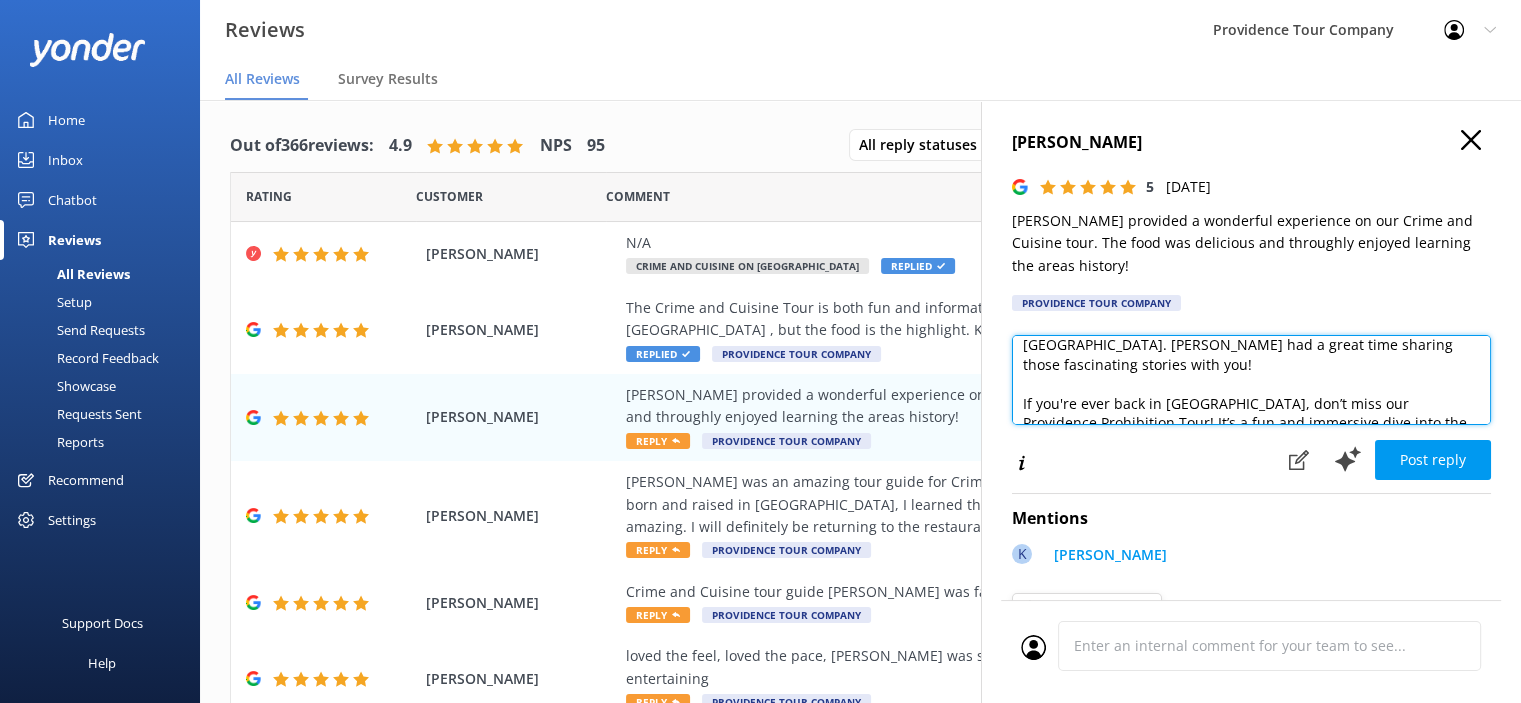 scroll, scrollTop: 100, scrollLeft: 0, axis: vertical 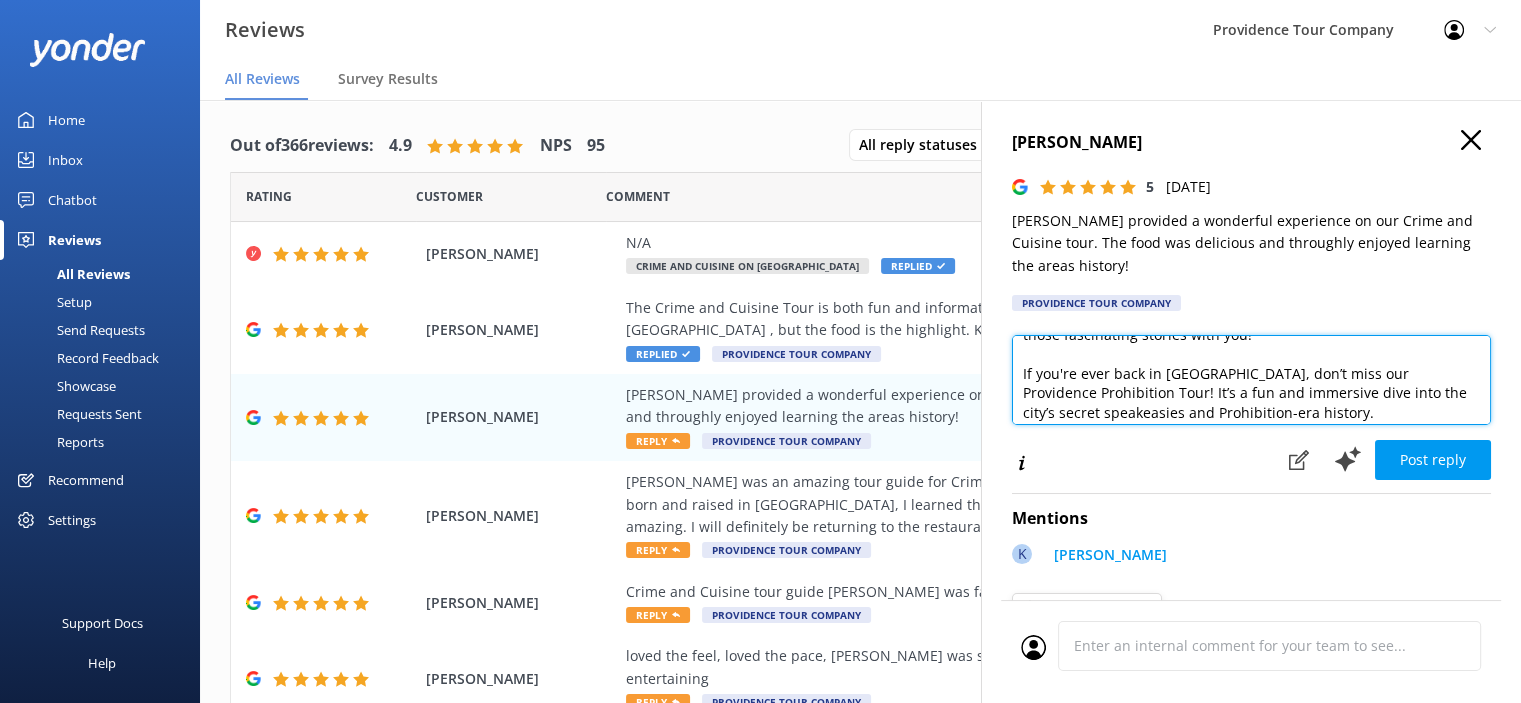drag, startPoint x: 1253, startPoint y: 376, endPoint x: 1009, endPoint y: 376, distance: 244 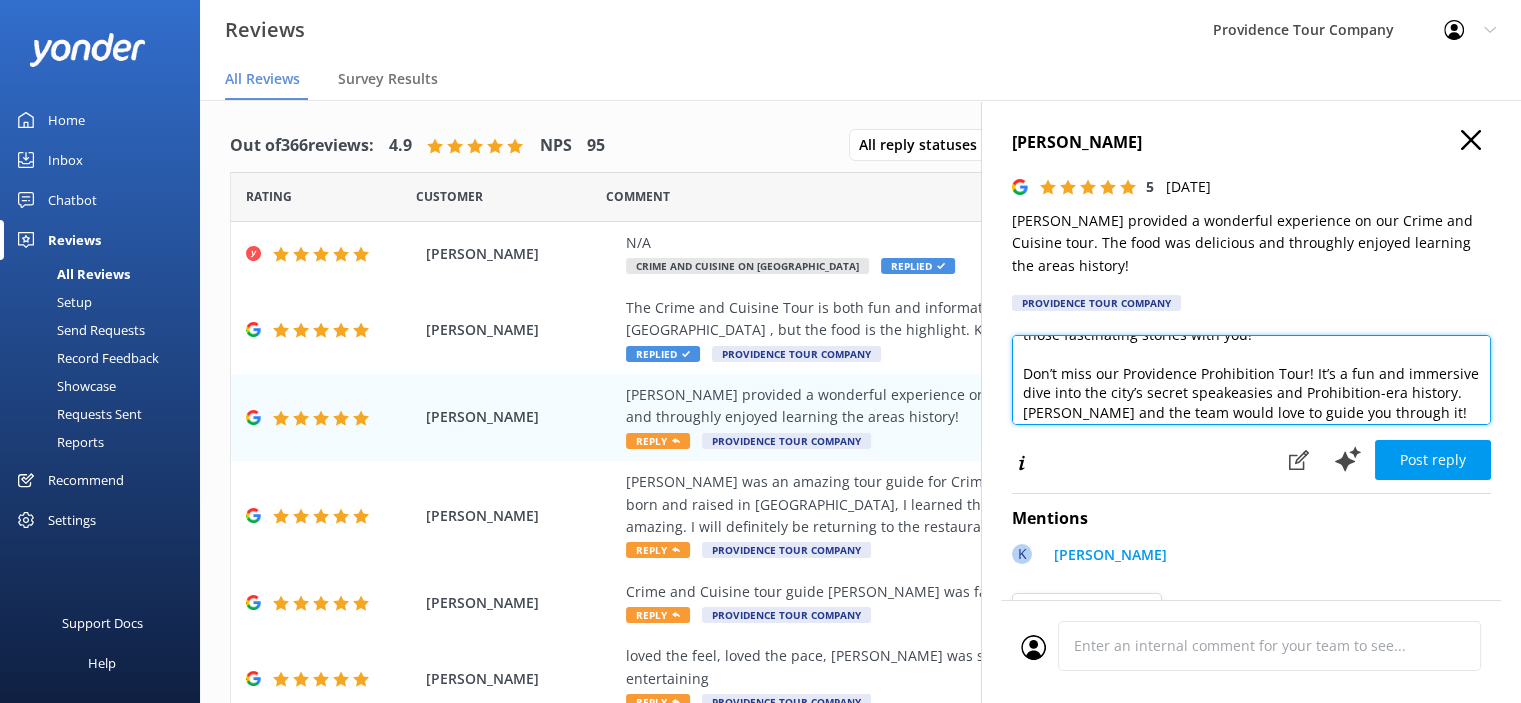click on "Terry - Thank you so much for the wonderful review! We're so happy to hear you enjoyed the Crime and Cuisine Tour, especially exploring the hidden gems and delicious spots in Federal Hill. Kate K. had a great time sharing those fascinating stories with you!
Don’t miss our Providence Prohibition Tour! It’s a fun and immersive dive into the city’s secret speakeasies and Prohibition-era history. Kate and the team would love to guide you through it!
Thanks again, and we hope to see you on another tour soon!" at bounding box center [1251, 380] 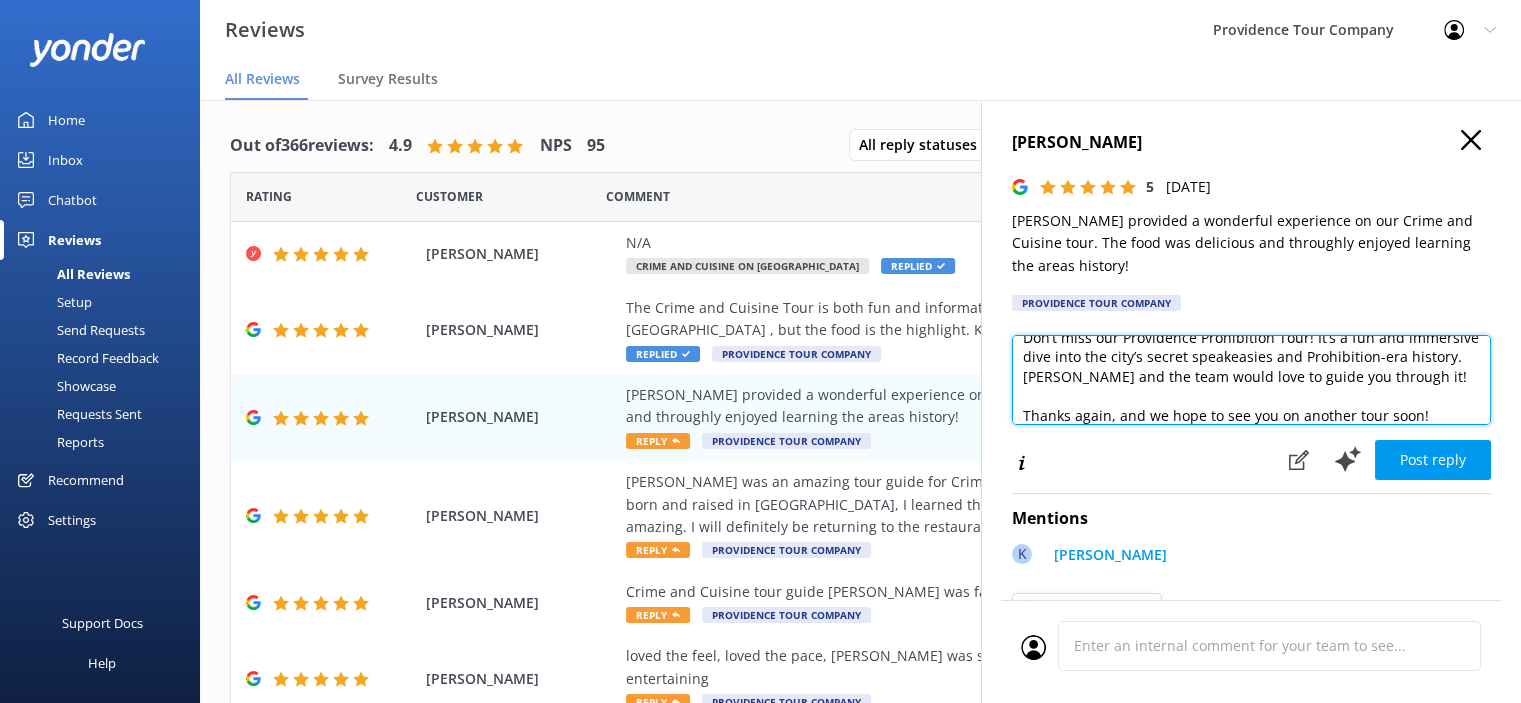 scroll, scrollTop: 166, scrollLeft: 0, axis: vertical 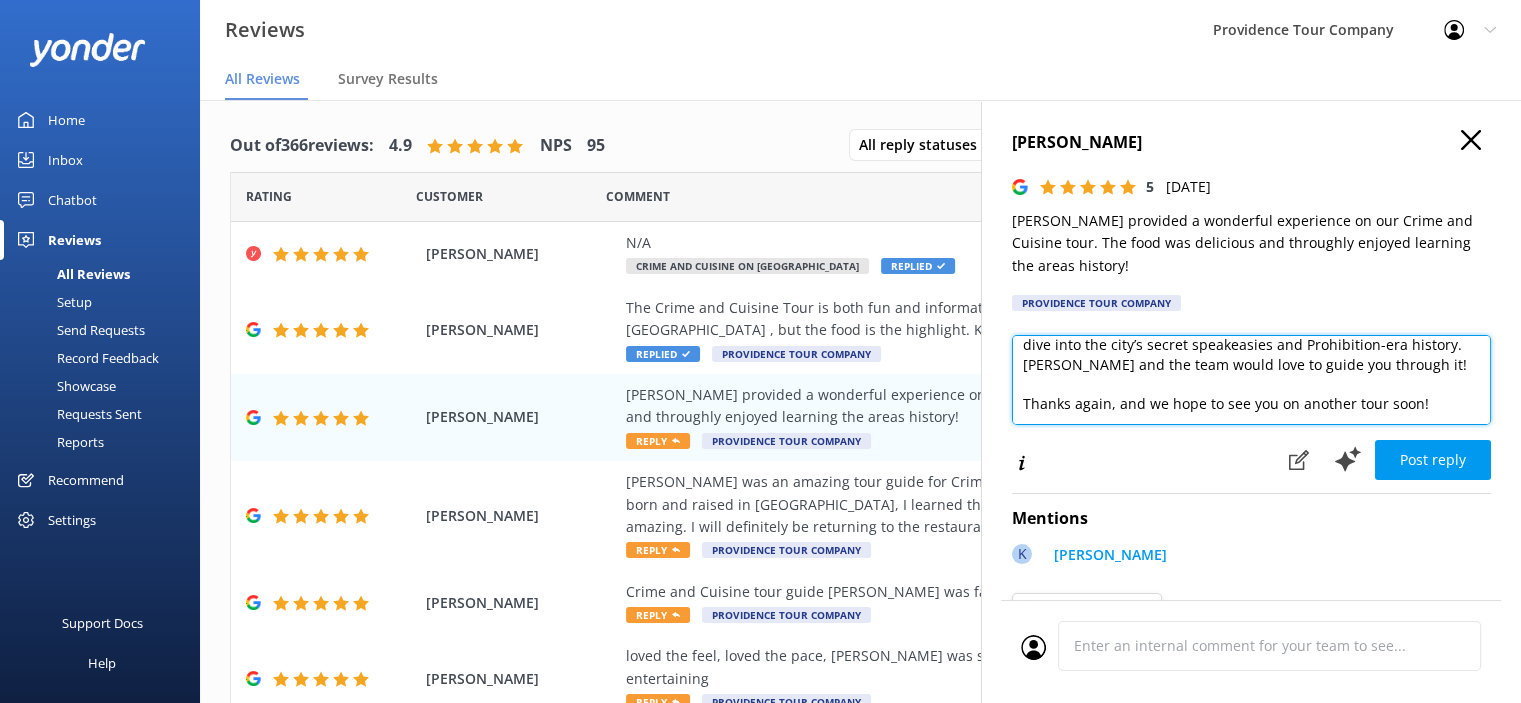 drag, startPoint x: 1099, startPoint y: 350, endPoint x: 1112, endPoint y: 364, distance: 19.104973 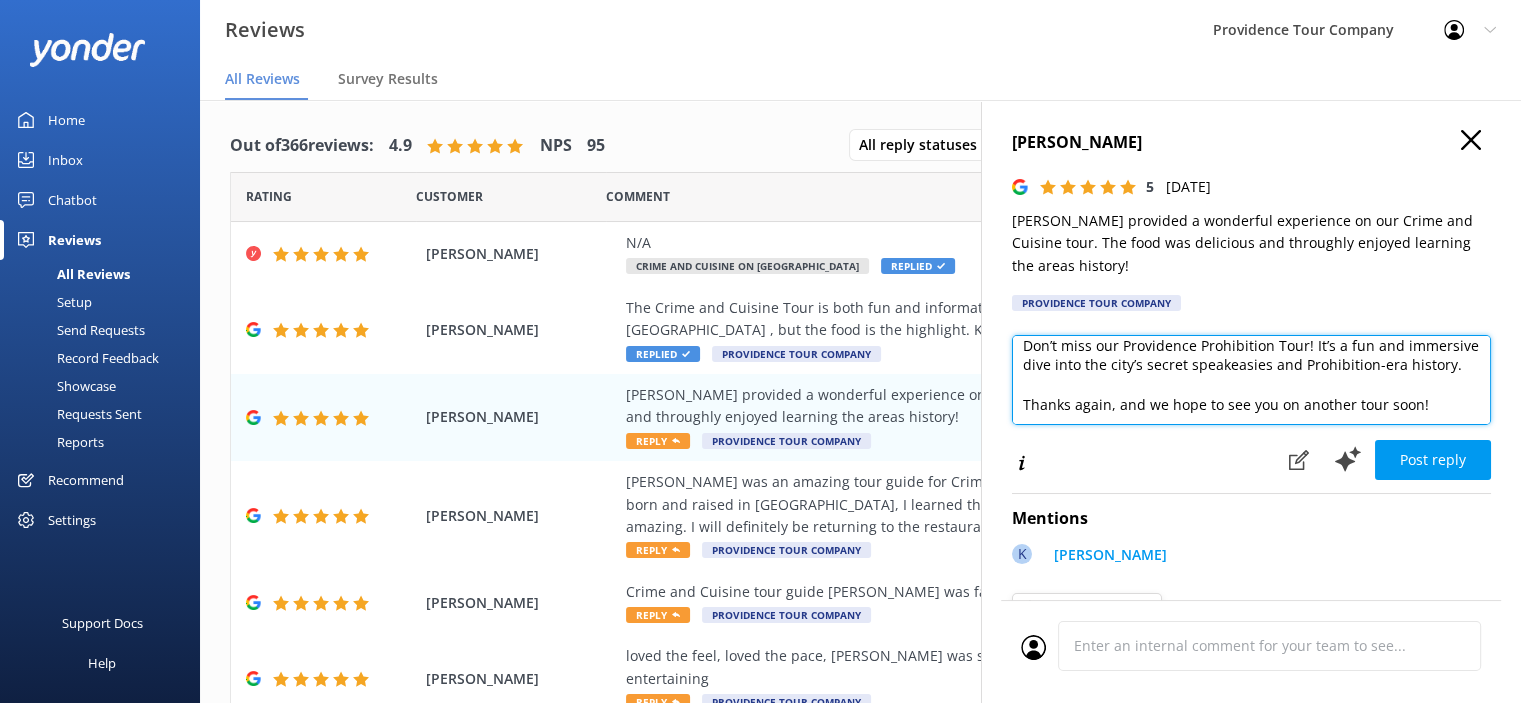 scroll, scrollTop: 147, scrollLeft: 0, axis: vertical 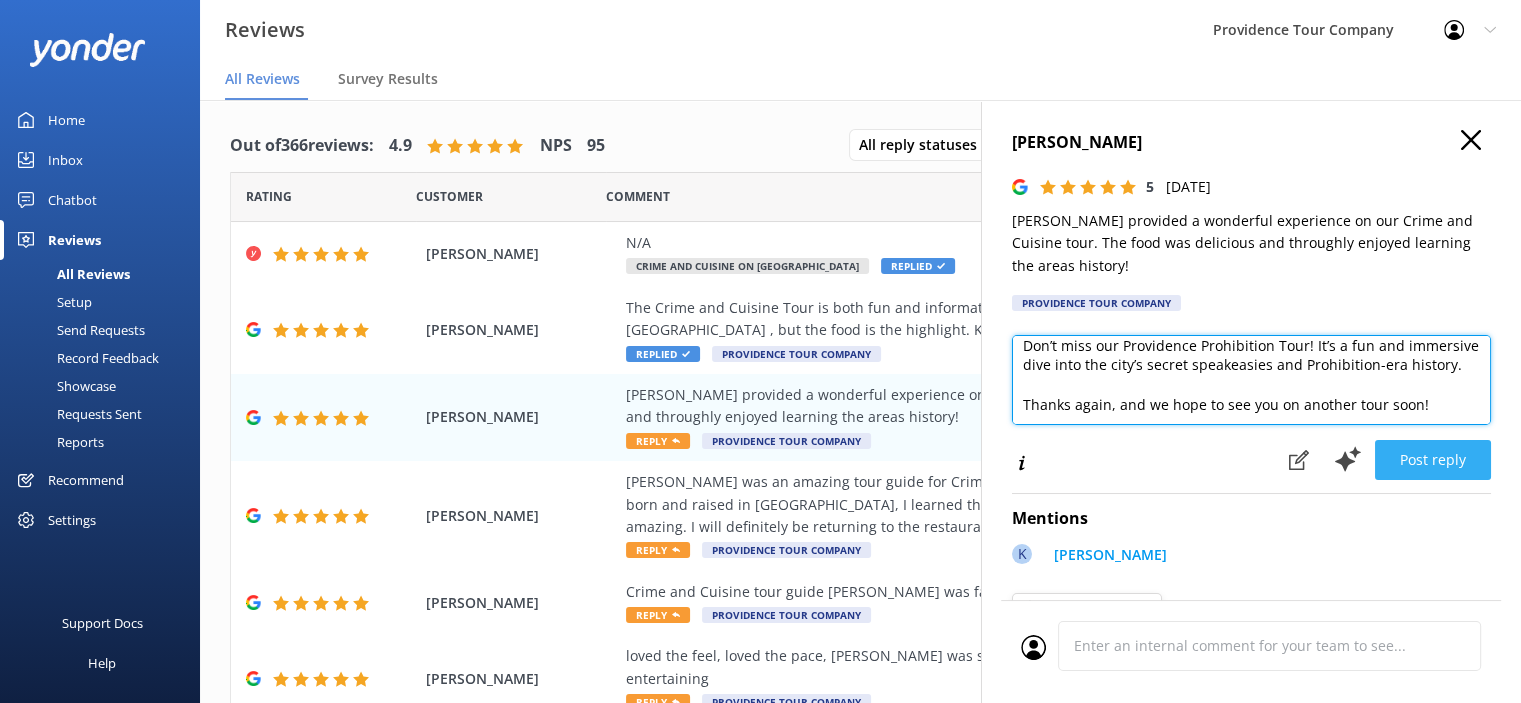 type on "Terry - Thank you so much for the wonderful review! We're so happy to hear you enjoyed the Crime and Cuisine Tour, especially exploring the hidden gems and delicious spots in Federal Hill. Kate K. had a great time sharing those fascinating stories with you!
Don’t miss our Providence Prohibition Tour! It’s a fun and immersive dive into the city’s secret speakeasies and Prohibition-era history.
Thanks again, and we hope to see you on another tour soon!" 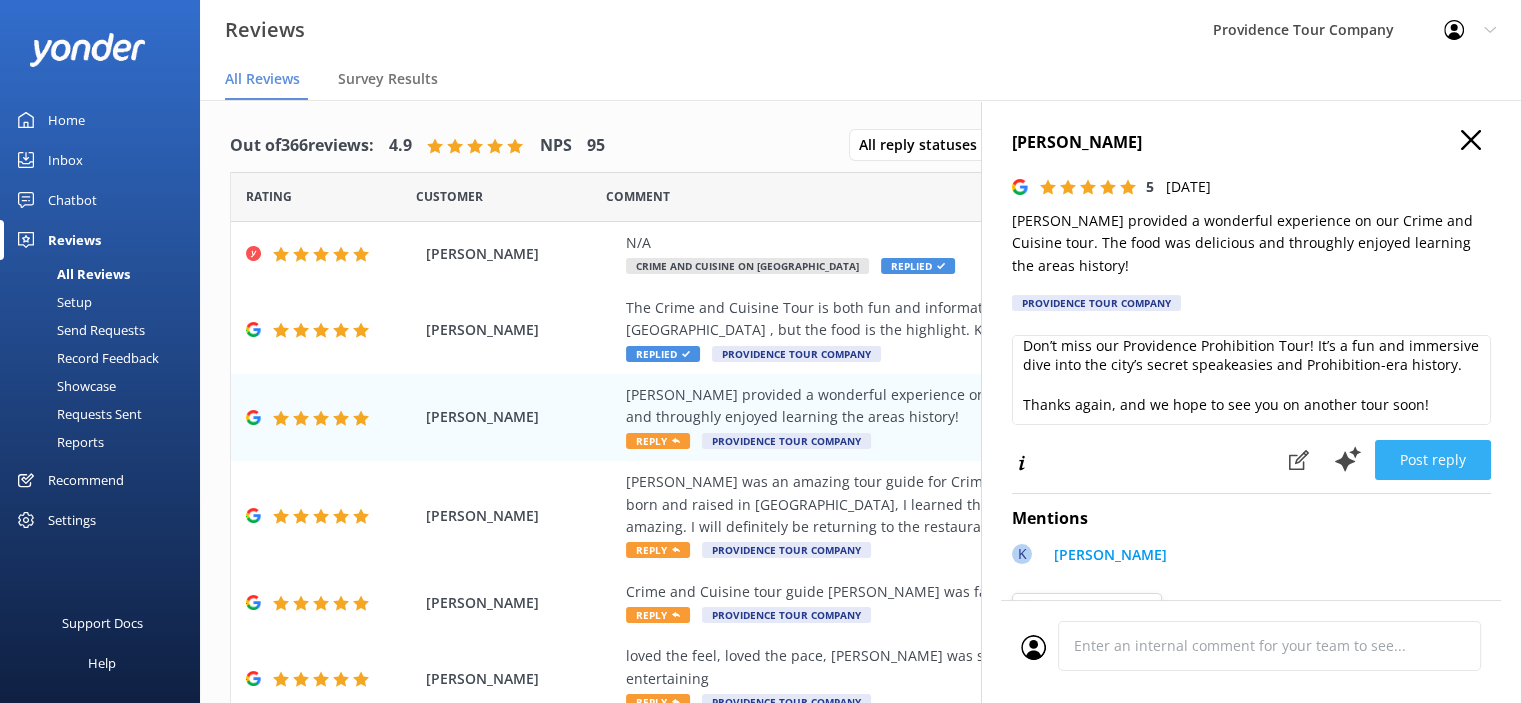 click on "Post reply" at bounding box center (1433, 460) 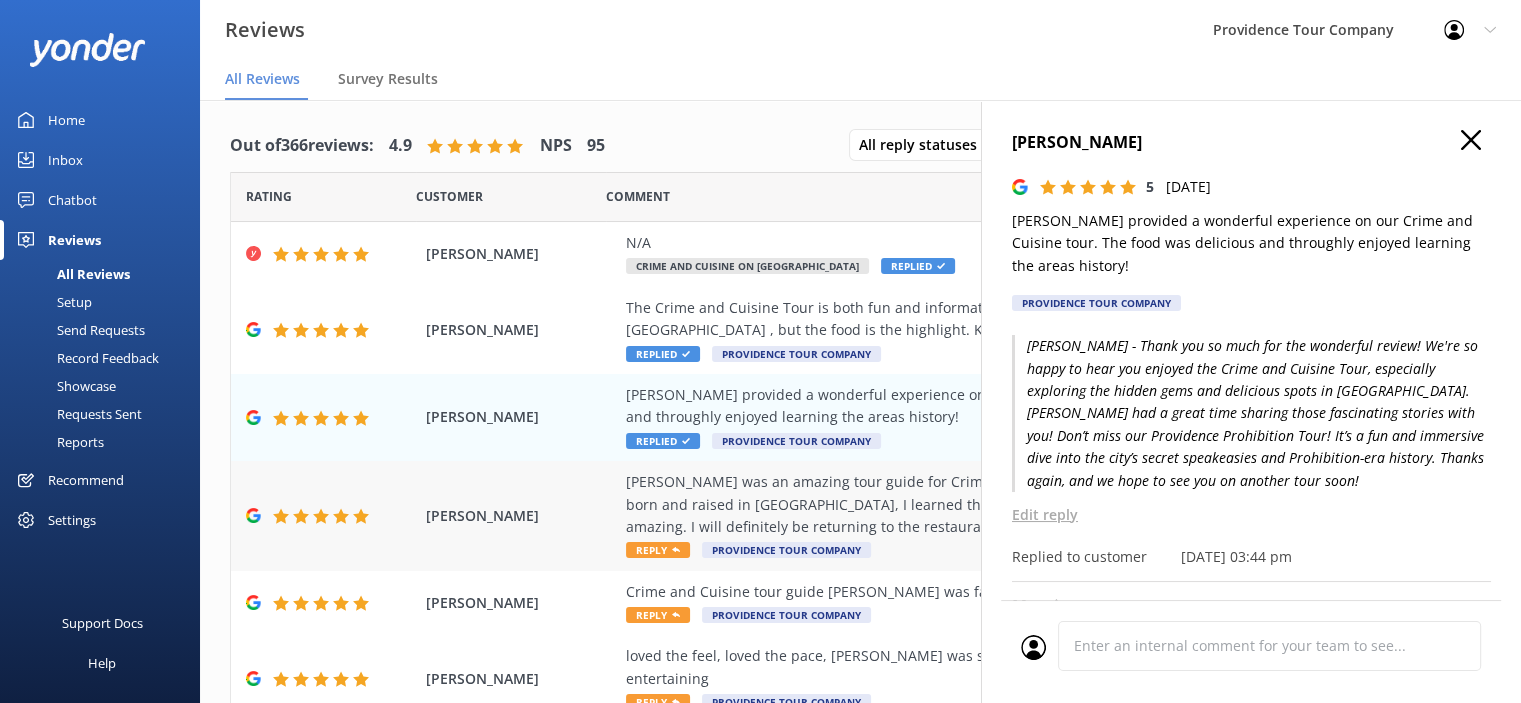 click on "Reply" at bounding box center (658, 550) 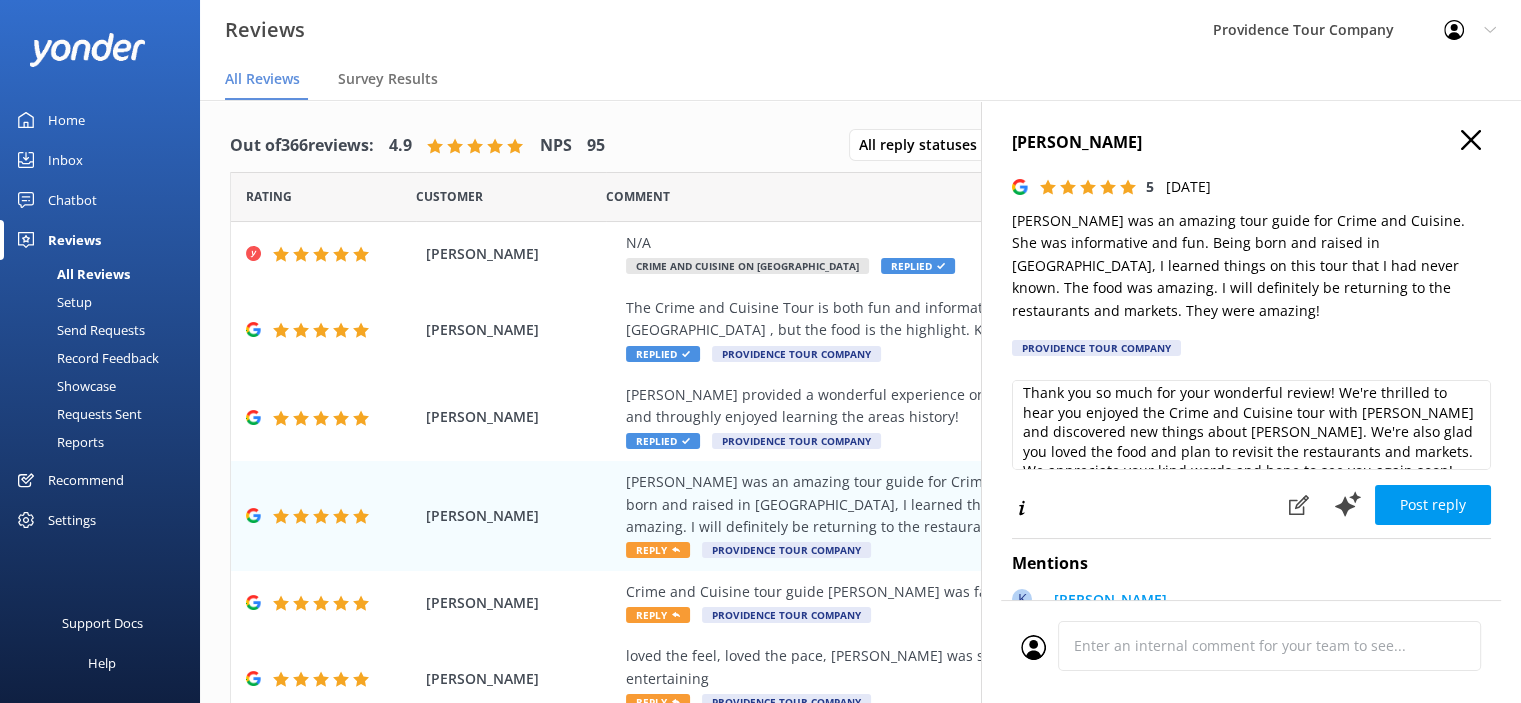 scroll, scrollTop: 29, scrollLeft: 0, axis: vertical 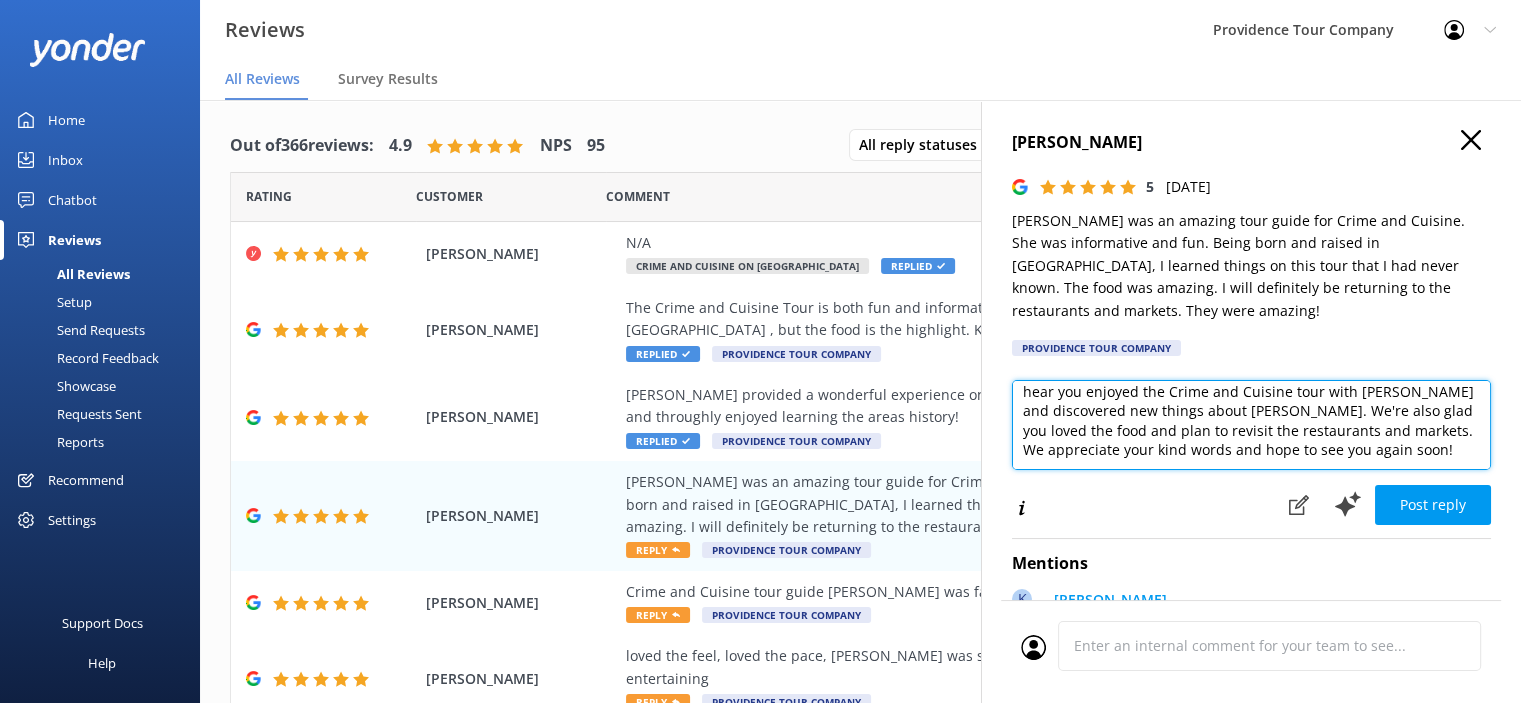click on "Thank you so much for your wonderful review! We're thrilled to hear you enjoyed the Crime and Cuisine tour with Kate and discovered new things about Cranston. We're also glad you loved the food and plan to revisit the restaurants and markets. We appreciate your kind words and hope to see you again soon!" at bounding box center (1251, 425) 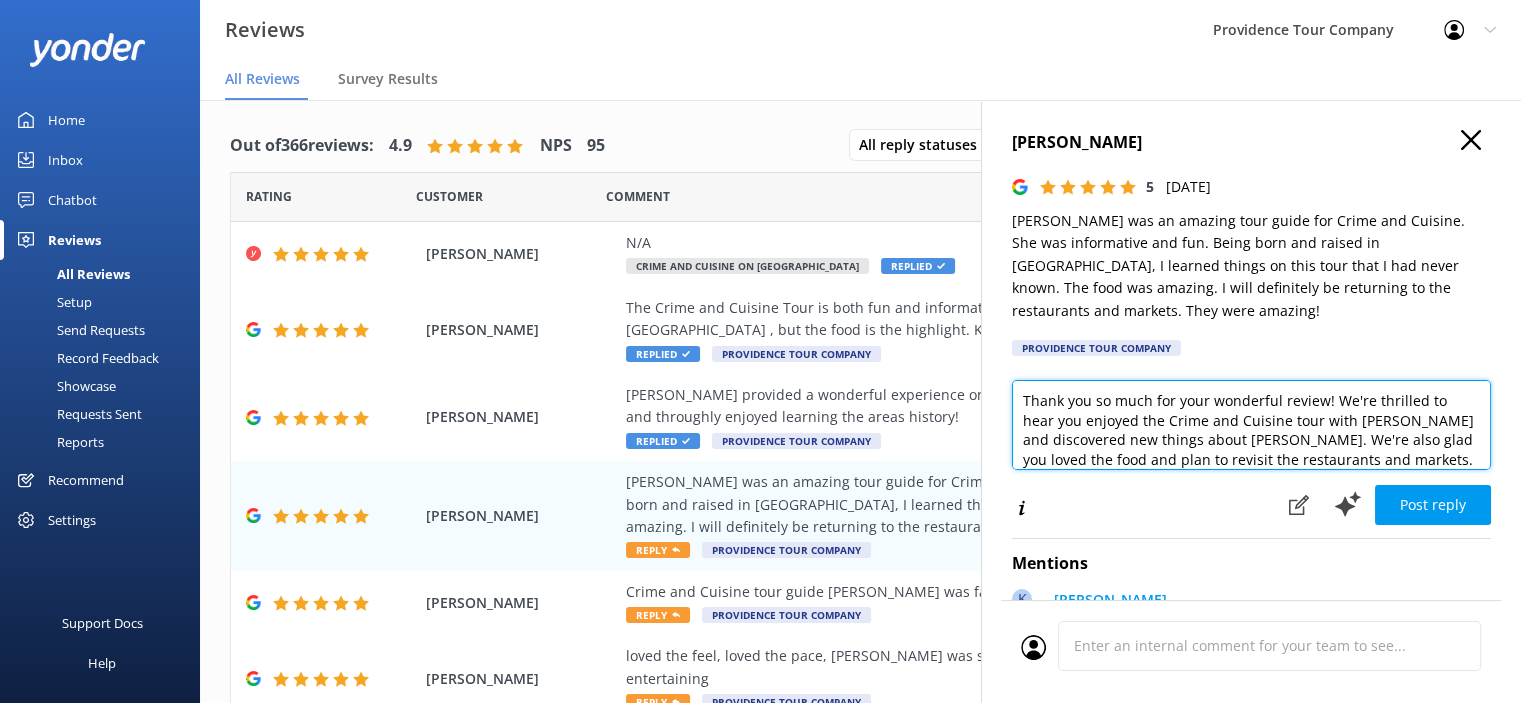 scroll, scrollTop: 68, scrollLeft: 0, axis: vertical 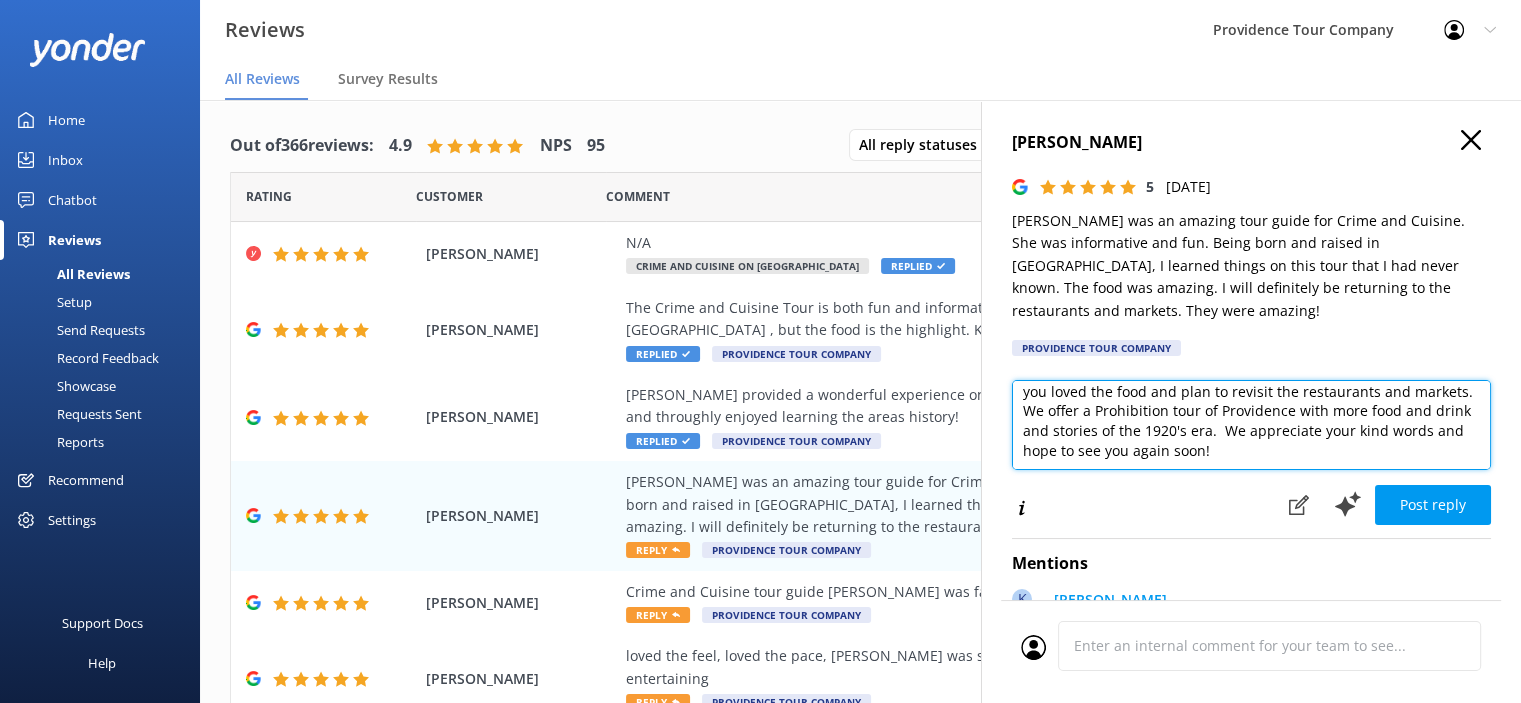 click on "Thank you so much for your wonderful review! We're thrilled to hear you enjoyed the Crime and Cuisine tour with Kate and discovered new things about Cranston. We're also glad you loved the food and plan to revisit the restaurants and markets. We offer a Prohibition tour of Providence with more food and drink and stories of the 1920's era.  We appreciate your kind words and hope to see you again soon!" at bounding box center (1251, 425) 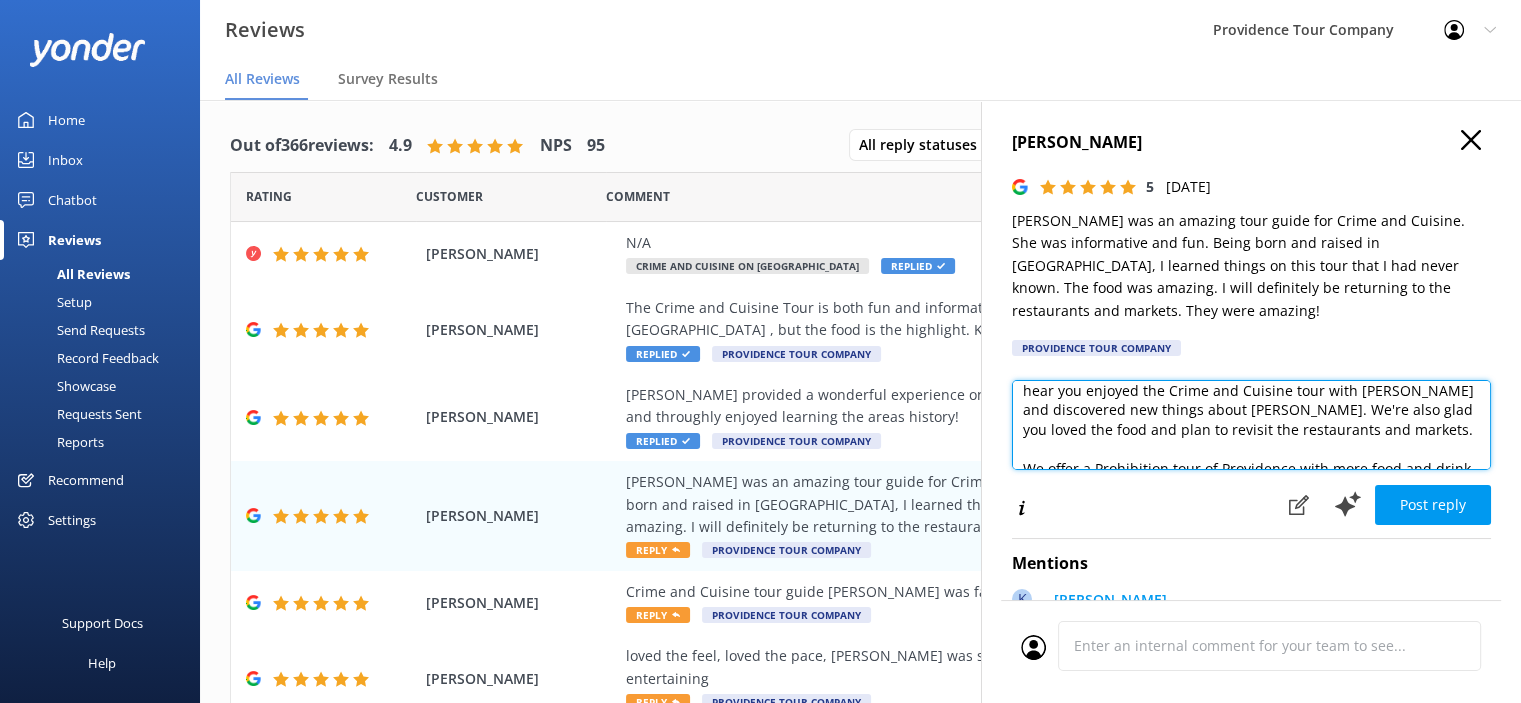 scroll, scrollTop: 0, scrollLeft: 0, axis: both 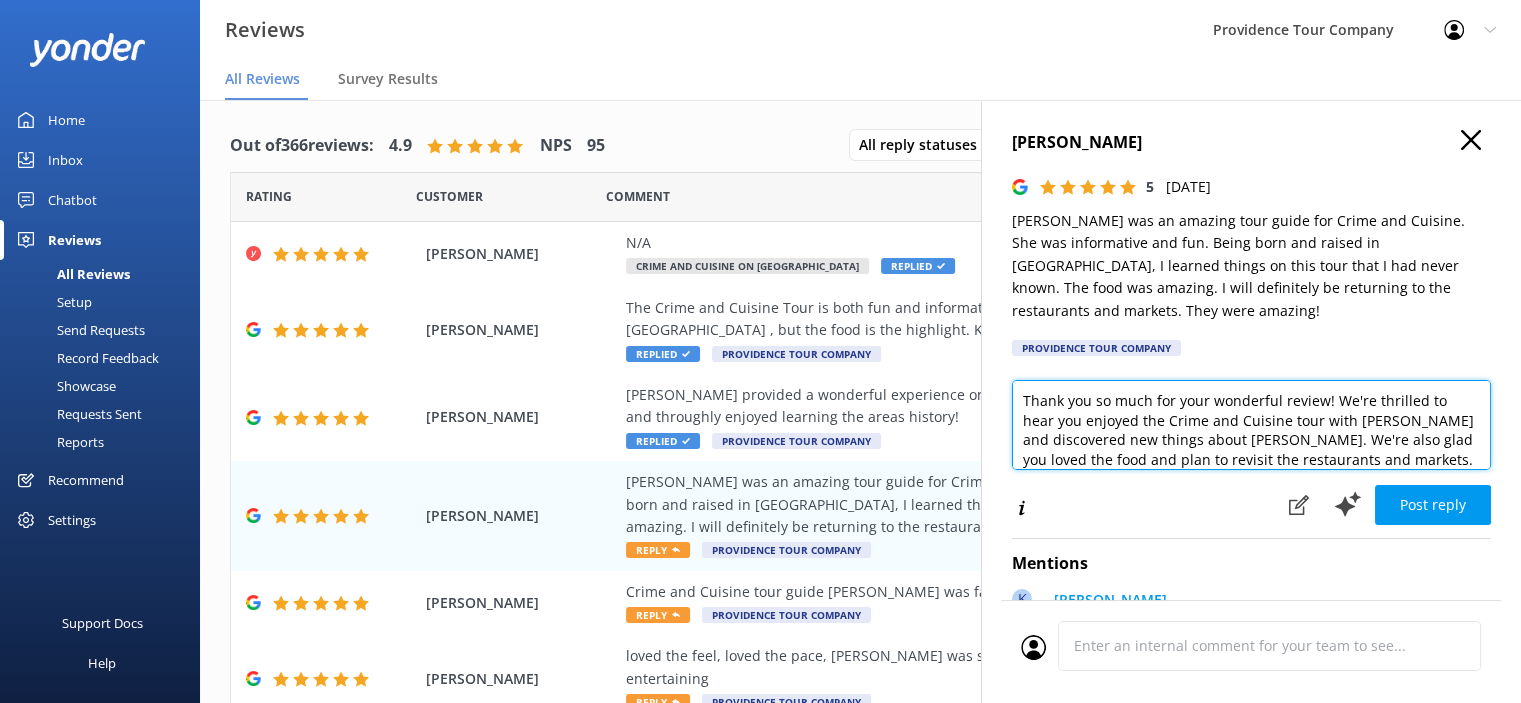 drag, startPoint x: 1274, startPoint y: 445, endPoint x: 1214, endPoint y: 440, distance: 60.207973 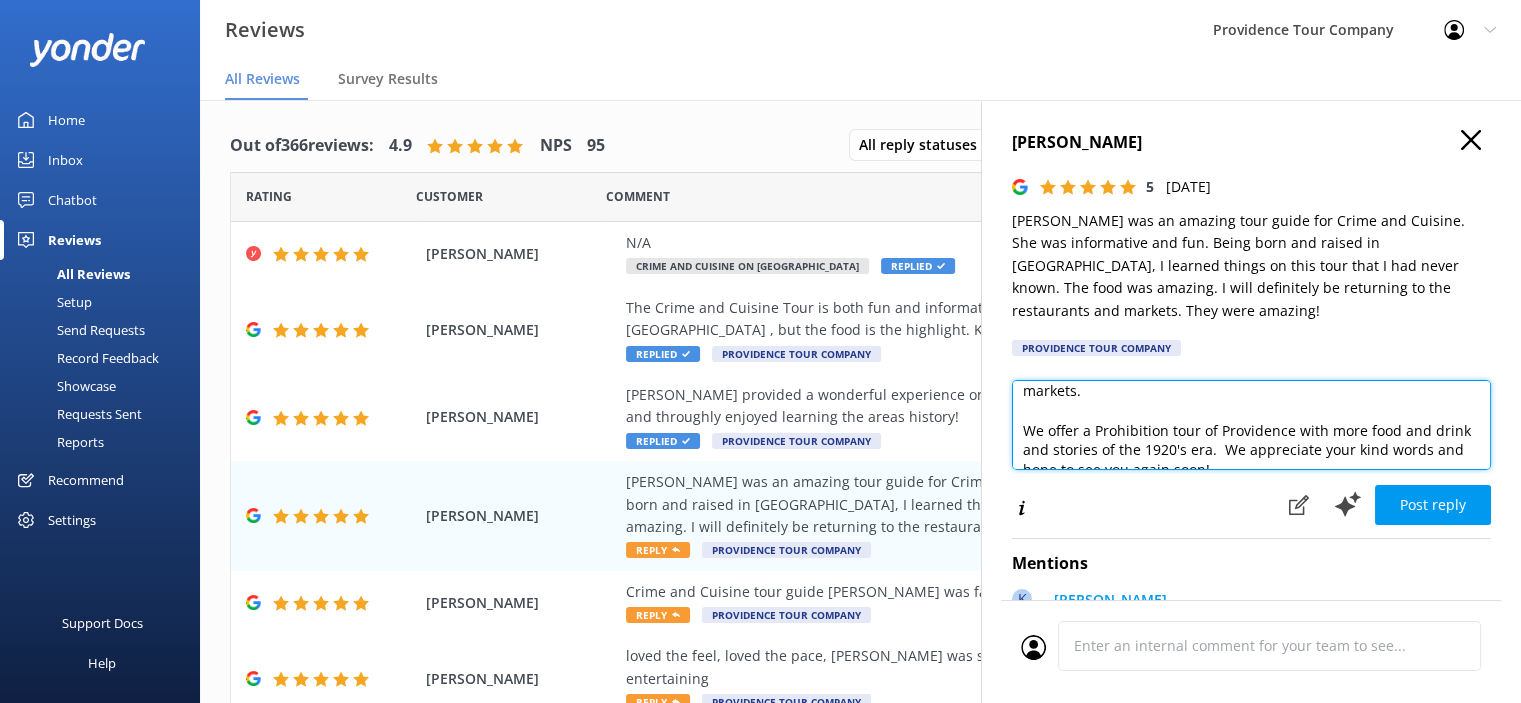 scroll, scrollTop: 0, scrollLeft: 0, axis: both 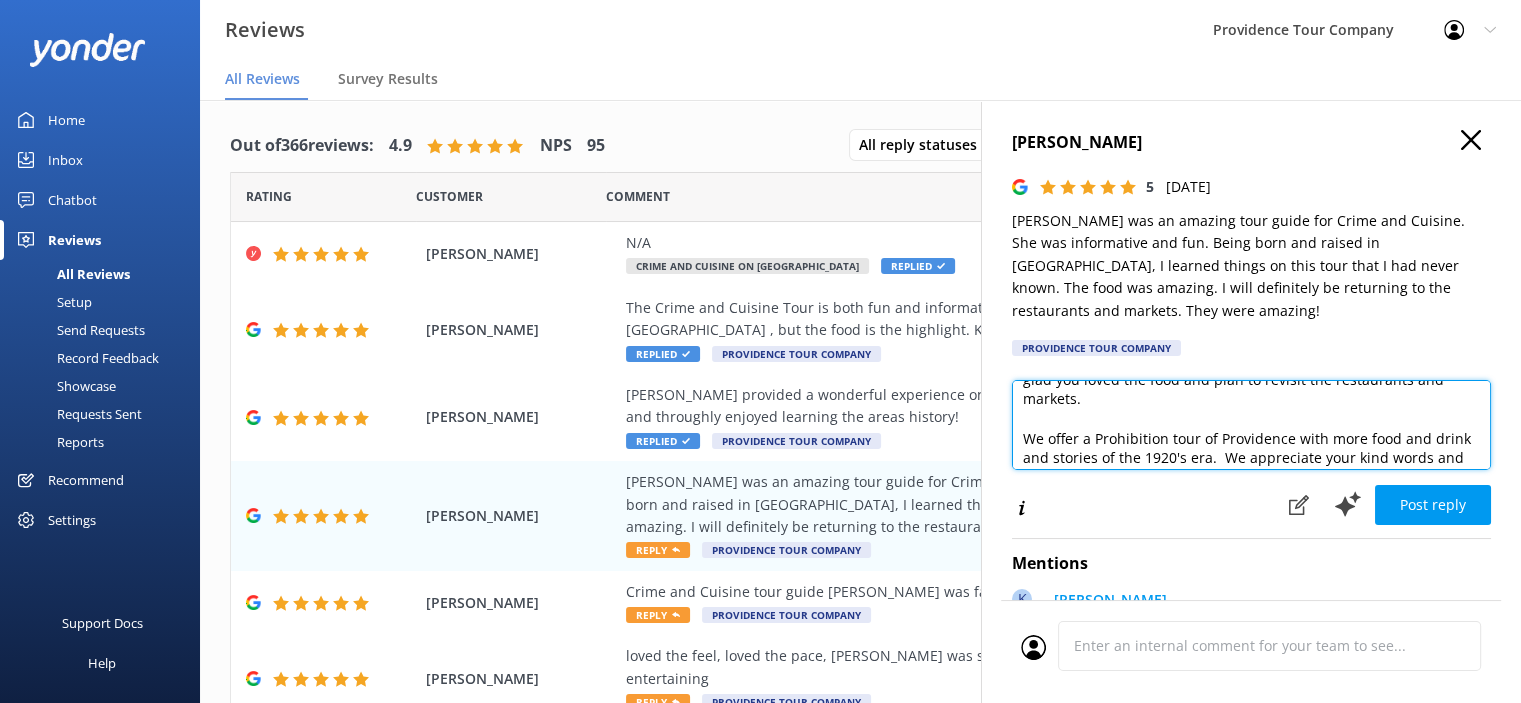 click on "Thank you so much for your wonderful review! We're thrilled to hear you enjoyed the Crime and Cuisine tour with Kate and discovered new things about Federal Hill. We're also glad you loved the food and plan to revisit the restaurants and markets.
We offer a Prohibition tour of Providence with more food and drink and stories of the 1920's era.  We appreciate your kind words and hope to see you again soon!" at bounding box center (1251, 425) 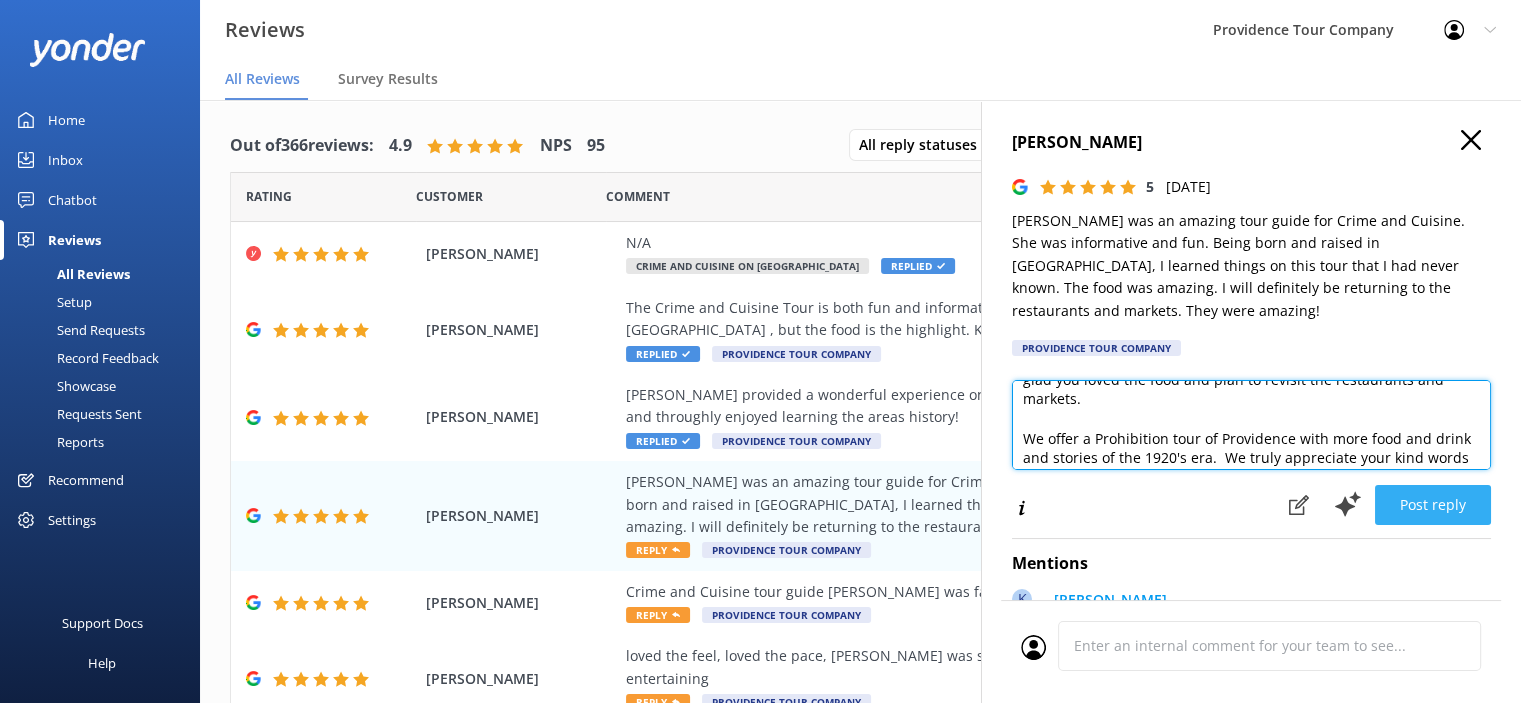 type on "Thank you so much for your wonderful review! We're thrilled to hear you enjoyed the Crime and Cuisine tour with Kate and discovered new things about Federal Hill. We're also glad you loved the food and plan to revisit the restaurants and markets.
We offer a Prohibition tour of Providence with more food and drink and stories of the 1920's era.  We truly appreciate your kind words and hope to see you again soon!" 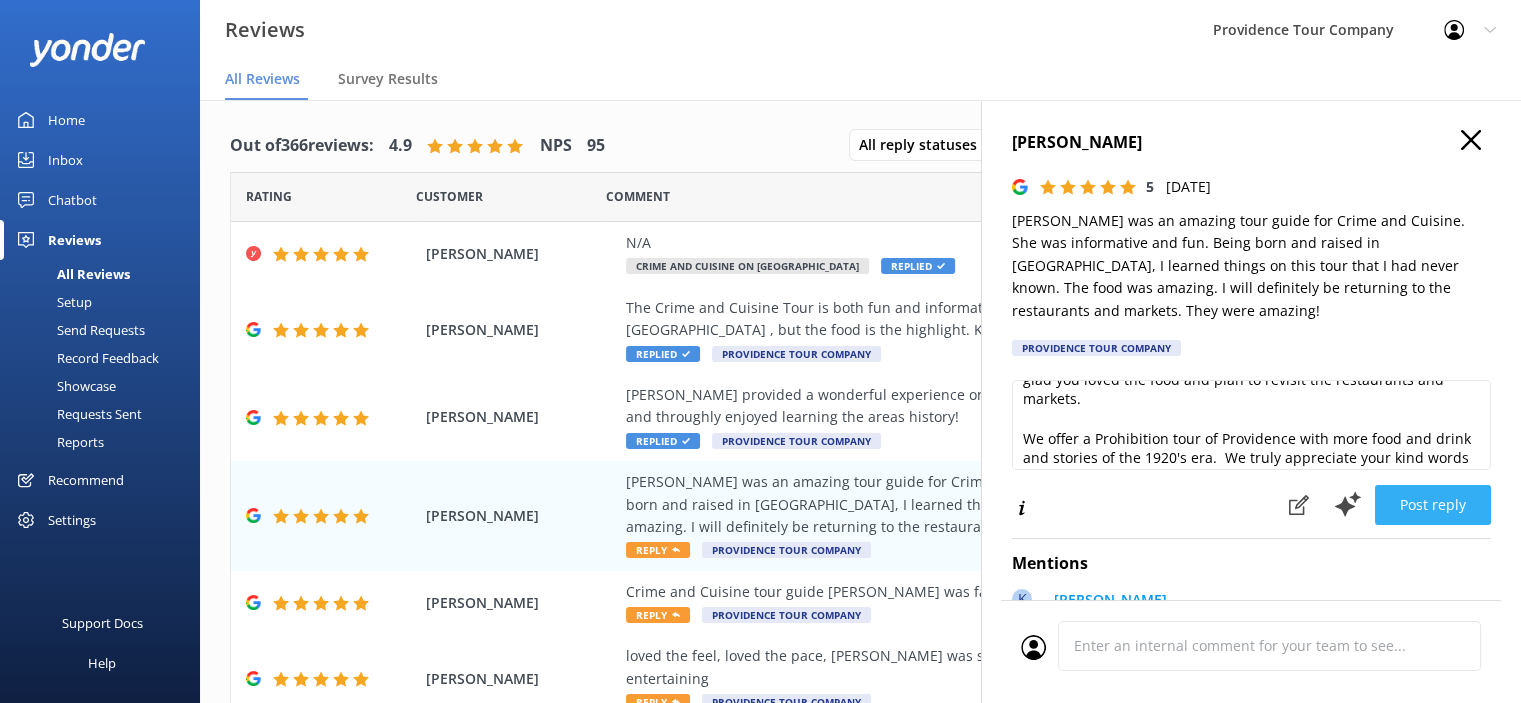 click on "Post reply" at bounding box center (1433, 505) 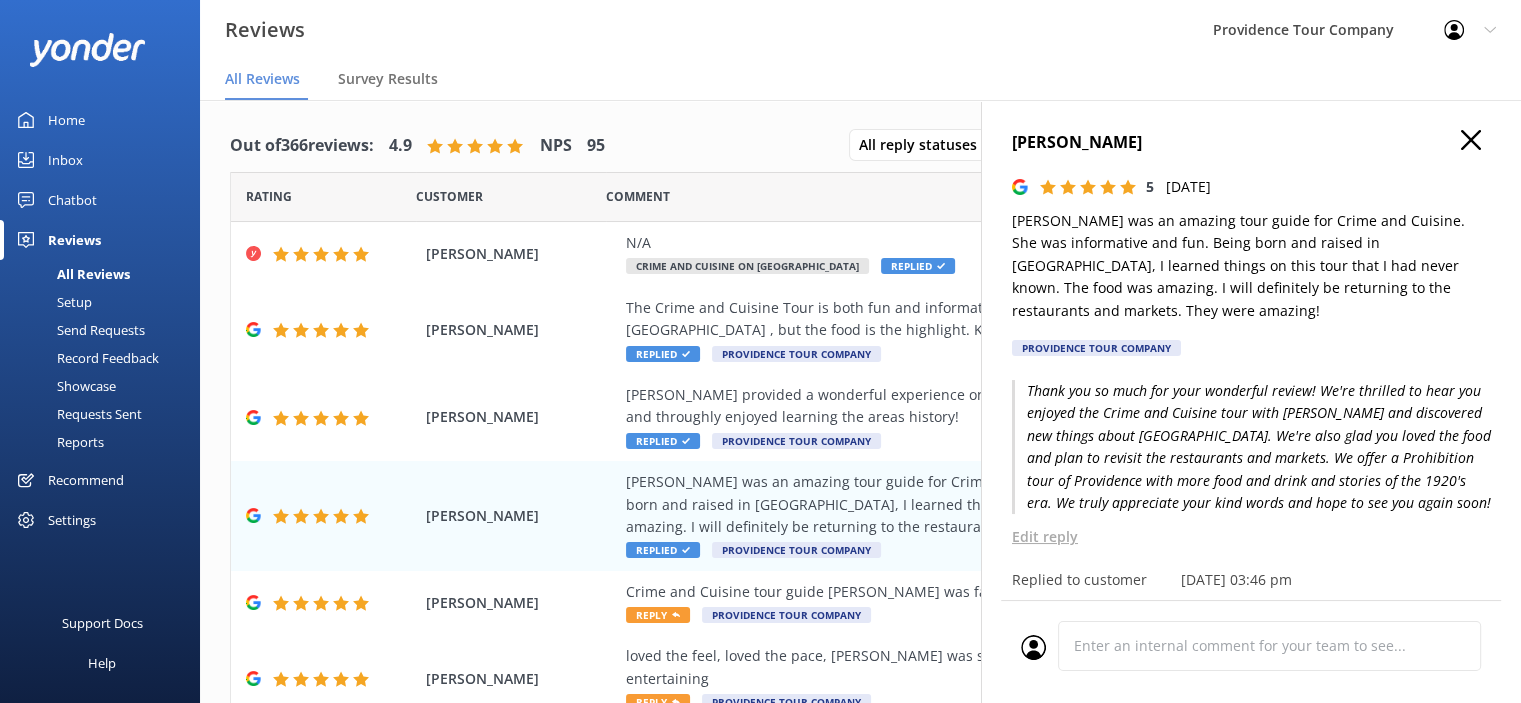 click 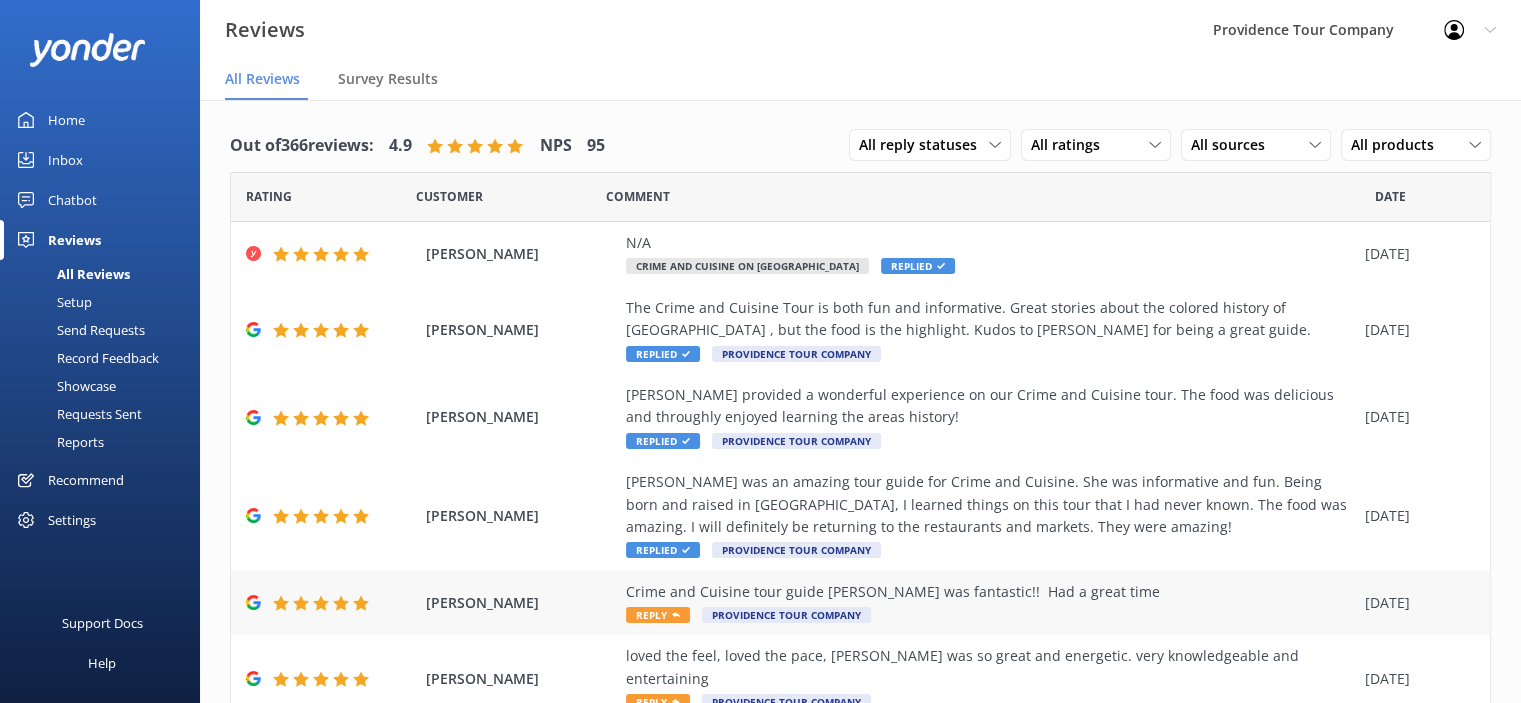 click on "Reply" at bounding box center [658, 615] 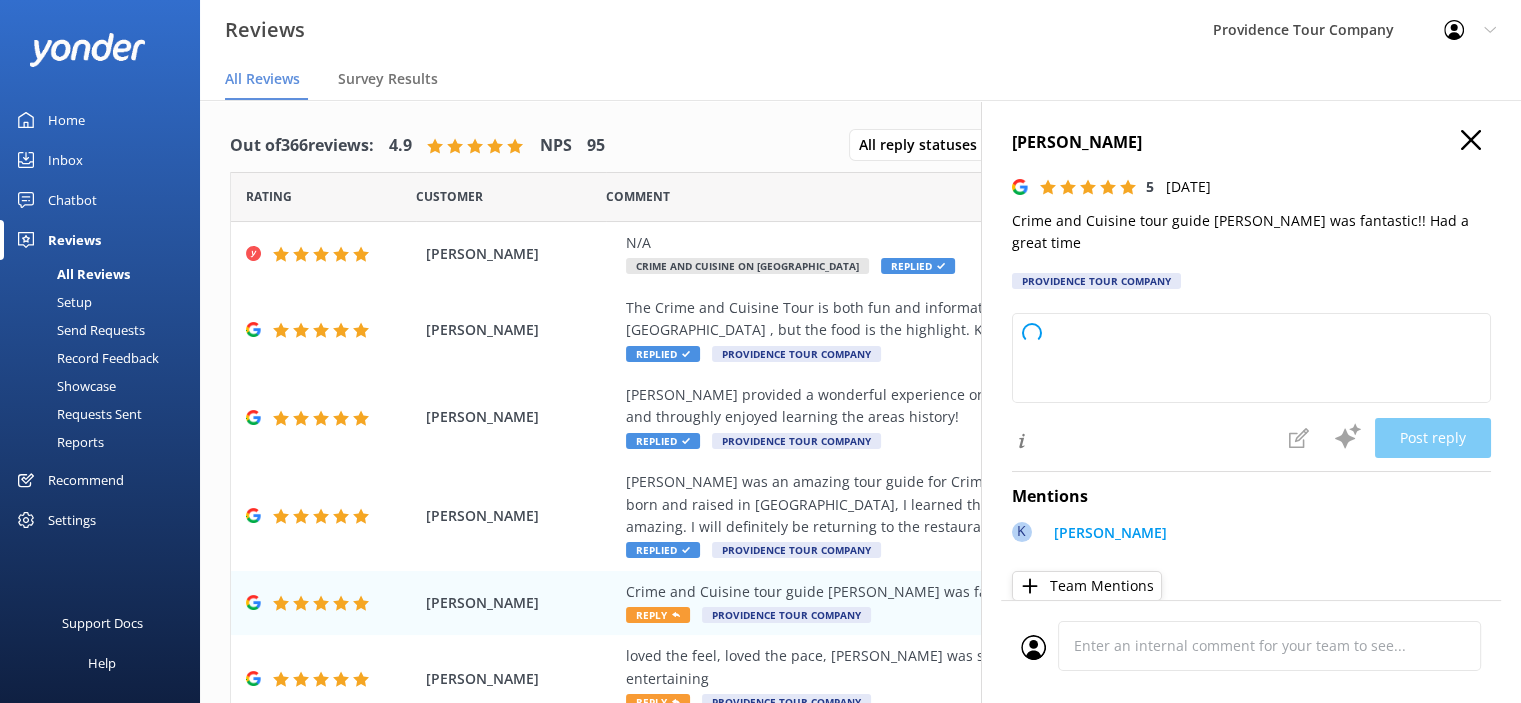 type on "Thank you so much for your wonderful feedback! We're delighted to hear you had a great time on the Crime and Cuisine tour with Kate Kelly. We'll be sure to pass along your kind words to her. Hope to see you again soon!" 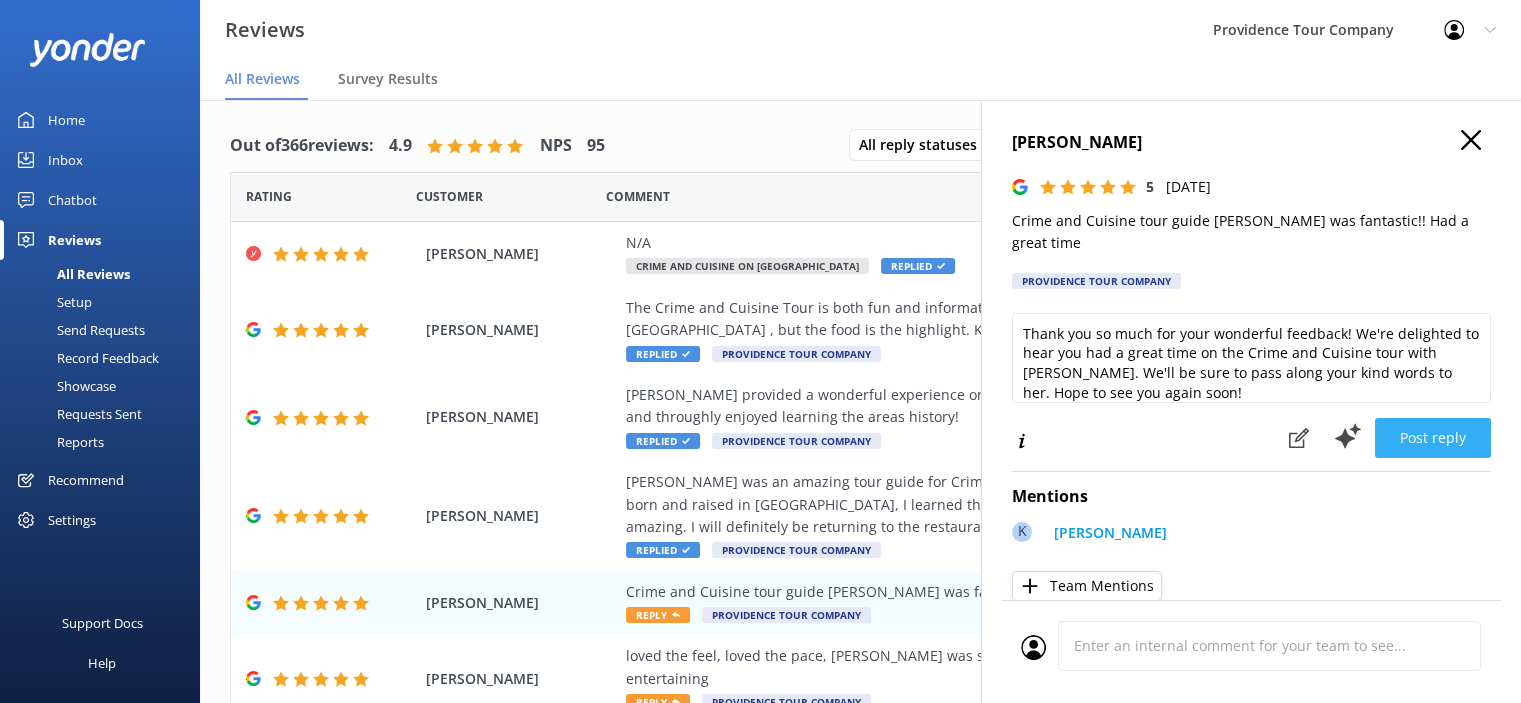 click on "Post reply" at bounding box center (1433, 438) 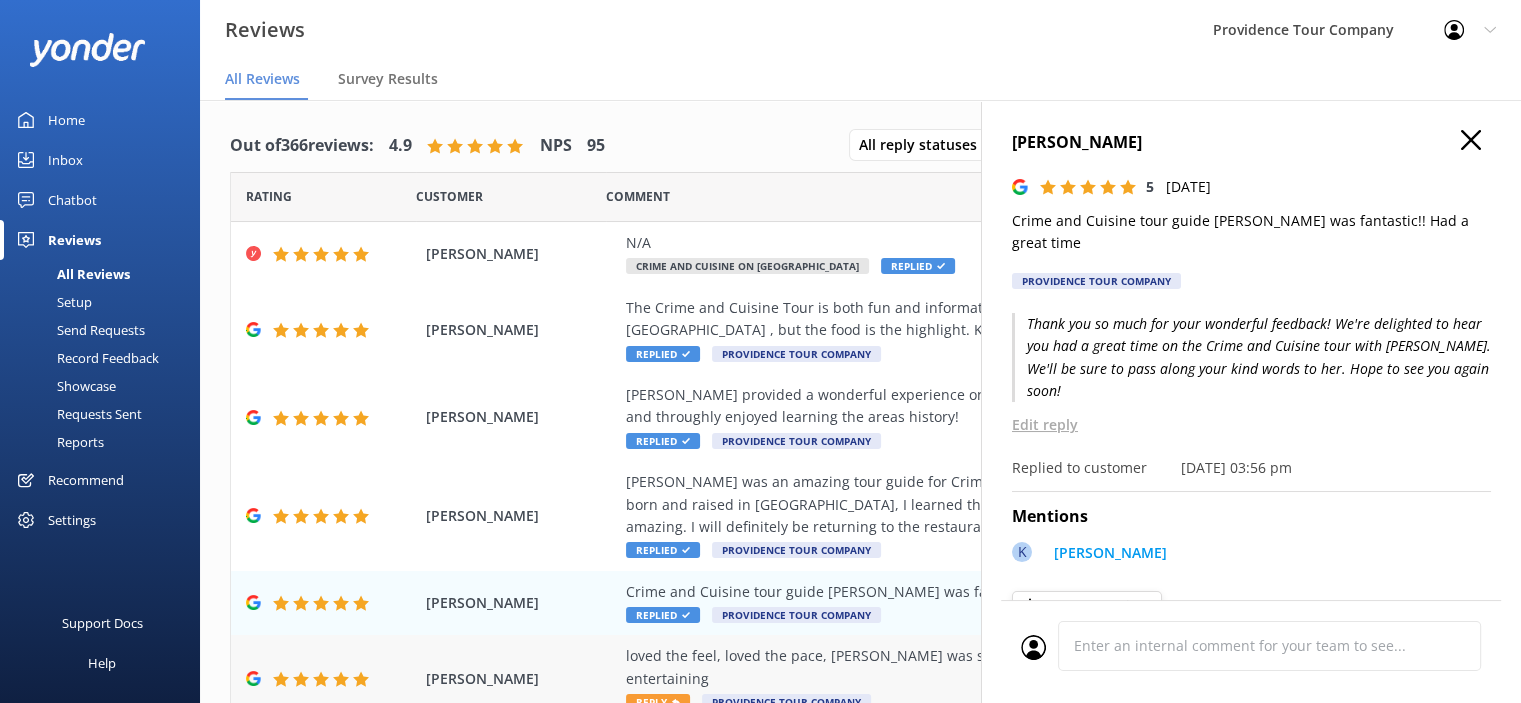 click 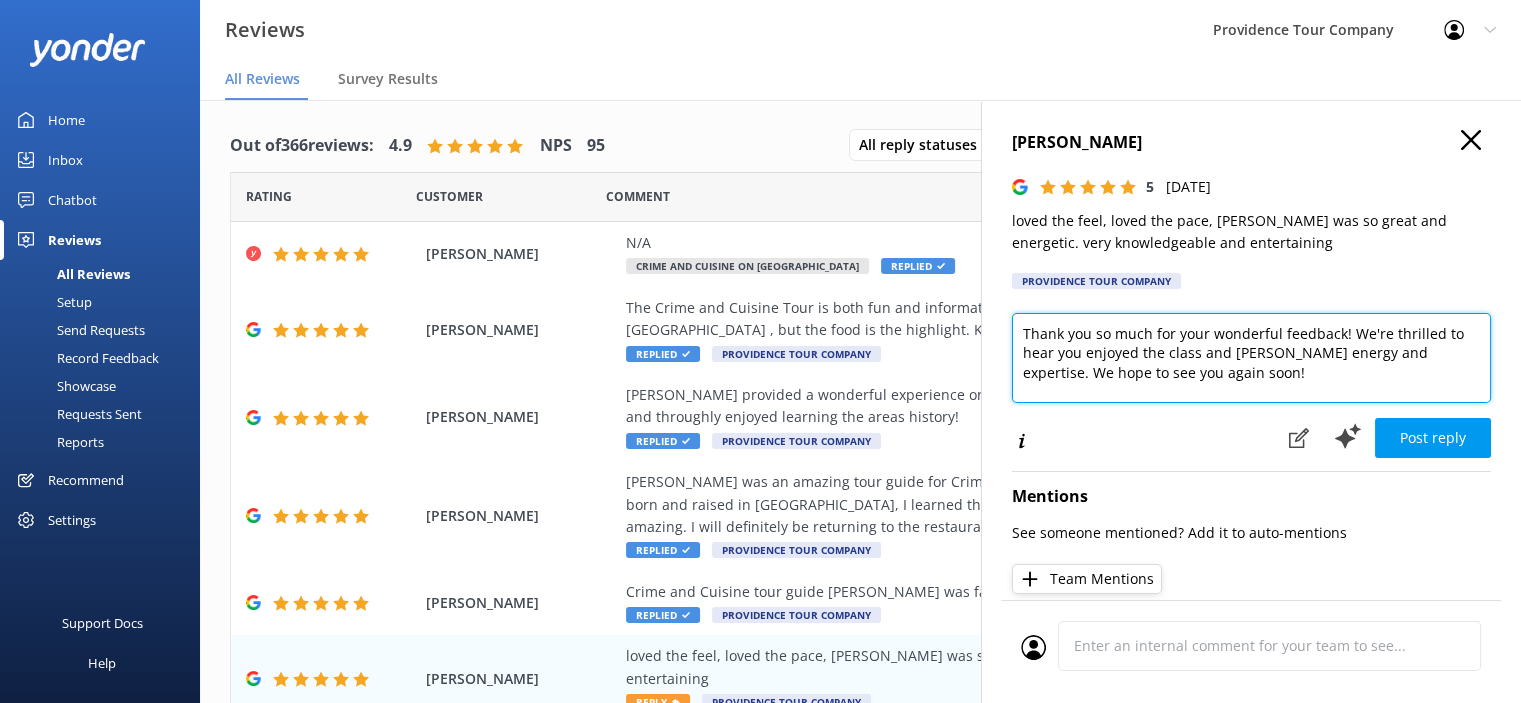 drag, startPoint x: 1272, startPoint y: 395, endPoint x: 984, endPoint y: 332, distance: 294.81012 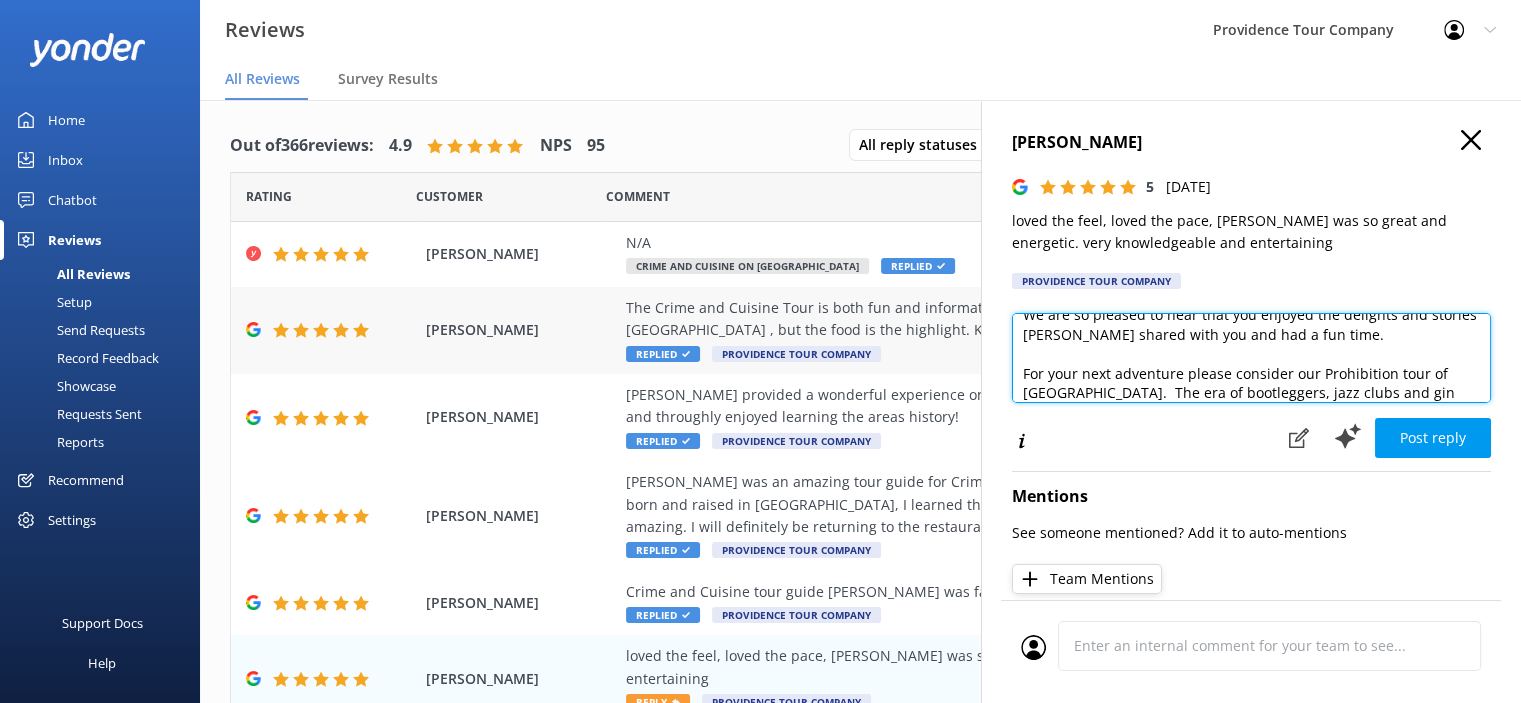 scroll, scrollTop: 78, scrollLeft: 0, axis: vertical 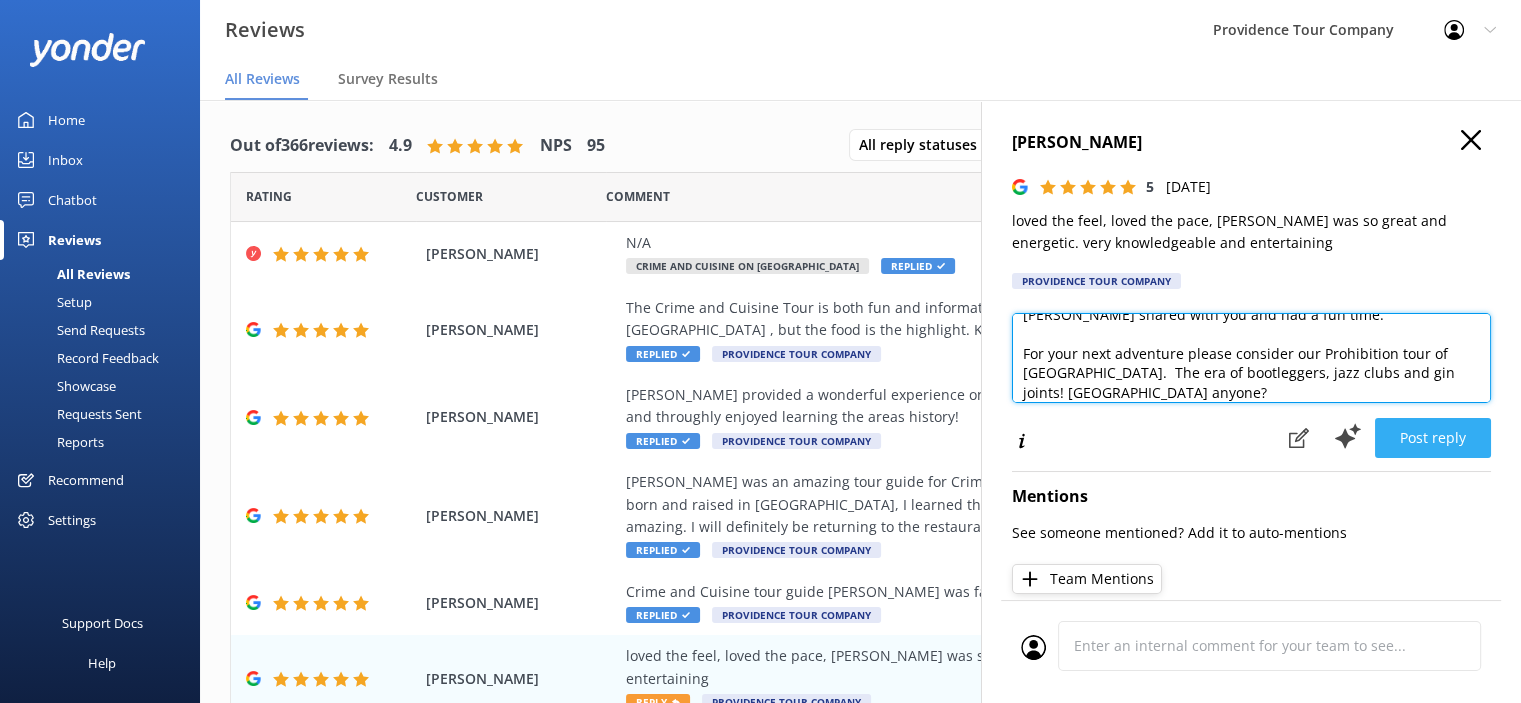 type on "HI Hannabeth, Thank you very much for your recent 5 Star review of our Providence Tour Company's Crime and Cuisine tour.  We are so pleased to hear that you enjoyed the delights and stories Kate K shared with you and had a fun time.
For your next adventure please consider our Prohibition tour of Providence.  The era of bootleggers, jazz clubs and gin joints! Charleston anyone?" 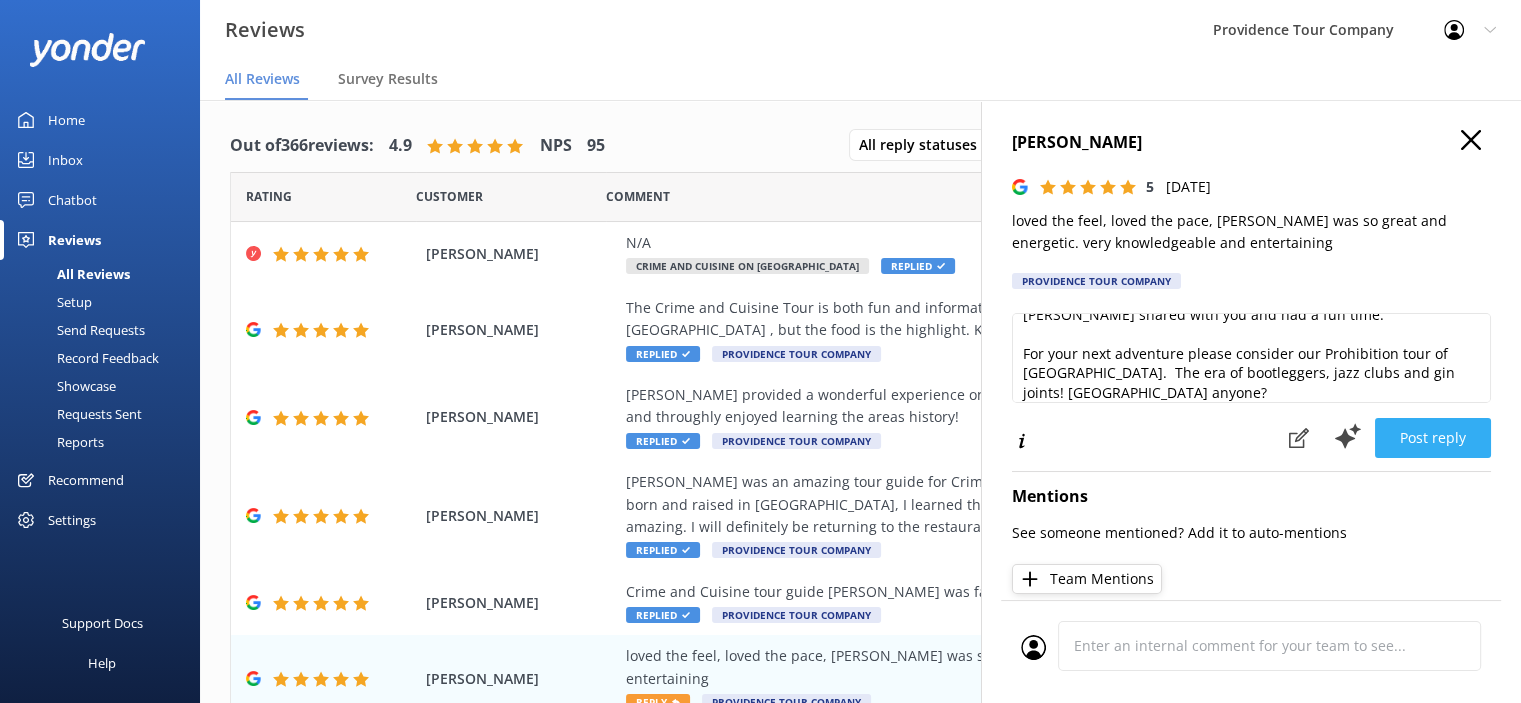 click on "Post reply" at bounding box center [1433, 438] 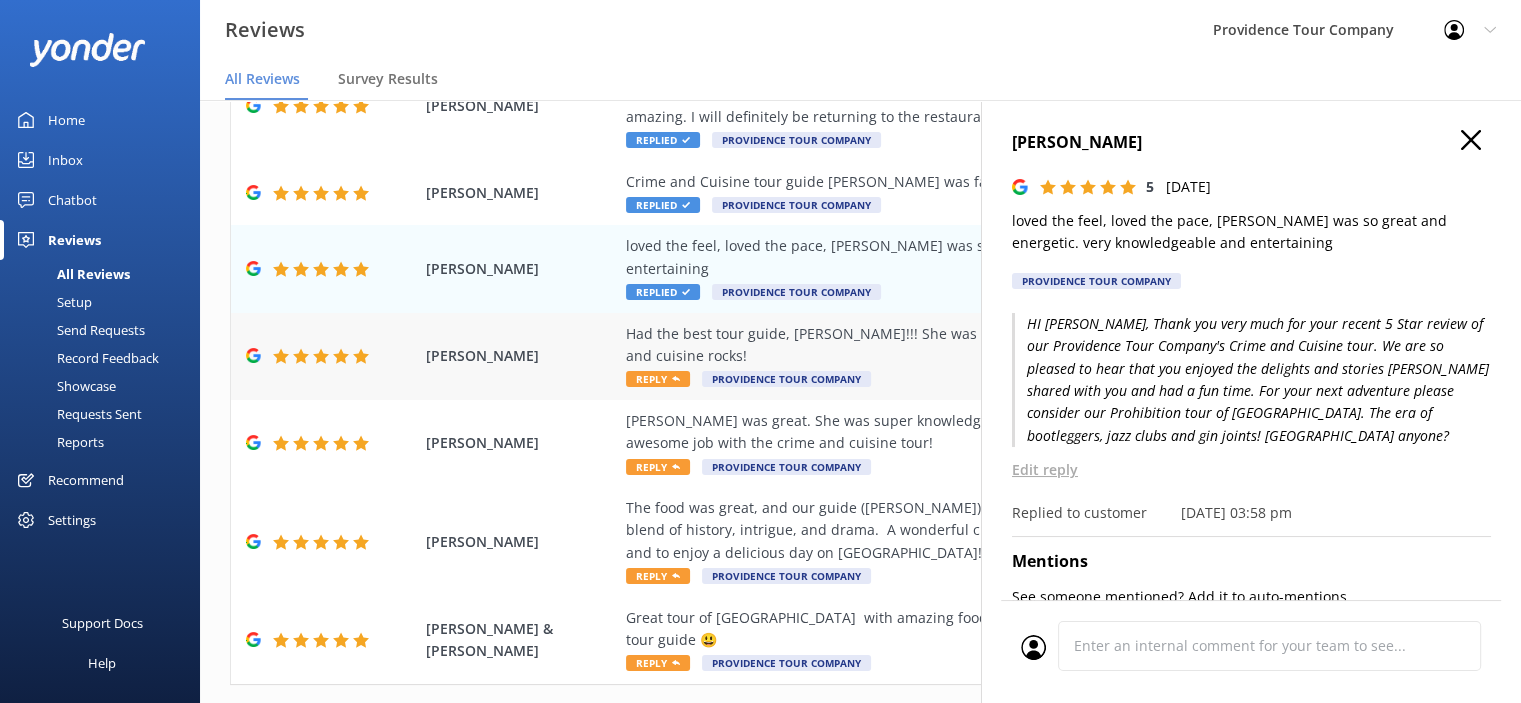 scroll, scrollTop: 412, scrollLeft: 0, axis: vertical 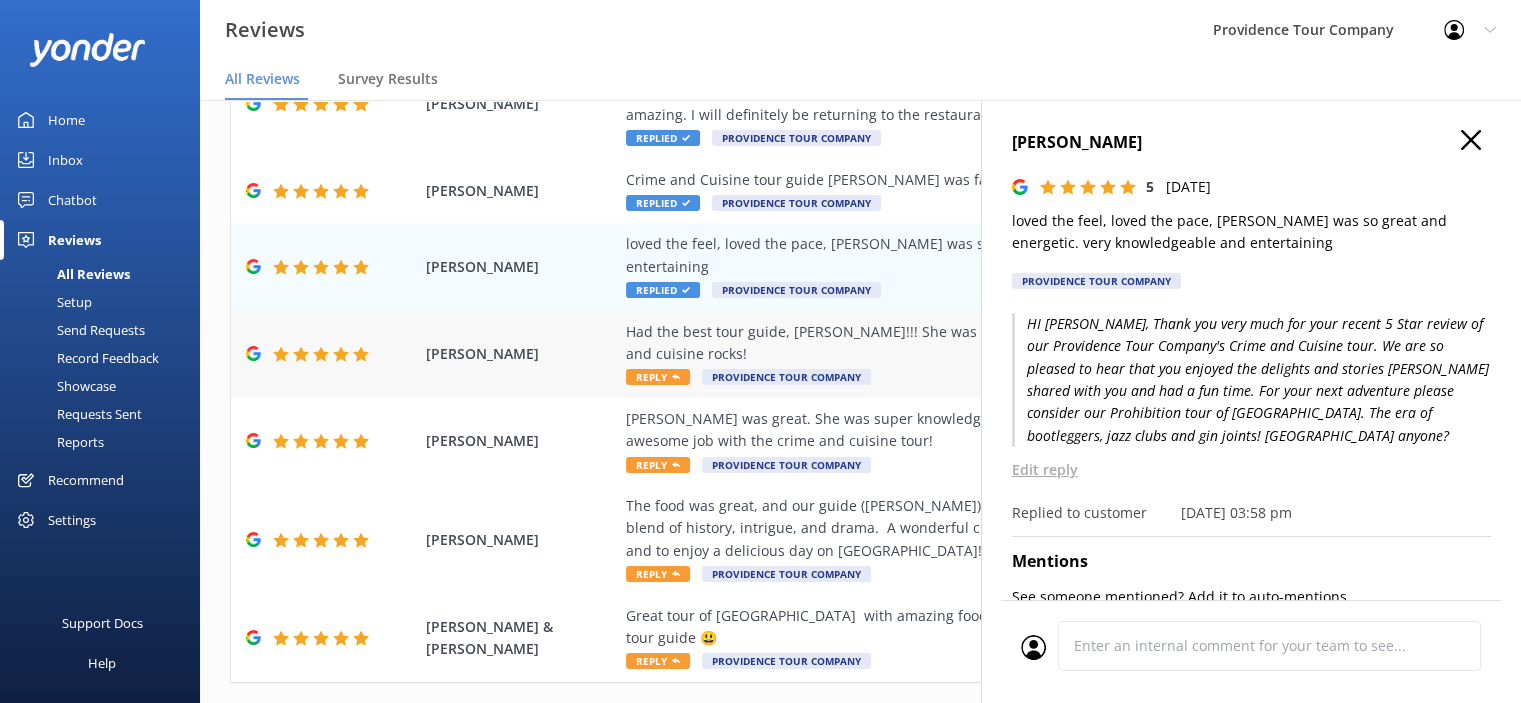 click on "Had the best tour guide, kate!!! She was so smart and funny and kept us in the shade!!! Crime and cuisine rocks! Reply Providence Tour Company" at bounding box center [990, 354] 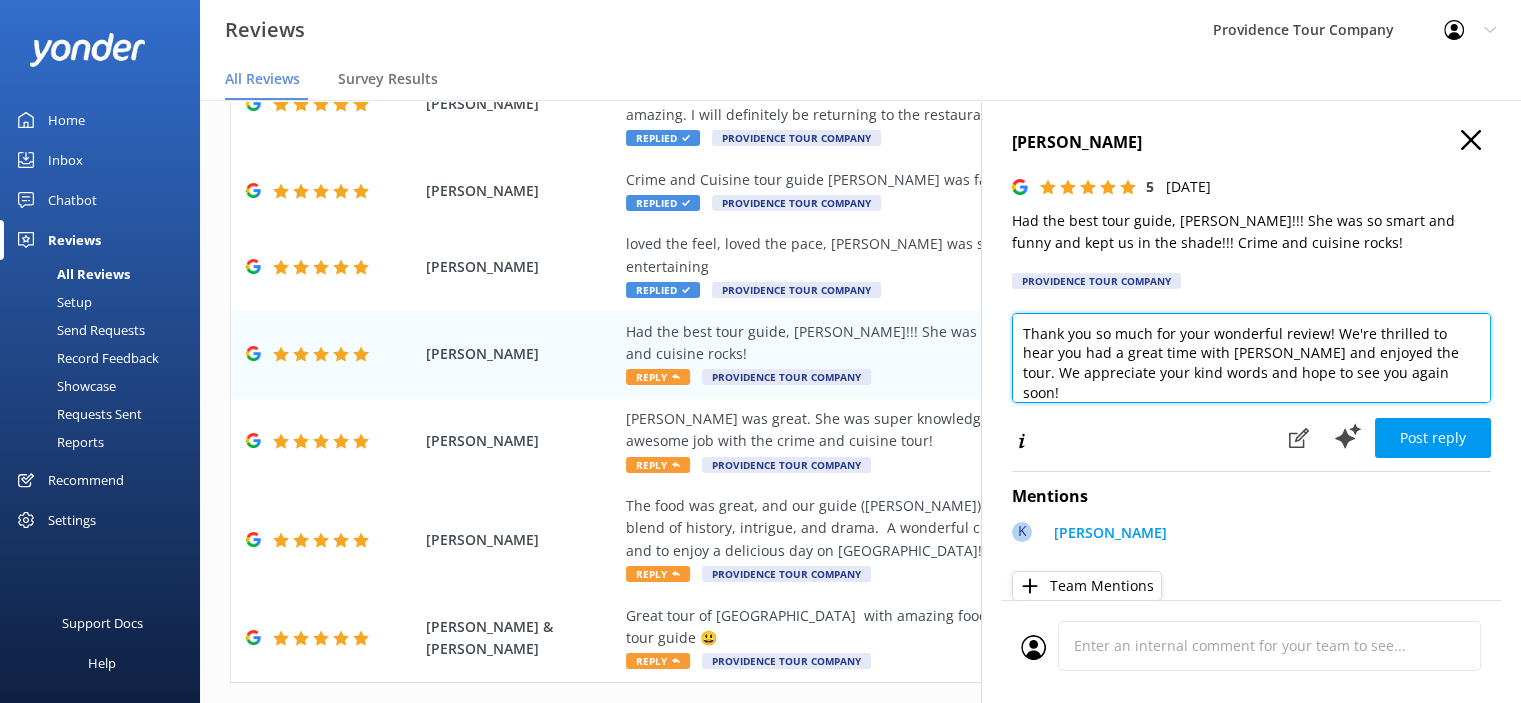 click on "Thank you so much for your wonderful review! We're thrilled to hear you had a great time with Kate and enjoyed the tour. We appreciate your kind words and hope to see you again soon!" at bounding box center (1251, 358) 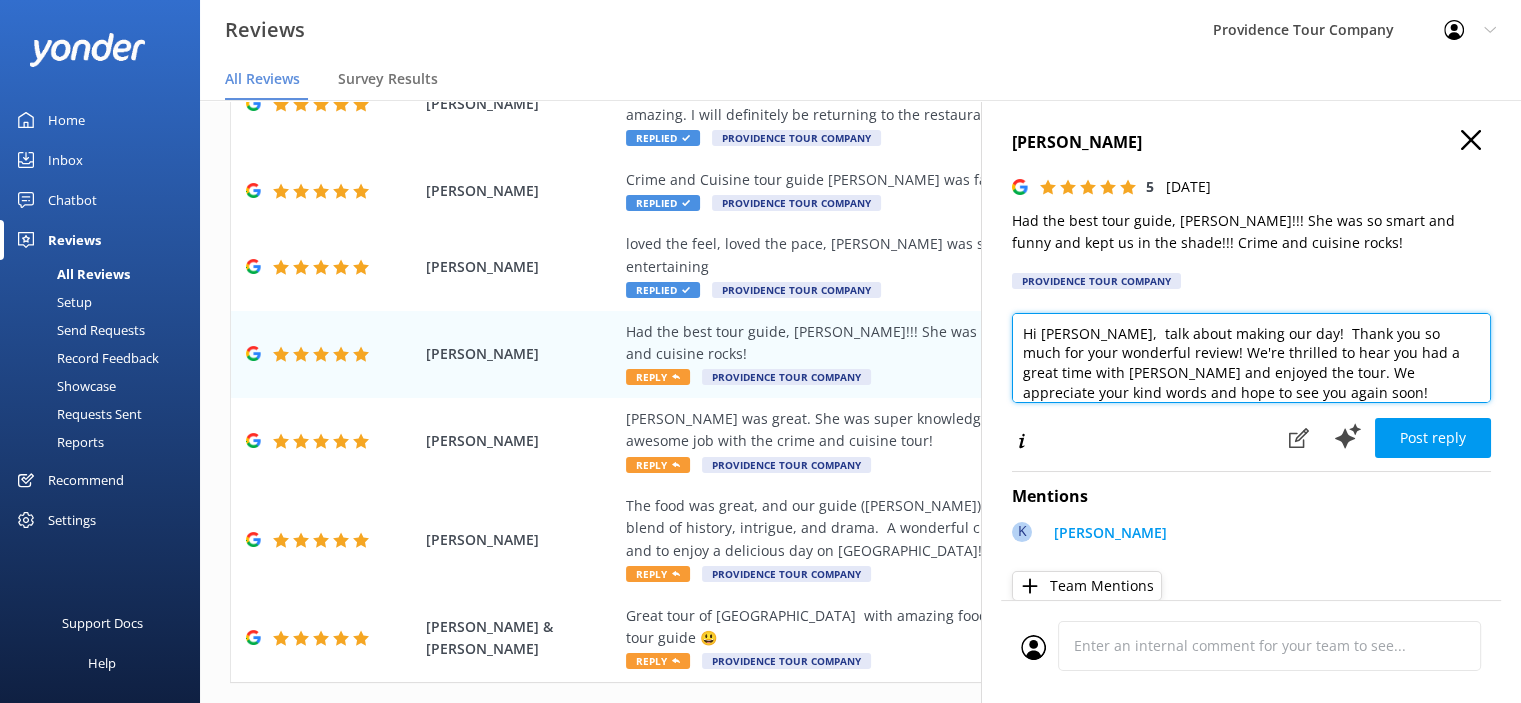 click on "Hi Elanor,  talk about making our day!  Thank you so much for your wonderful review! We're thrilled to hear you had a great time with Kate and enjoyed the tour. We appreciate your kind words and hope to see you again soon!" at bounding box center (1251, 358) 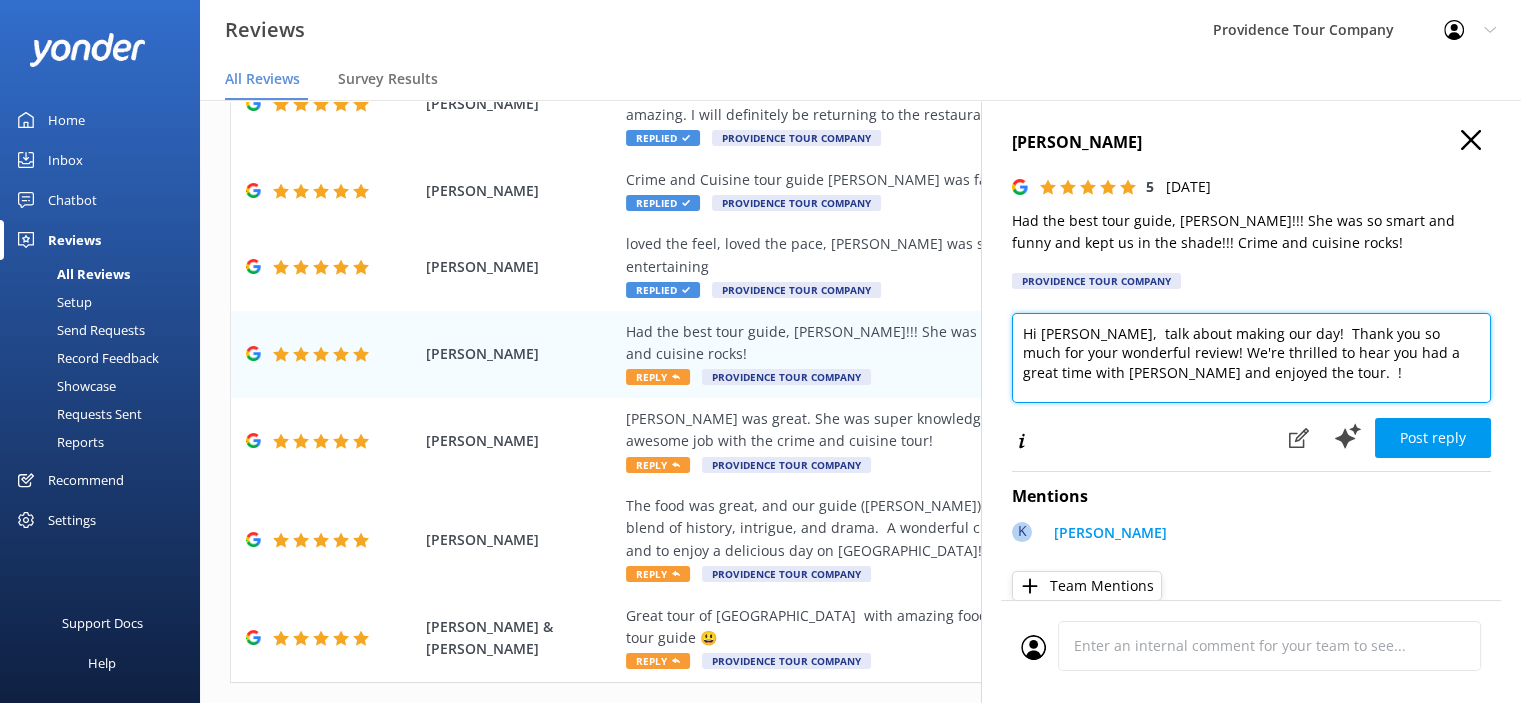 click on "Hi Elanor,  talk about making our day!  Thank you so much for your wonderful review! We're thrilled to hear you had a great time with Kate and enjoyed the tour.  !" at bounding box center (1251, 358) 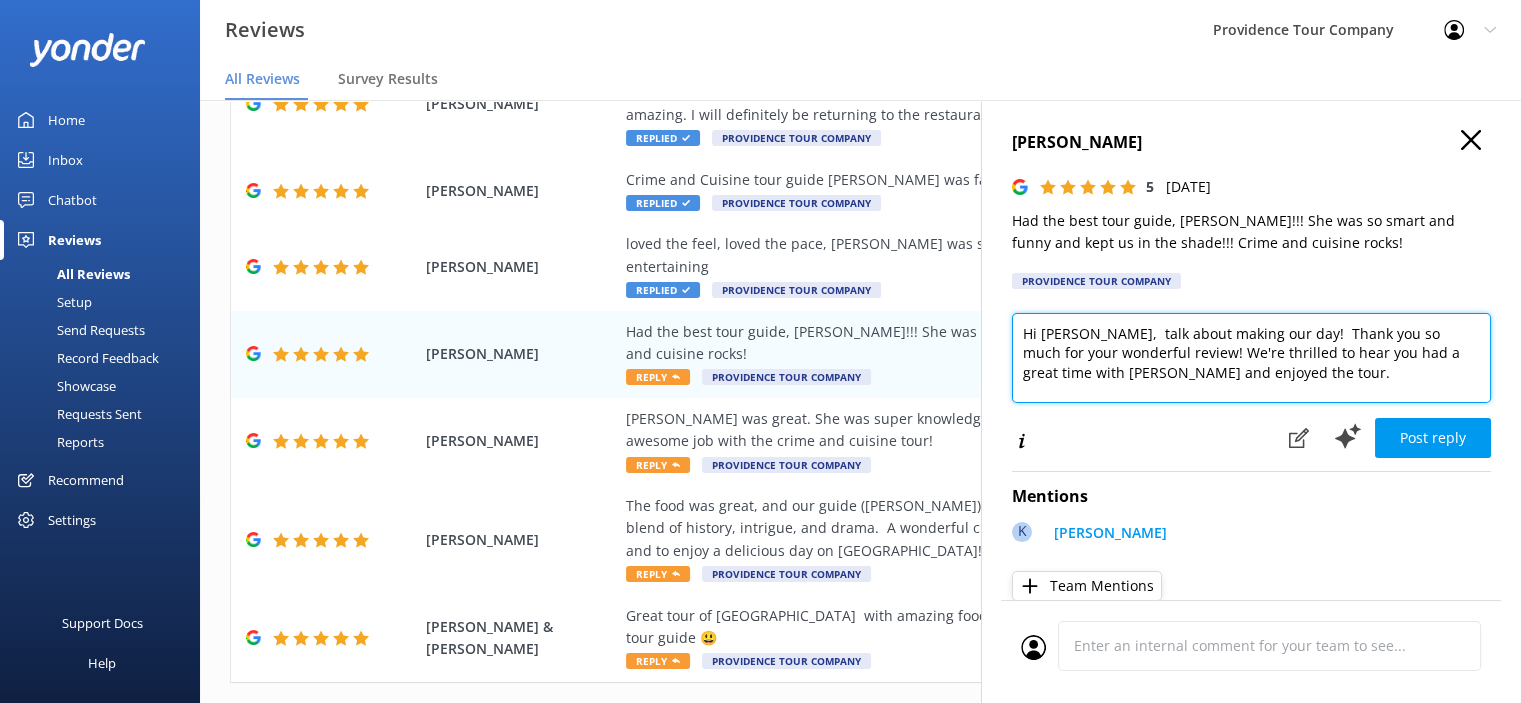 click on "Hi Elanor,  talk about making our day!  Thank you so much for your wonderful review! We're thrilled to hear you had a great time with Kate and enjoyed the tour." at bounding box center (1251, 358) 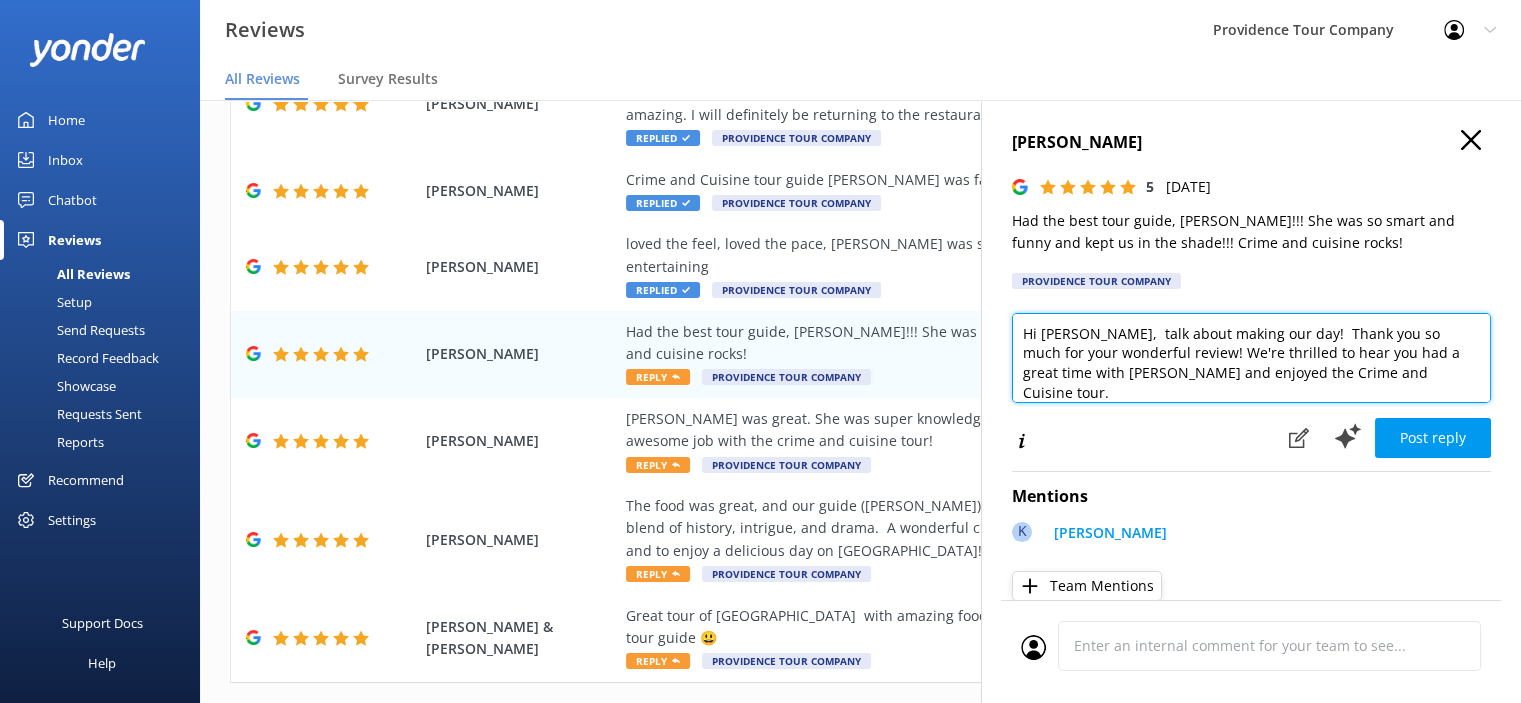 click on "Hi Elanor,  talk about making our day!  Thank you so much for your wonderful review! We're thrilled to hear you had a great time with Kate and enjoyed the Crime and Cuisine tour." at bounding box center (1251, 358) 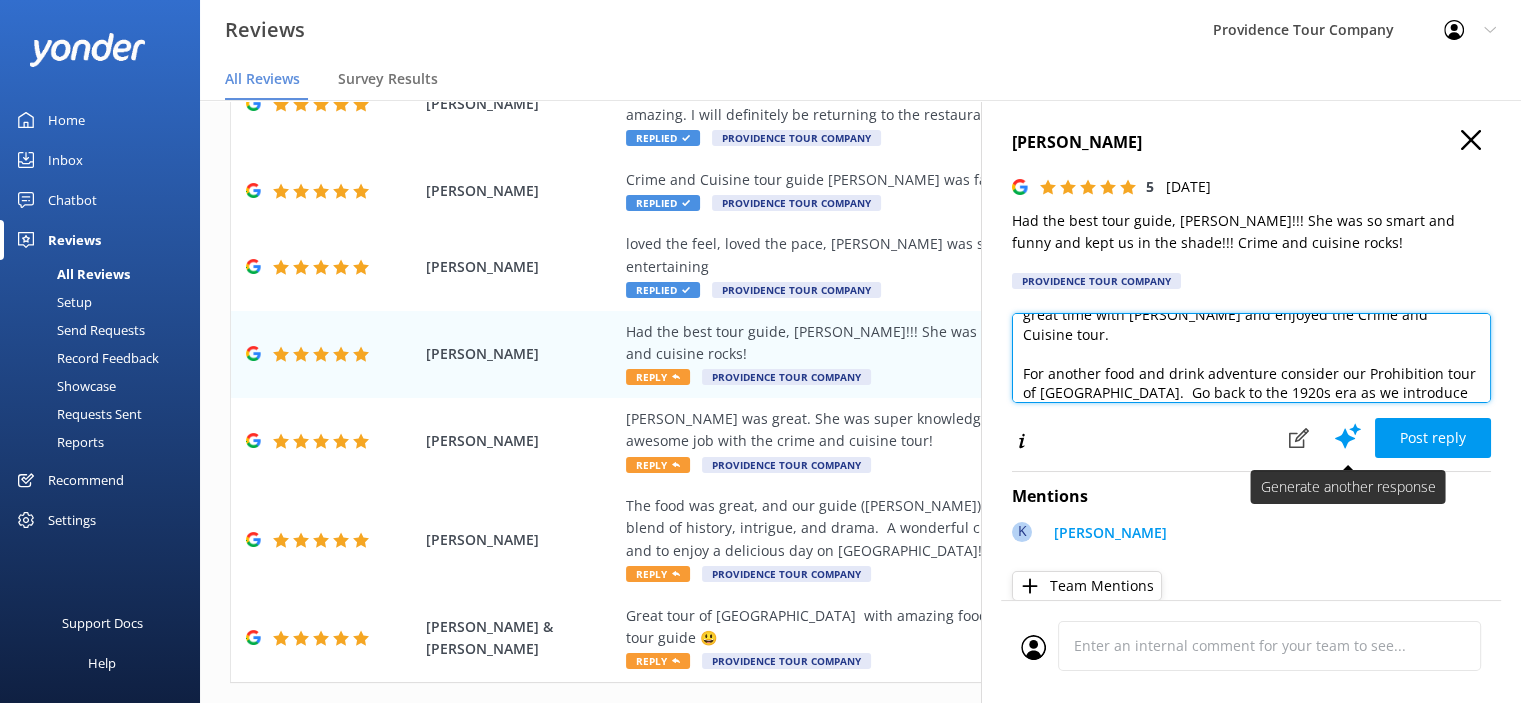 scroll, scrollTop: 78, scrollLeft: 0, axis: vertical 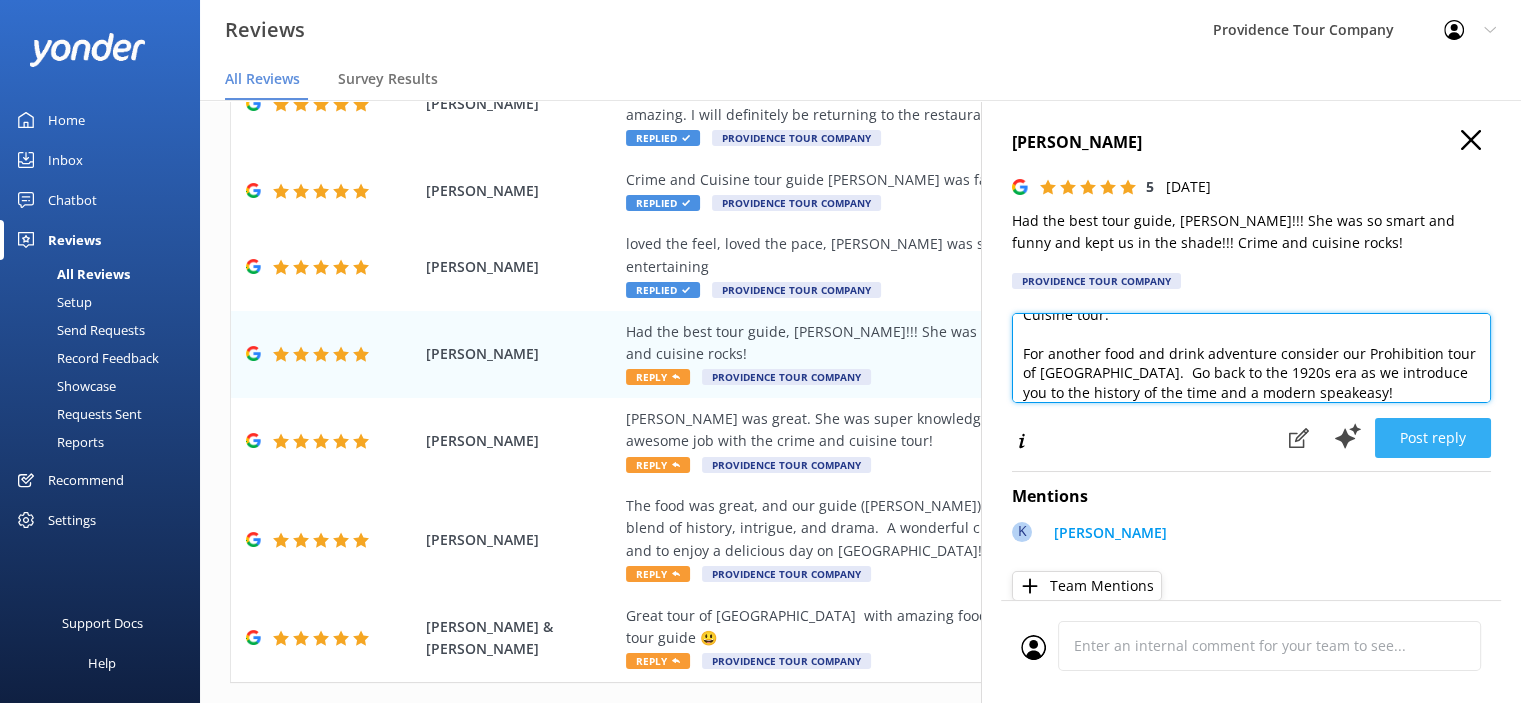 type on "Hi Elanor,  talk about making our day!  Thank you so much for your wonderful review! We're thrilled to hear you had a great time with Kate and enjoyed the Crime and Cuisine tour.
For another food and drink adventure consider our Prohibition tour of Providence.  Go back to the 1920s era as we introduce you to the history of the time and a modern speakeasy!" 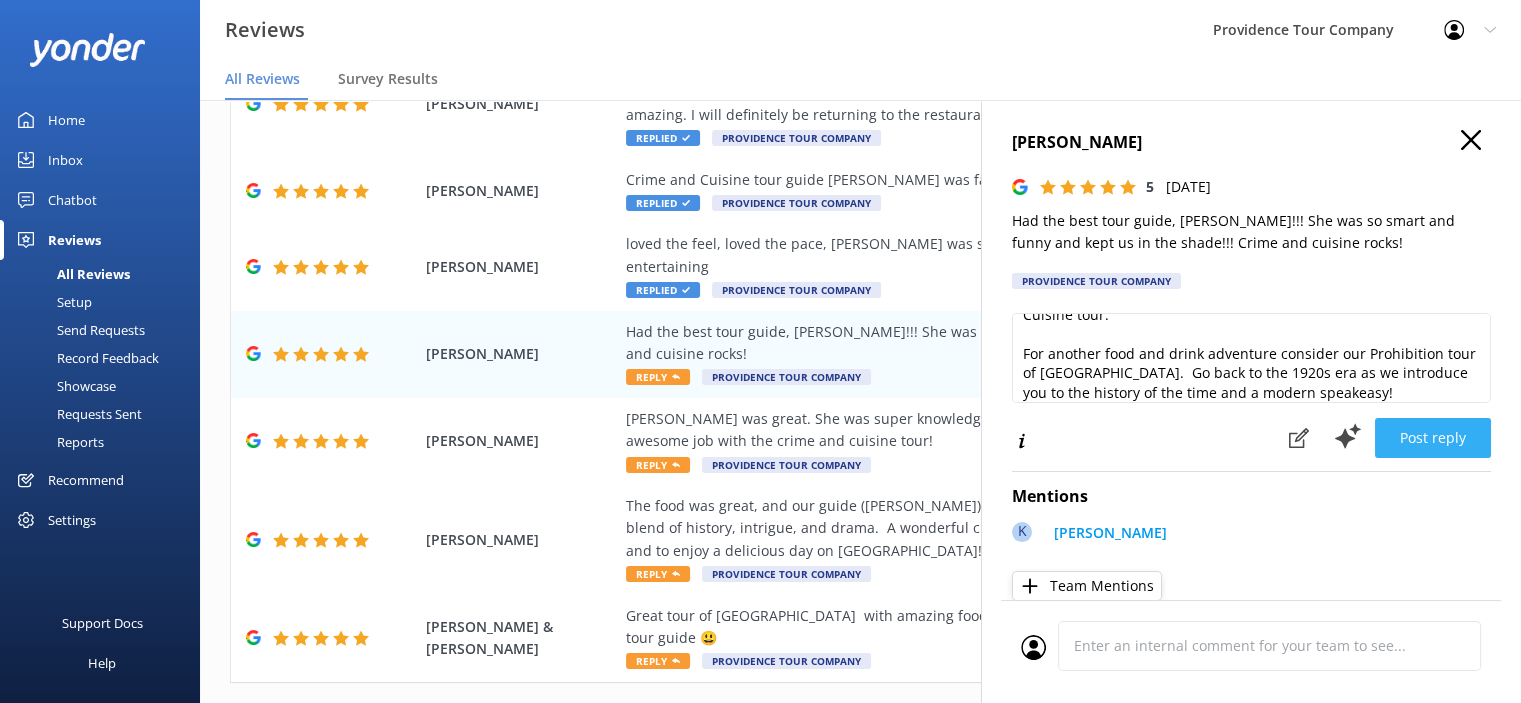 click on "Post reply" at bounding box center [1433, 438] 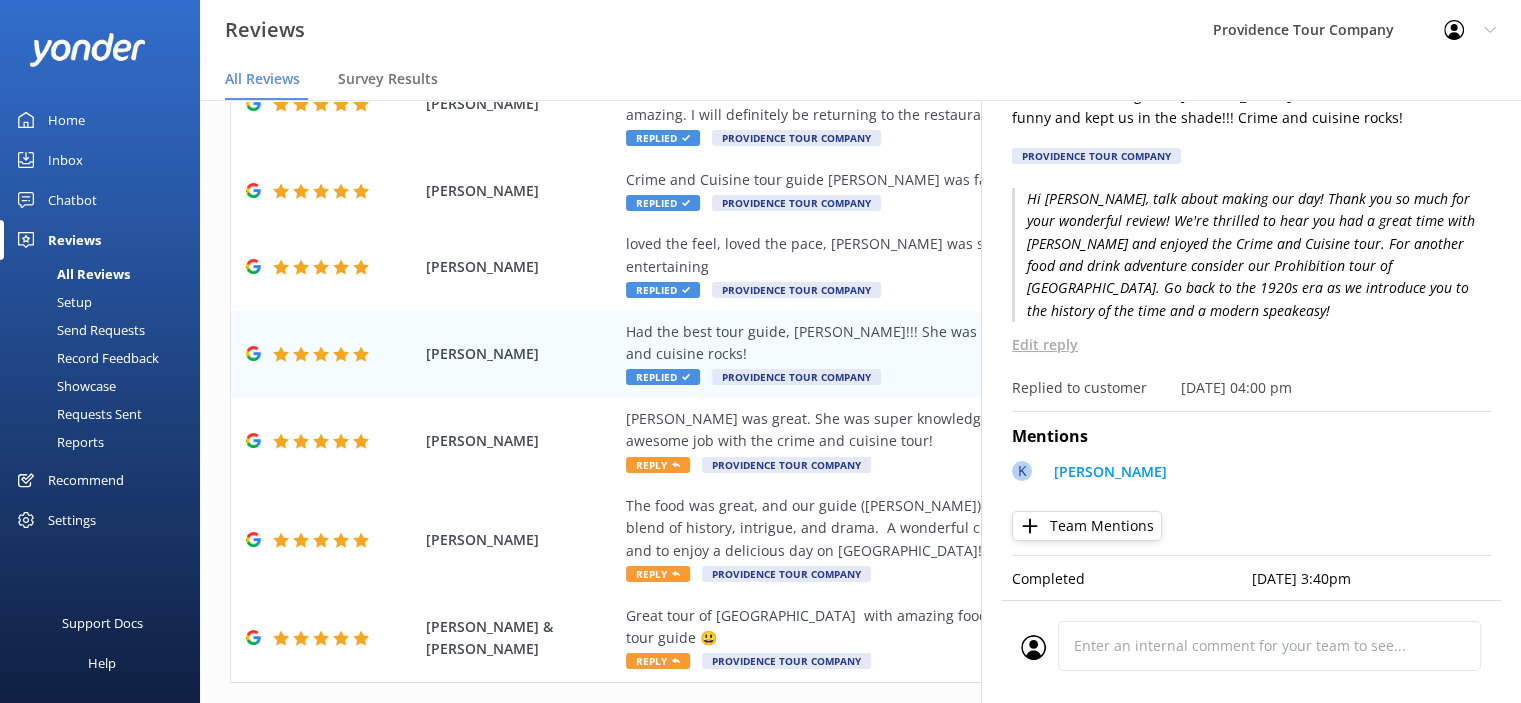 scroll, scrollTop: 140, scrollLeft: 0, axis: vertical 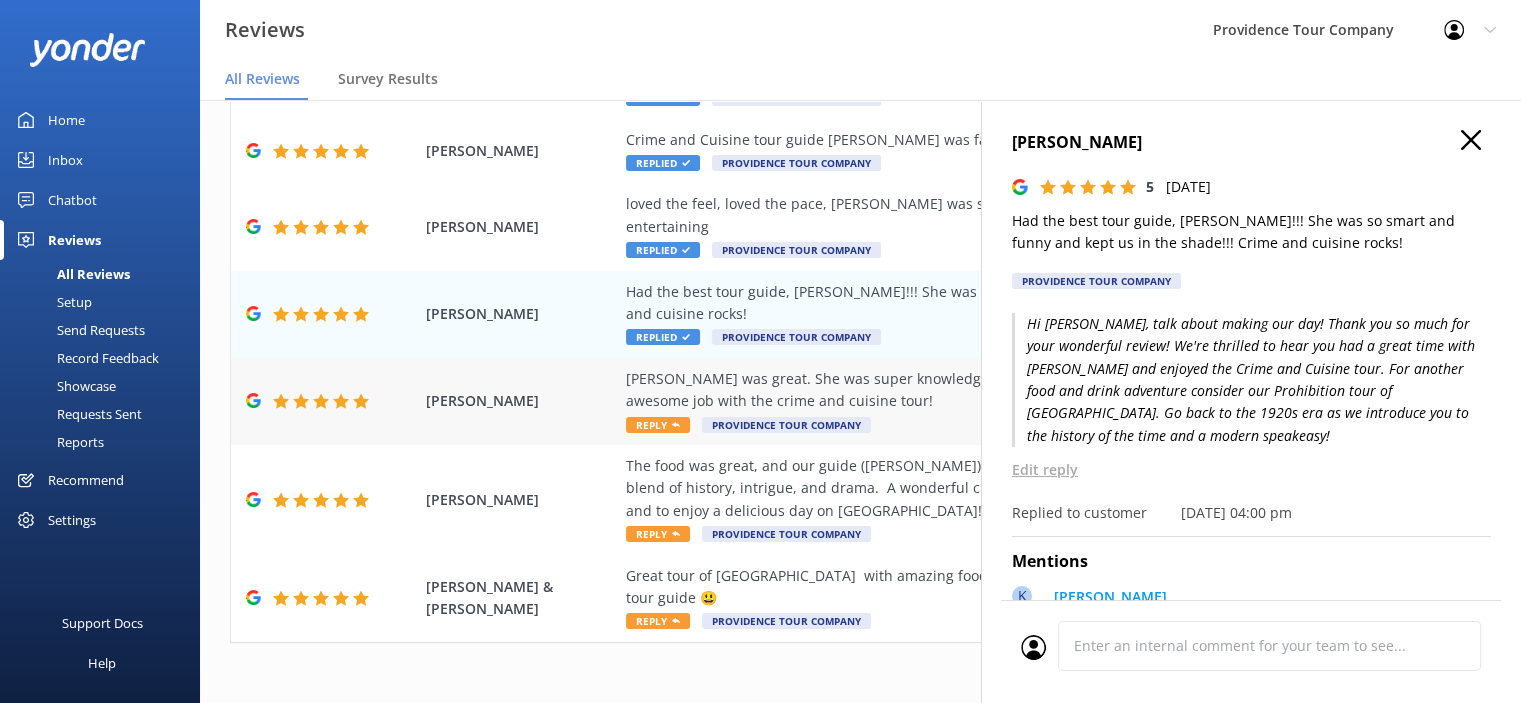 click on "Reply" at bounding box center (658, 425) 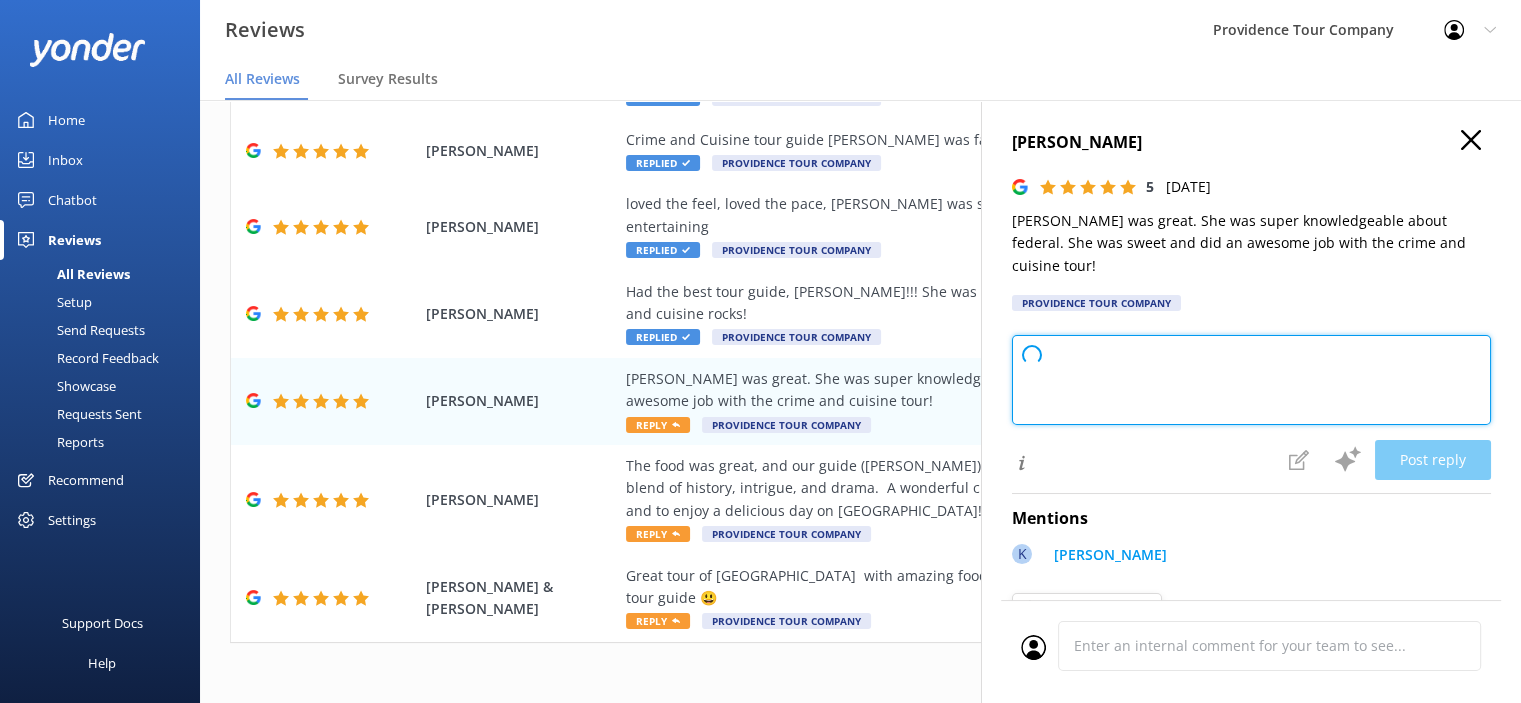 click at bounding box center [1251, 380] 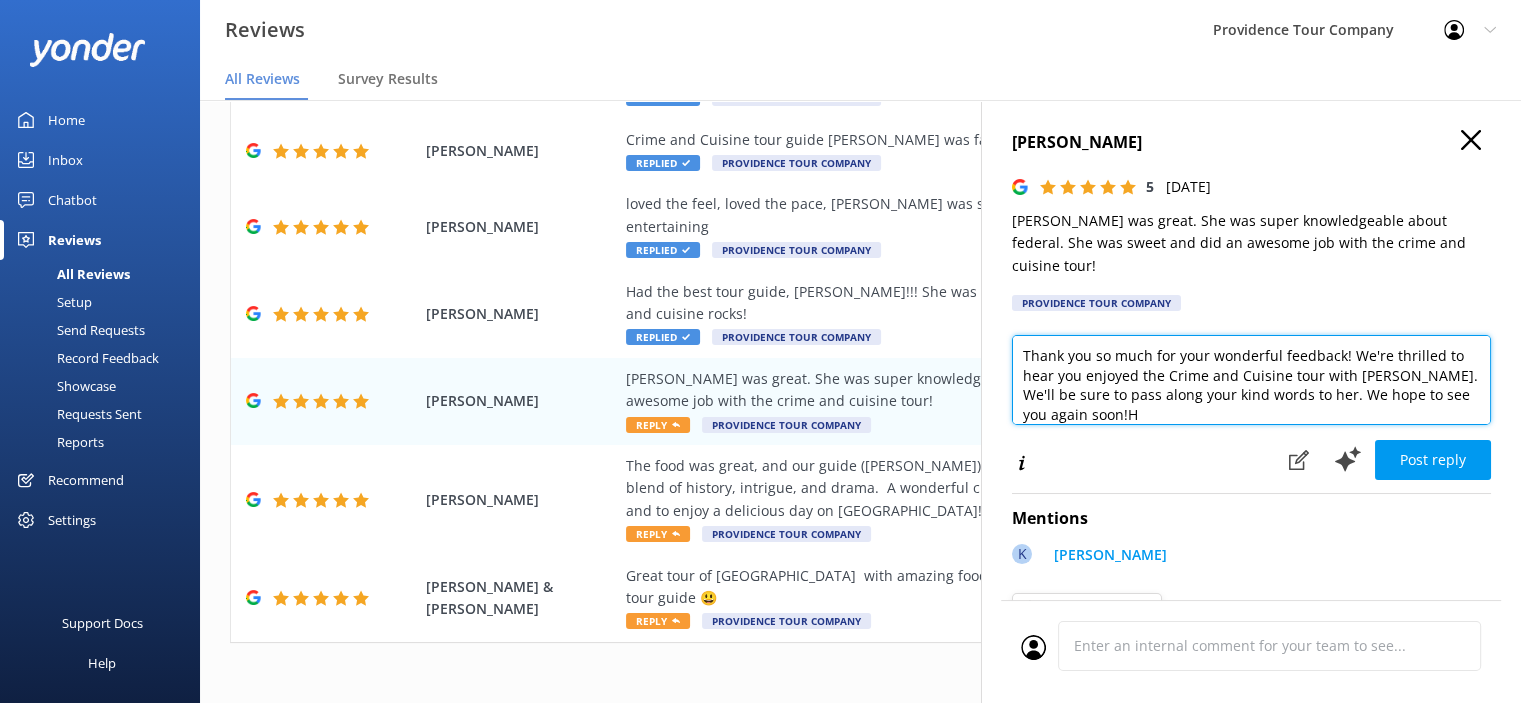 drag, startPoint x: 1132, startPoint y: 381, endPoint x: 1092, endPoint y: 388, distance: 40.60788 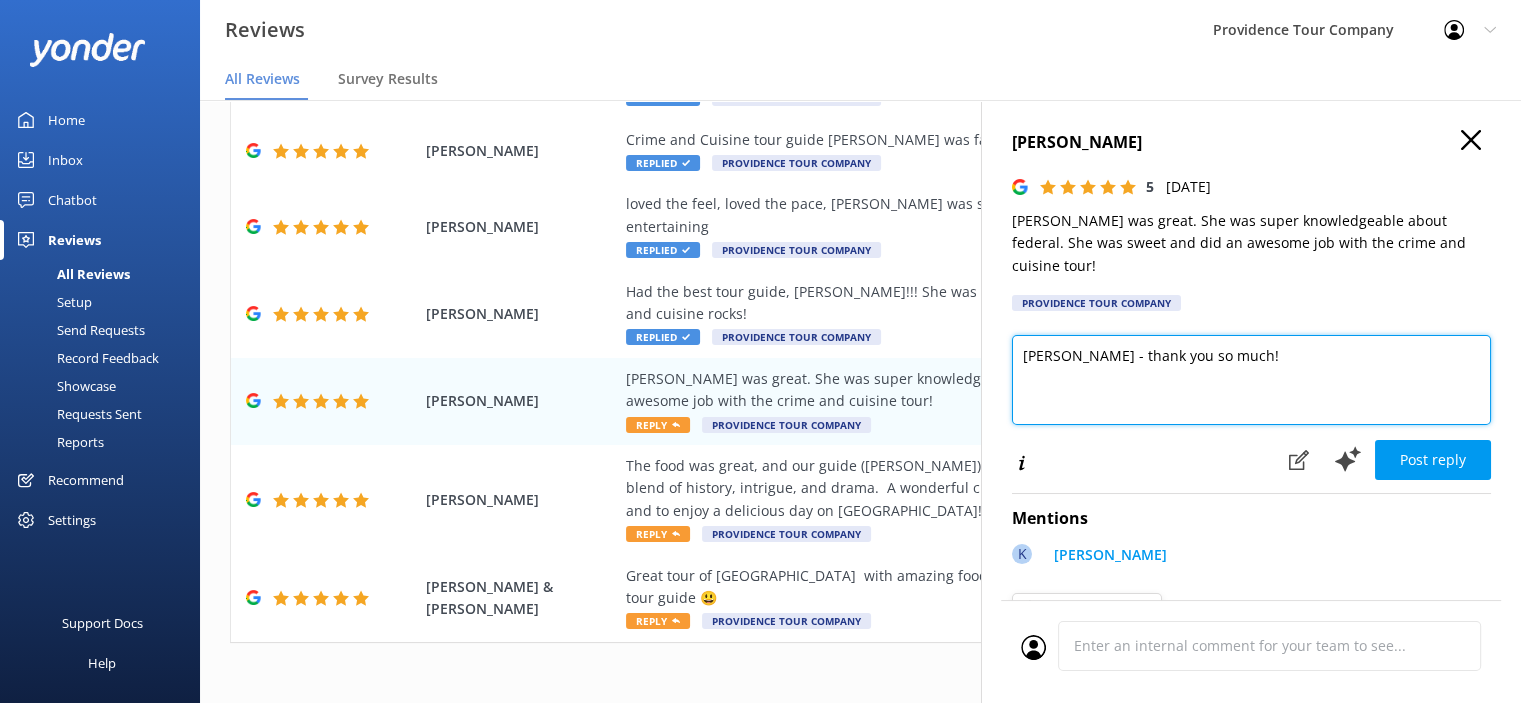 paste on "Thank you so much for your kind words! We're thrilled to hear that you enjoyed our Crime and Cuisine Tour. It's always a blast to share the fascinating stories of Providence's dark history along with some tasty local bites!
If you're looking to dive even deeper into the city's past, we highly recommend checking out our Prohibition Tour of Providence. It's another fantastic way to explore the secrets of the city's hidden history, but this time through the lens of the 1920s speakeasy era—think secret bars, bootleggers, and a whole lot of intrigue. We’d love to have you back for another adventure!
Thanks again, and we hope to see you soon for more fun and history!" 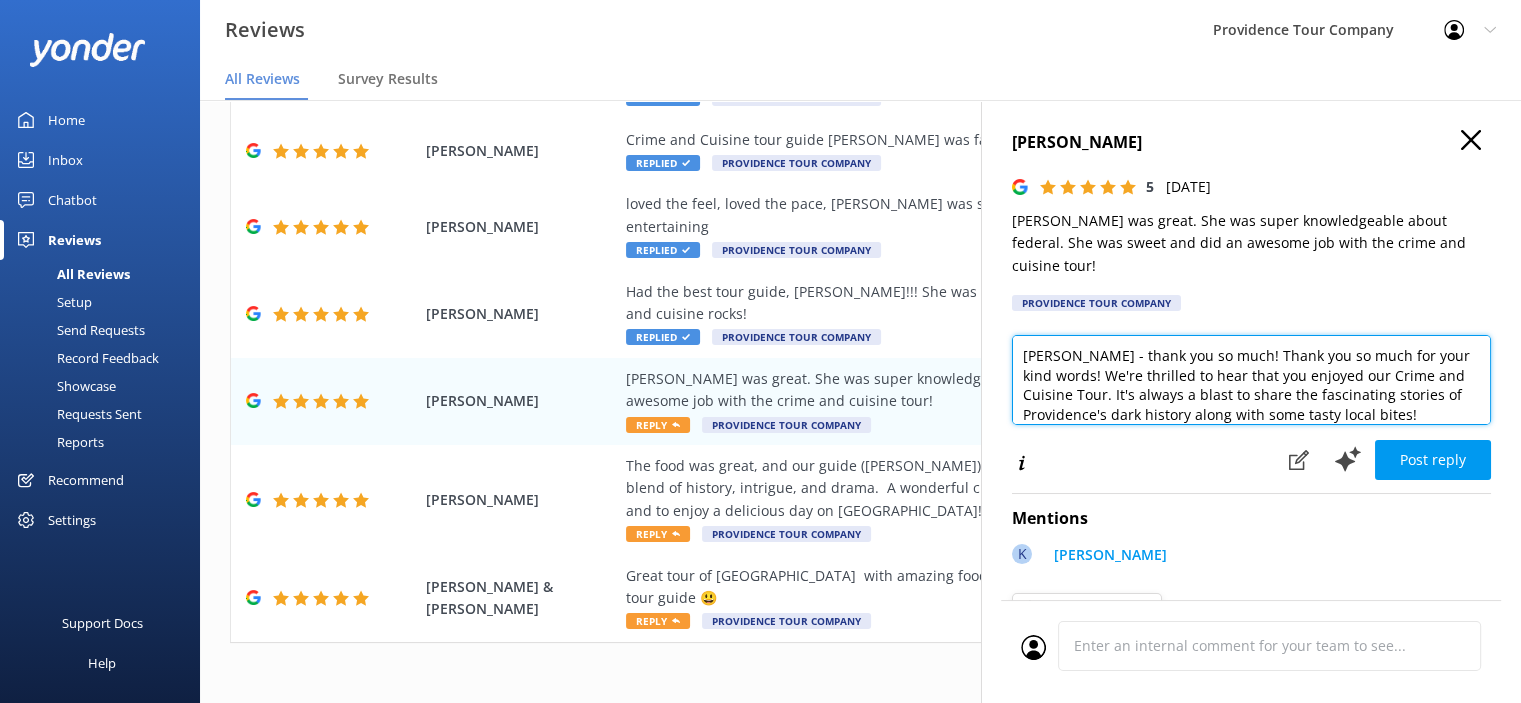 scroll, scrollTop: 196, scrollLeft: 0, axis: vertical 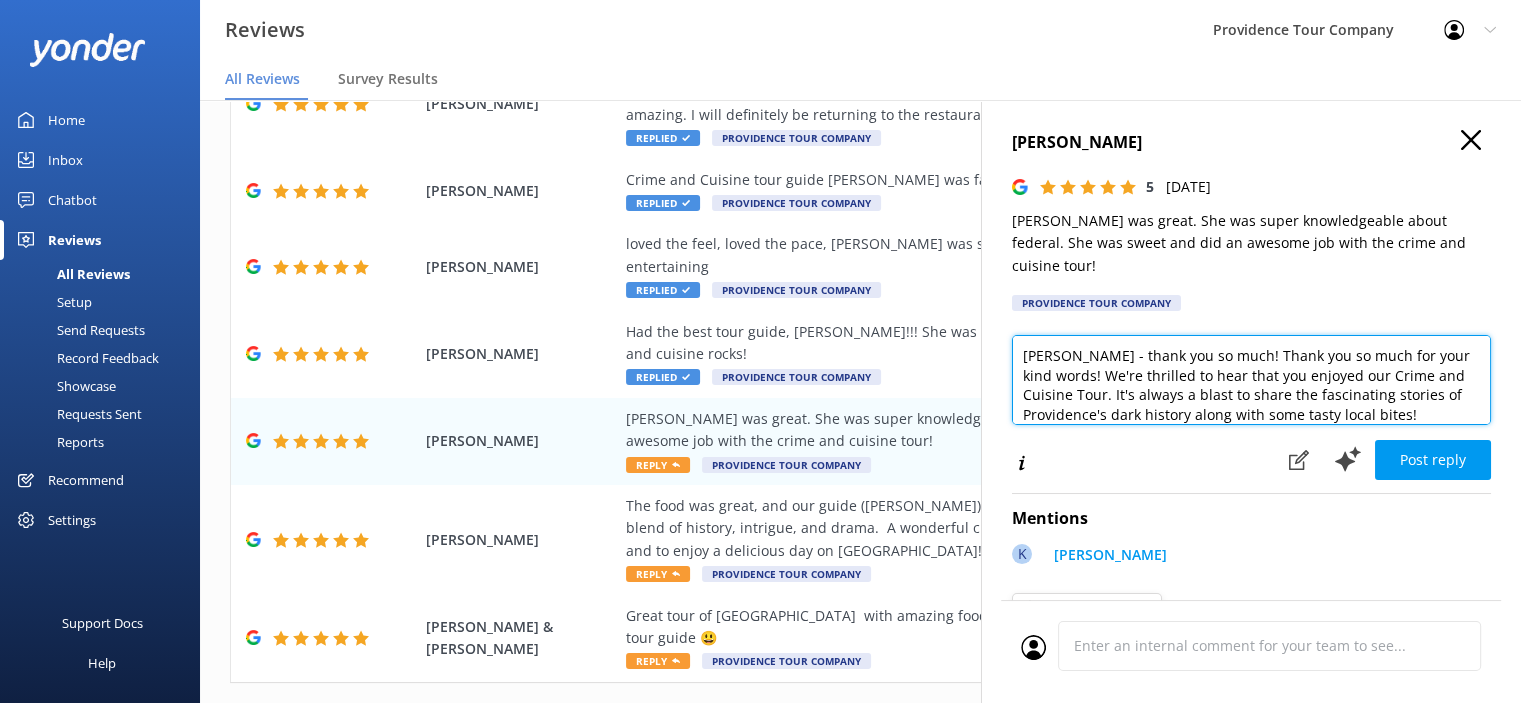 drag, startPoint x: 1213, startPoint y: 332, endPoint x: 1058, endPoint y: 341, distance: 155.26108 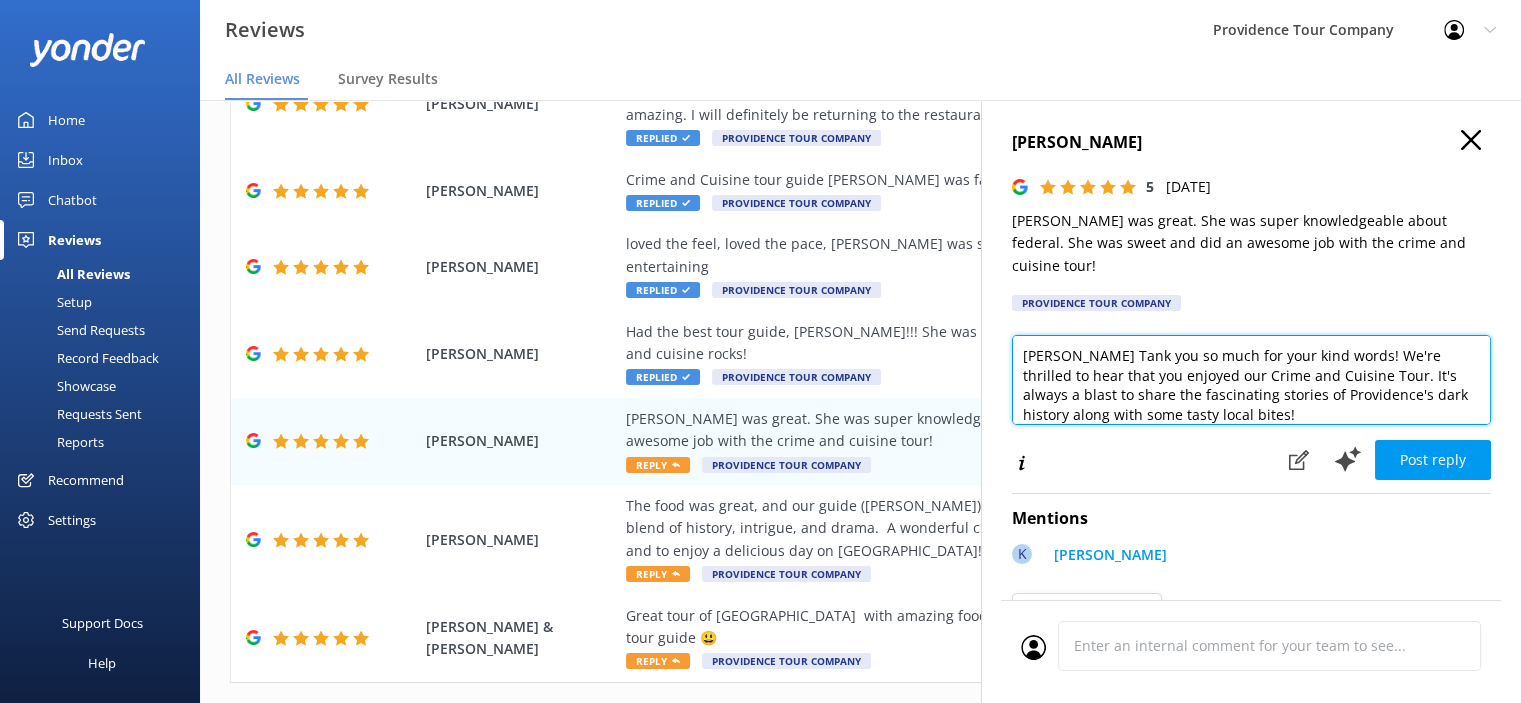 click on "Emily Tank you so much for your kind words! We're thrilled to hear that you enjoyed our Crime and Cuisine Tour. It's always a blast to share the fascinating stories of Providence's dark history along with some tasty local bites!
If you're looking to dive even deeper into the city's past, we highly recommend checking out our Prohibition Tour of Providence. It's another fantastic way to explore the secrets of the city's hidden history, but this time through the lens of the 1920s speakeasy era—think secret bars, bootleggers, and a whole lot of intrigue. We’d love to have you back for another adventure!
Thanks again, and we hope to see you soon for more fun and history!" at bounding box center (1251, 380) 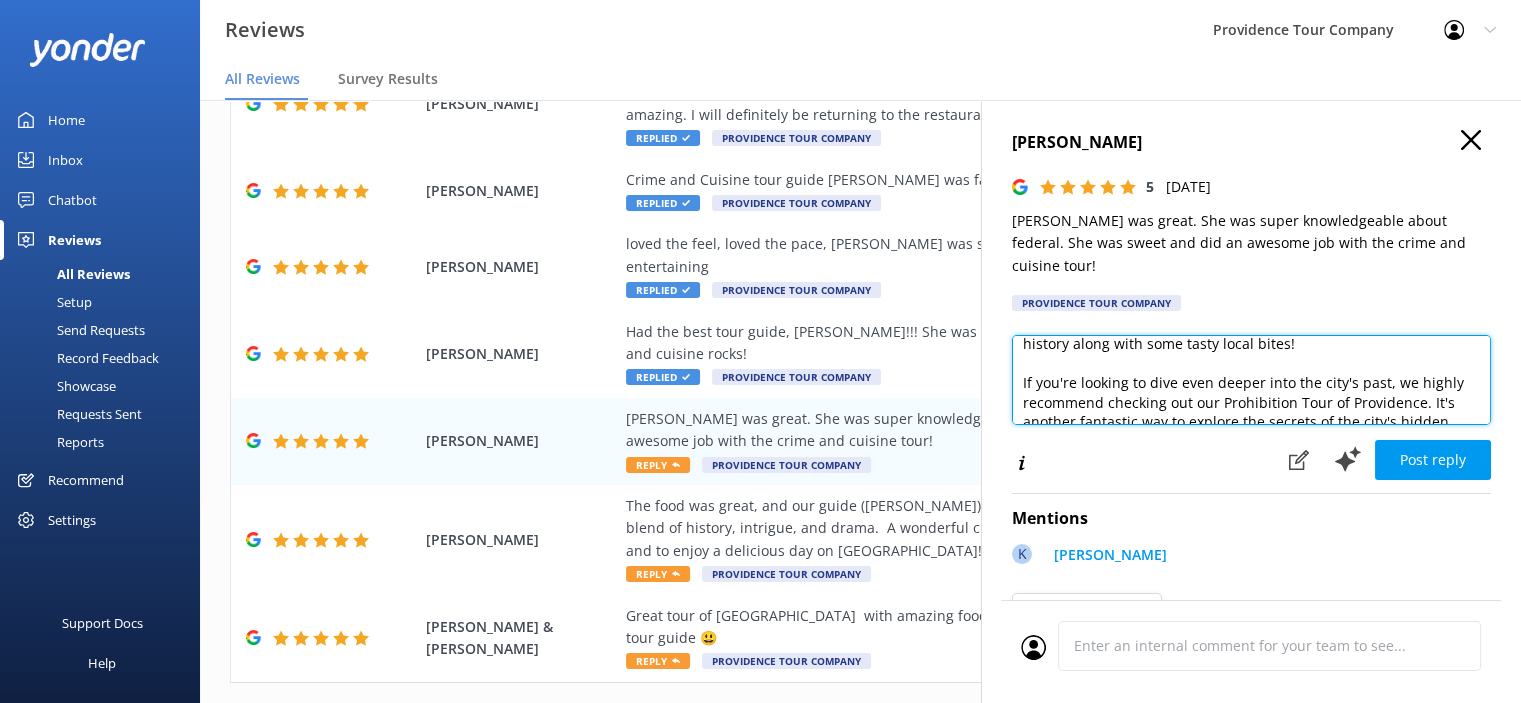 scroll, scrollTop: 100, scrollLeft: 0, axis: vertical 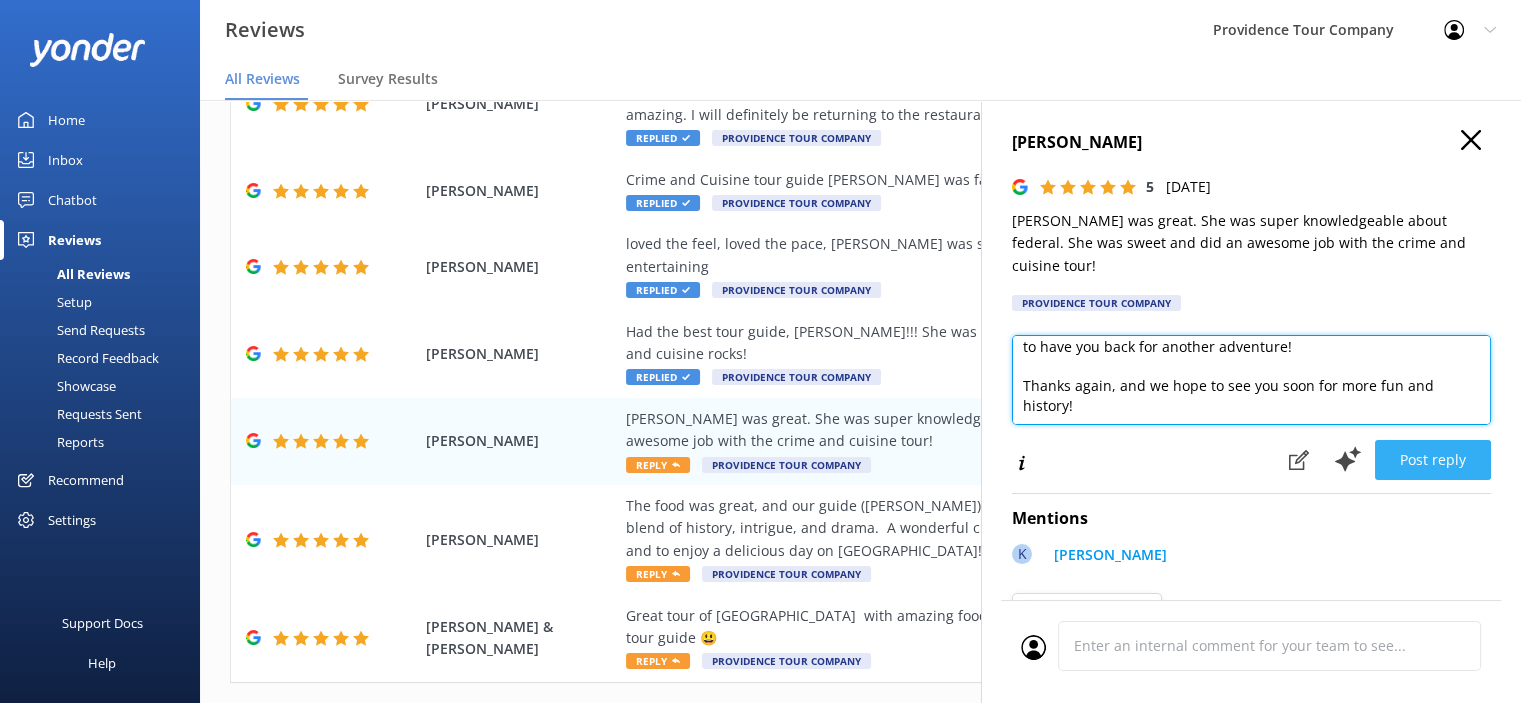 type on "Emily Thank you so much for your kind words! We're thrilled to hear that you enjoyed our Crime and Cuisine Tour. It's always a blast to share the fascinating stories of Providence's dark history along with some tasty local bites!
If you're looking to dive even deeper into the city's past, we highly recommend checking out our Prohibition Tour of Providence. It's another fantastic way to explore the secrets of the city's hidden history, but this time through the lens of the 1920s speakeasy era—think secret bars, bootleggers, and a whole lot of intrigue. We’d love to have you back for another adventure!
Thanks again, and we hope to see you soon for more fun and history!" 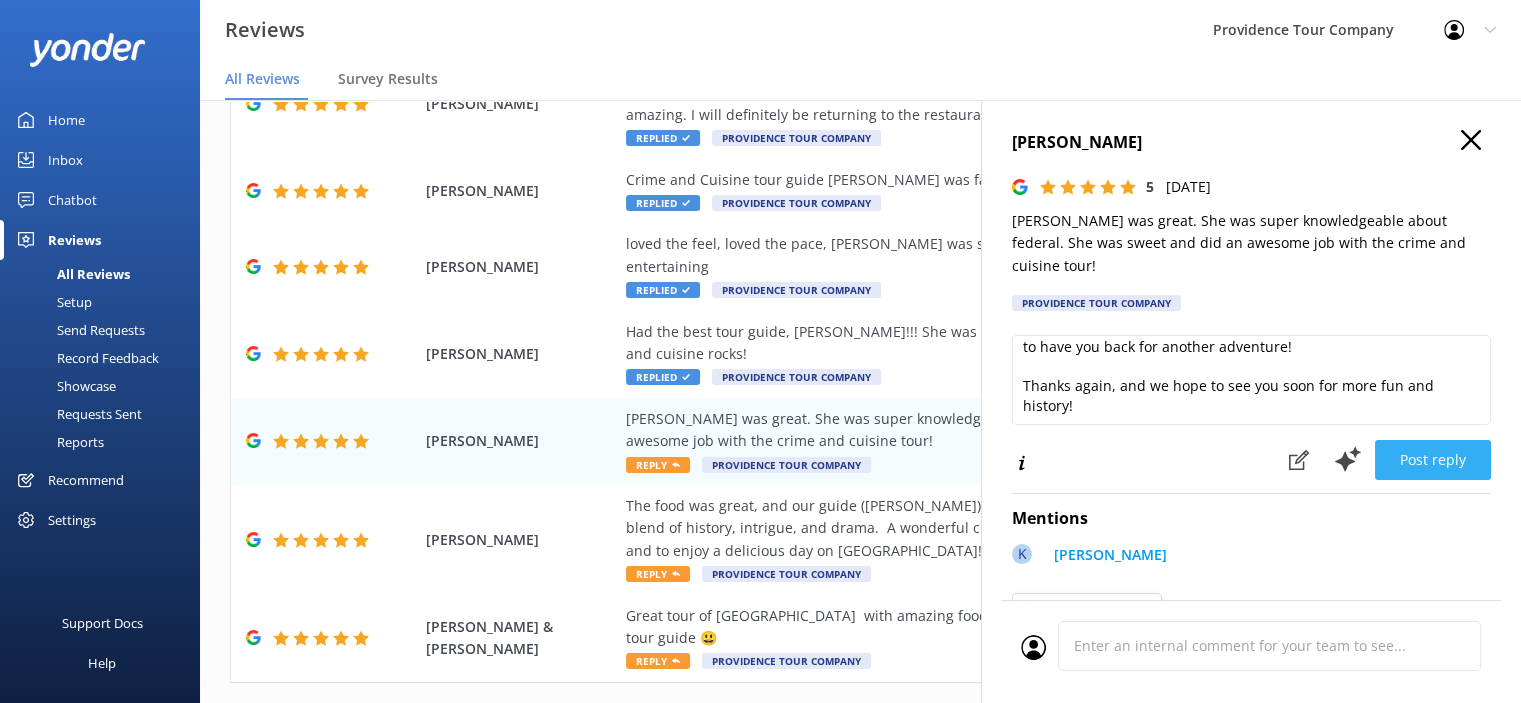 click on "Post reply" at bounding box center [1433, 460] 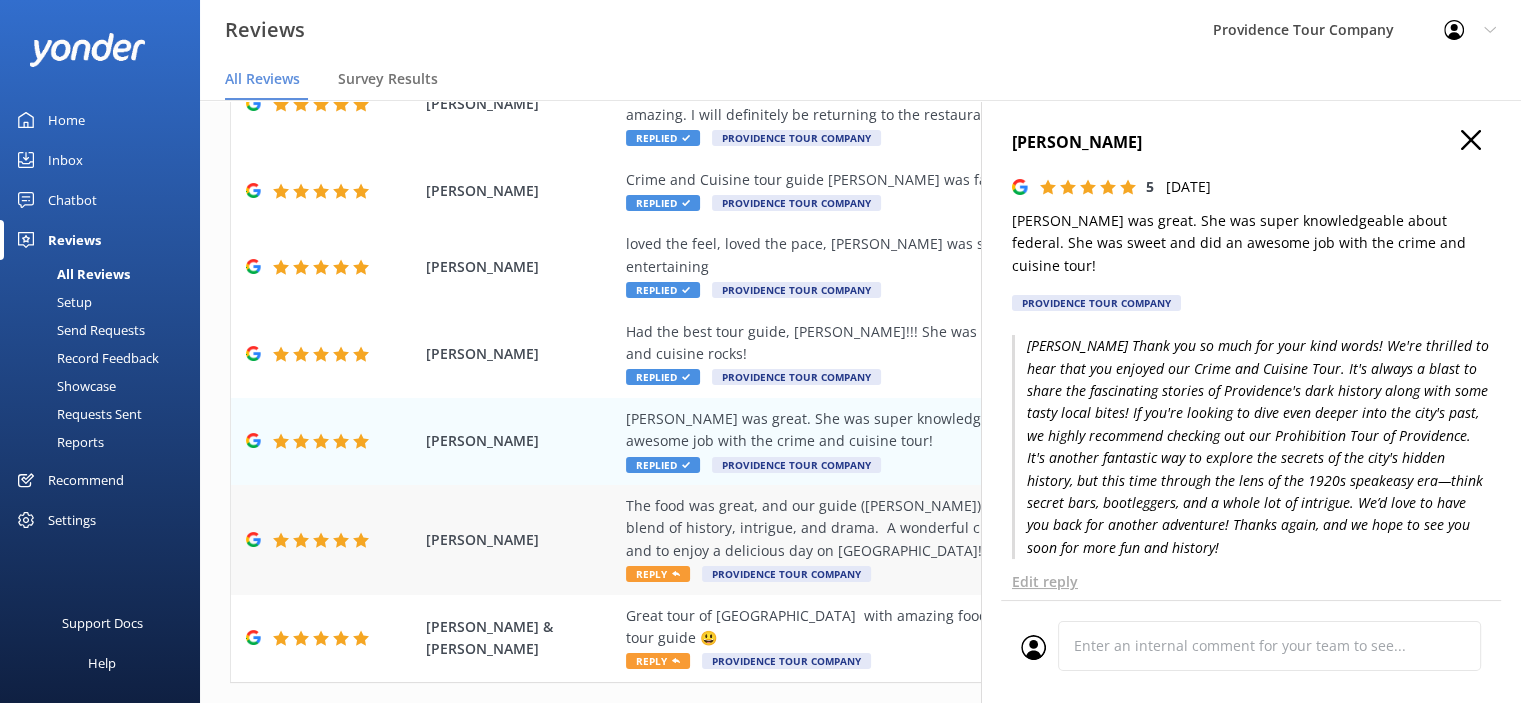 click on "Reply" at bounding box center [658, 574] 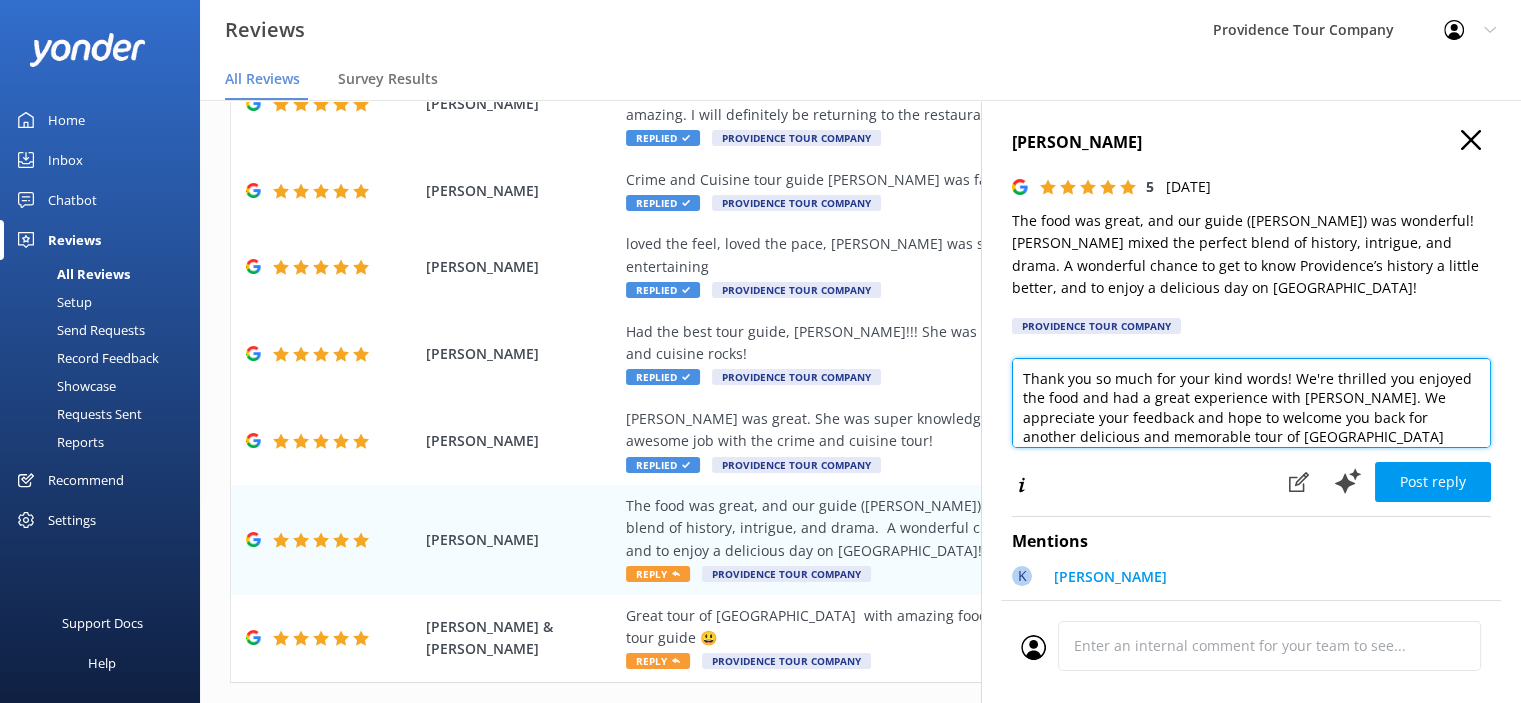 drag, startPoint x: 1425, startPoint y: 429, endPoint x: 990, endPoint y: 371, distance: 438.84964 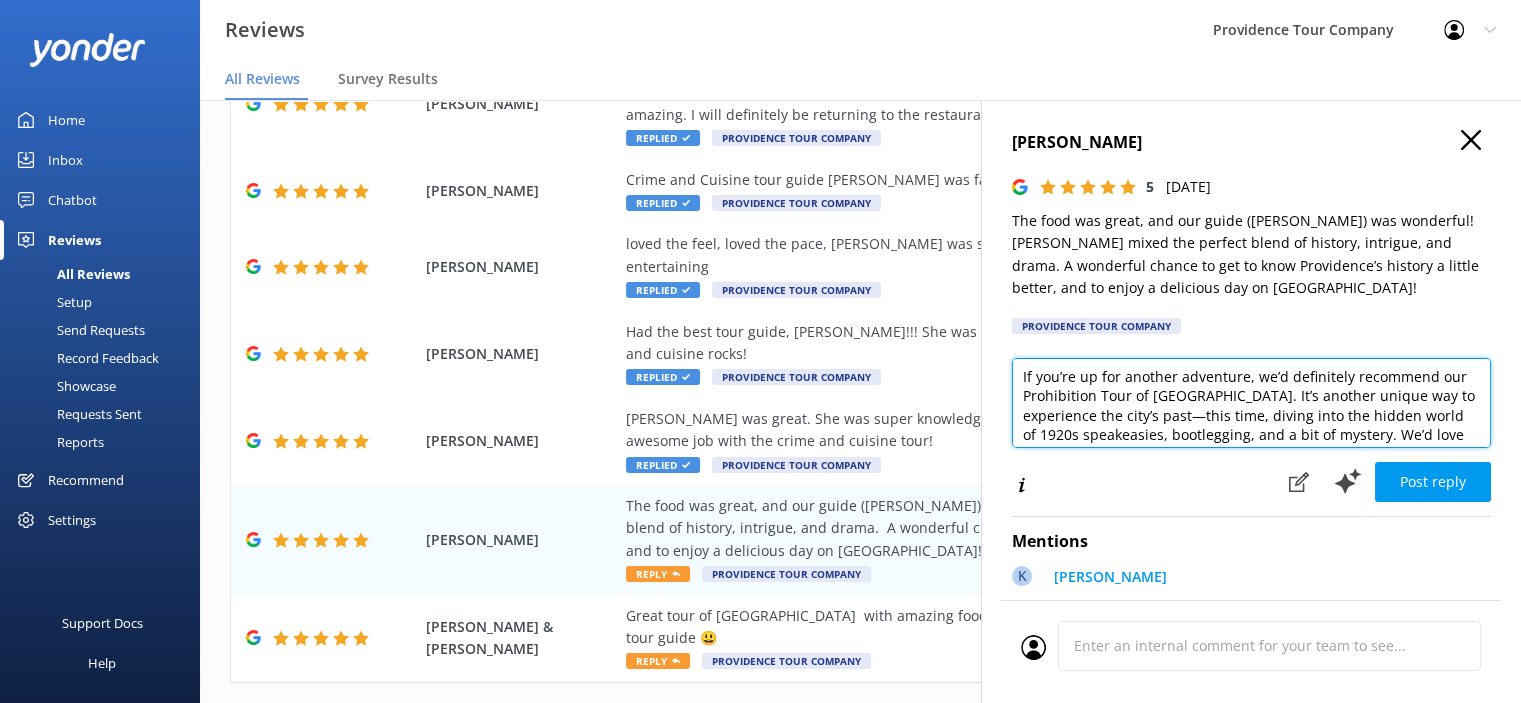 scroll, scrollTop: 186, scrollLeft: 0, axis: vertical 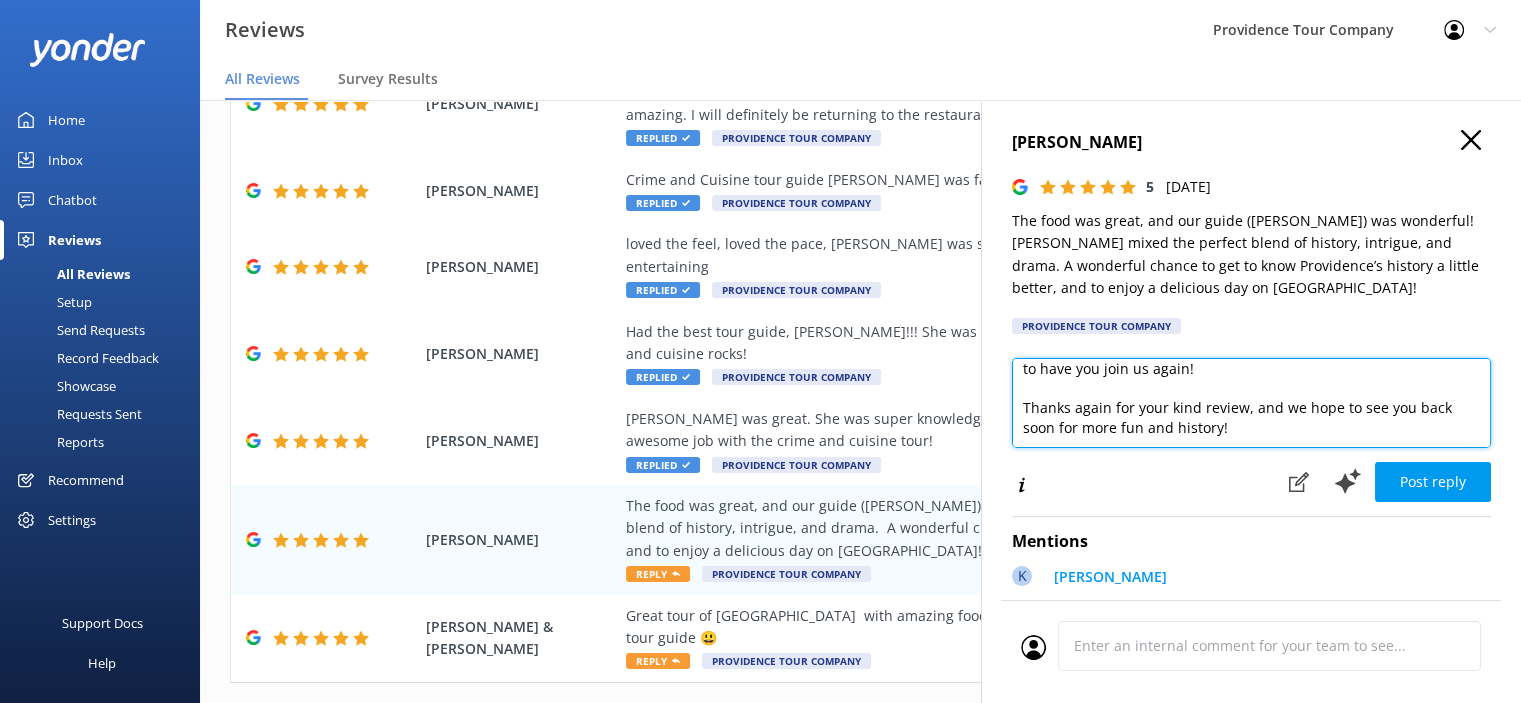 drag, startPoint x: 1108, startPoint y: 413, endPoint x: 1016, endPoint y: 410, distance: 92.0489 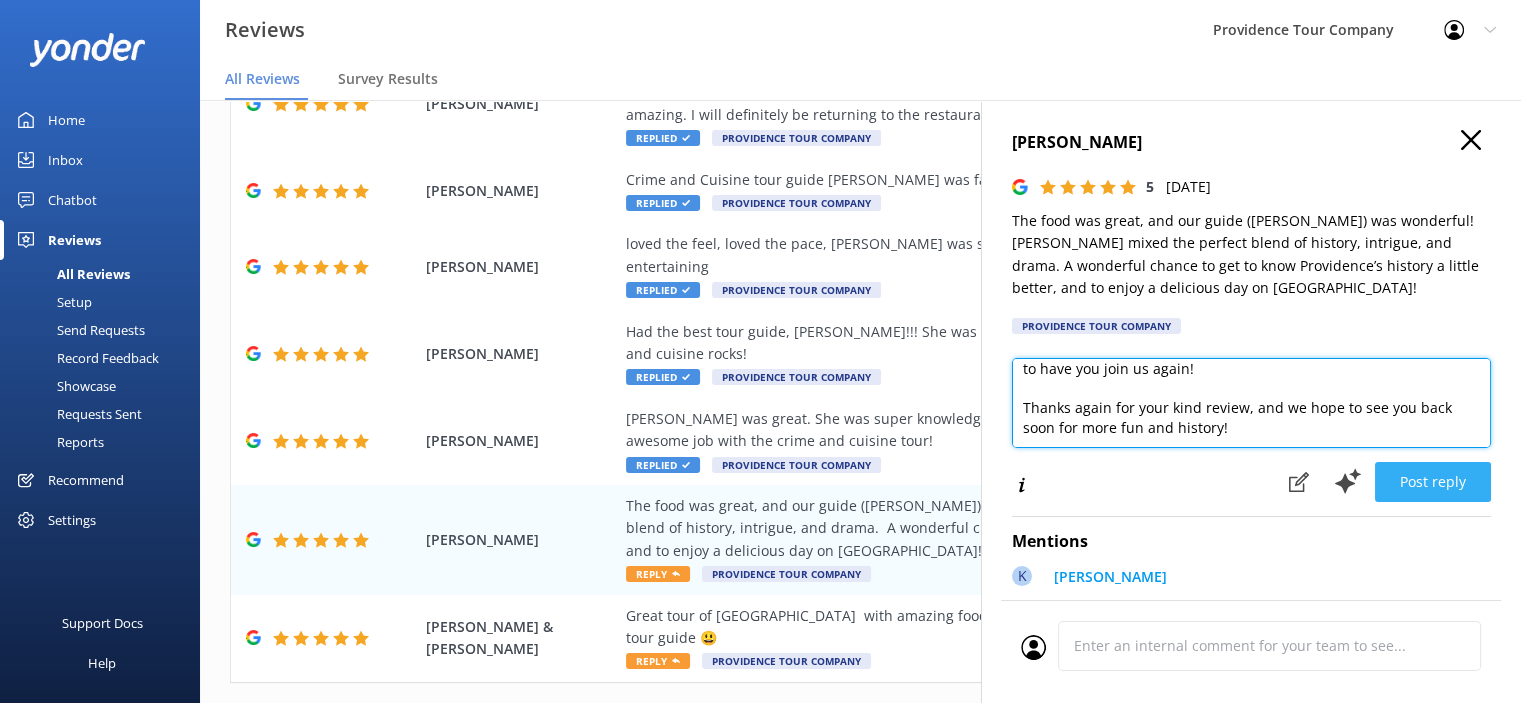 type on "We’re so glad you enjoyed our Crime and Cuisine Tour! It’s always great to hear that our guests had a fantastic time exploring Providence’s intriguing history while indulging in some local flavors.
If you’re up for another adventure, we’d definitely recommend our Prohibition Tour of Providence. It’s another unique way to experience the city’s past—this time, diving into the hidden world of 1920s speakeasies, bootlegging, and a bit of mystery. We’d love to have you join us again!
Thanks again for your kind review, and we hope to see you back soon for more fun and history!" 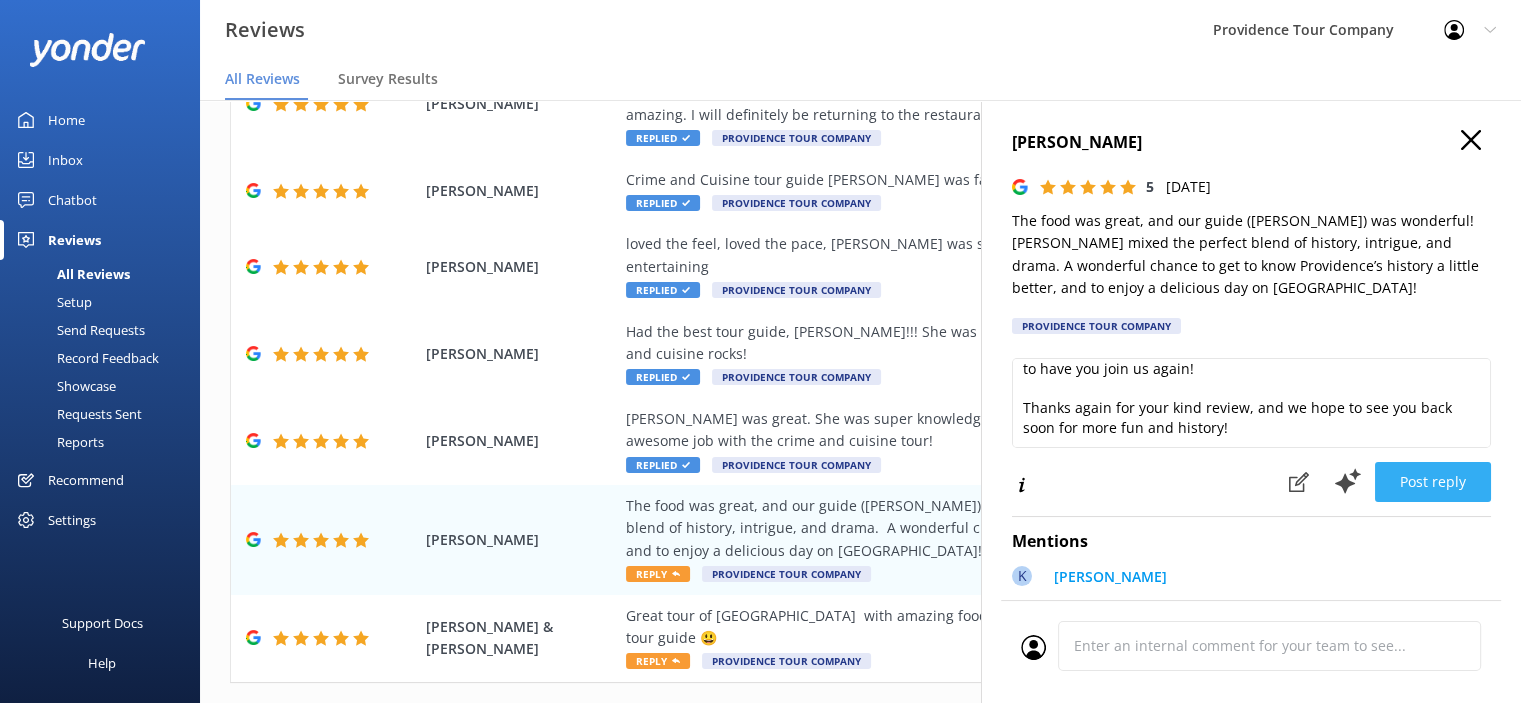 click on "Post reply" at bounding box center [1433, 482] 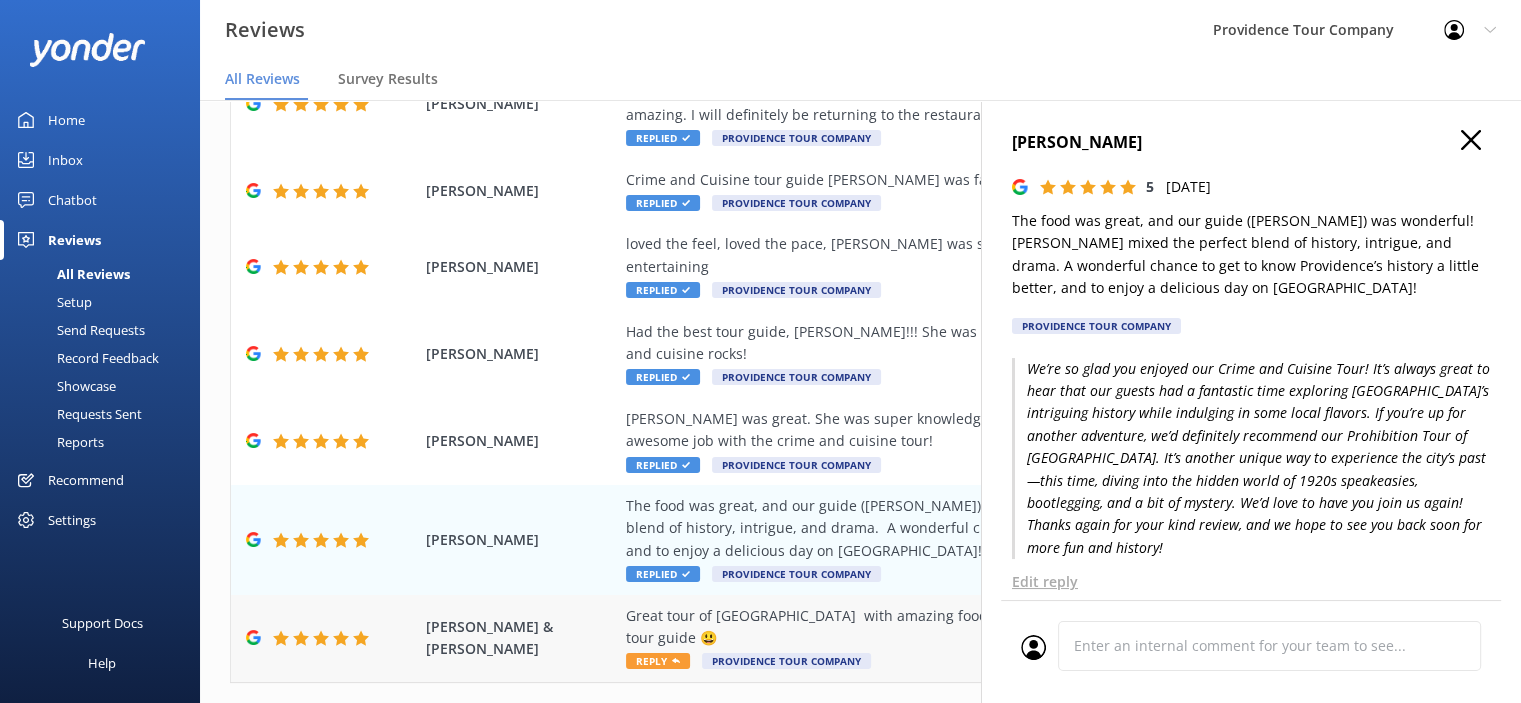 click on "Great tour of Federal Hill  with amazing food and Italian mob history!  Kate Kelly is the best tour guide 😃 Reply Providence Tour Company" at bounding box center [990, 638] 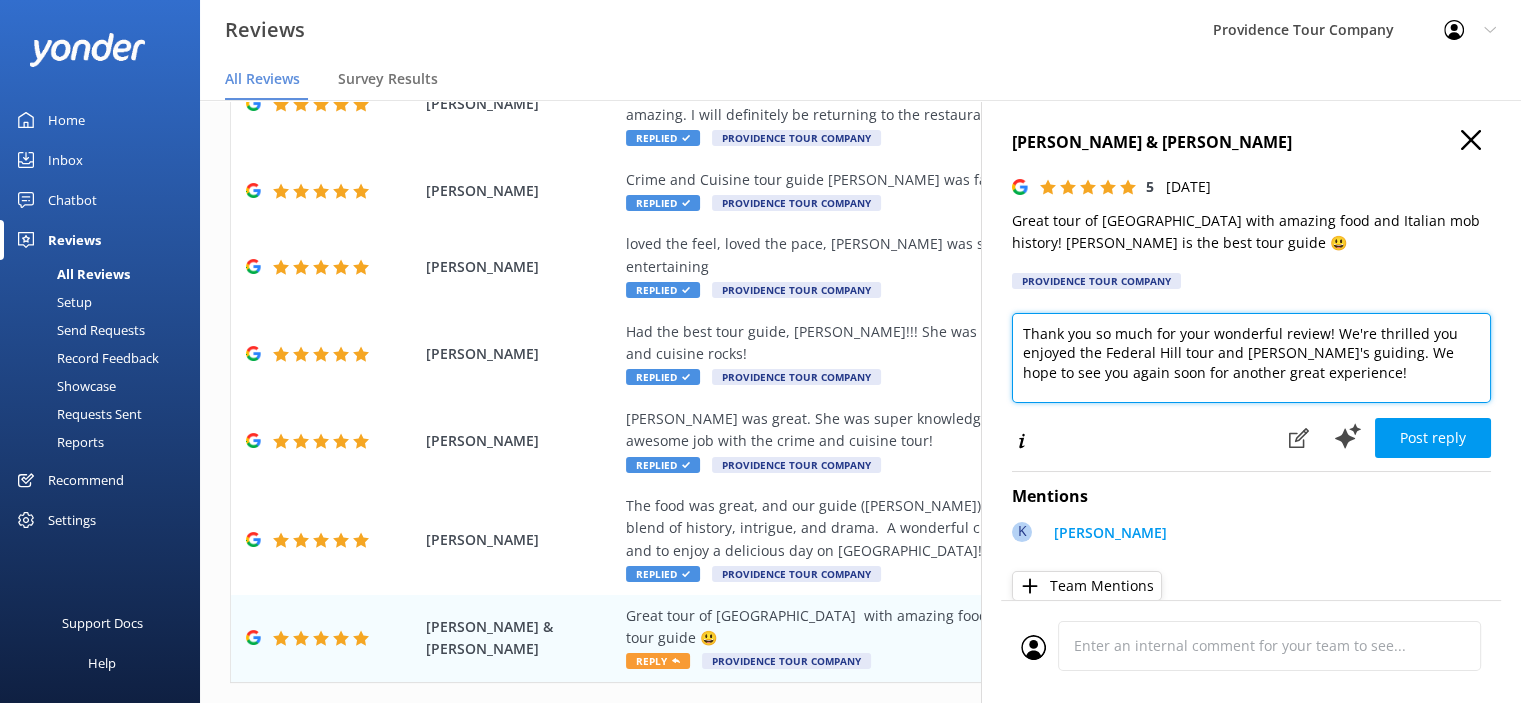 drag, startPoint x: 1333, startPoint y: 362, endPoint x: 981, endPoint y: 315, distance: 355.12393 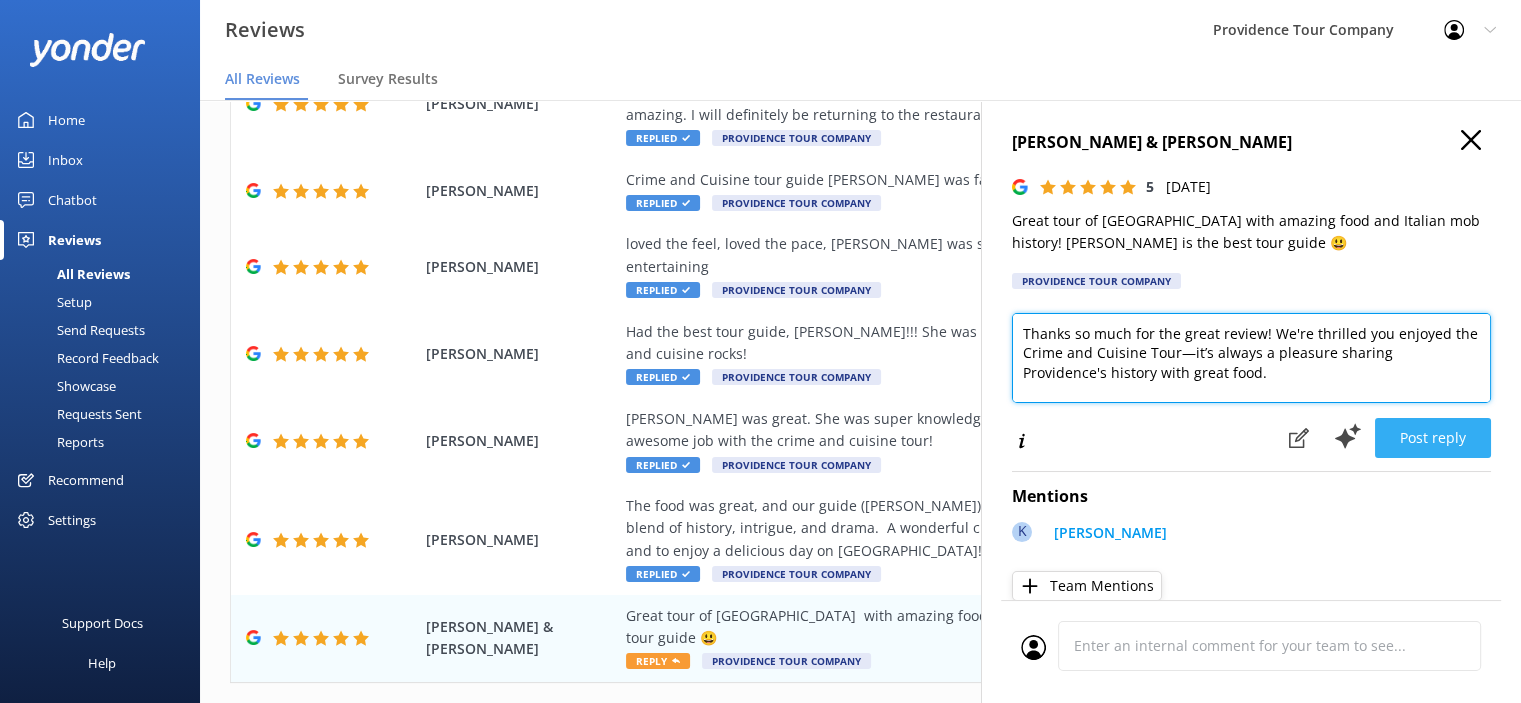 scroll, scrollTop: 136, scrollLeft: 0, axis: vertical 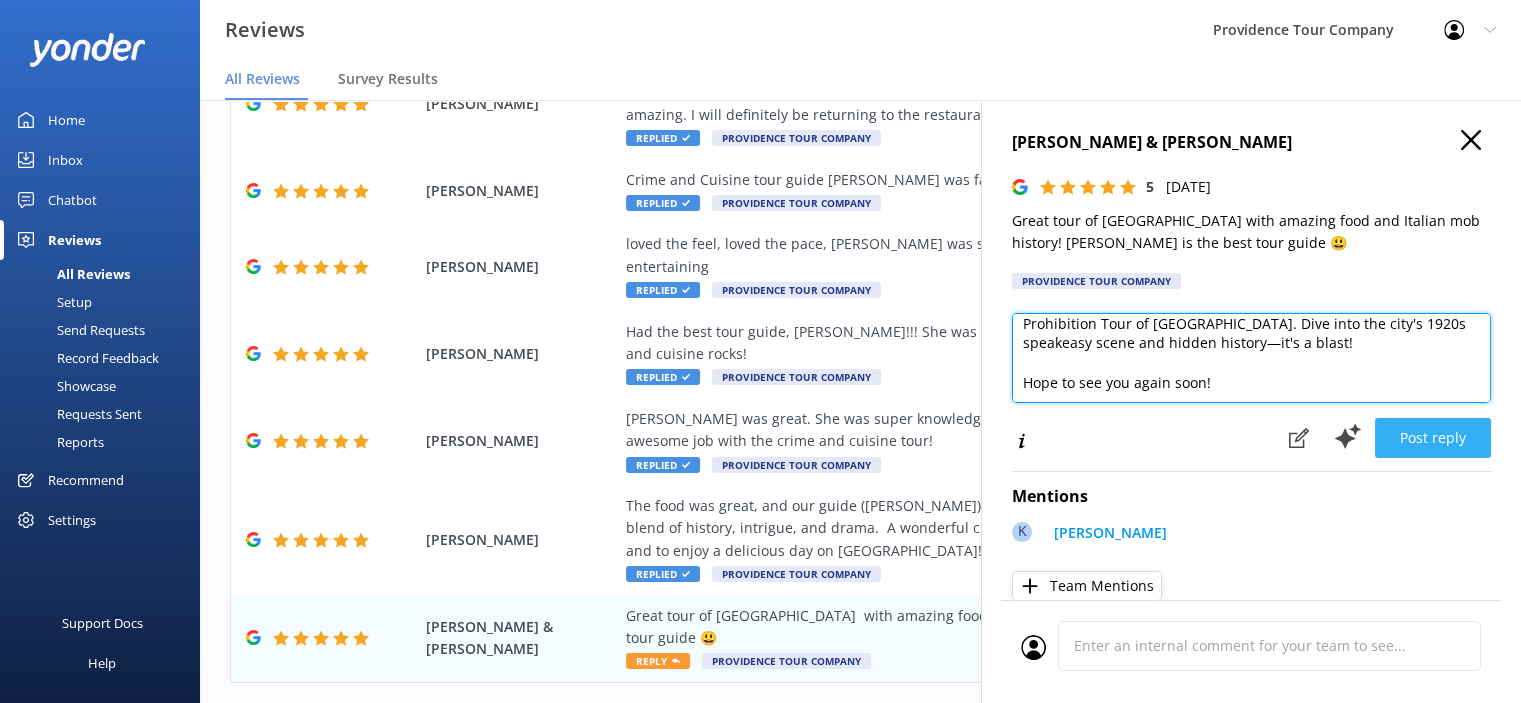 type on "Thanks so much for the great review! We're thrilled you enjoyed the Crime and Cuisine Tour—it’s always a pleasure sharing Providence's history with great food.
If you're looking for another adventure, we highly recommend our Prohibition Tour of Providence. Dive into the city's 1920s speakeasy scene and hidden history—it's a blast!
Hope to see you again soon!" 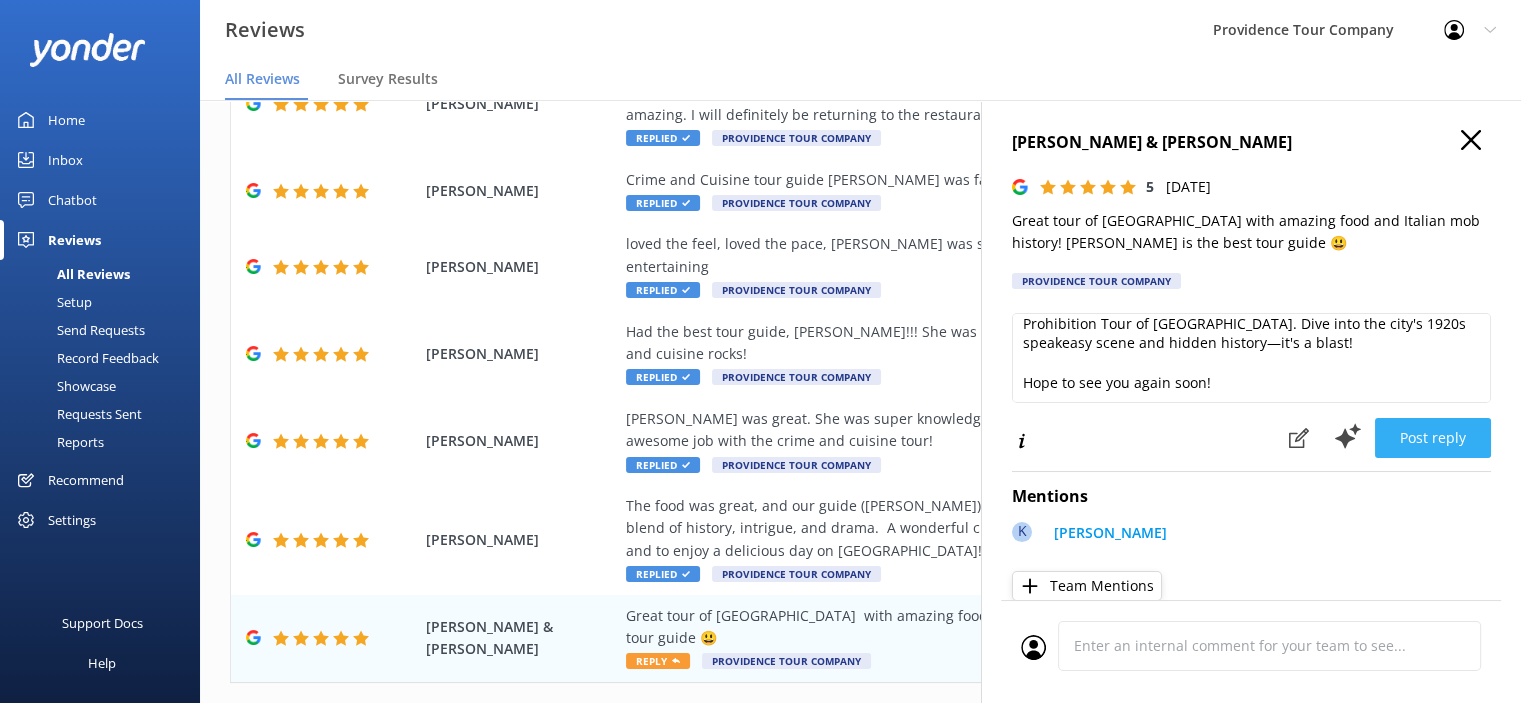 click on "Post reply" at bounding box center (1433, 438) 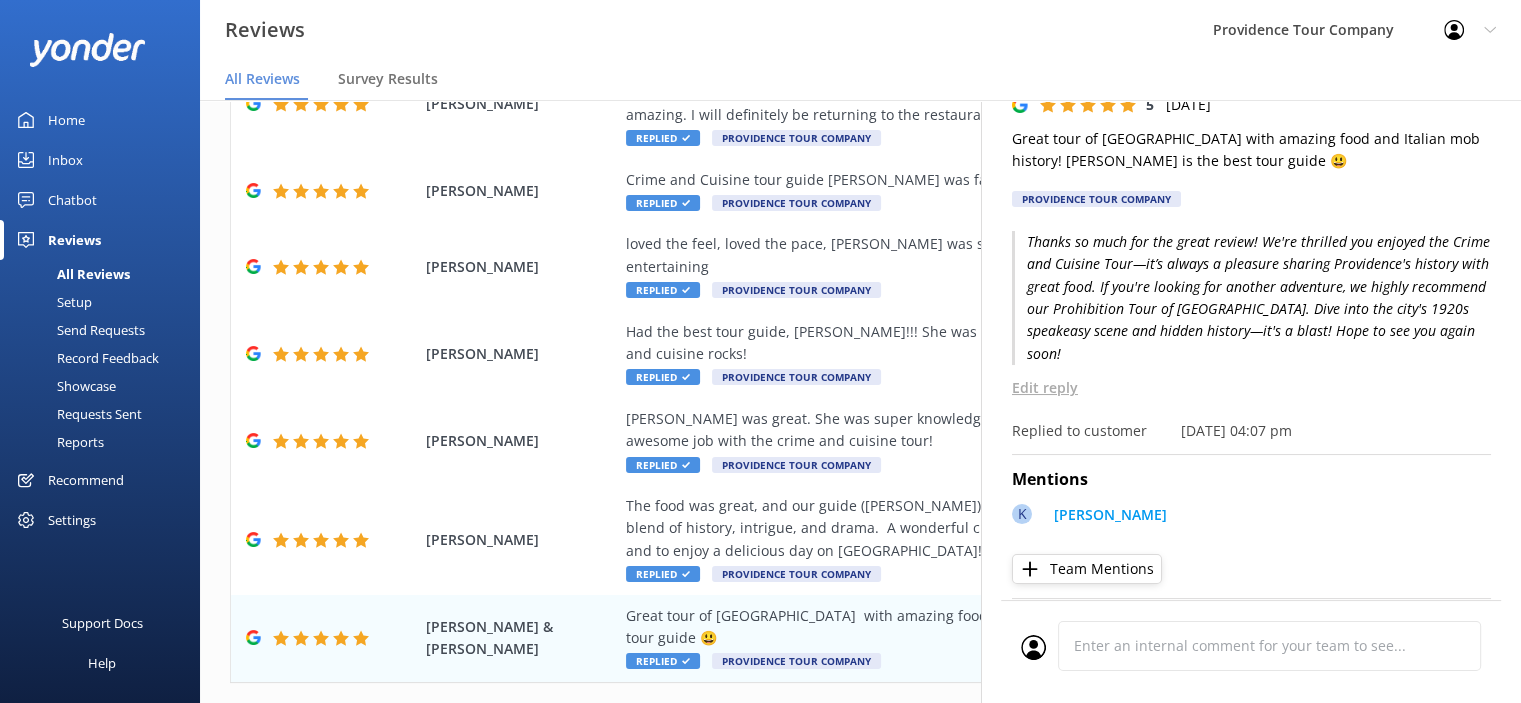 scroll, scrollTop: 140, scrollLeft: 0, axis: vertical 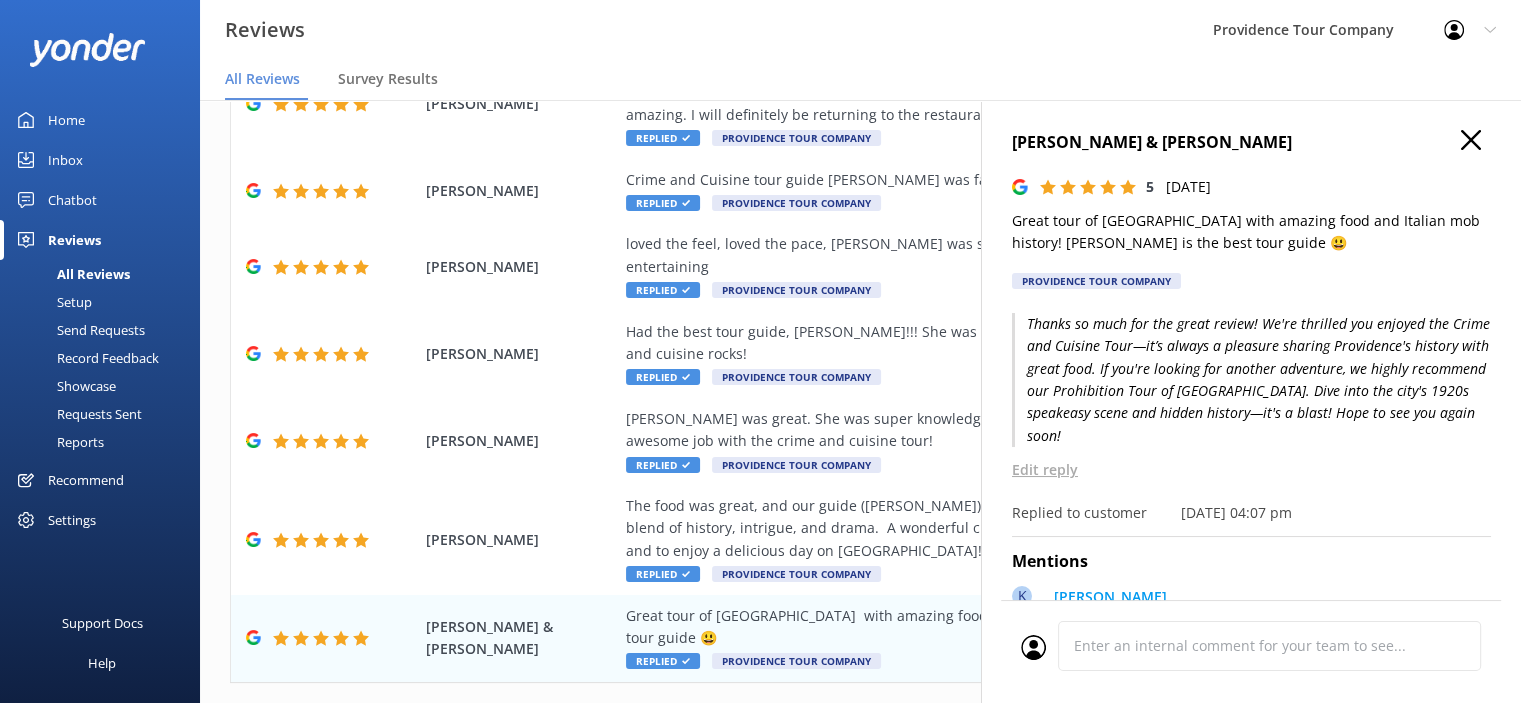 click 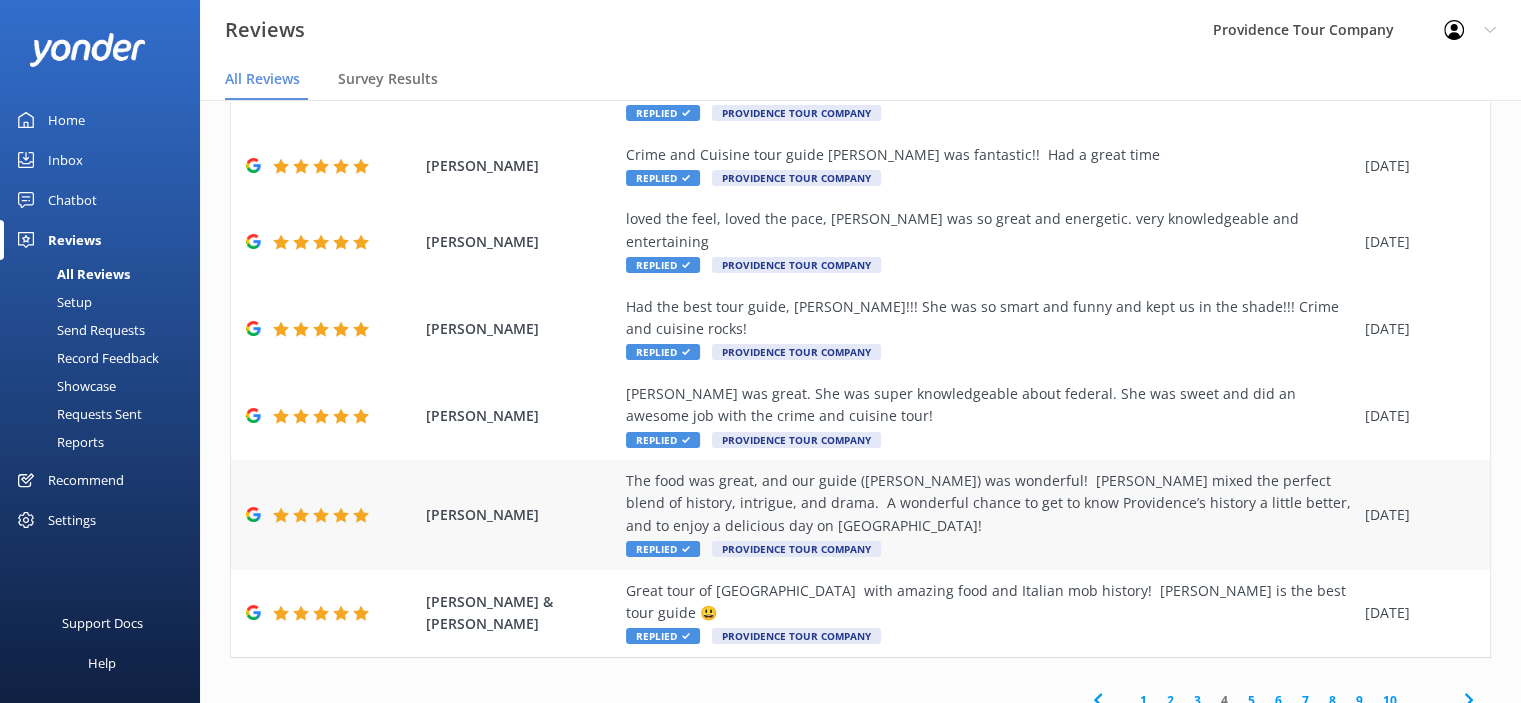 scroll, scrollTop: 40, scrollLeft: 0, axis: vertical 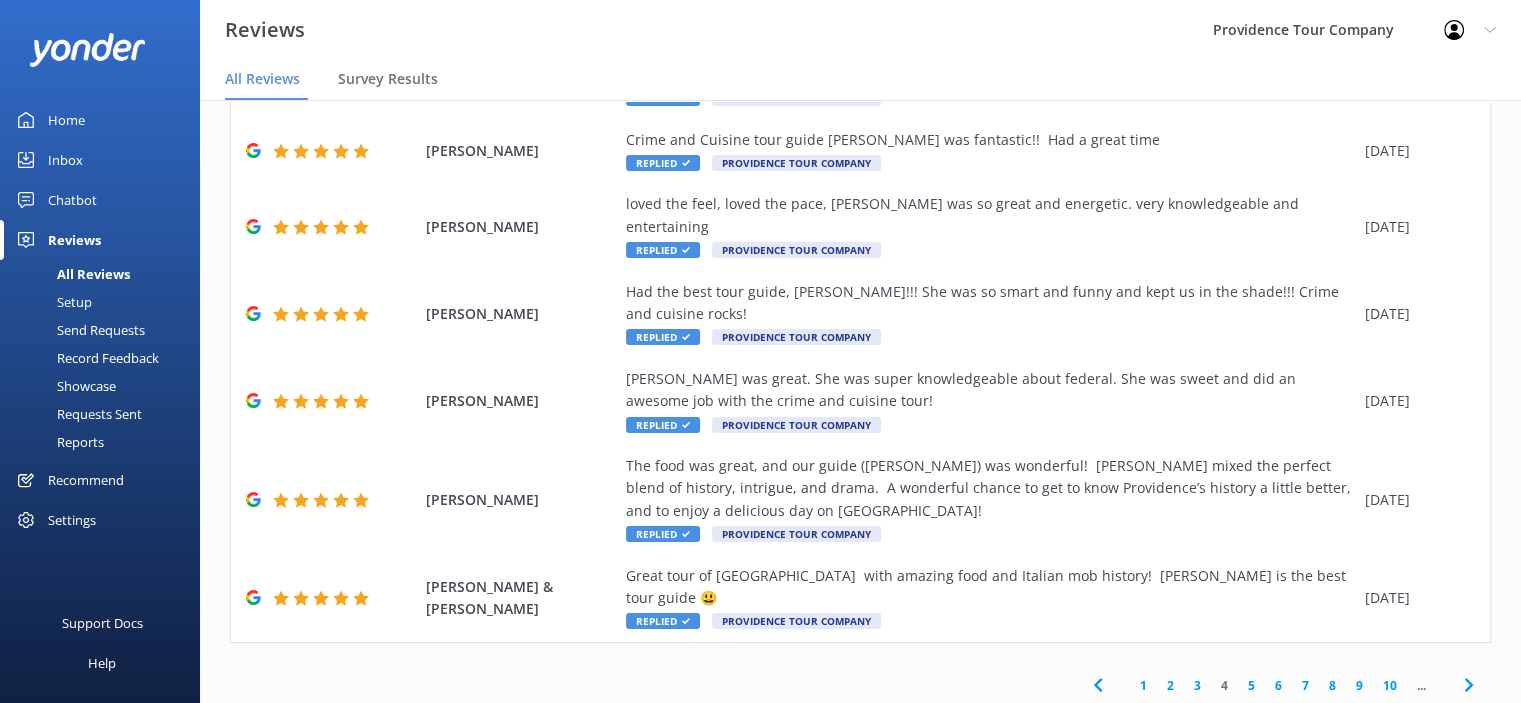 click on "3" at bounding box center [1197, 685] 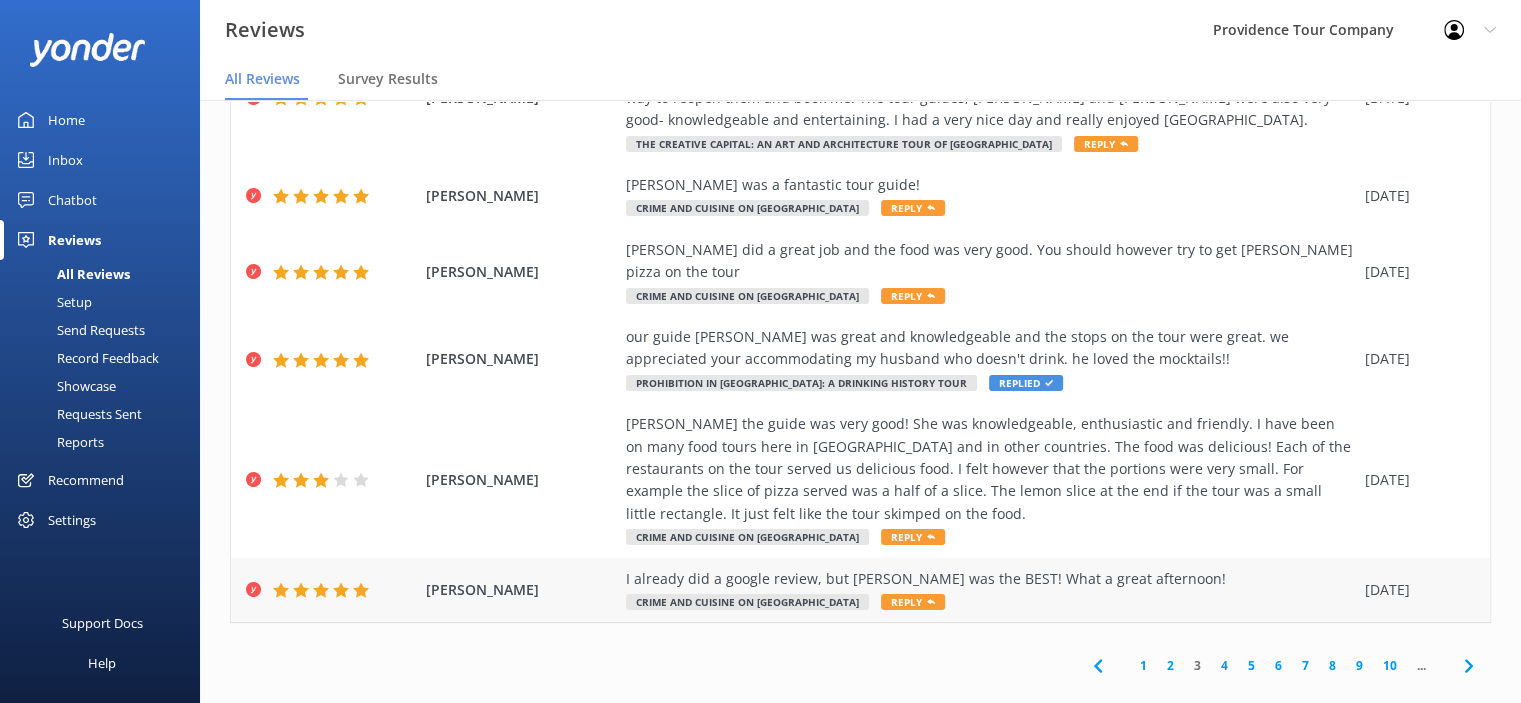 scroll, scrollTop: 412, scrollLeft: 0, axis: vertical 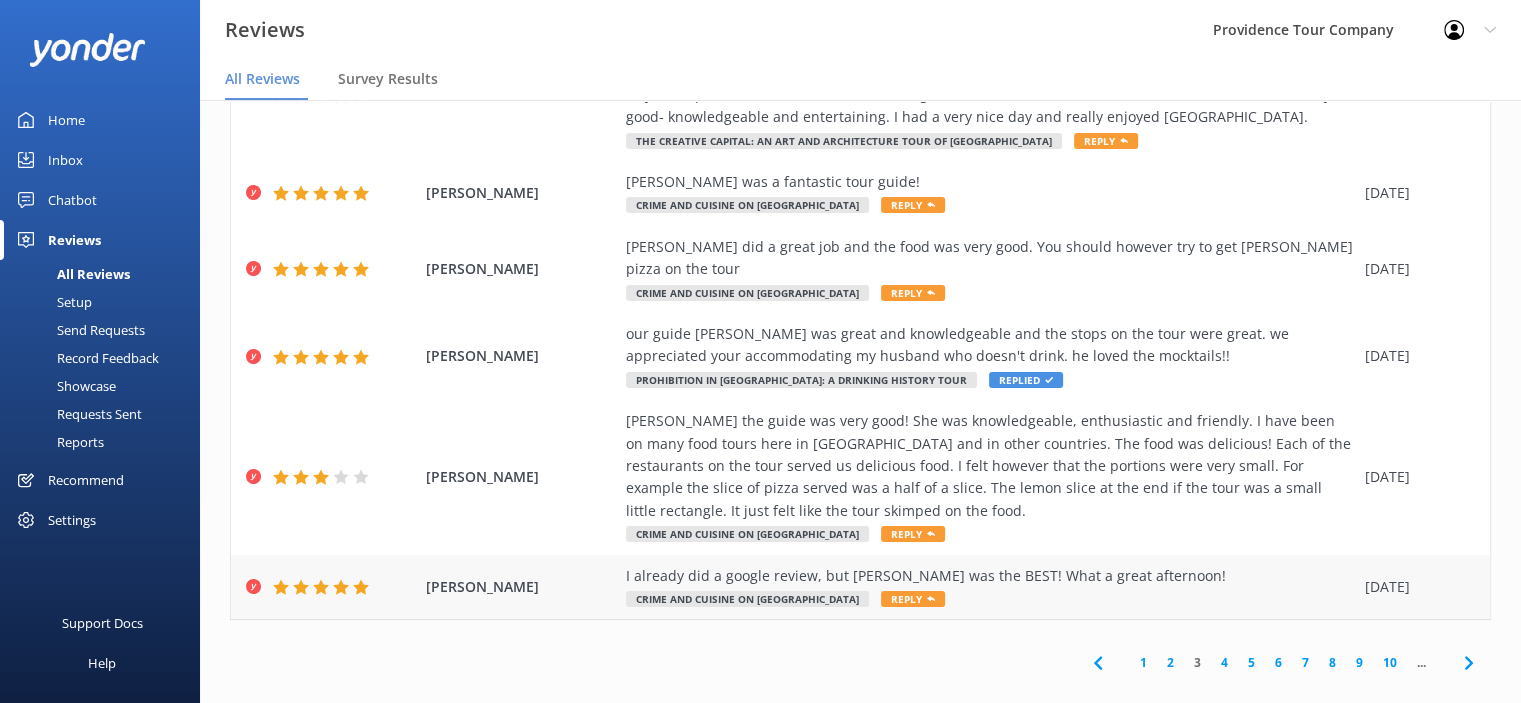 click on "I already did a google review, but Kate Kelly was the BEST! What a great afternoon!" at bounding box center [990, 576] 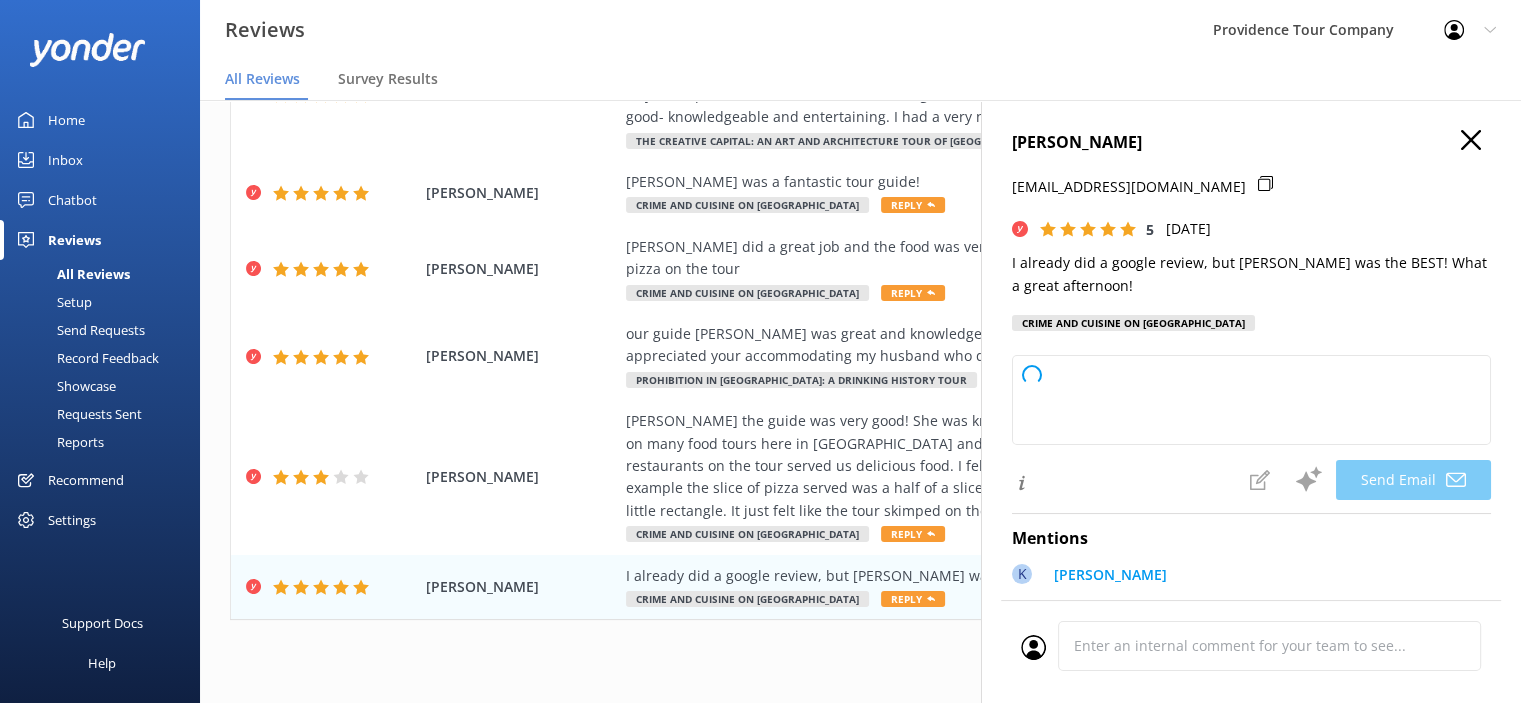 type on "Thank you so much, Carrie! We’re thrilled you had a great afternoon with Kate—she’ll be so happy to hear your kind words. We appreciate you taking the time to leave us reviews! Hope to see you again soon." 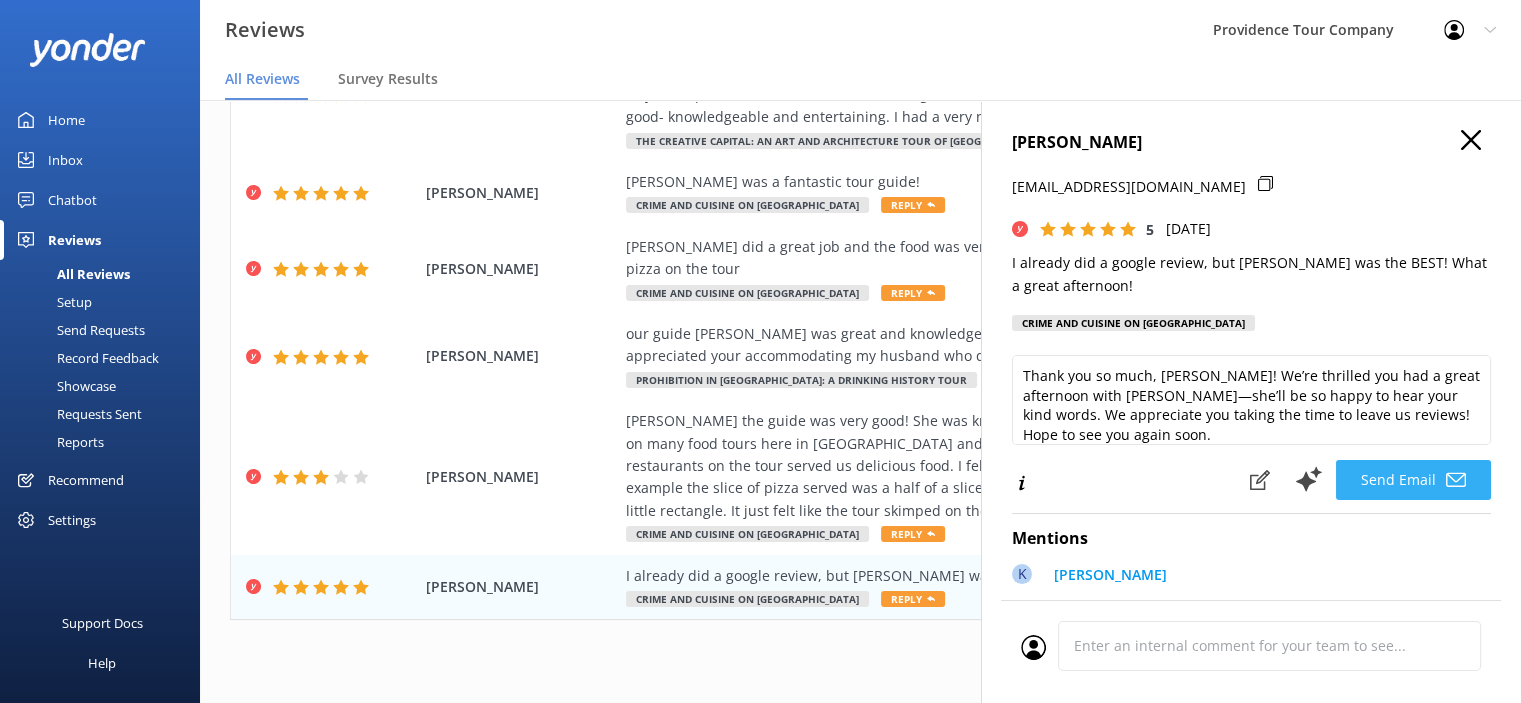 click on "Send Email" at bounding box center [1413, 480] 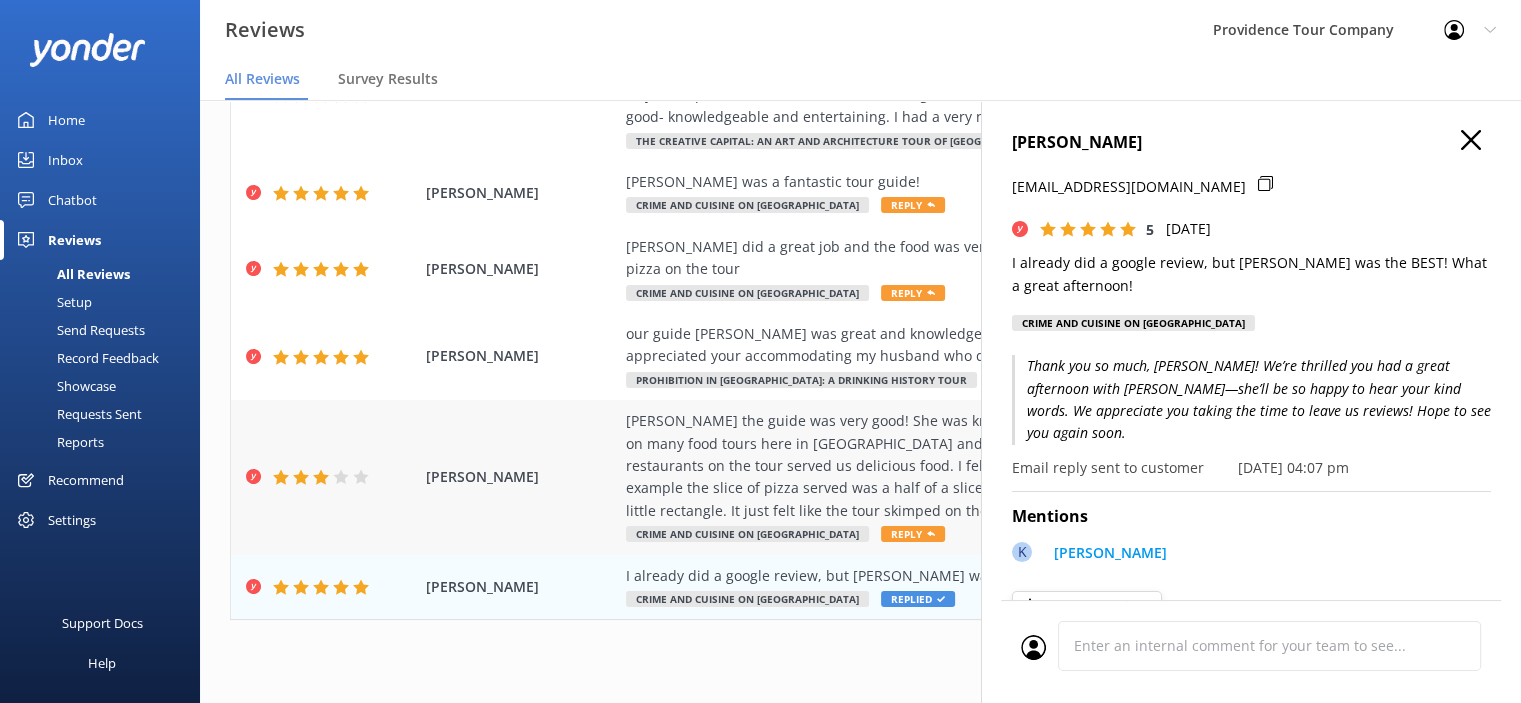 click on "Reply" at bounding box center (913, 534) 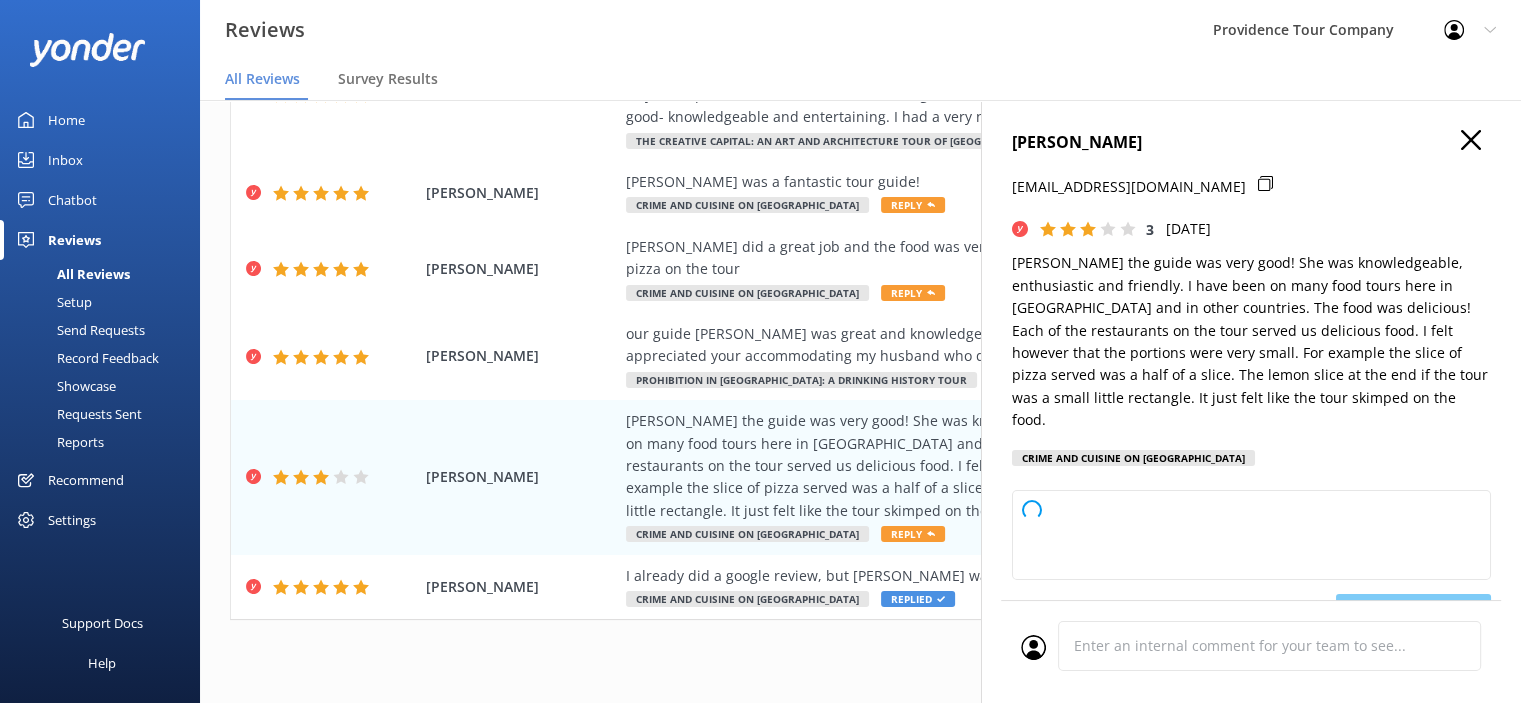 type on "Thank you so much for your feedback, Annette! We’re glad to hear you enjoyed Kate as your guide and loved the food and restaurant choices. We appreciate your comments about the portion sizes and will take your suggestions into consideration as we work to improve our tours. Thank you again for joining us and sharing your experience!" 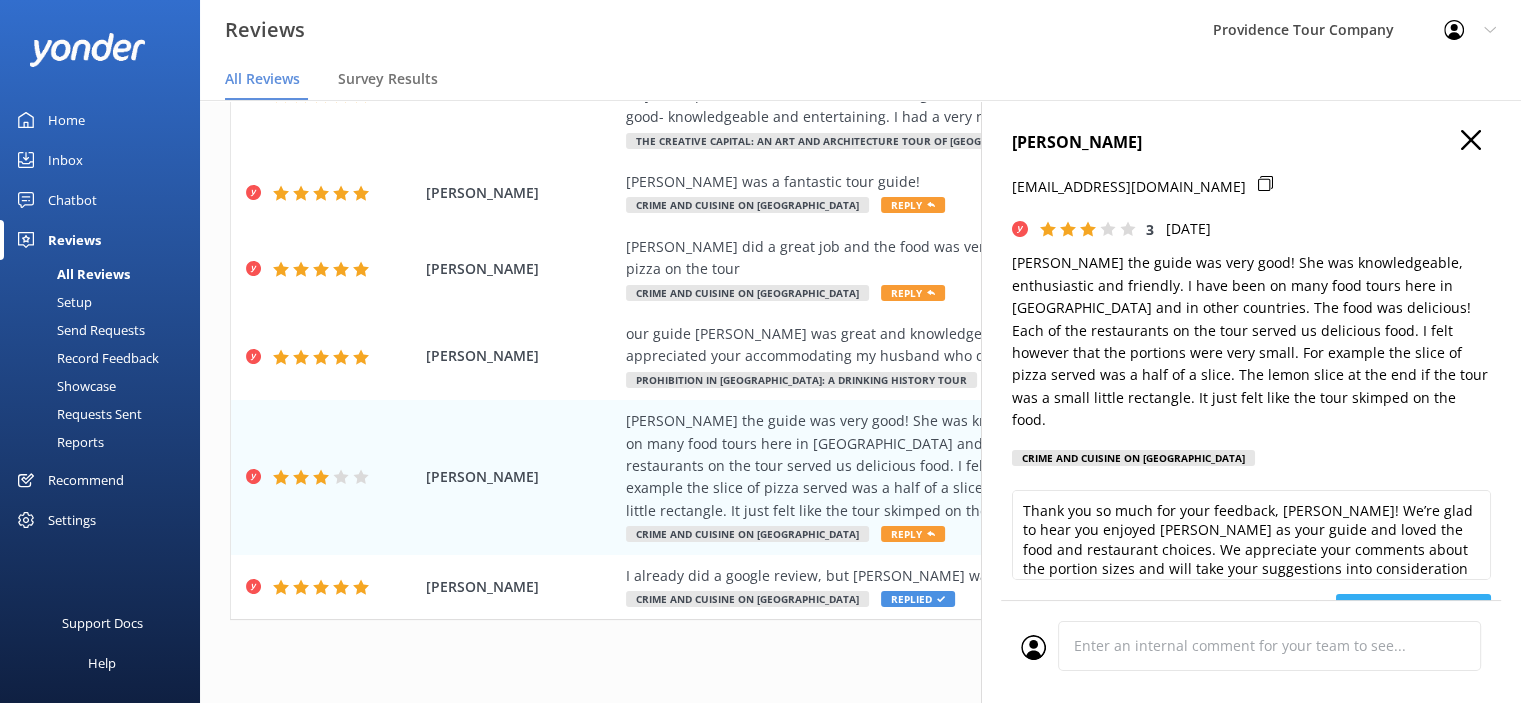 click on "Send Email" at bounding box center (1413, 614) 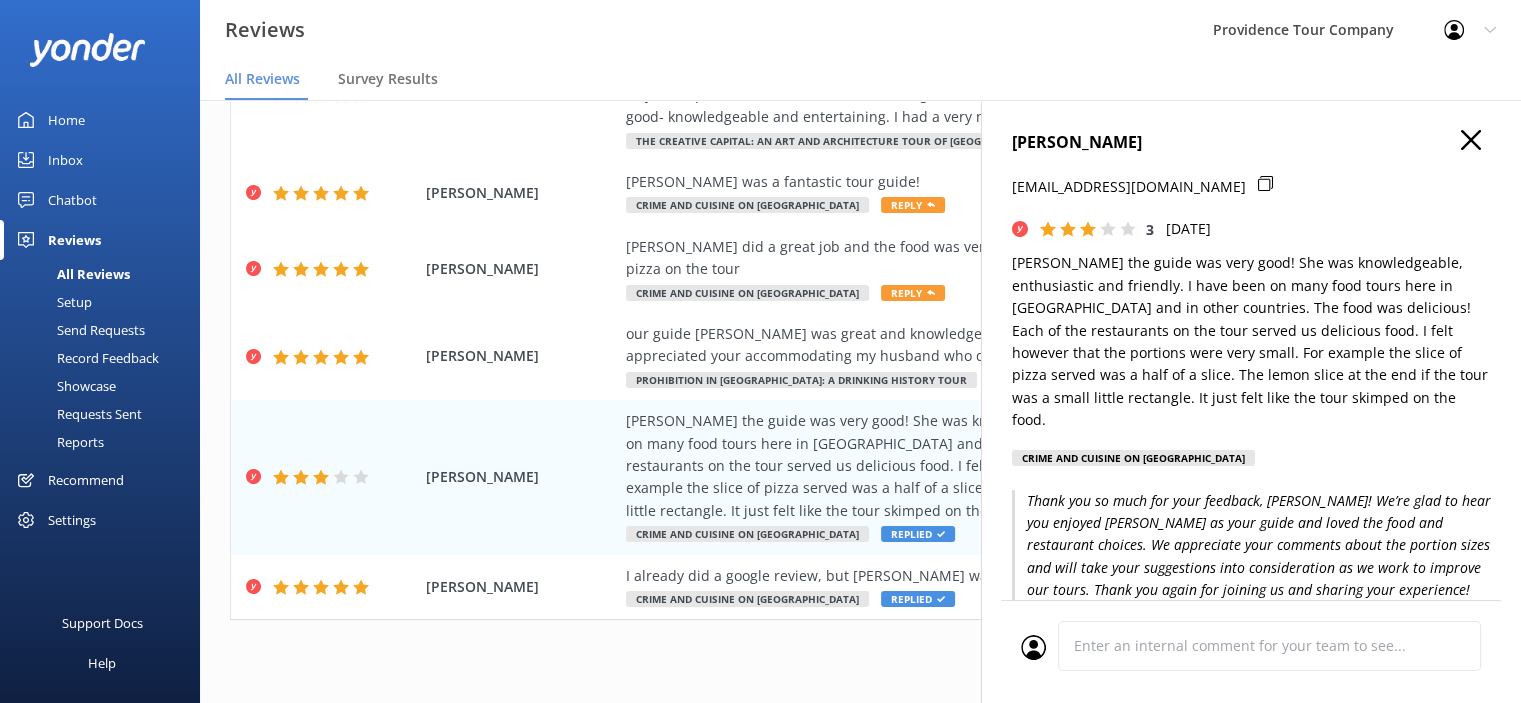 click on "Annette Bassett teecha24@hotmail.com 3 Tue, 15th Jul 2025 Kate the guide was very good! She was knowledgeable, enthusiastic and friendly. I have been on many food tours here in New England and in other countries. The food was delicious! Each of the restaurants on the tour served us delicious food. I felt however that the portions were very small. For example the slice of pizza served was a half of a slice. The lemon slice at the end if the tour was a small little rectangle. It just felt like the tour skimped on the food. Crime and Cuisine on Federal Hill Thank you so much for your feedback, Annette! We’re glad to hear you enjoyed Kate as your guide and loved the food and restaurant choices. We appreciate your comments about the portion sizes and will take your suggestions into consideration as we work to improve our tours. Thank you again for joining us and sharing your experience! Email reply sent to customer 21/07/25, 04:08 pm Mentions K Kate Team Mentions Booking Data Product Booking #284040465 2 Sent" at bounding box center [1251, 451] 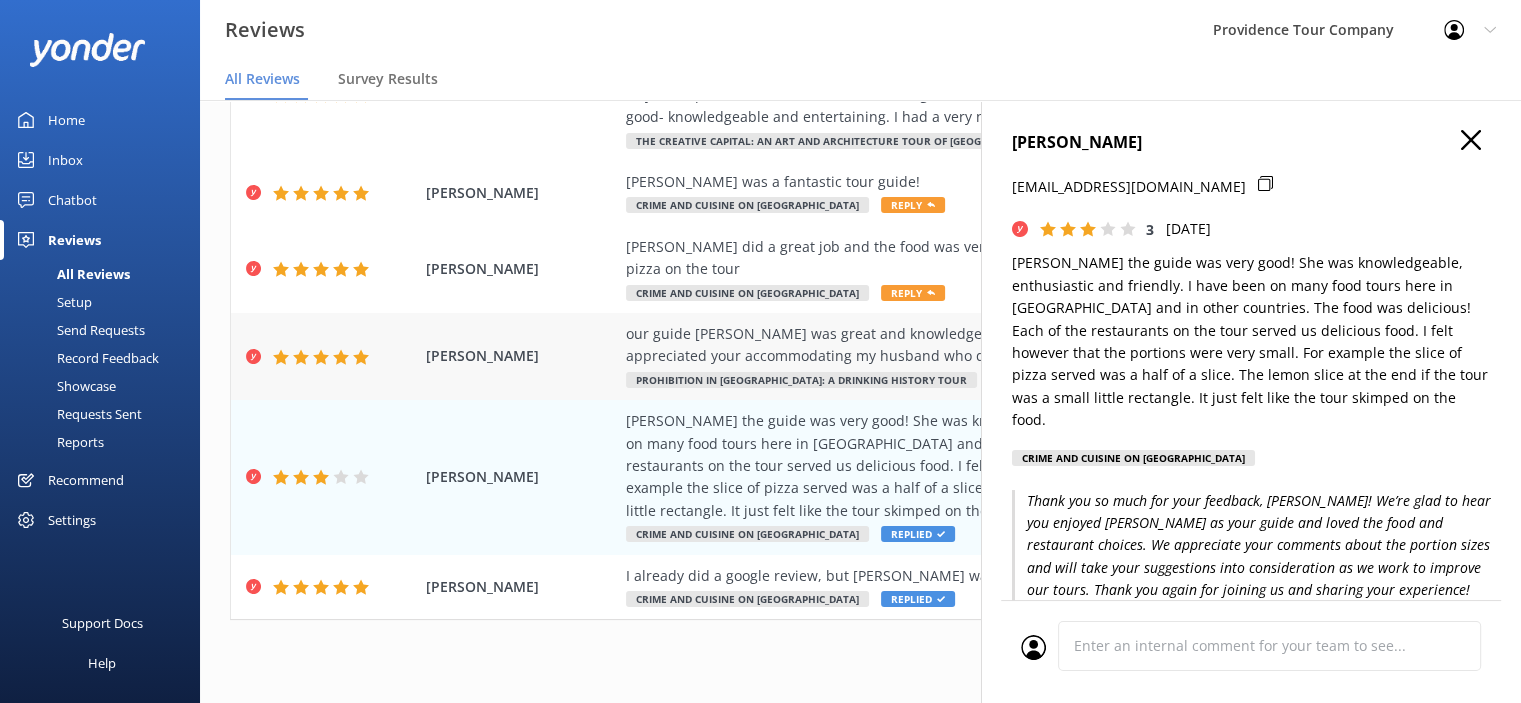 click on "our guide dillon was great and knowledgeable and the stops on the tour were great. we appreciated your accommodating my husband who doesn't drink. he loved the mocktails!!" at bounding box center (990, 345) 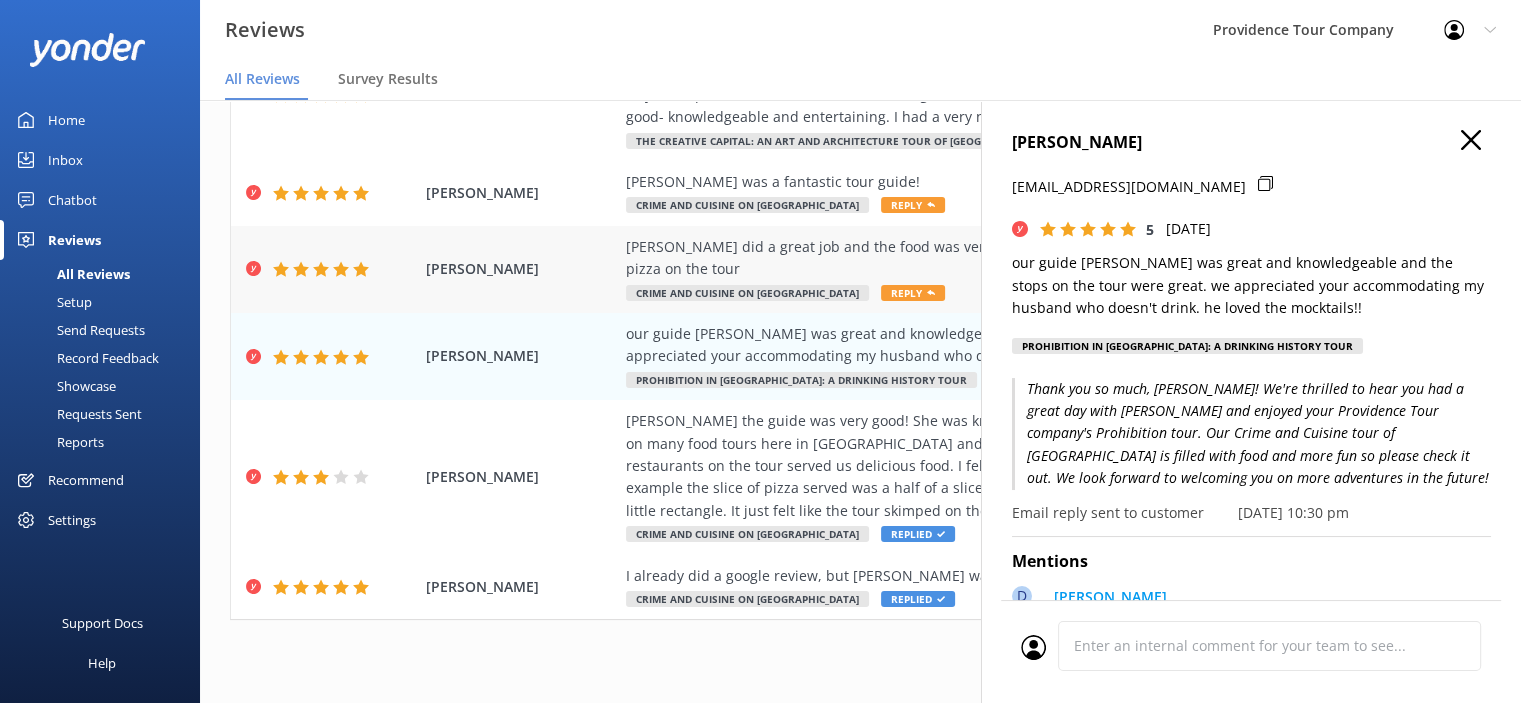 click on "Reply" at bounding box center (913, 293) 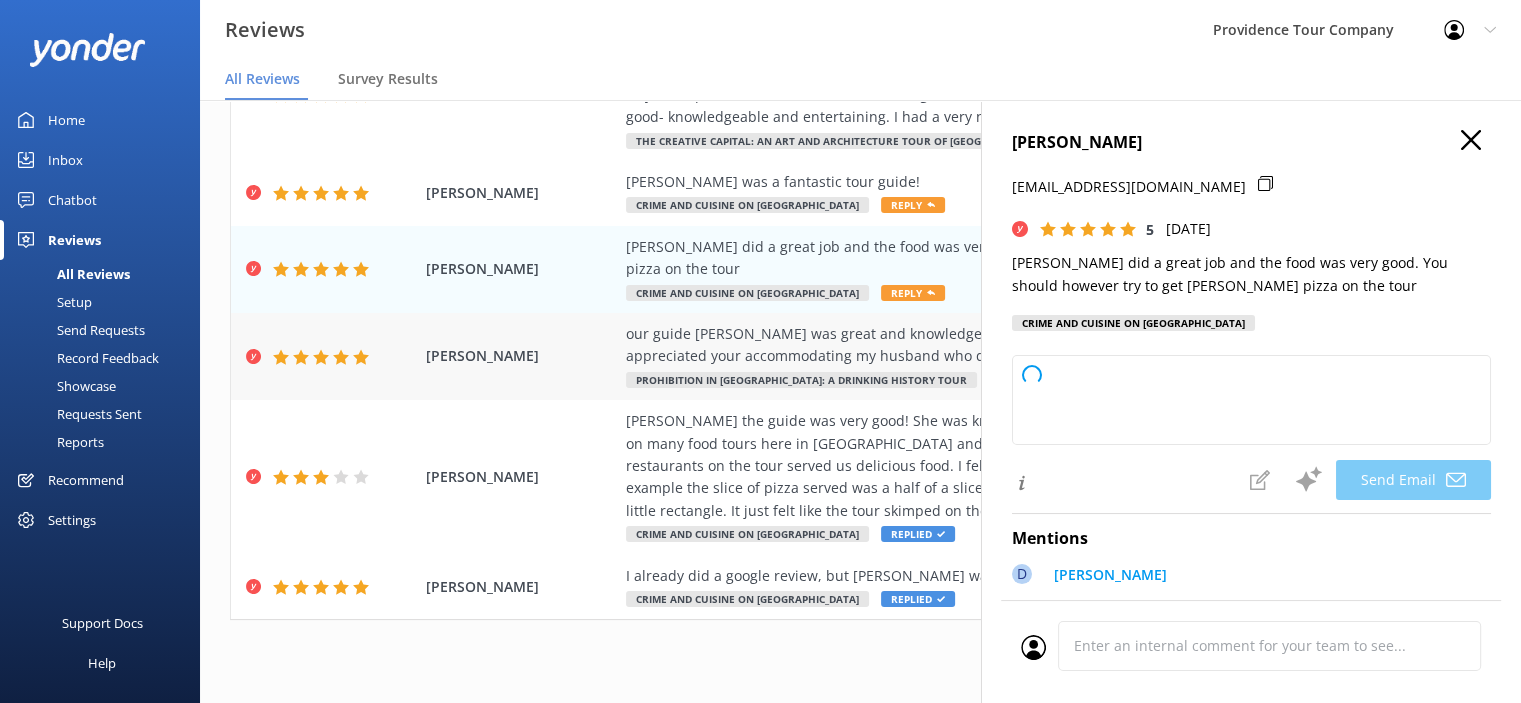 type on "Thank you so much for your kind words, Diane! We're thrilled to hear you enjoyed the tour and the food. We appreciate your suggestion about Caserta Pizza and will definitely consider it for future tours. Hope to see you again soon!" 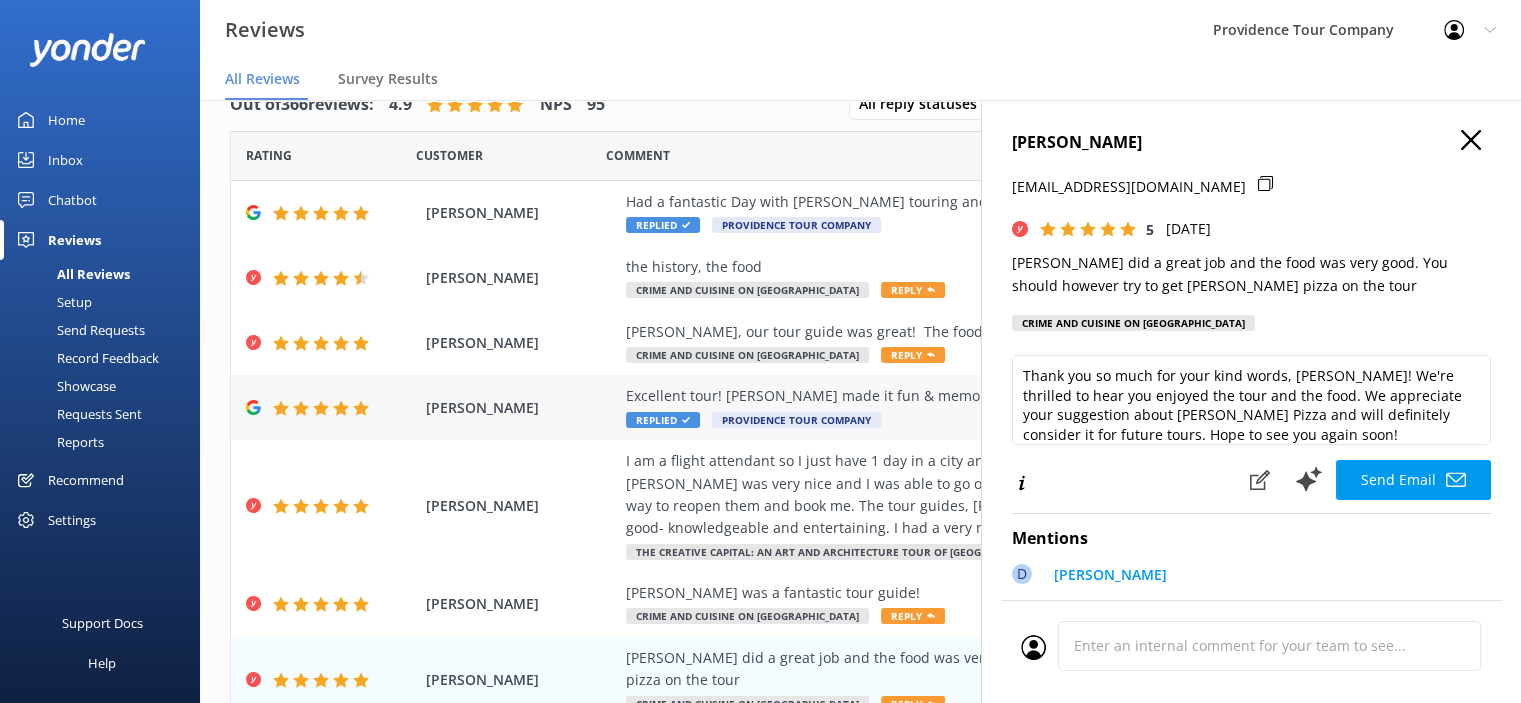 scroll, scrollTop: 0, scrollLeft: 0, axis: both 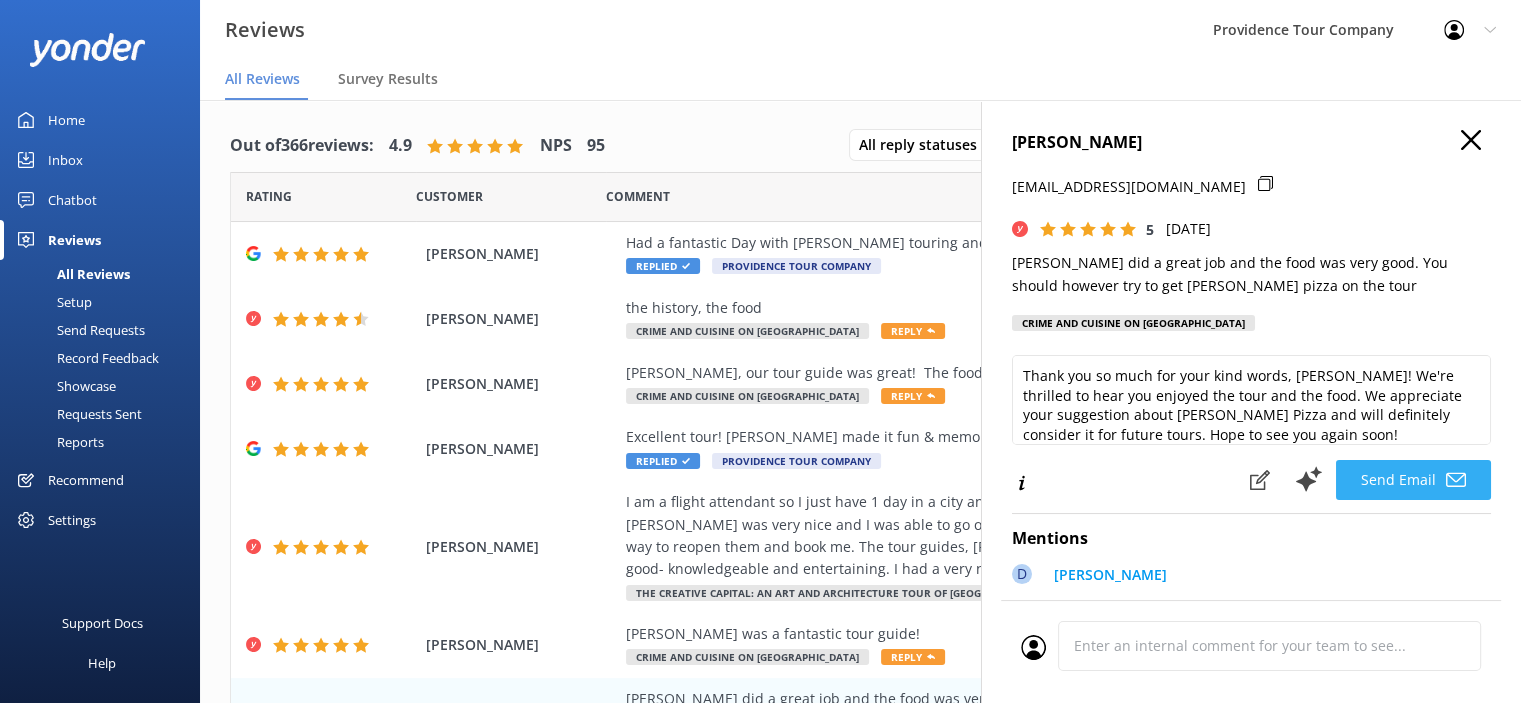 click 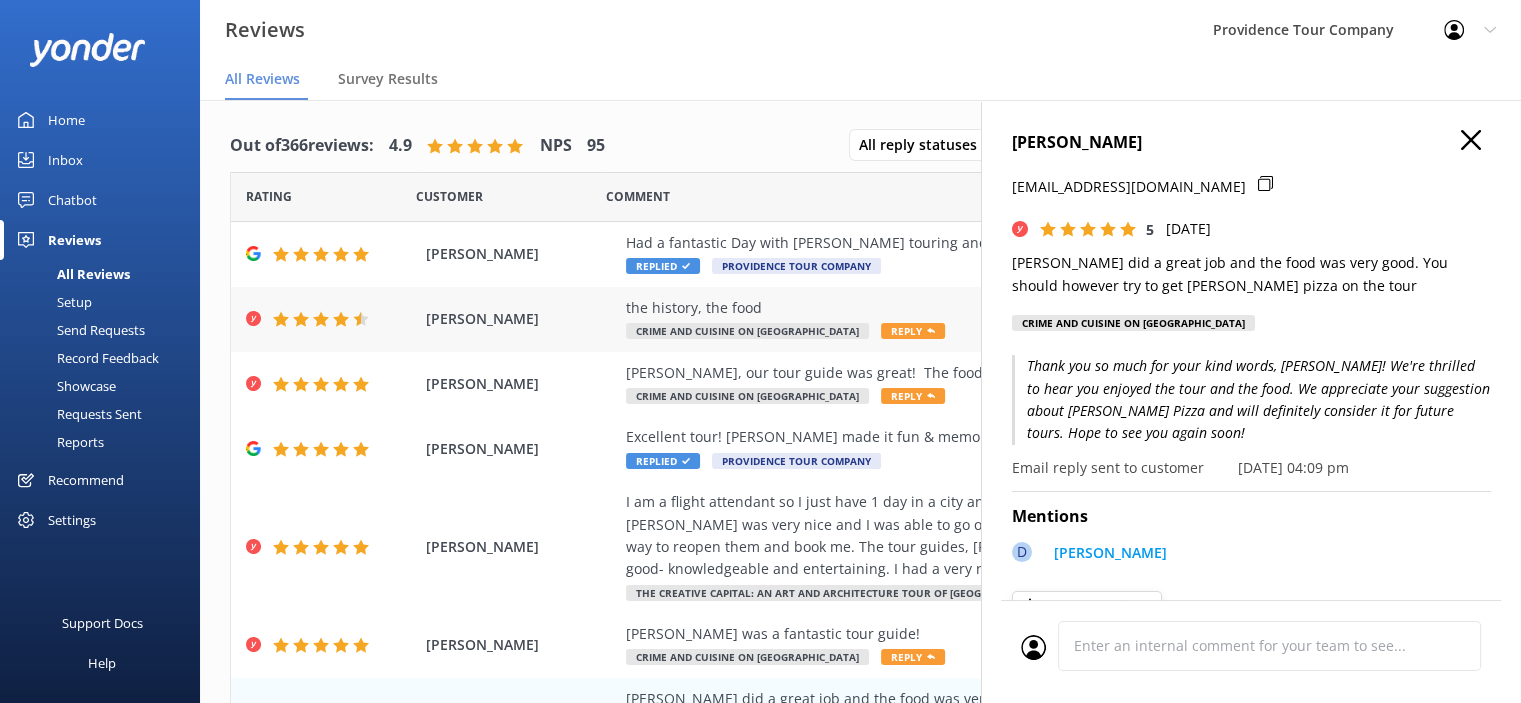 click on "Reply" at bounding box center (913, 331) 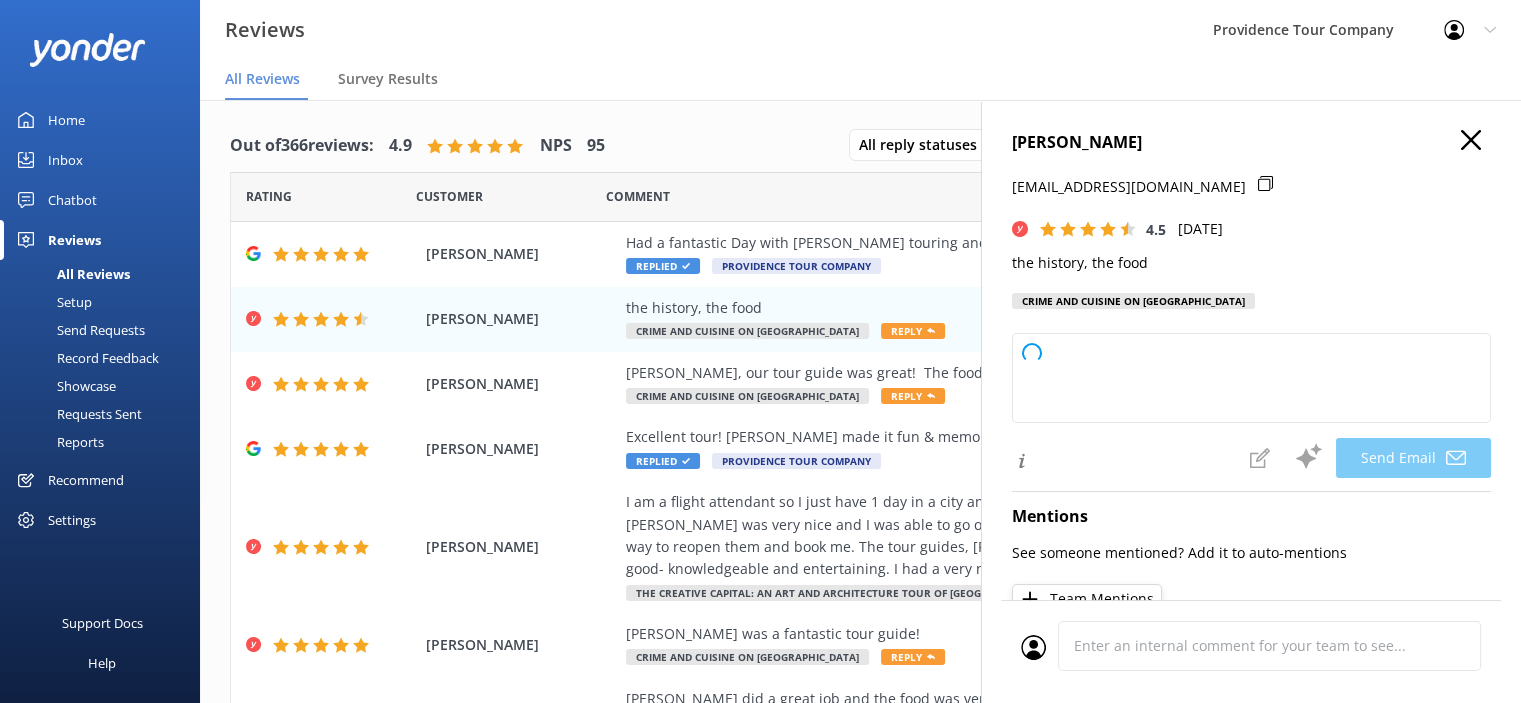 type on "Thank you so much, Catherine! We're glad you enjoyed the history and the food. We hope to welcome you back again soon!" 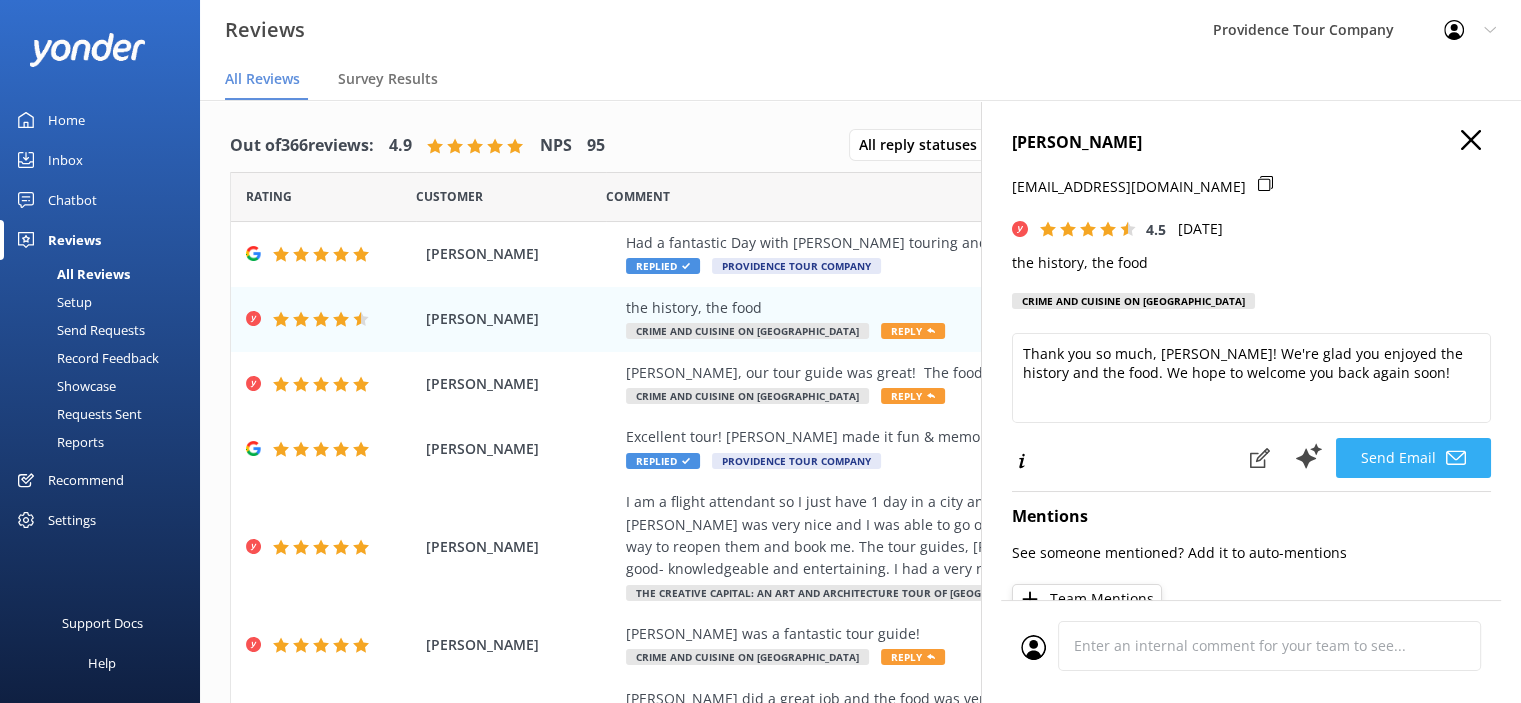 click on "Send Email" at bounding box center [1413, 458] 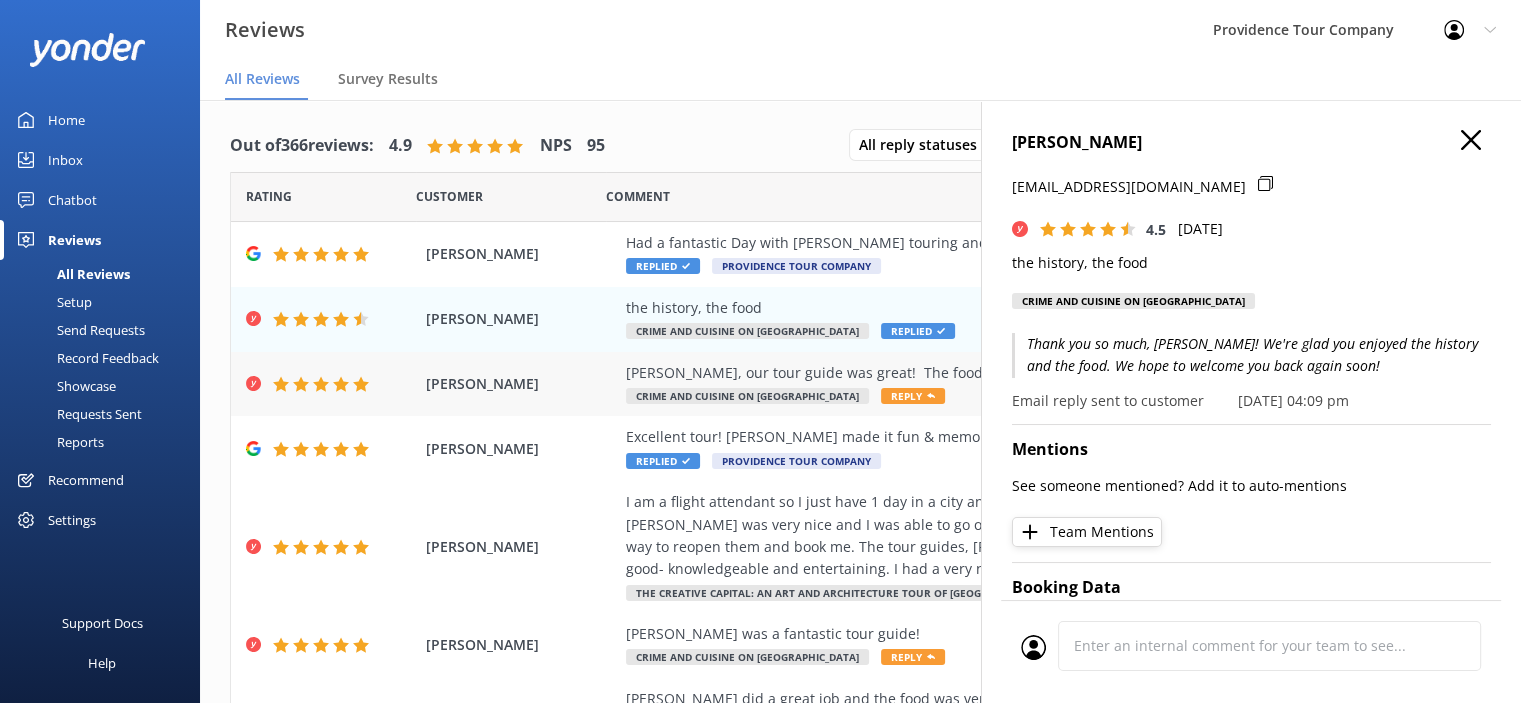 click on "David, our tour guide was great!  The food selection was good." at bounding box center [990, 373] 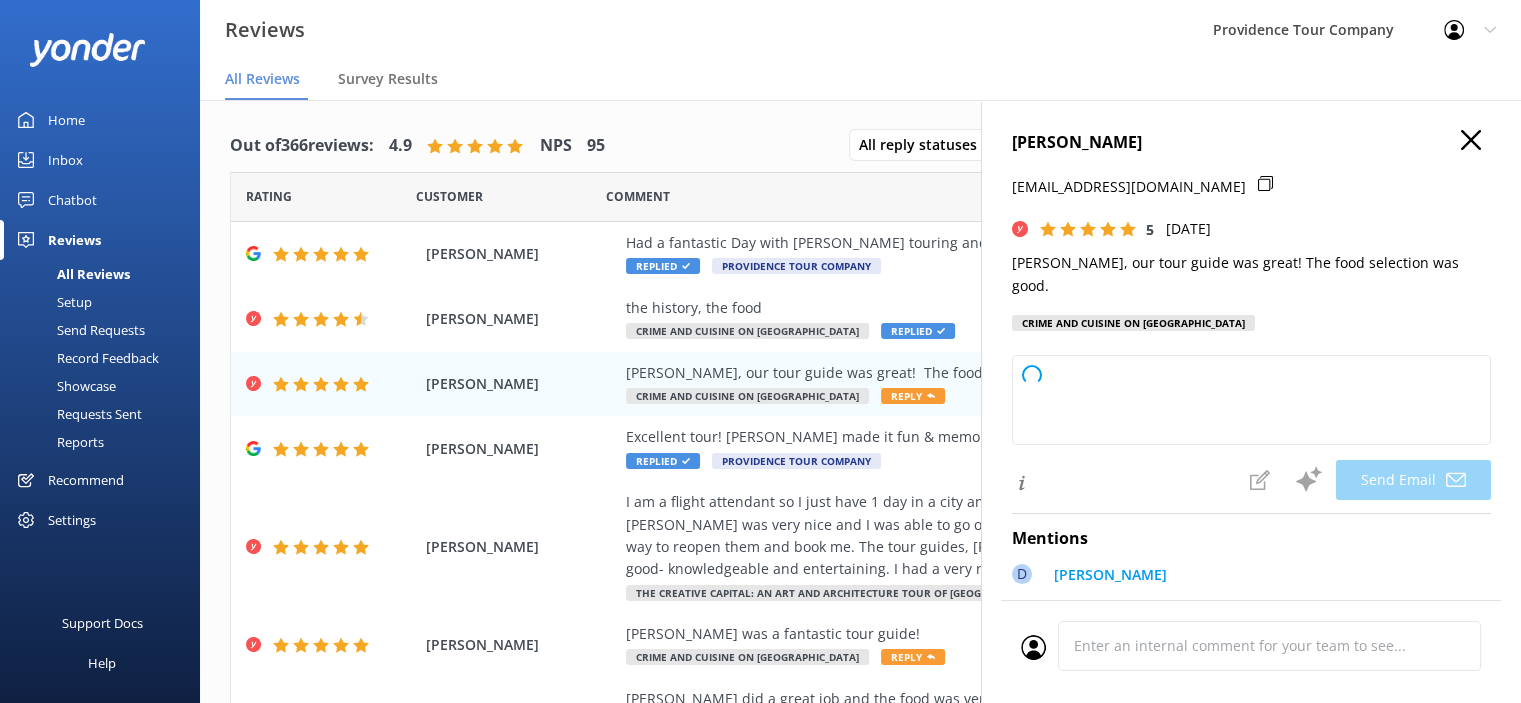 type on "Thank you so much, Nancy! We're thrilled to hear you enjoyed the tour with David and liked the food selection. We appreciate your kind words and hope to see you again soon!" 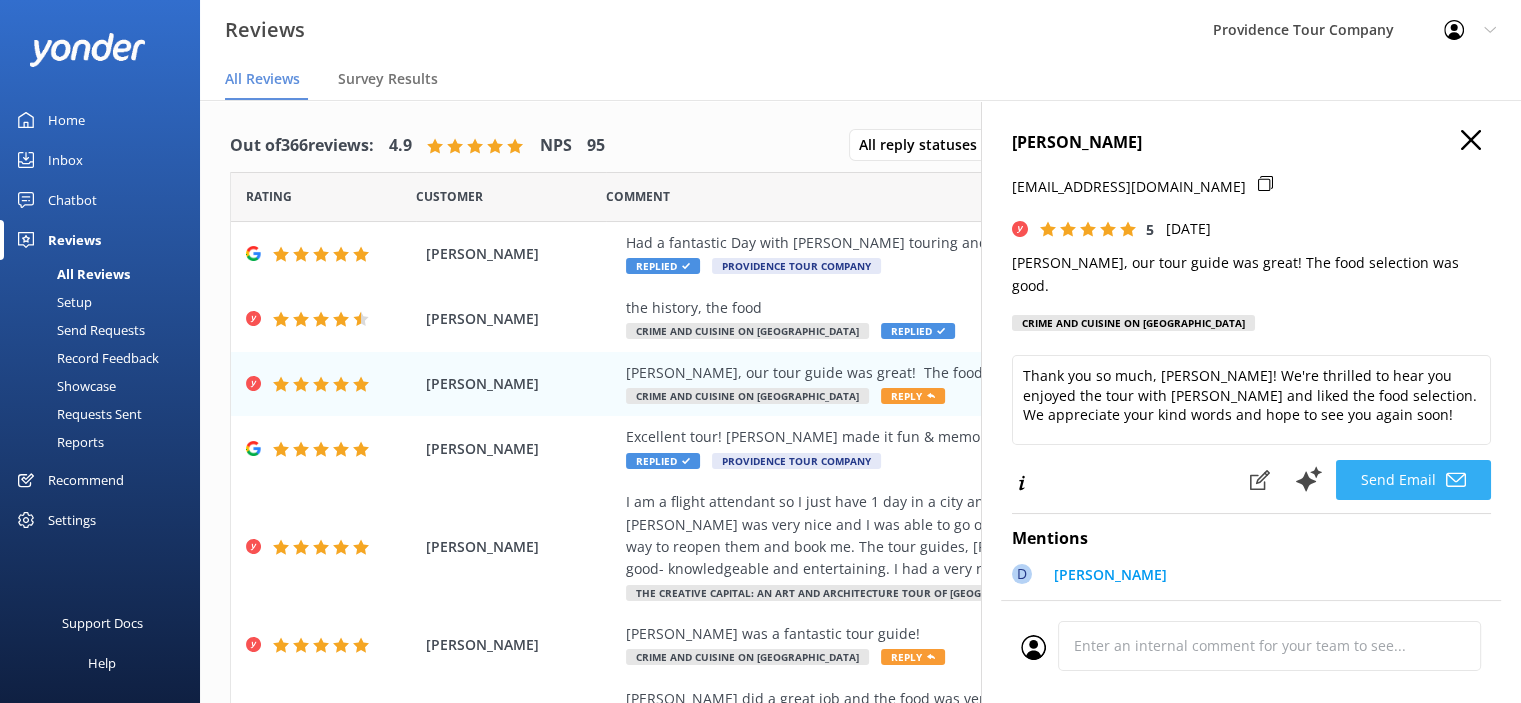 click on "Send Email" at bounding box center (1413, 480) 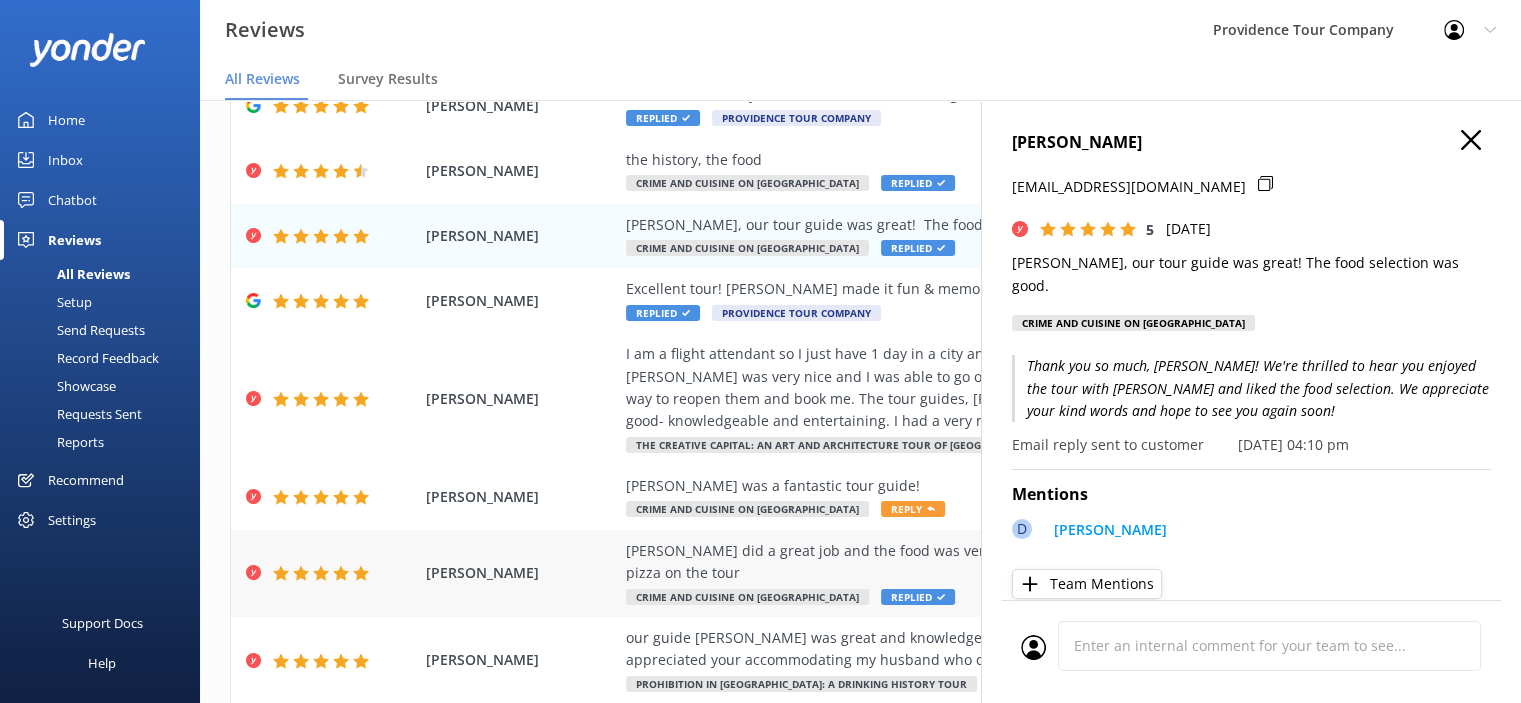 scroll, scrollTop: 200, scrollLeft: 0, axis: vertical 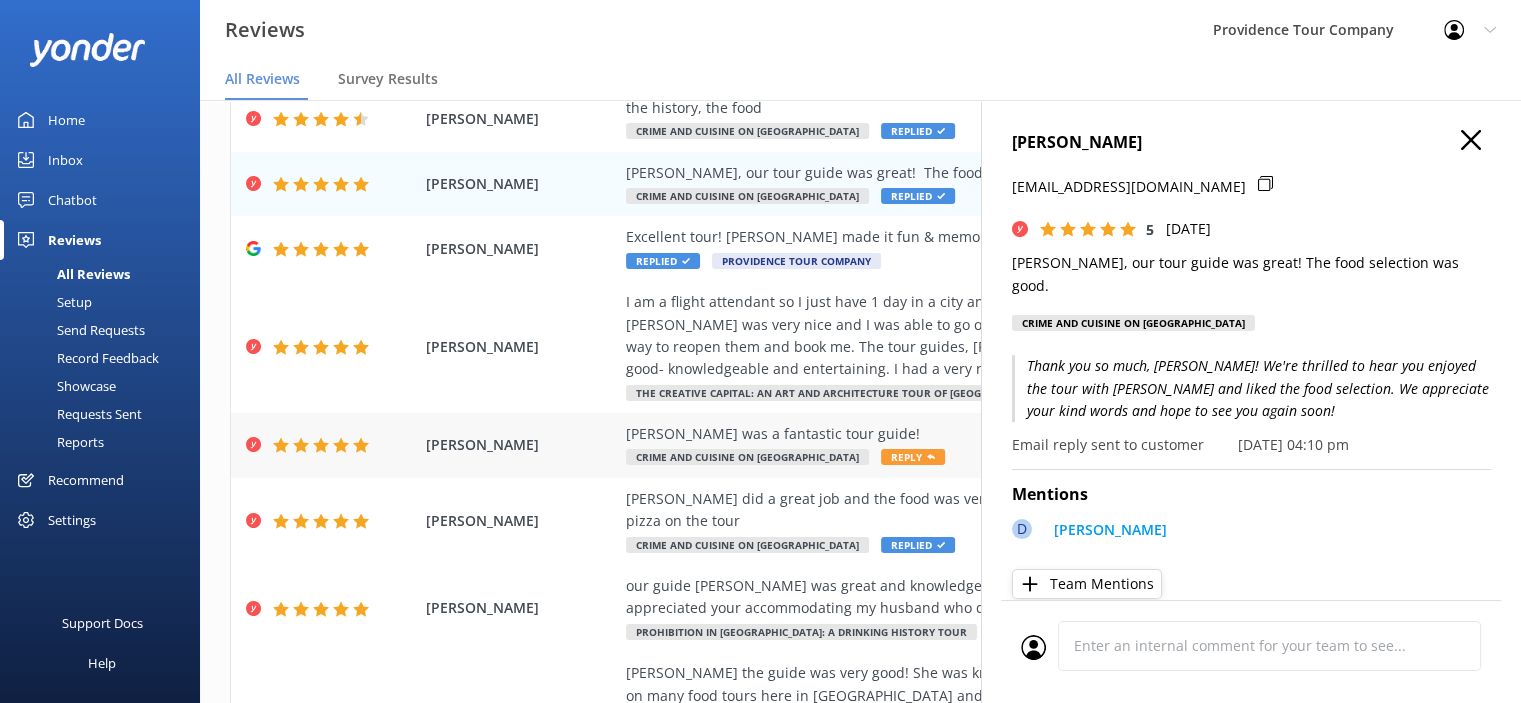 click on "Reply" at bounding box center (913, 457) 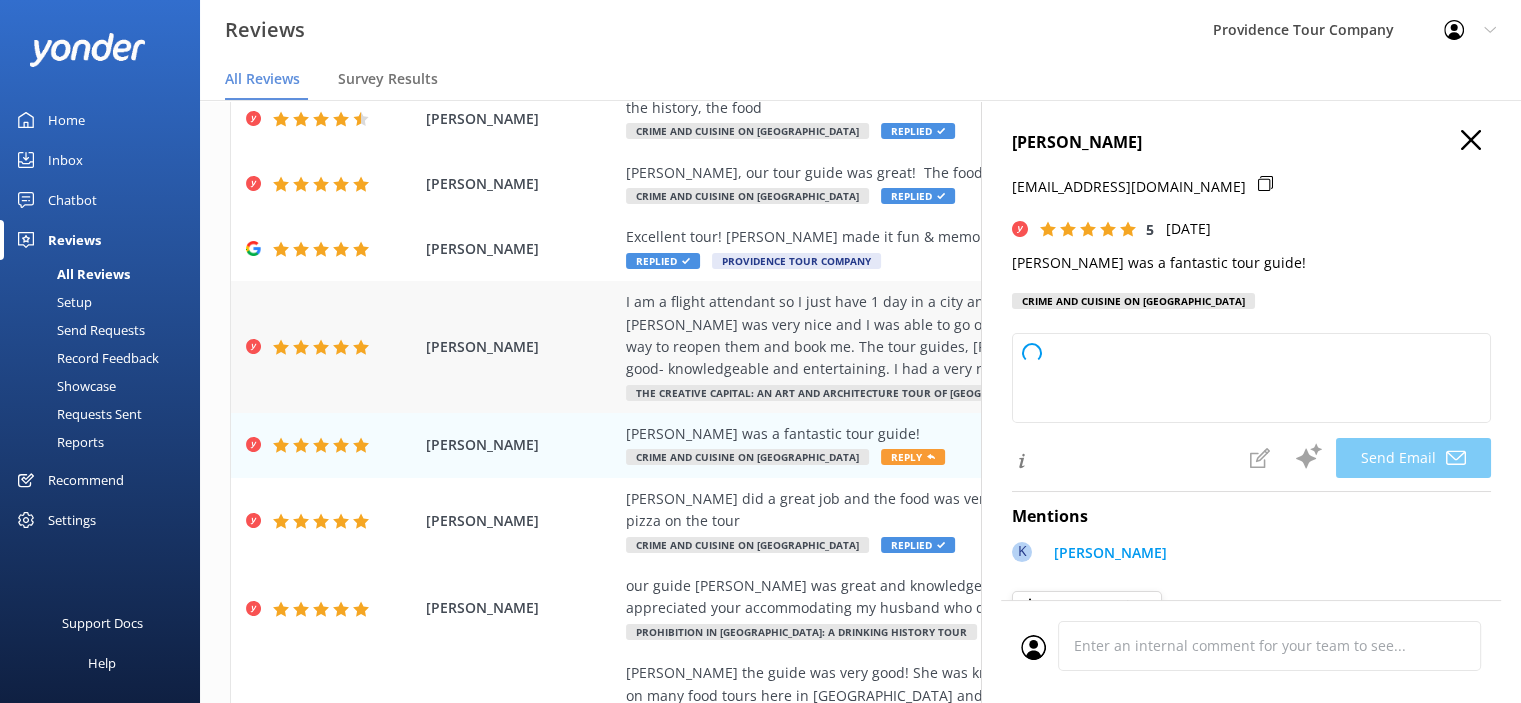 type on "Thank you so much, Chris! We're thrilled to hear you had a great experience with Kate. We hope to welcome you on another tour soon!" 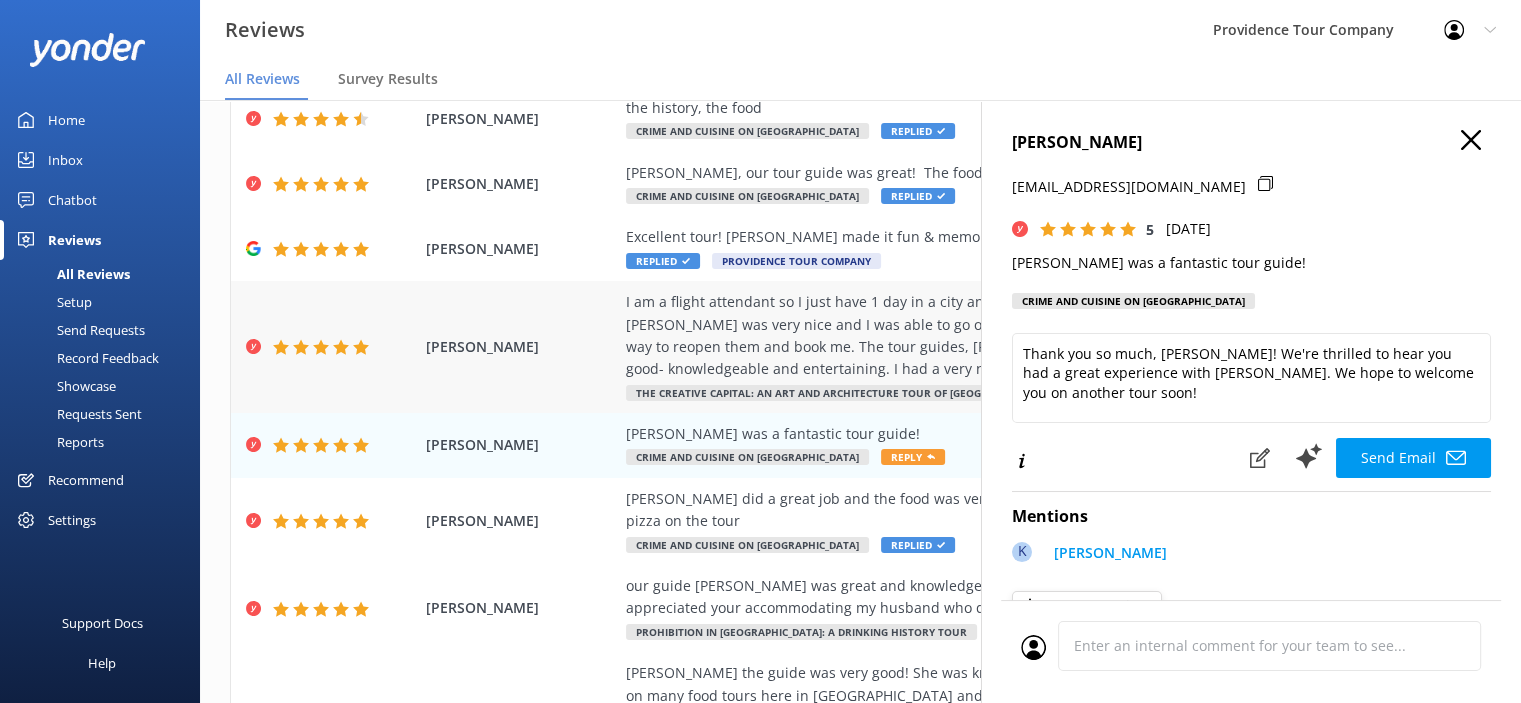 click on "I am a flight attendant so I just have 1 day in a city and can’t really book anything ahead of time. I called and Celia Kettle was very nice and I was able to go on a tour at 1100 and then at 1400. She went out of her way to reopen them and book me. The tour guides, Lyla and David were also very good- knowledgeable and entertaining. I had a very nice day and really enjoyed Providence." at bounding box center [990, 336] 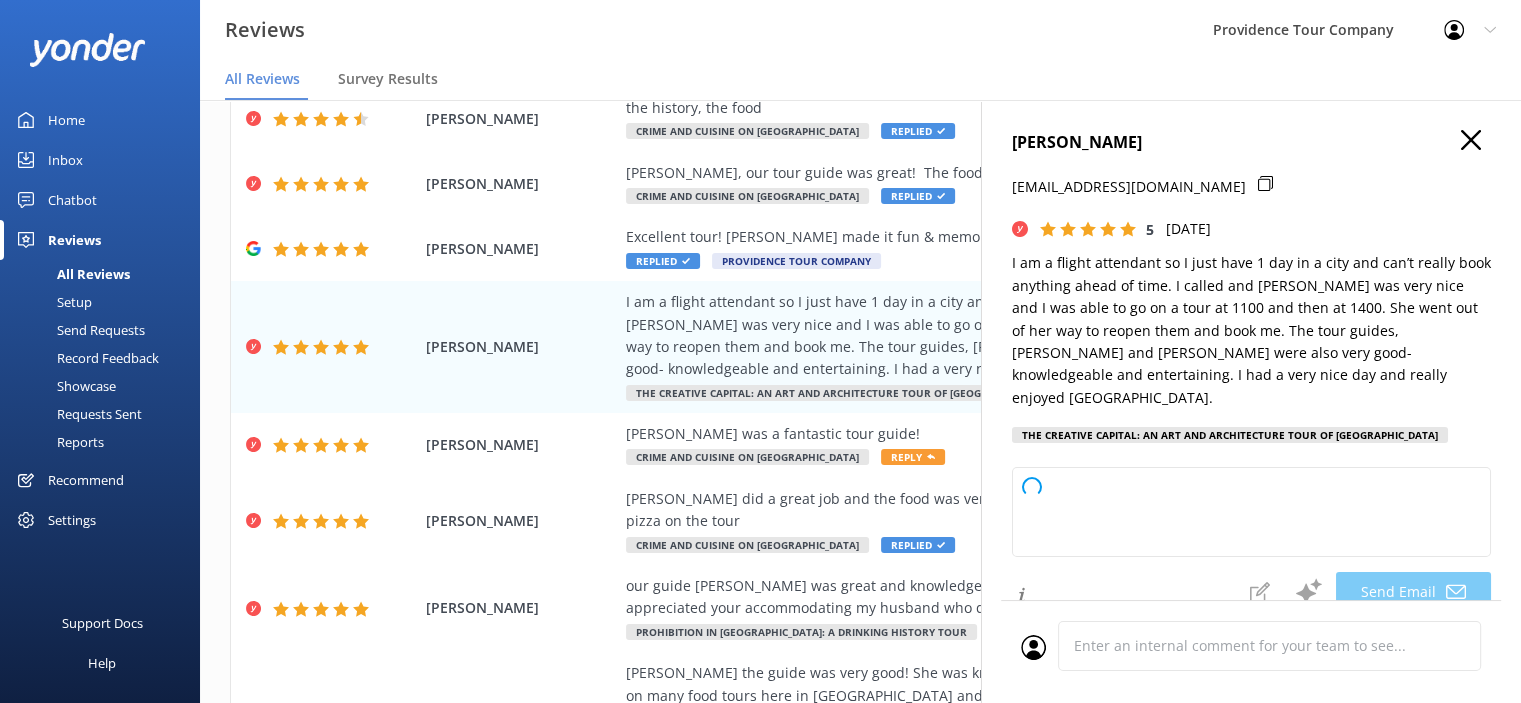 type on "Thank you so much, Patricia! We’re thrilled to hear that Celia, Lyla, and David made your day in Providence so enjoyable. We know your schedule is tight, so we’re glad we could accommodate you. Safe travels, and we hope to see you again on your next layover!" 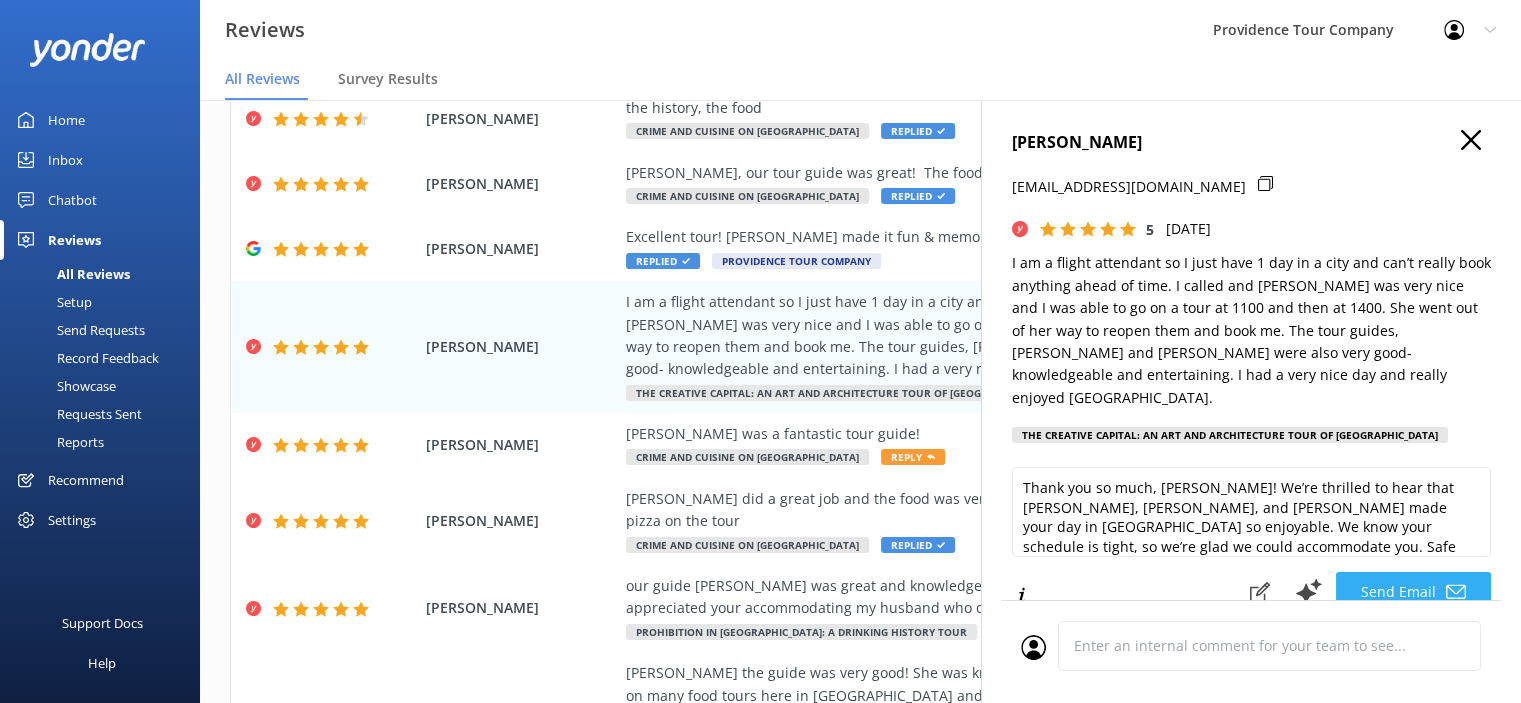 click on "Send Email" at bounding box center (1413, 592) 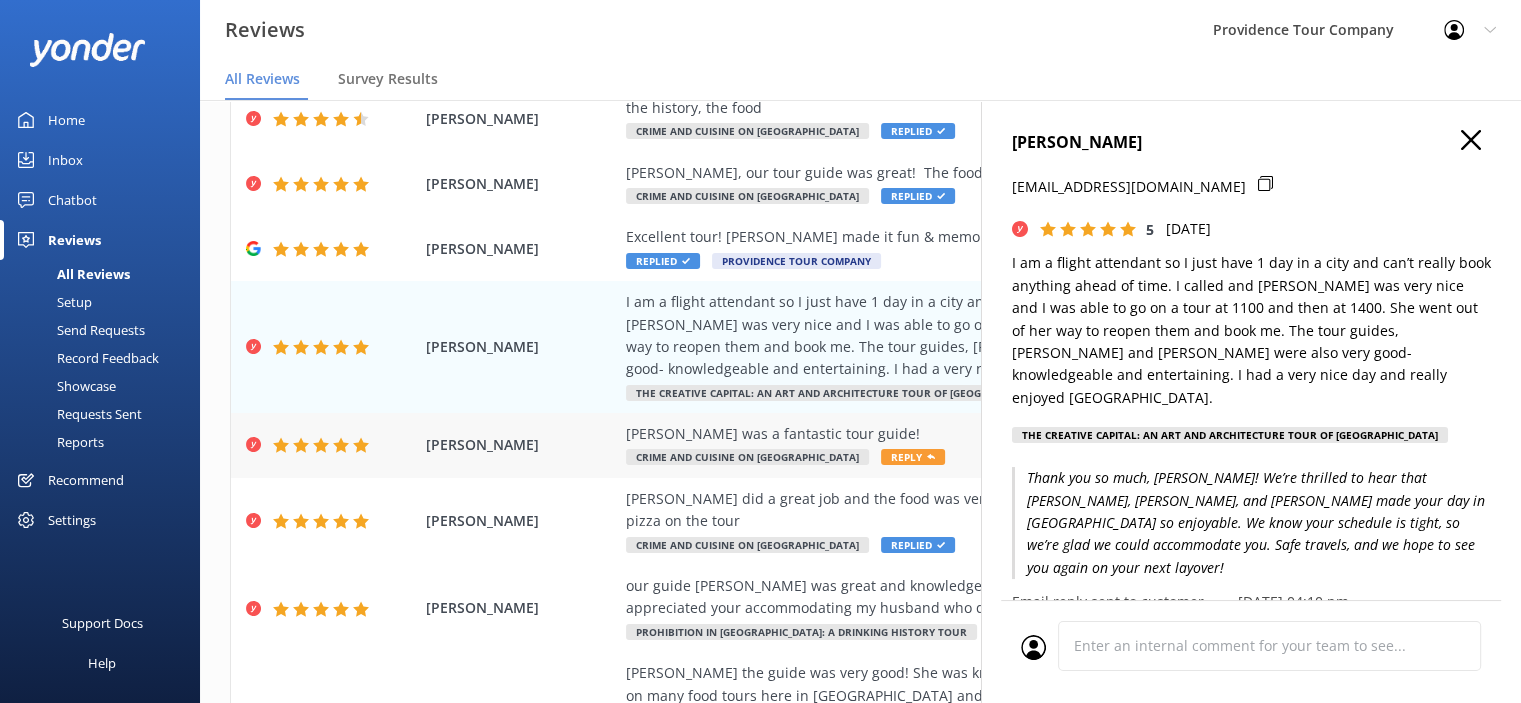 click on "Kate was a fantastic tour guide!" at bounding box center [990, 434] 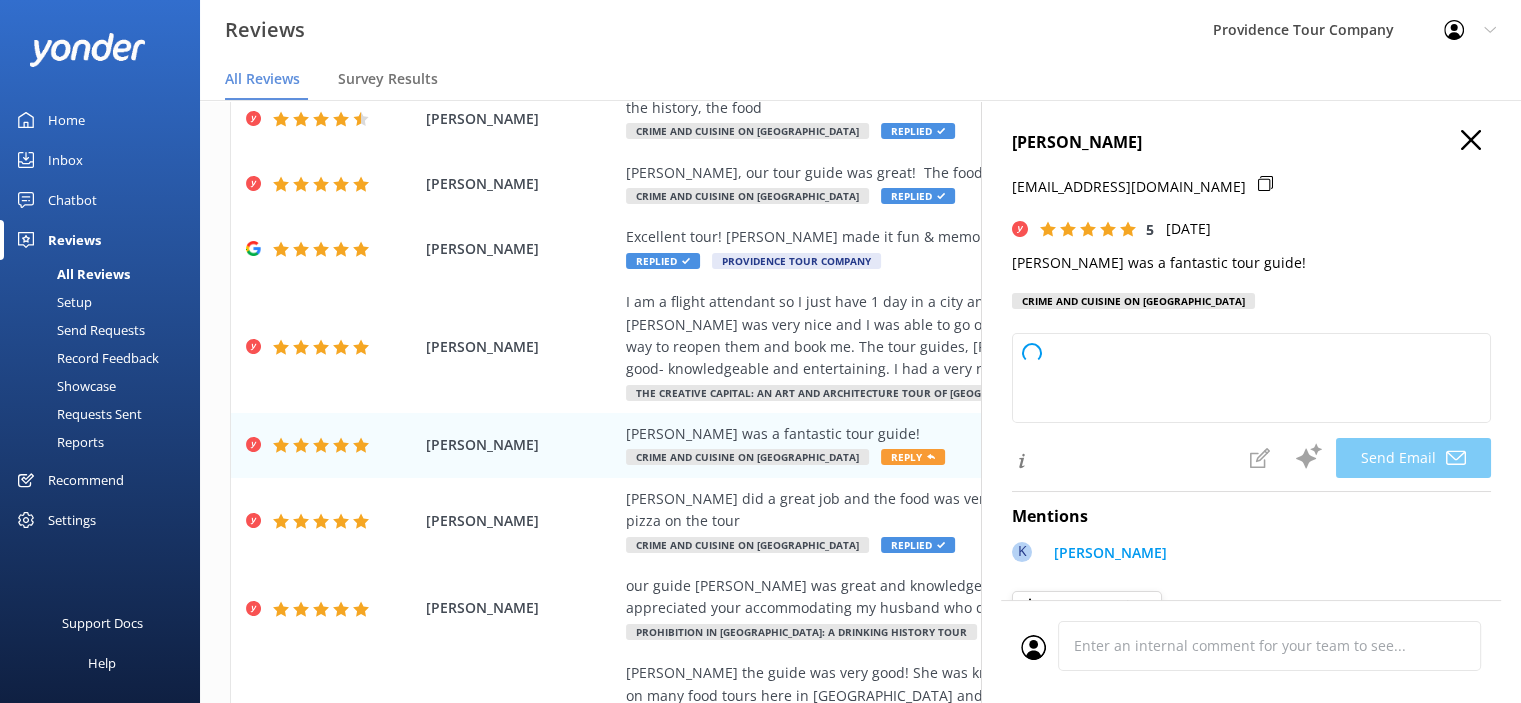 type on "Thank you so much, Chris! We’re thrilled to hear you had a great experience with Kate. We’ll be sure to pass along your kind words to her. Hope to see you again soon!" 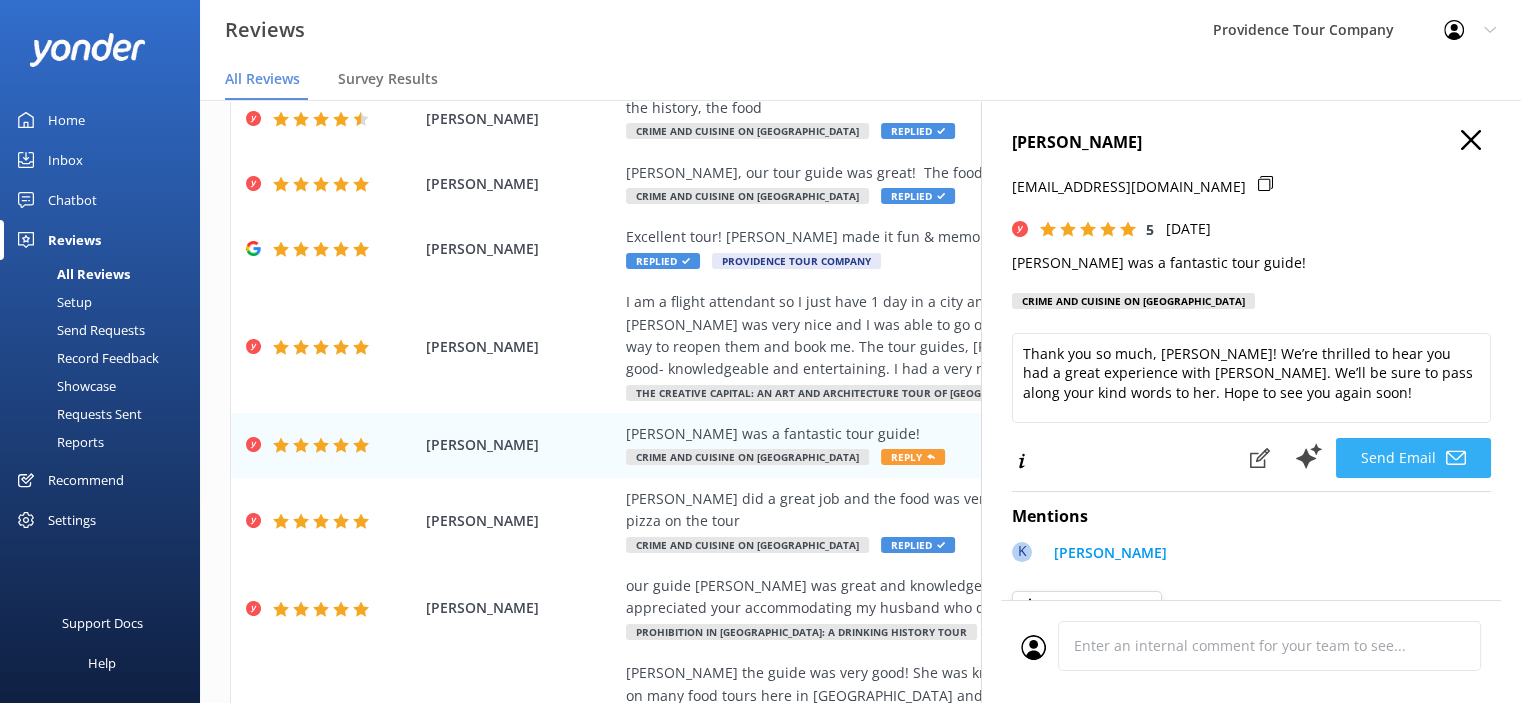 click on "Send Email" at bounding box center (1413, 458) 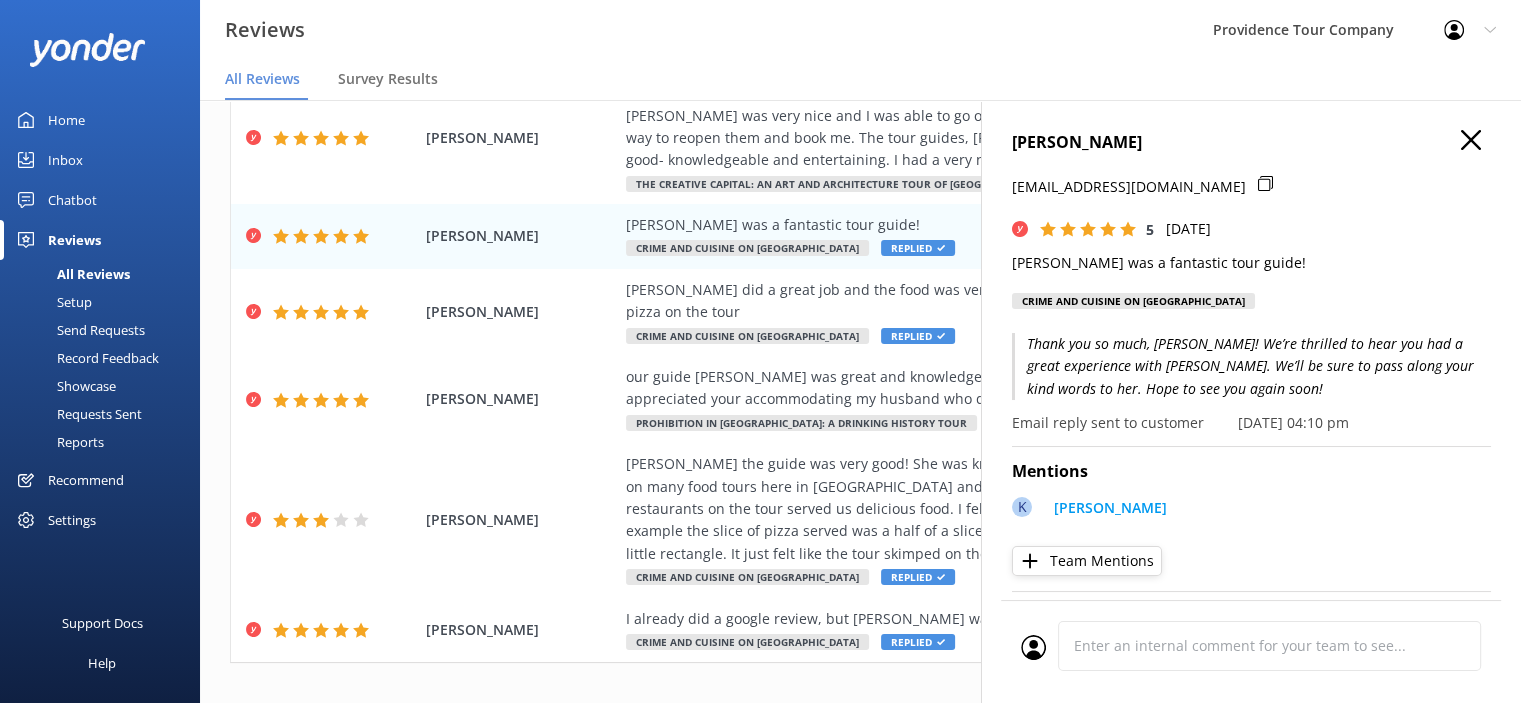 scroll, scrollTop: 412, scrollLeft: 0, axis: vertical 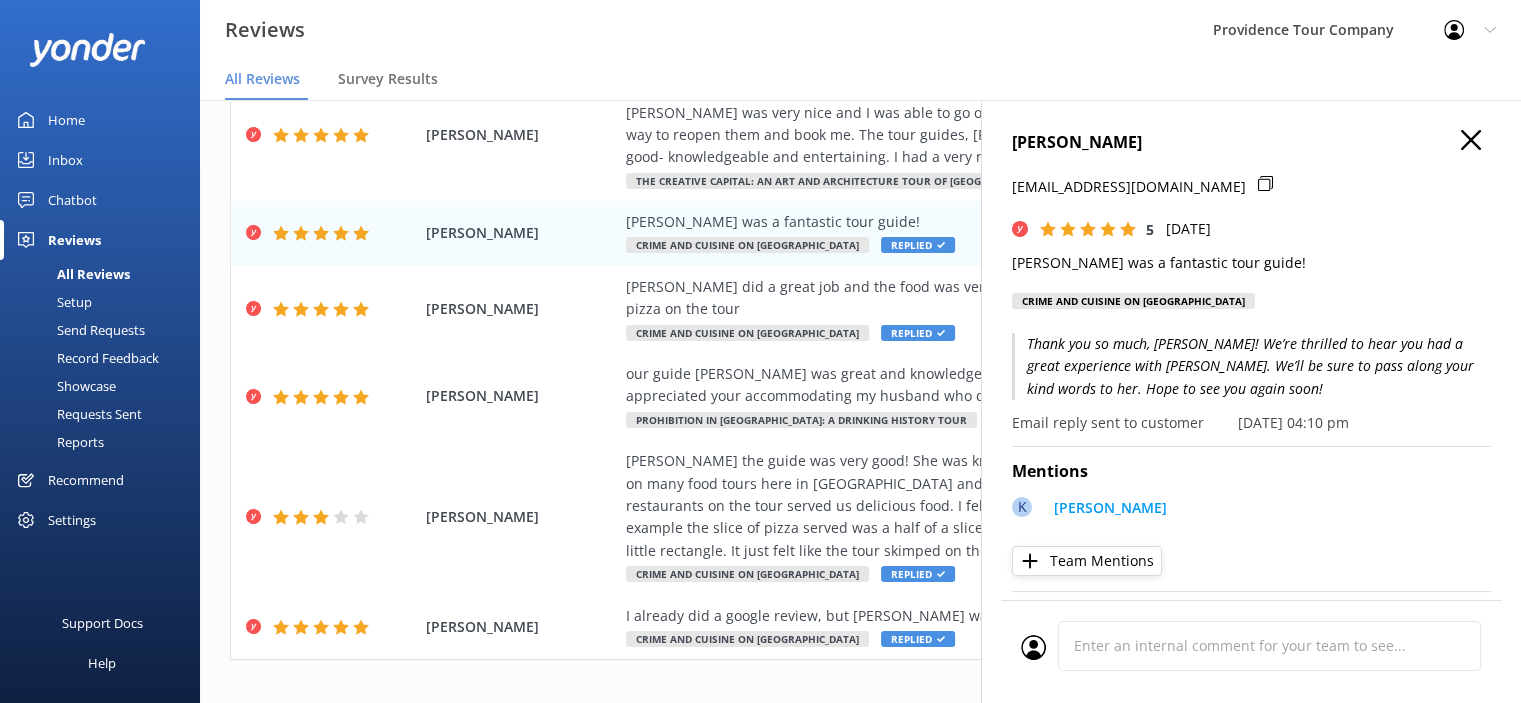 click 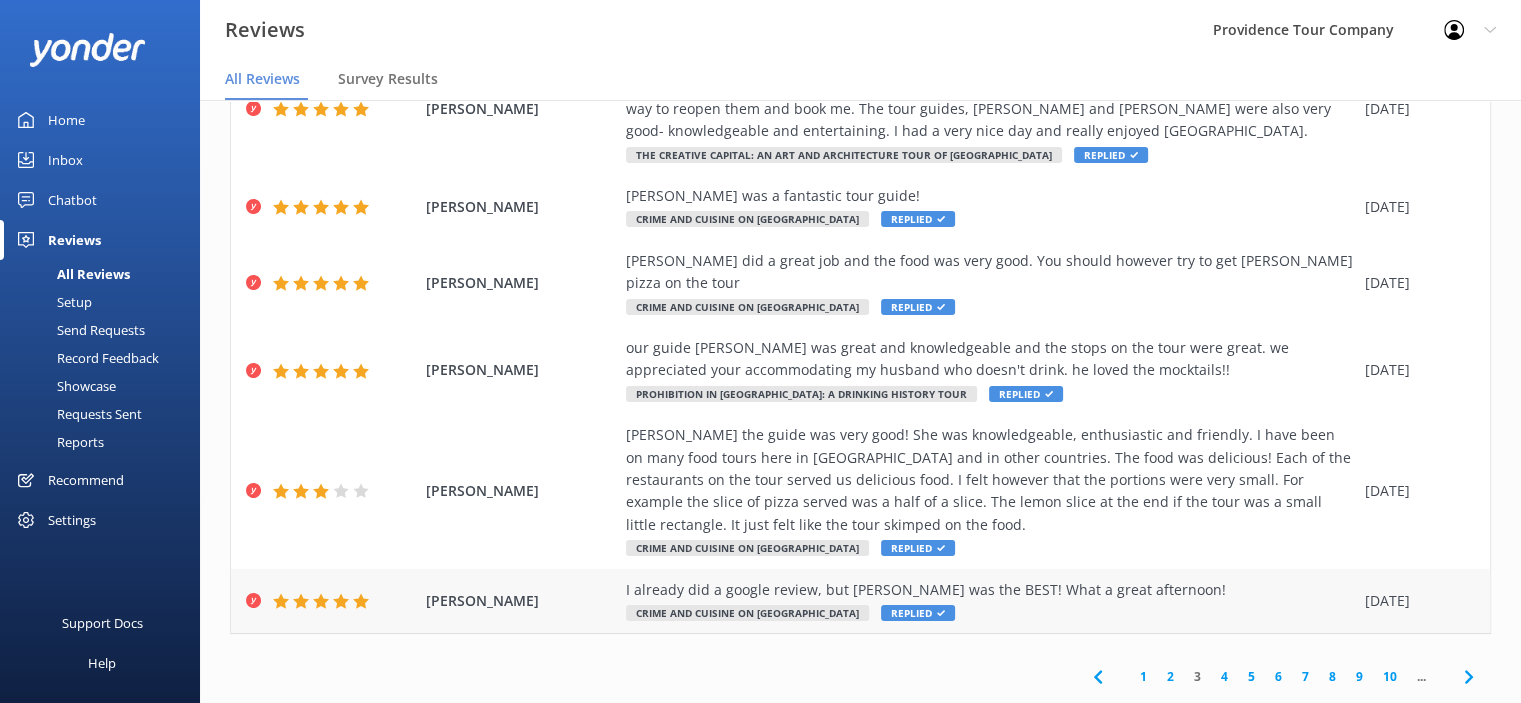 scroll, scrollTop: 40, scrollLeft: 0, axis: vertical 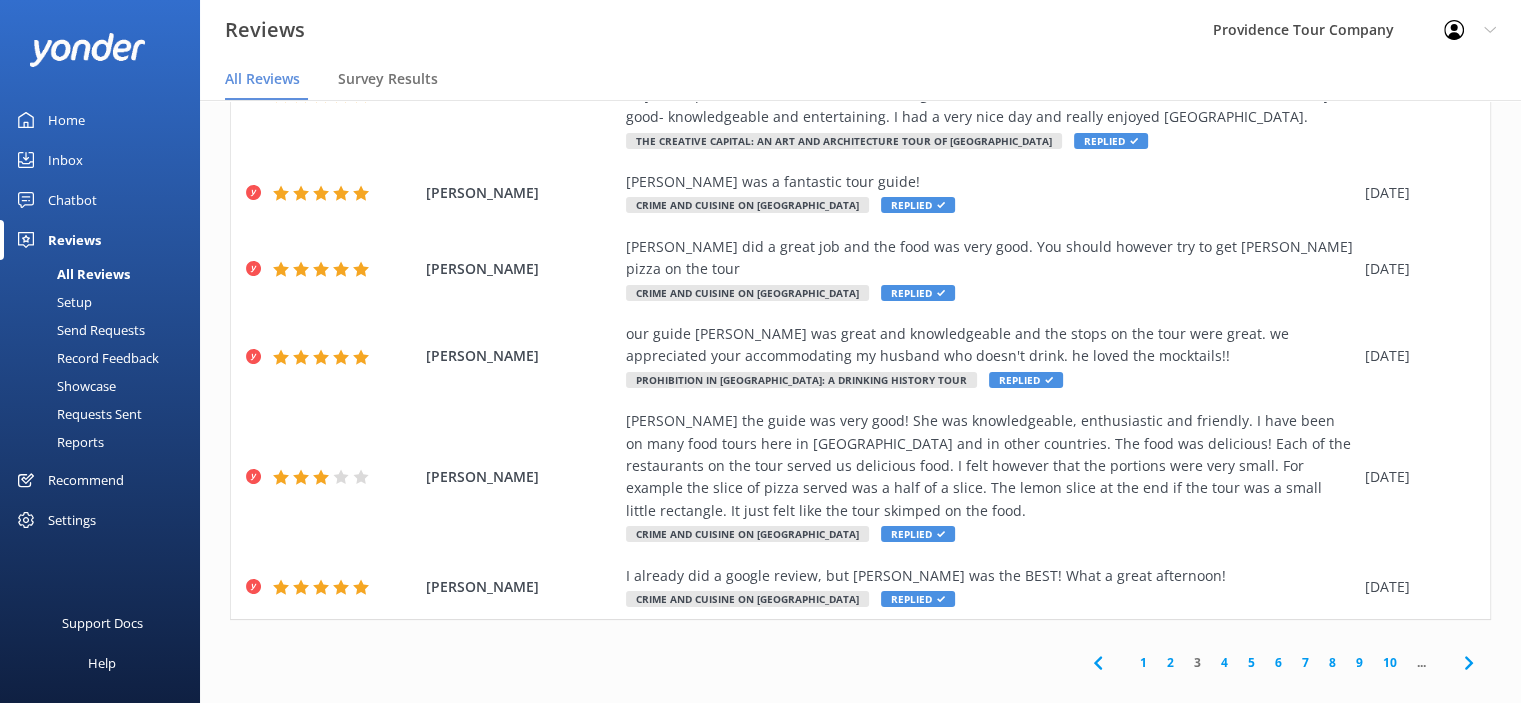 click on "2" at bounding box center (1170, 662) 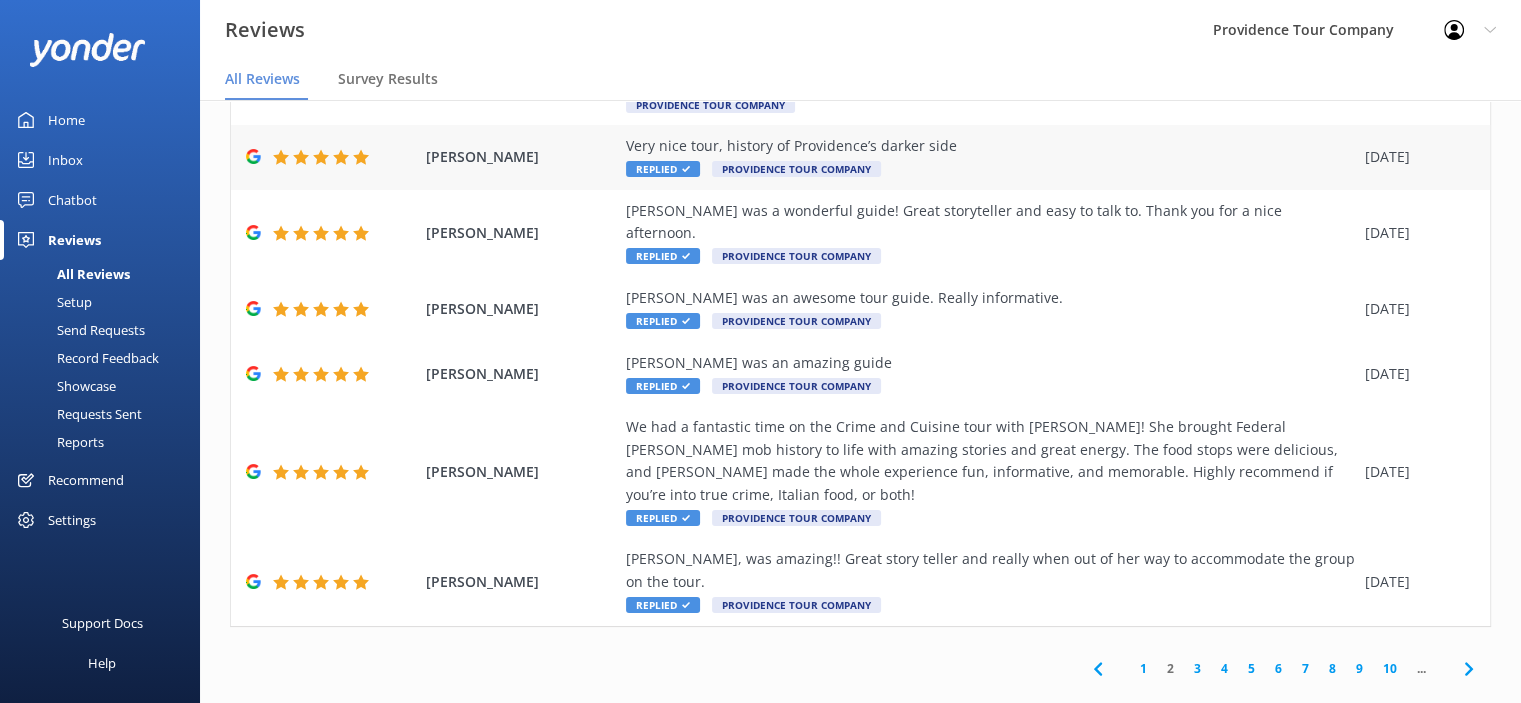 scroll, scrollTop: 367, scrollLeft: 0, axis: vertical 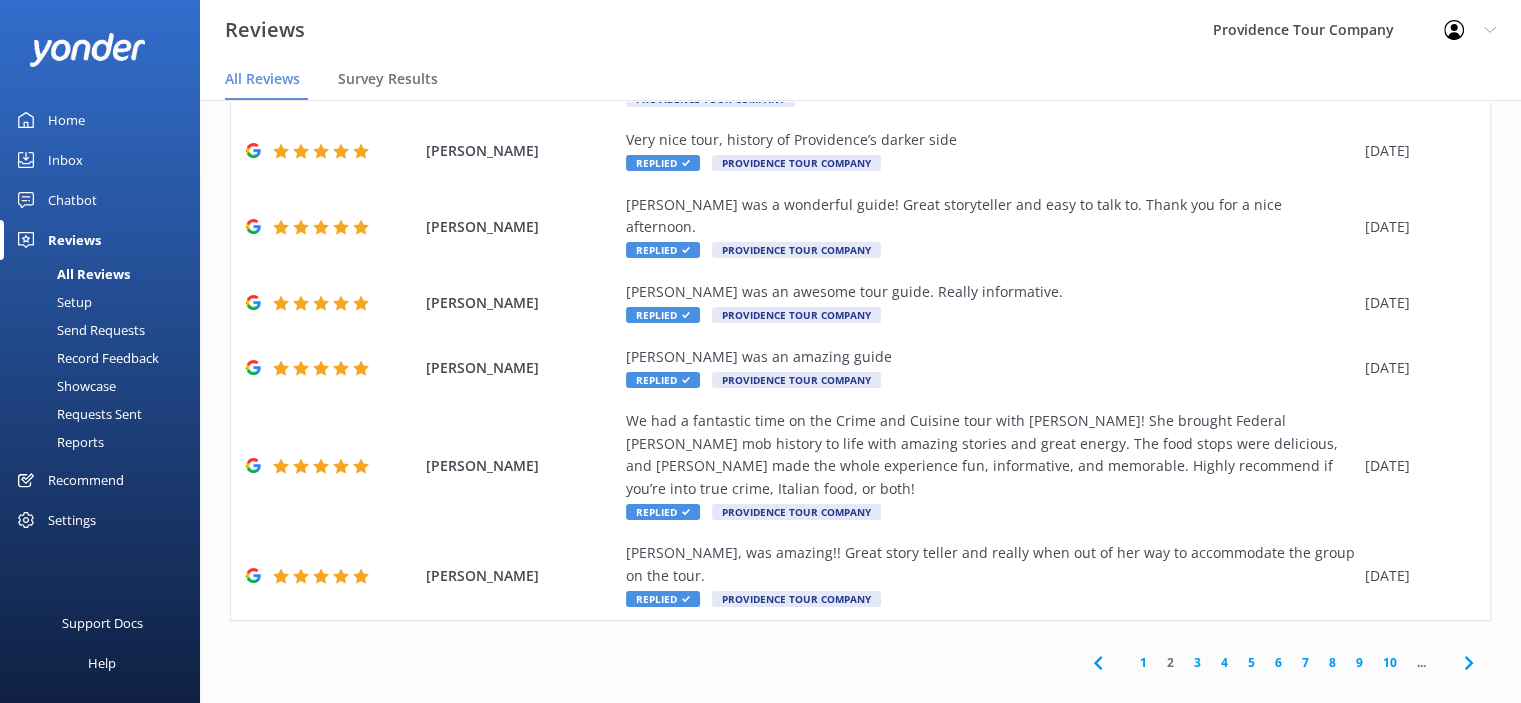 click on "3" at bounding box center [1197, 662] 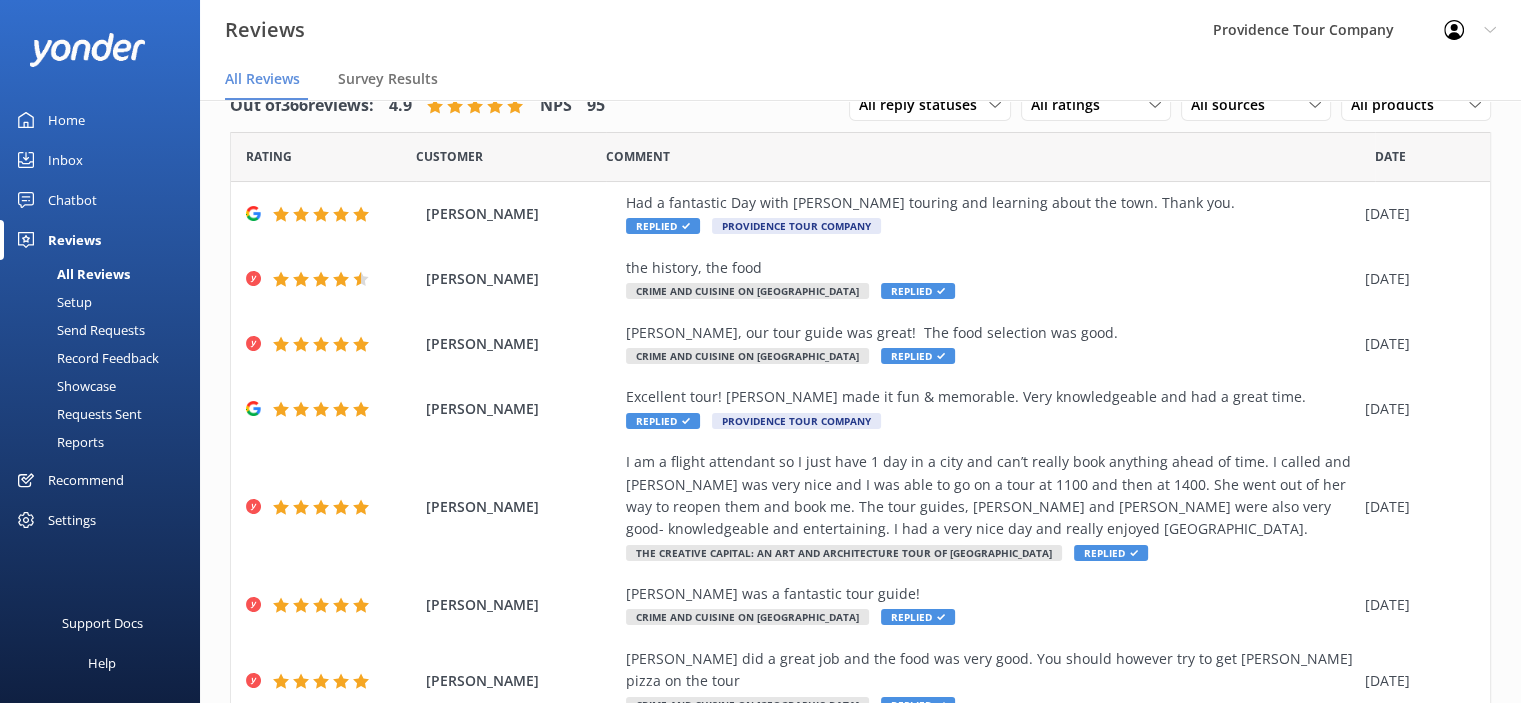 click 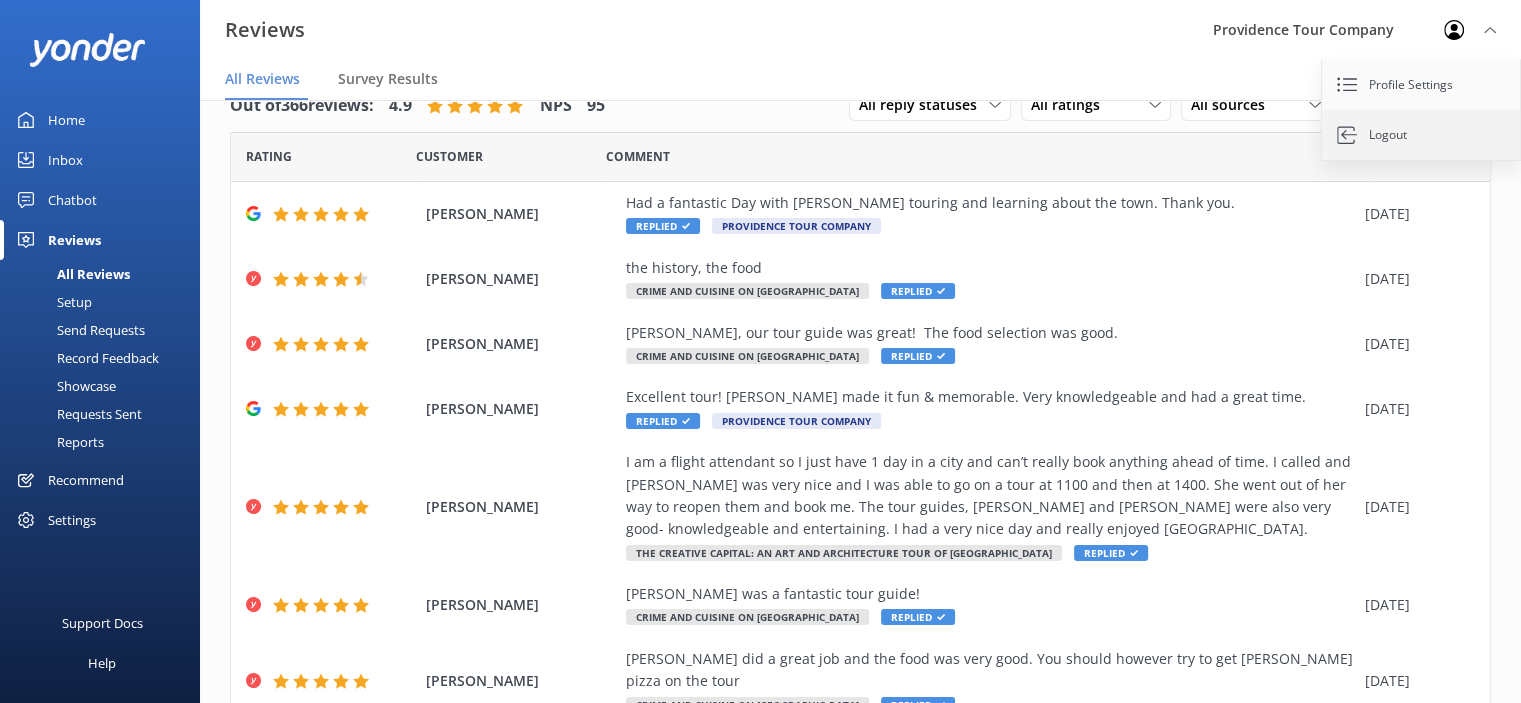 click on "Logout" at bounding box center (1422, 135) 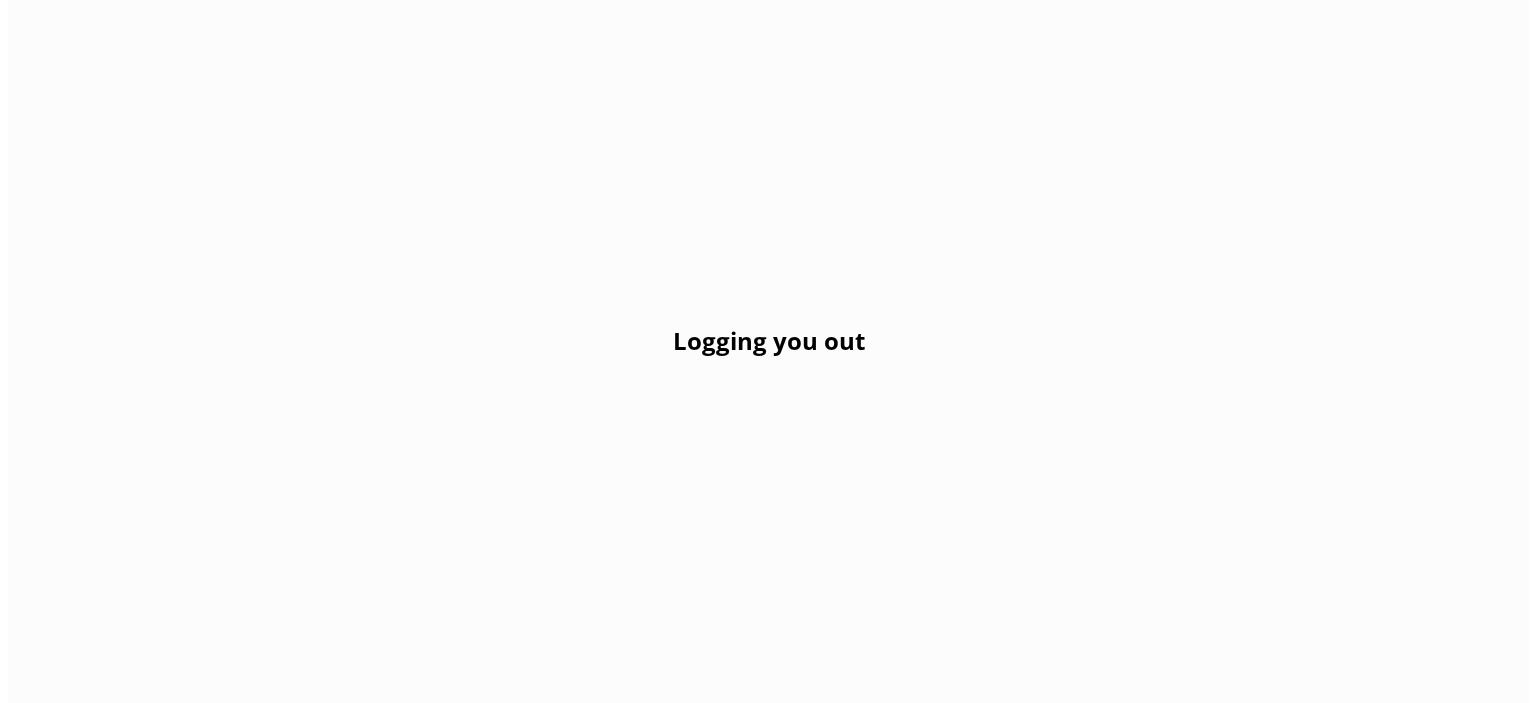 scroll, scrollTop: 0, scrollLeft: 0, axis: both 